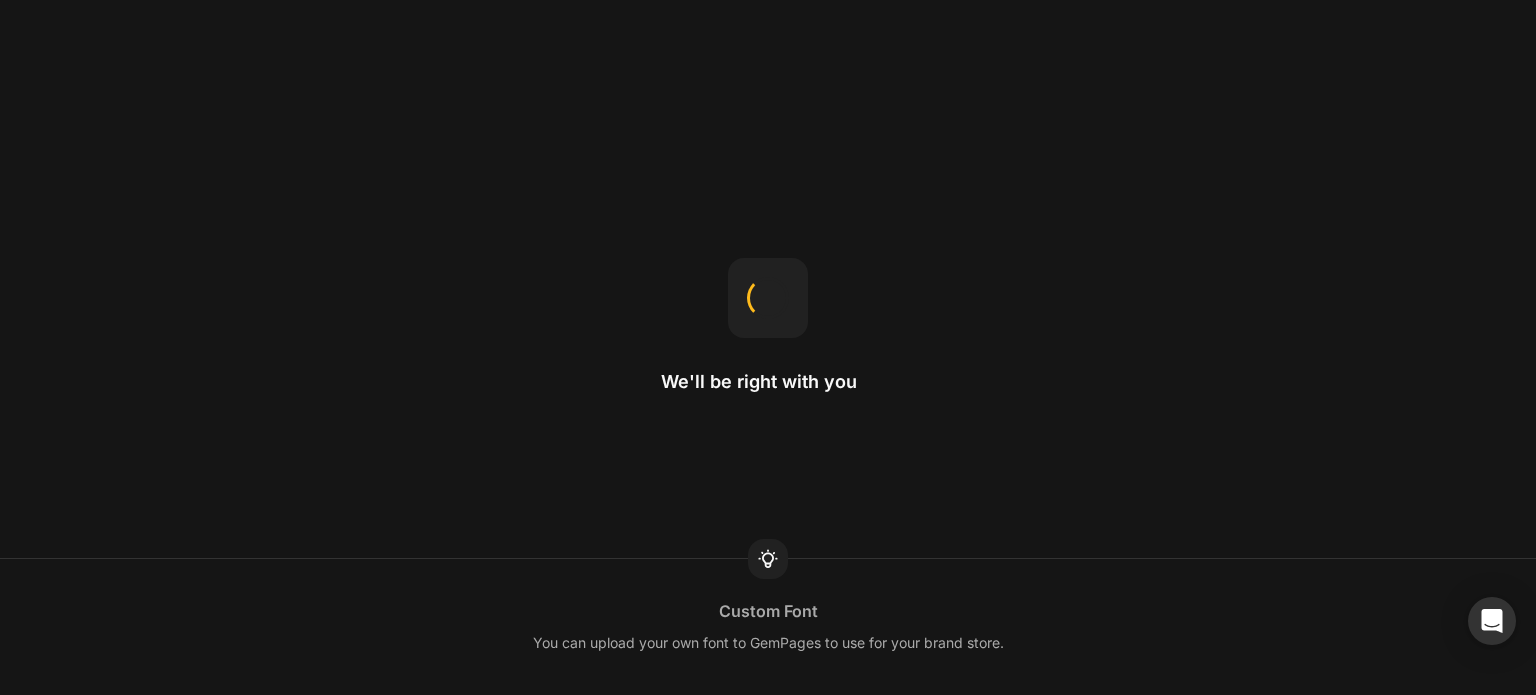scroll, scrollTop: 0, scrollLeft: 0, axis: both 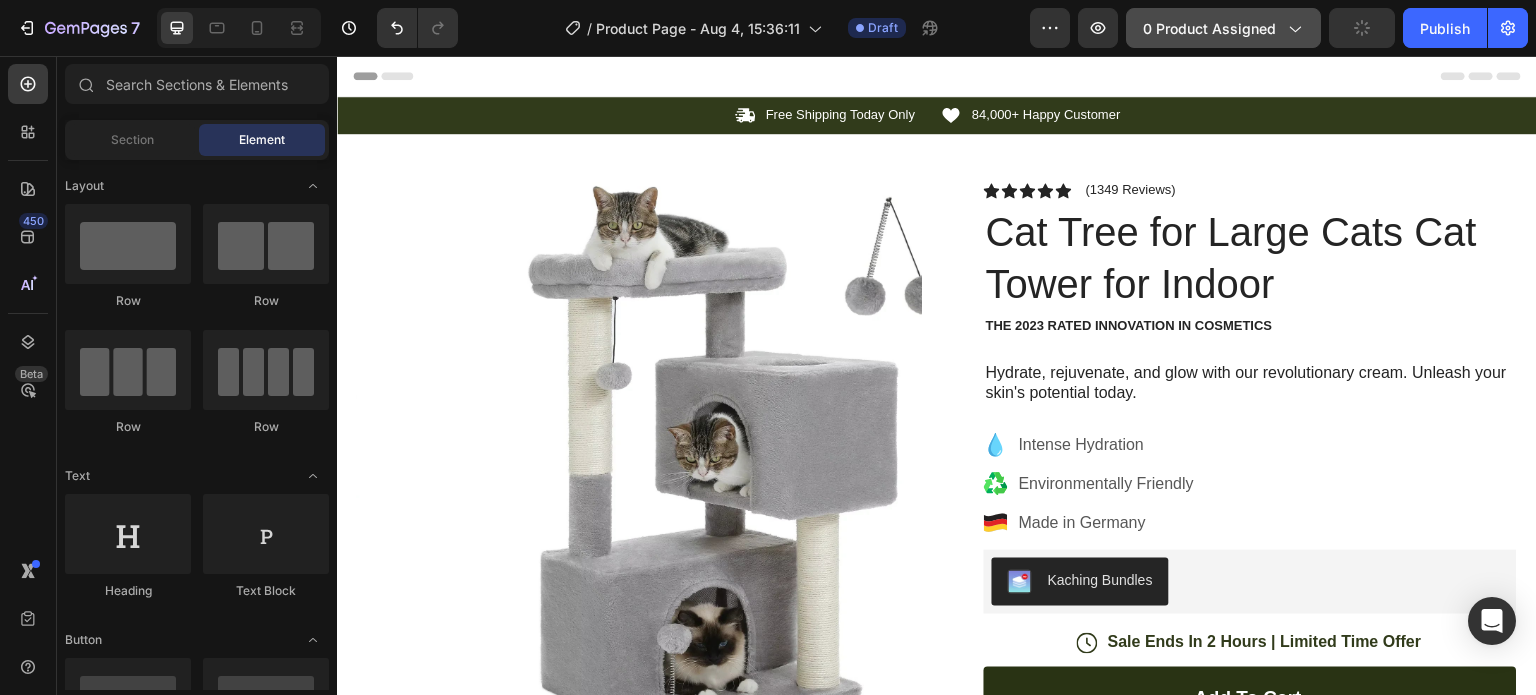 click on "0 product assigned" 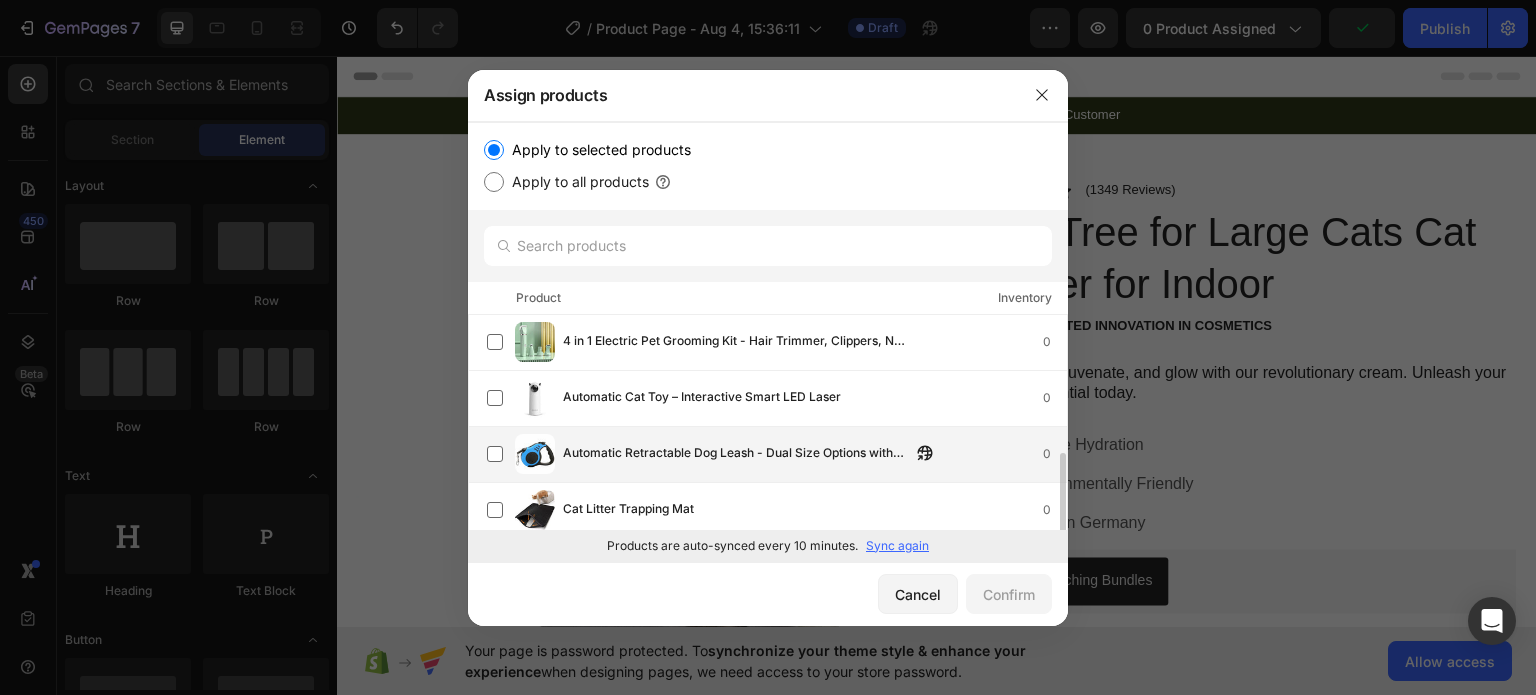scroll, scrollTop: 0, scrollLeft: 0, axis: both 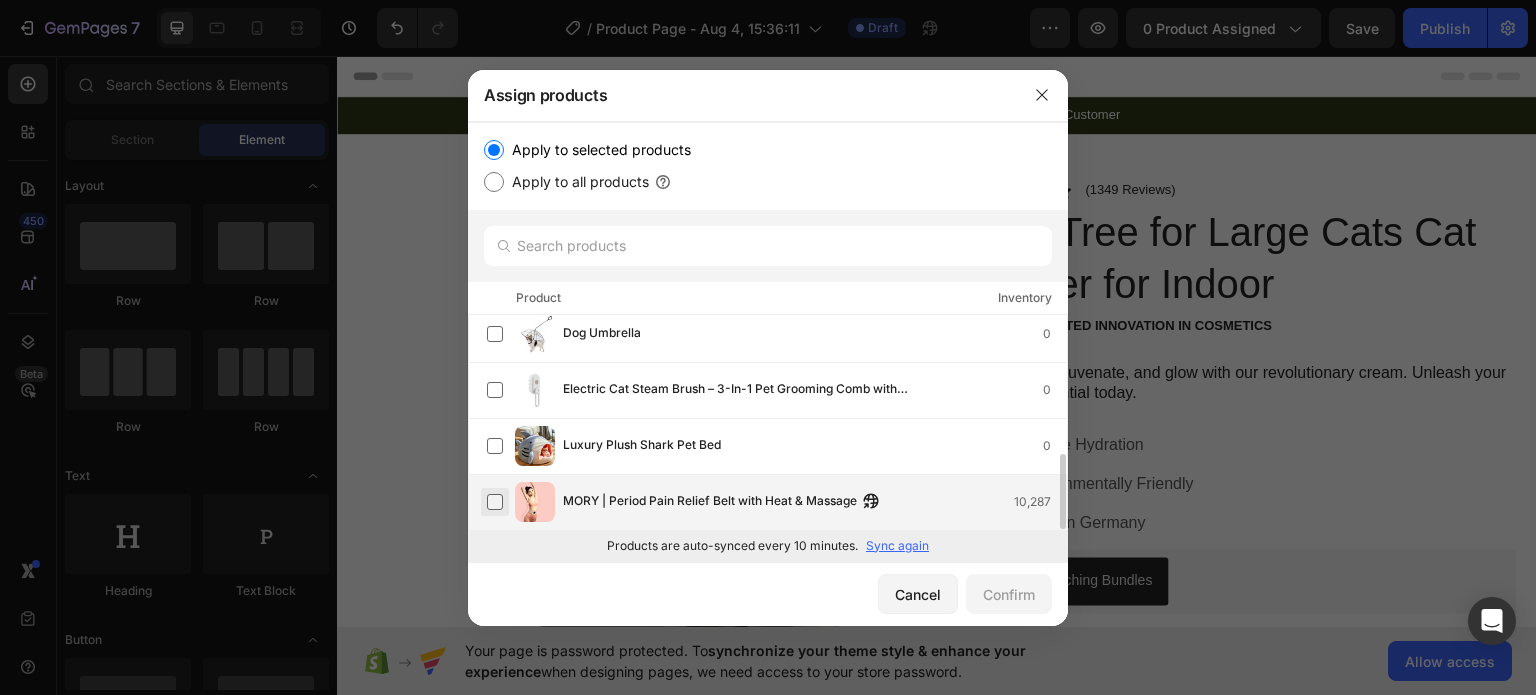 click at bounding box center [495, 502] 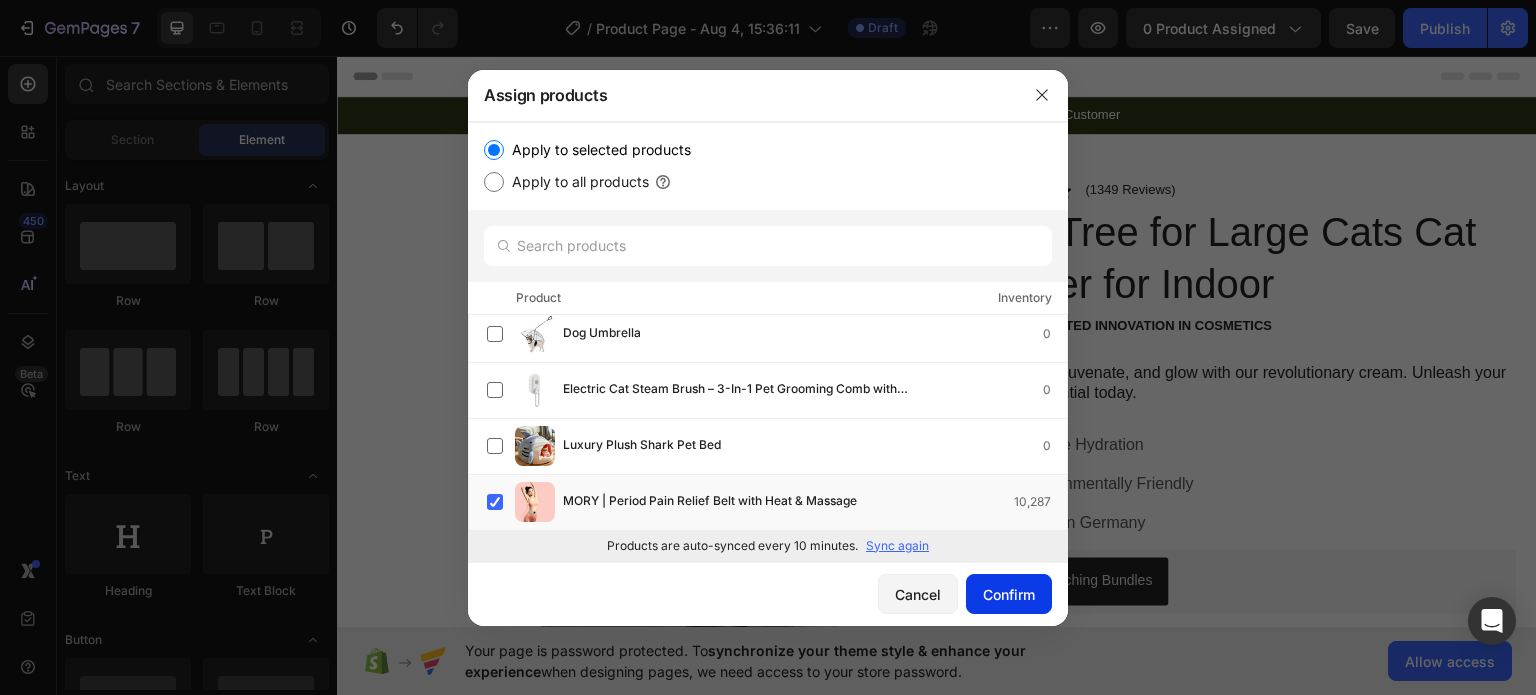 click on "Confirm" at bounding box center [1009, 594] 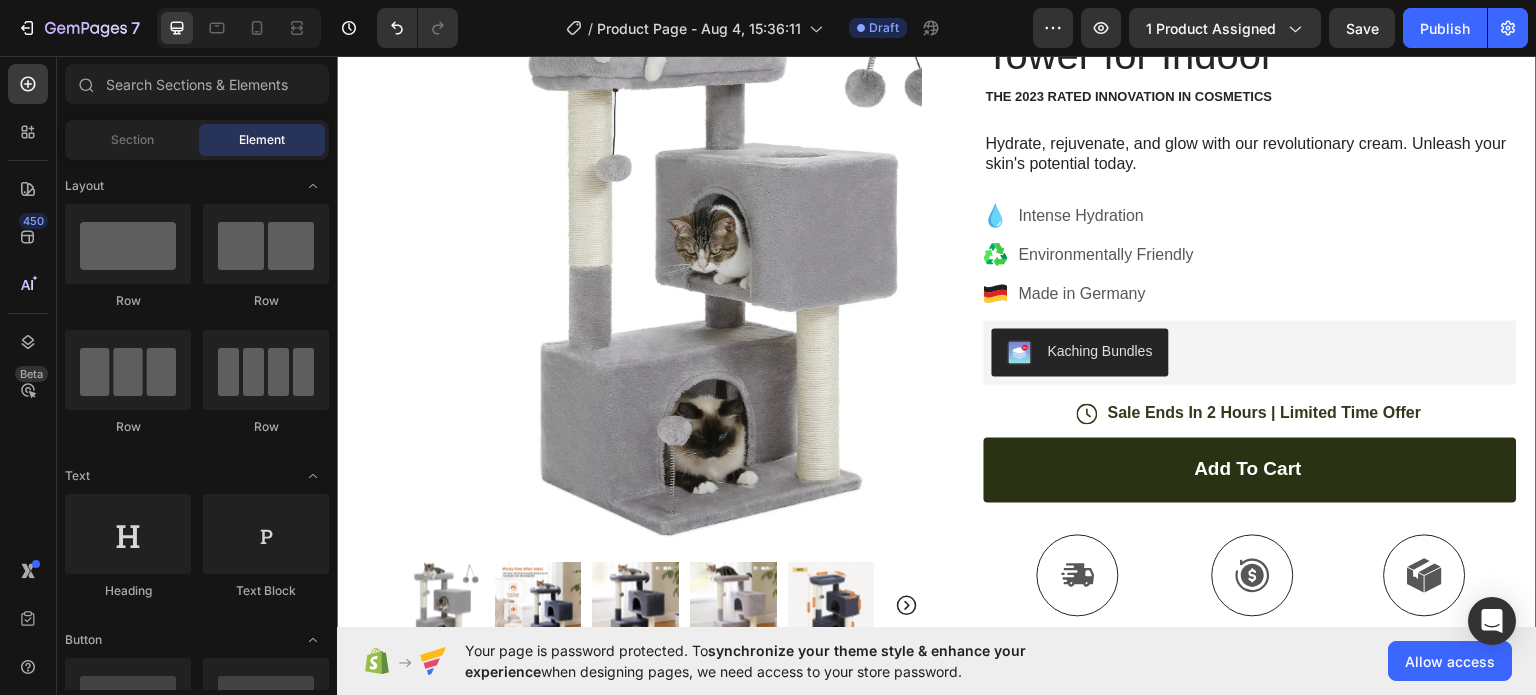 scroll, scrollTop: 200, scrollLeft: 0, axis: vertical 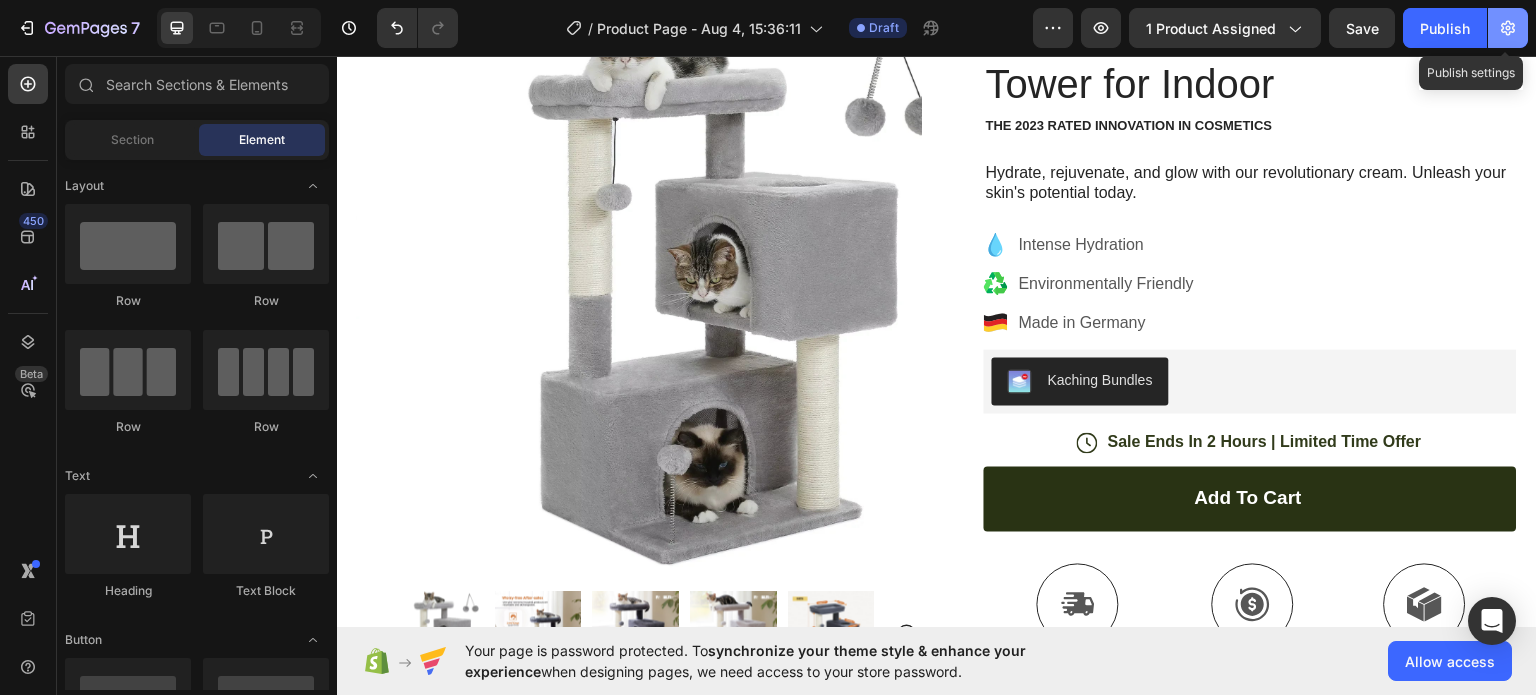 click 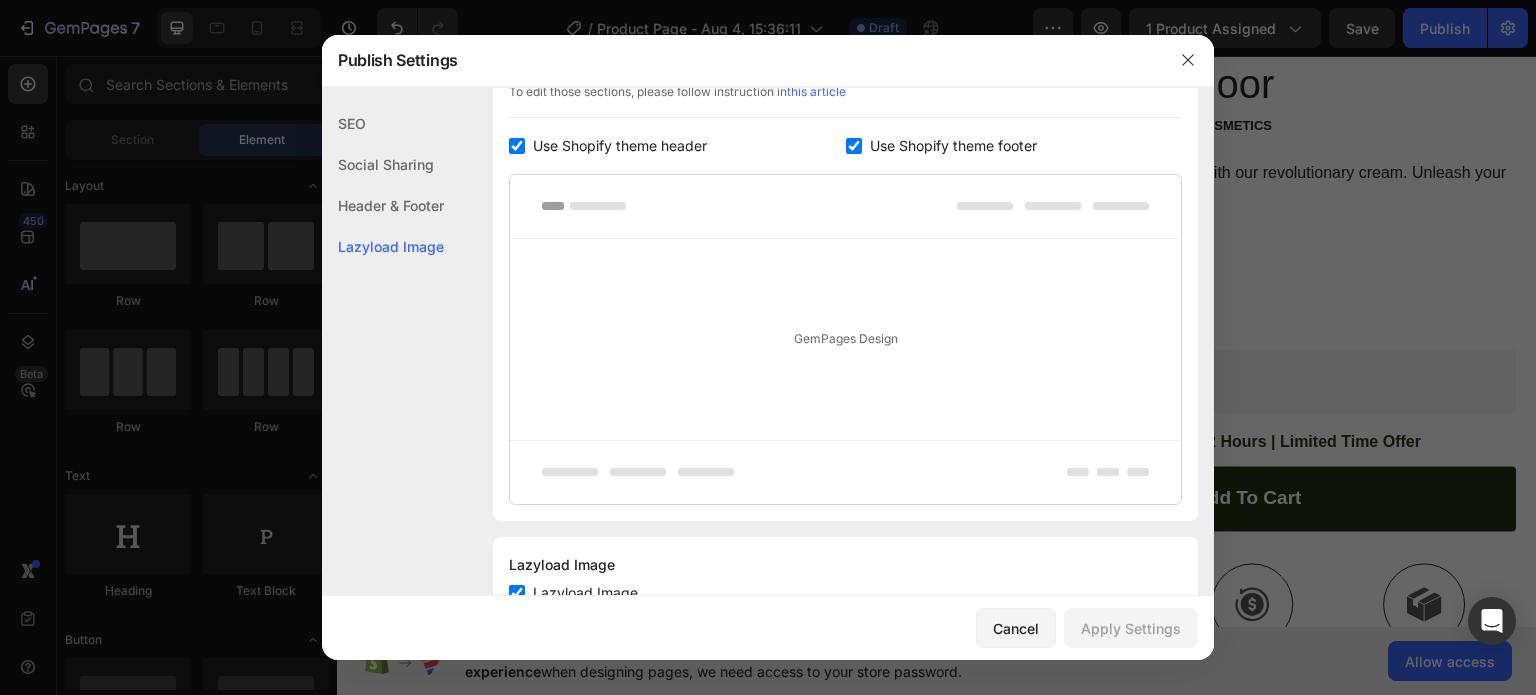 scroll, scrollTop: 430, scrollLeft: 0, axis: vertical 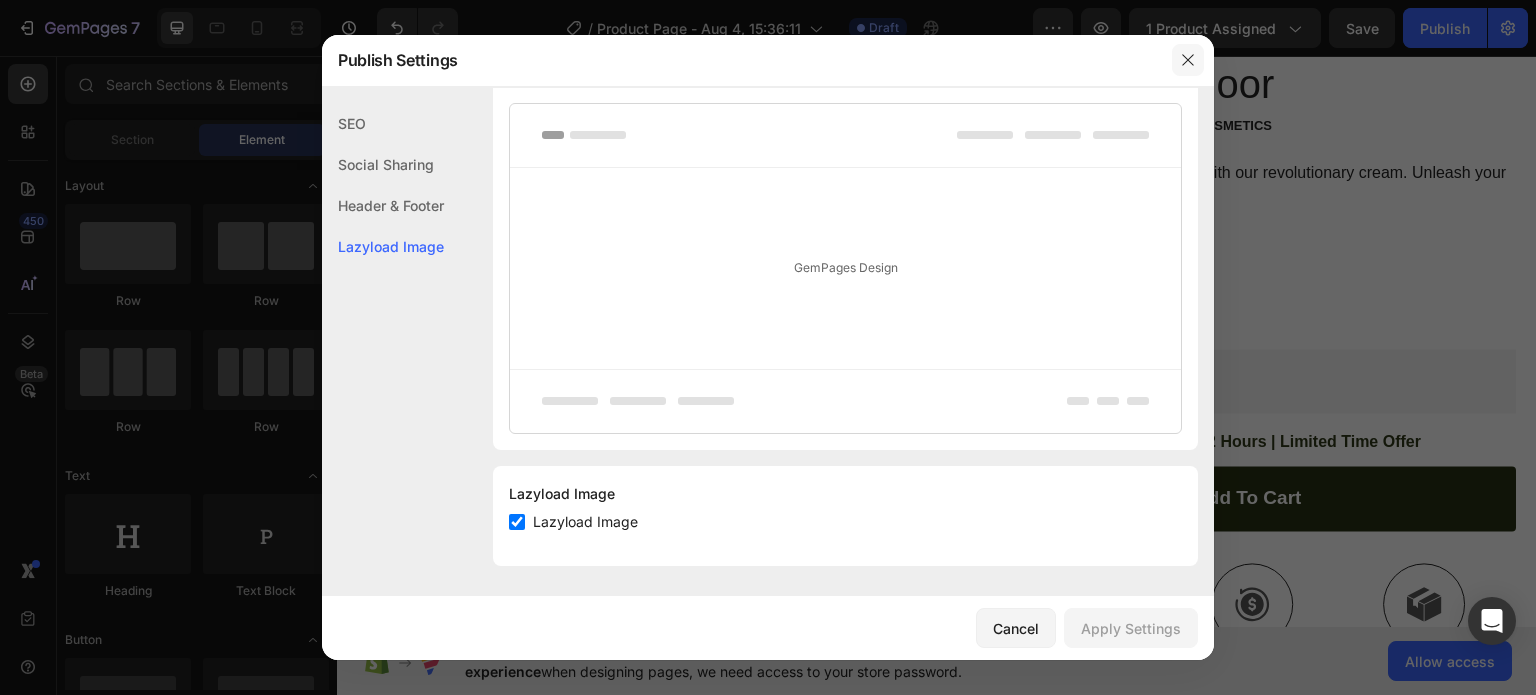 drag, startPoint x: 1180, startPoint y: 63, endPoint x: 921, endPoint y: 201, distance: 293.4706 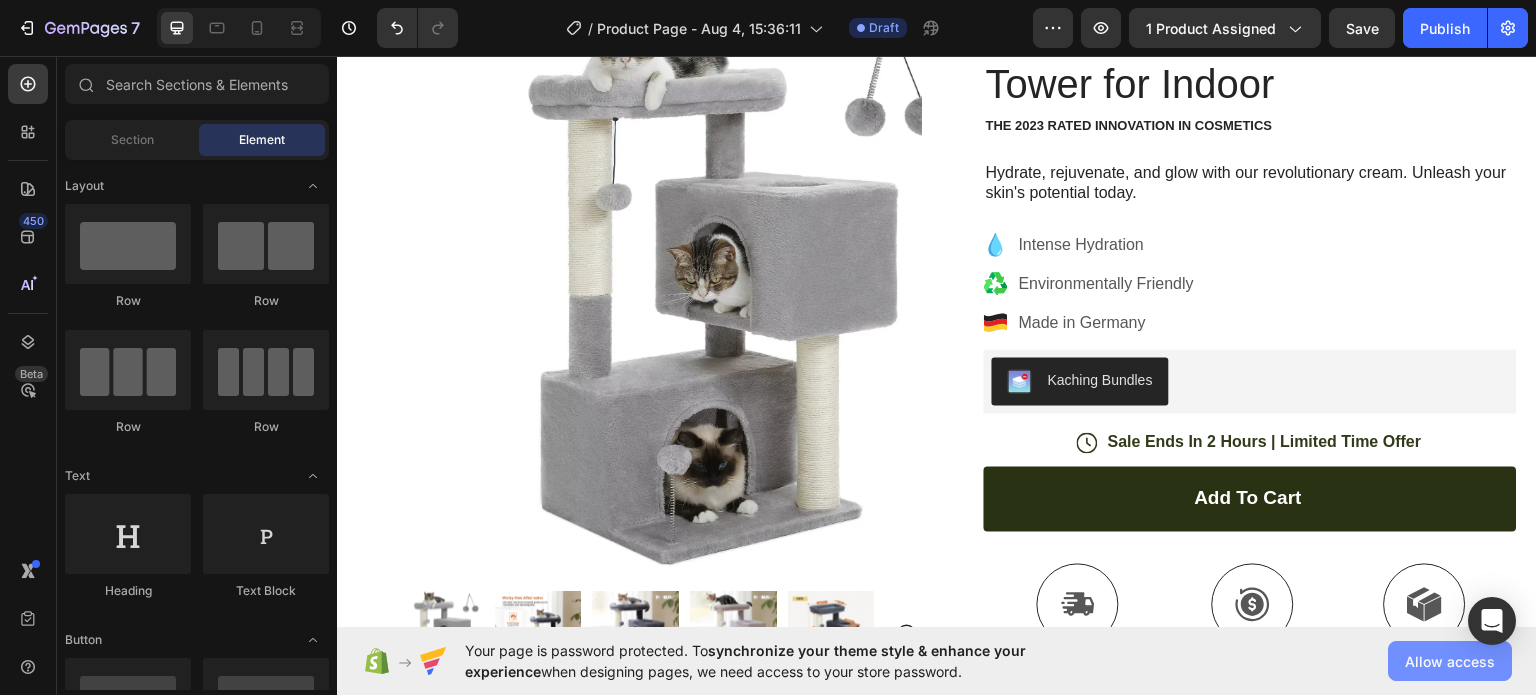 click on "Allow access" 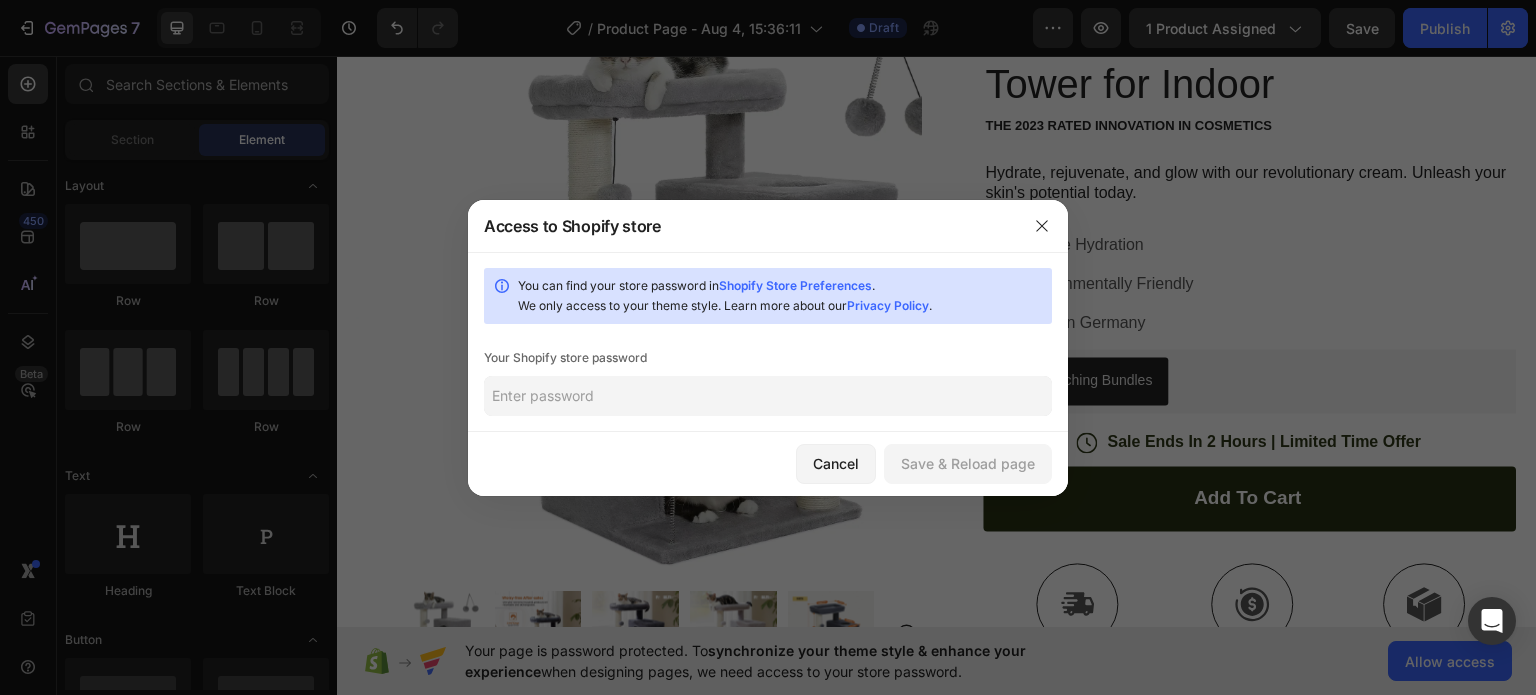 click 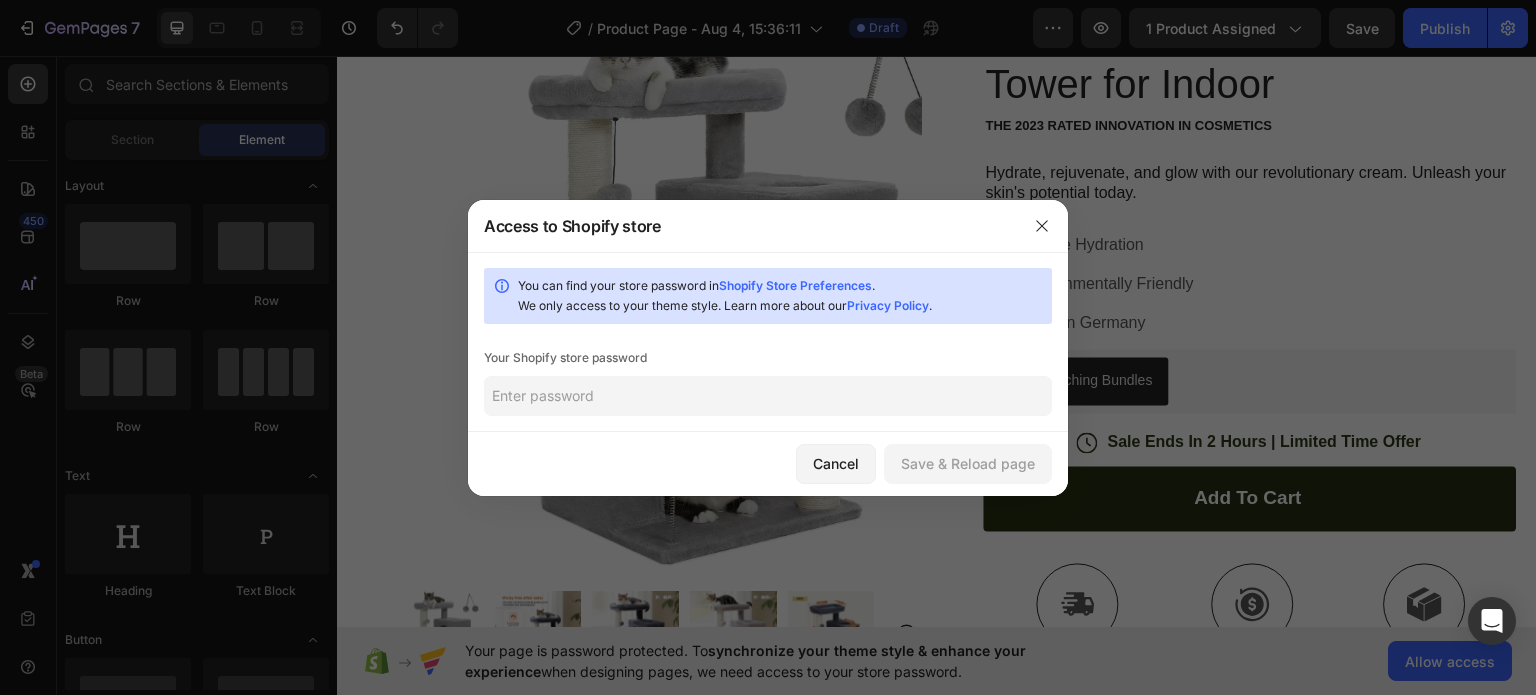 click on "Your Shopify store password" at bounding box center [768, 358] 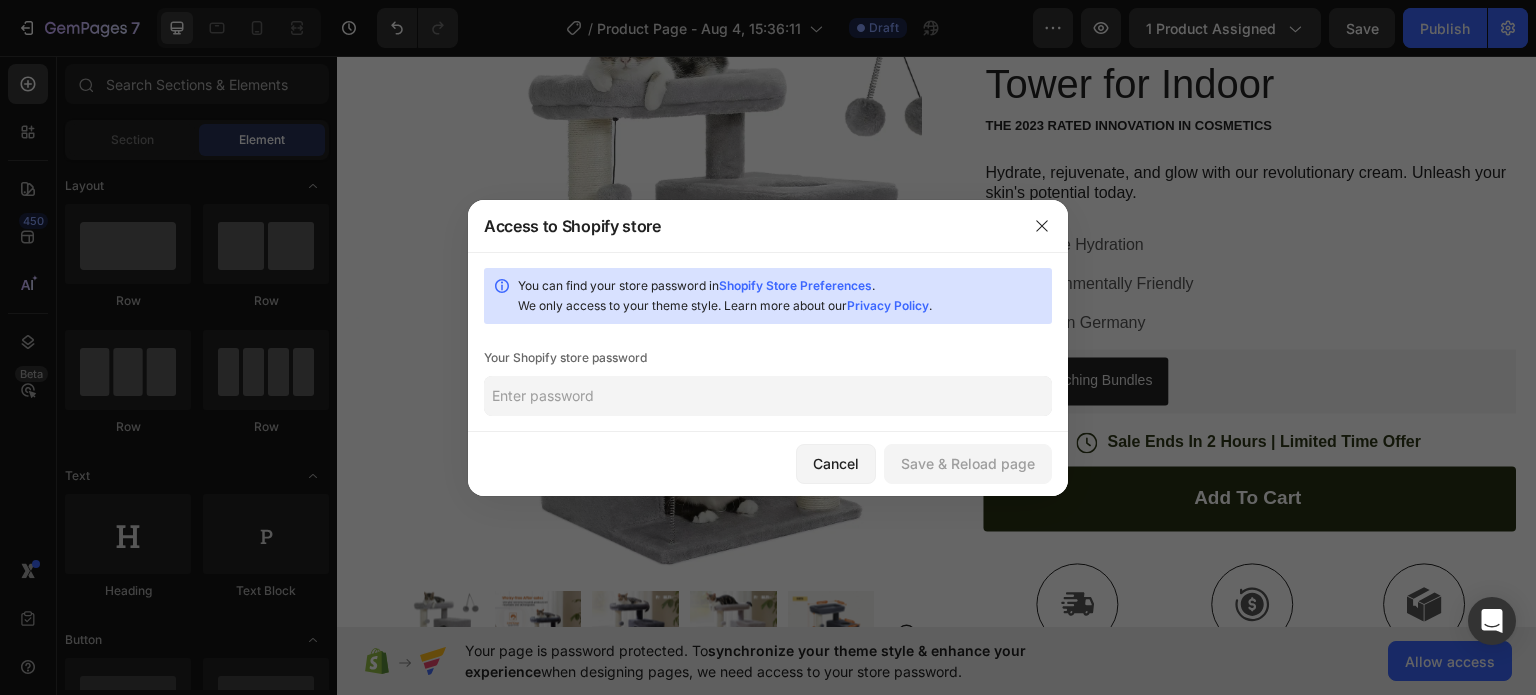 paste on "bok" 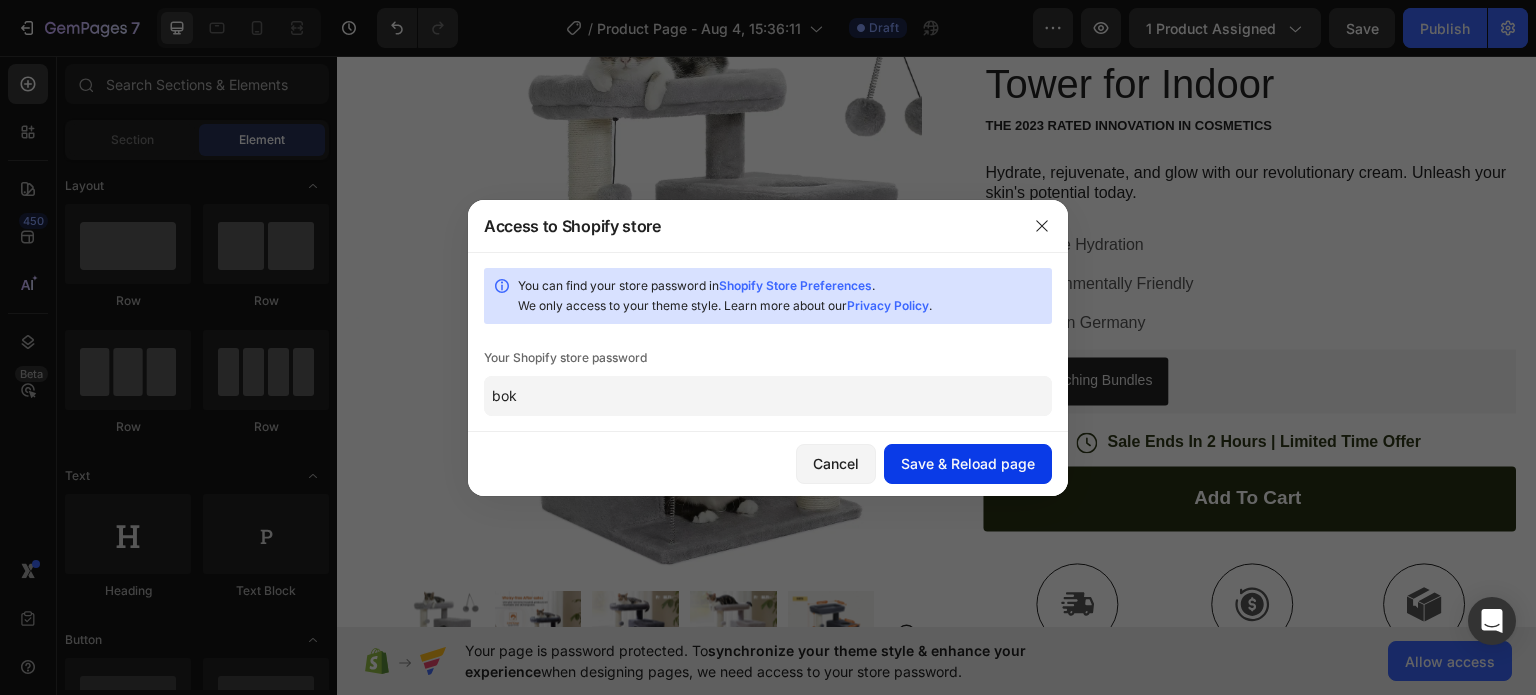 type on "bok" 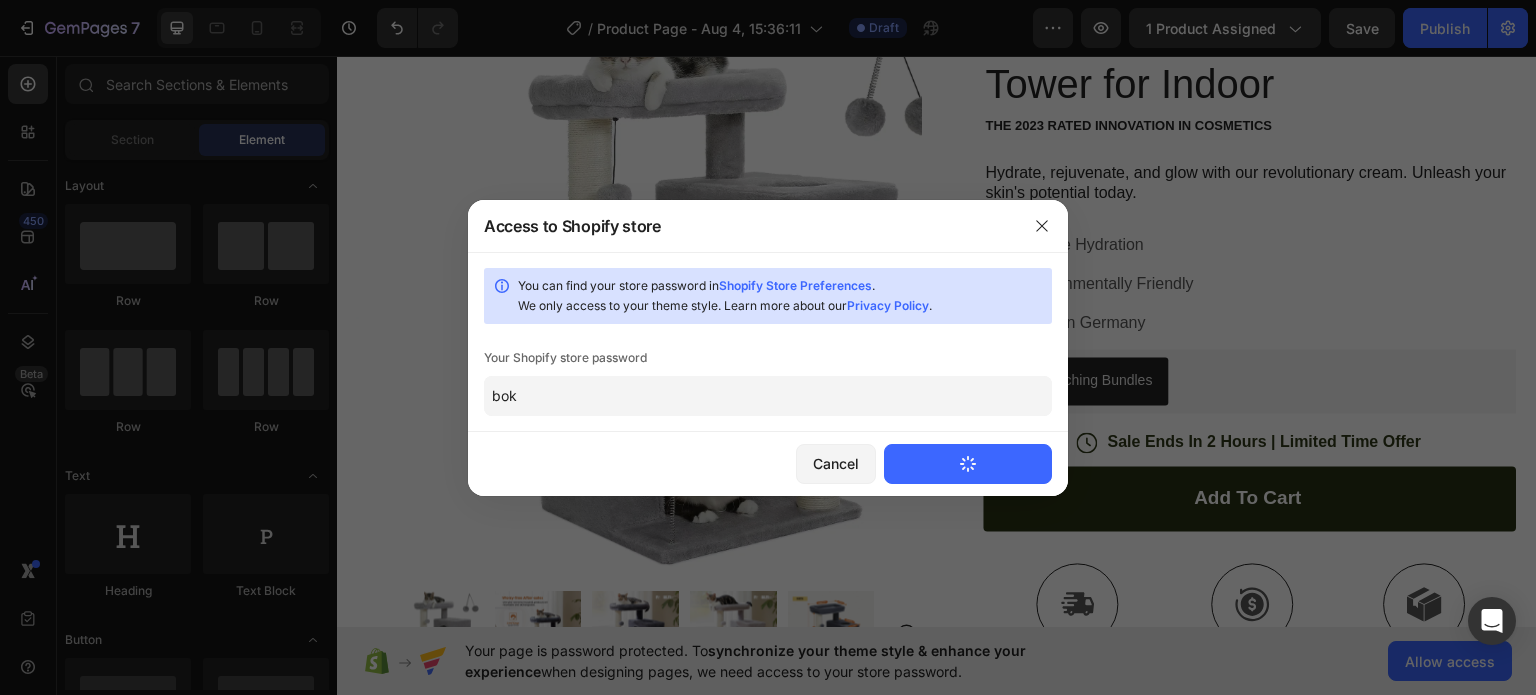 type 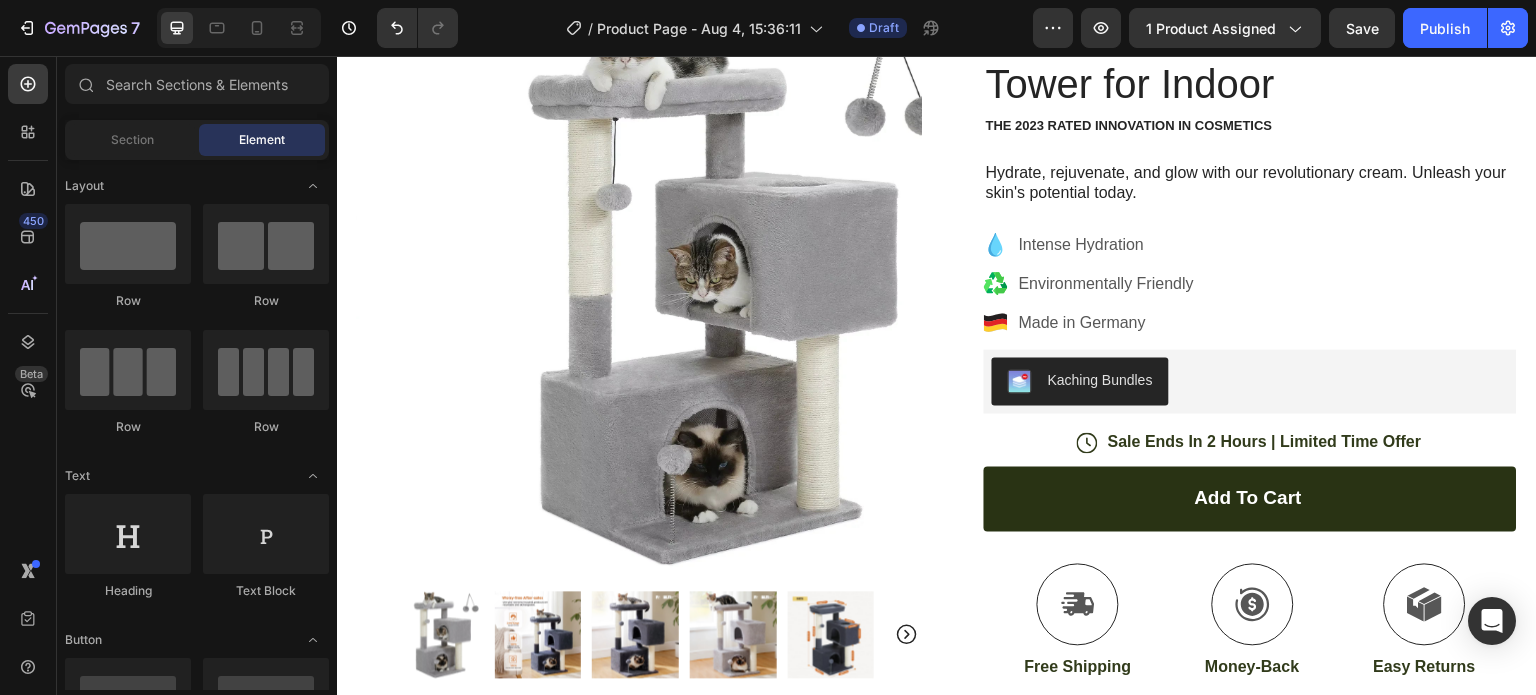 scroll, scrollTop: 0, scrollLeft: 0, axis: both 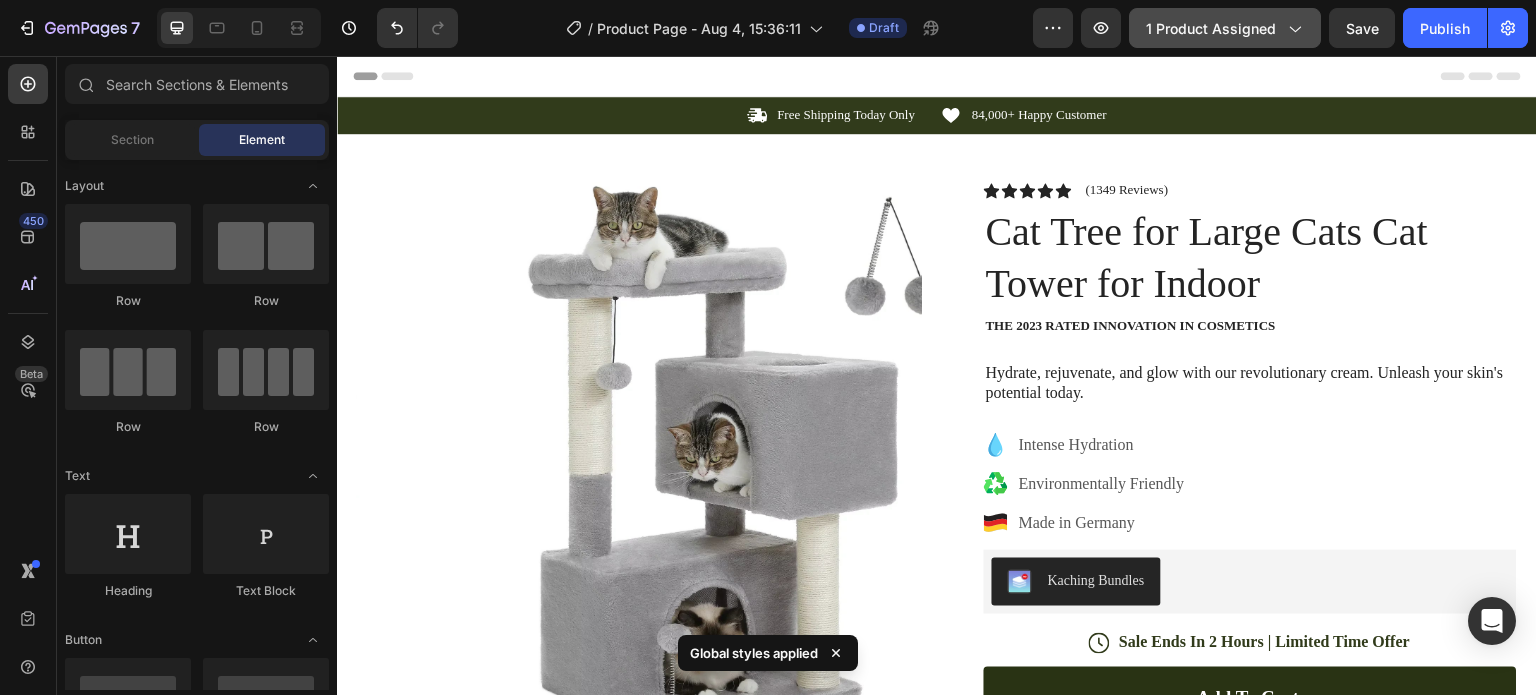 click on "1 product assigned" 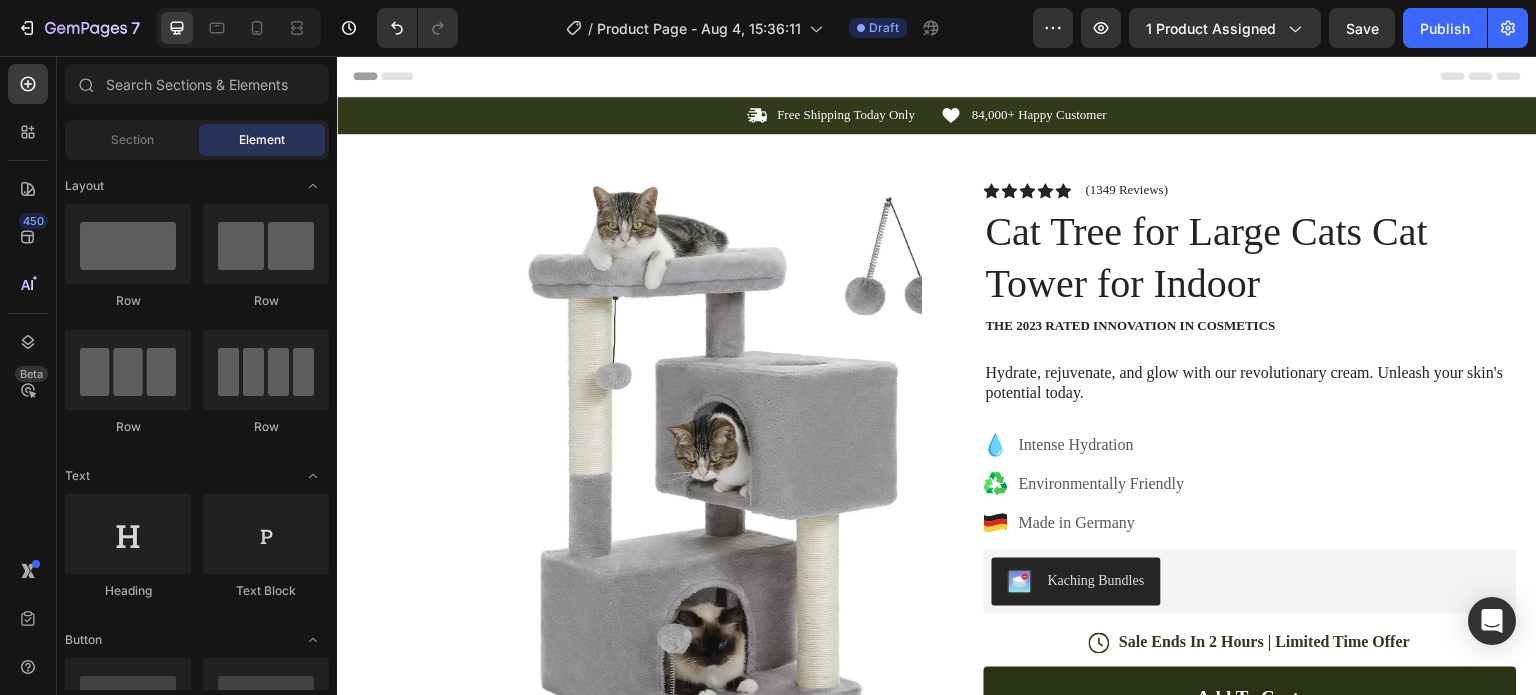 click on "7   /  Product Page - Aug 4, 15:36:11 Draft Preview 1 product assigned  Save   Publish" 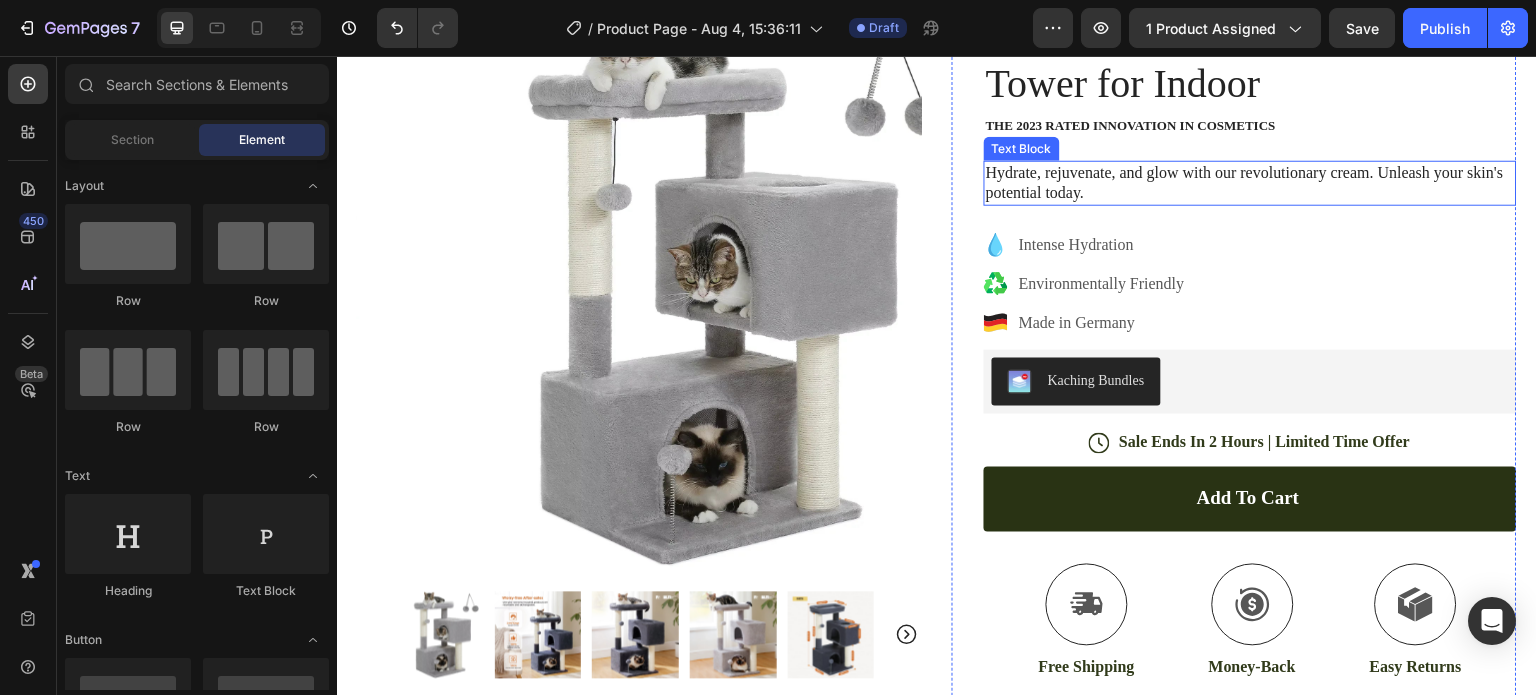 scroll, scrollTop: 0, scrollLeft: 0, axis: both 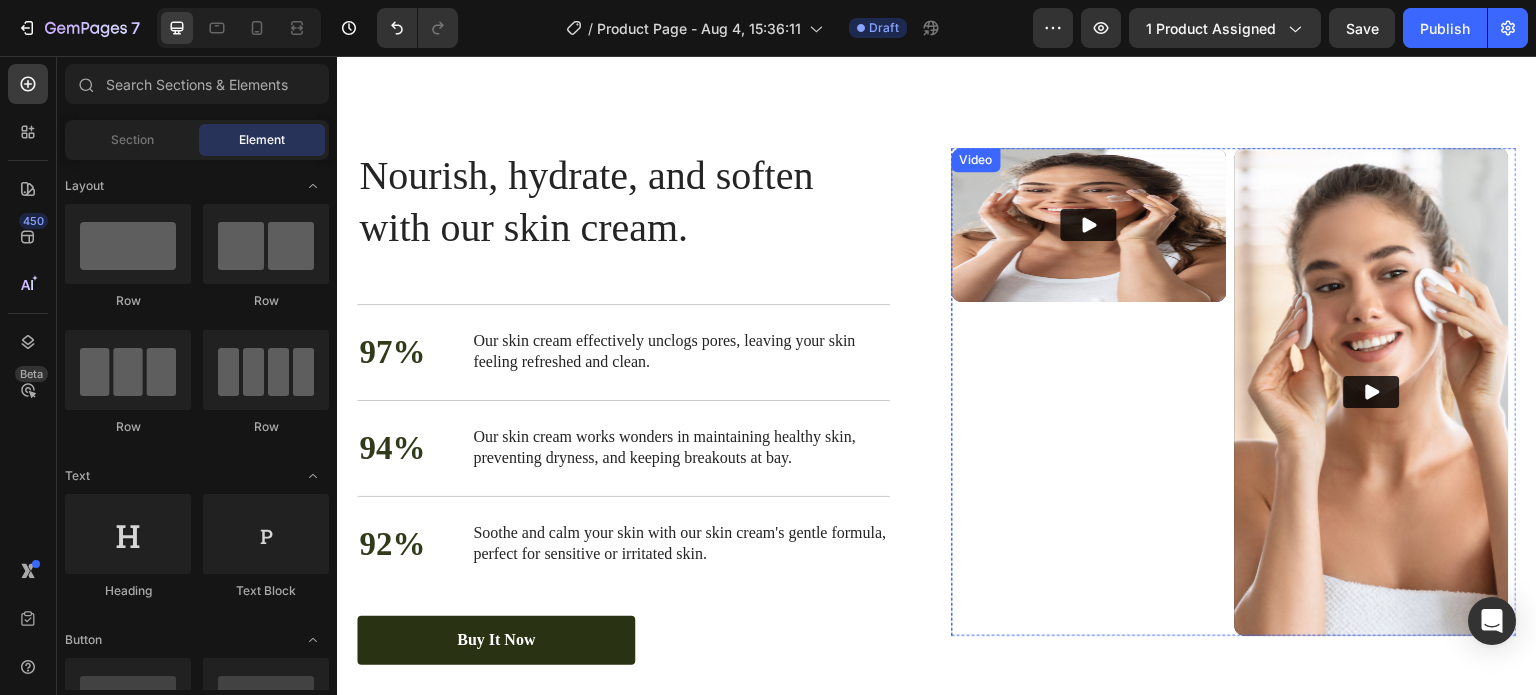 click at bounding box center (1089, 225) 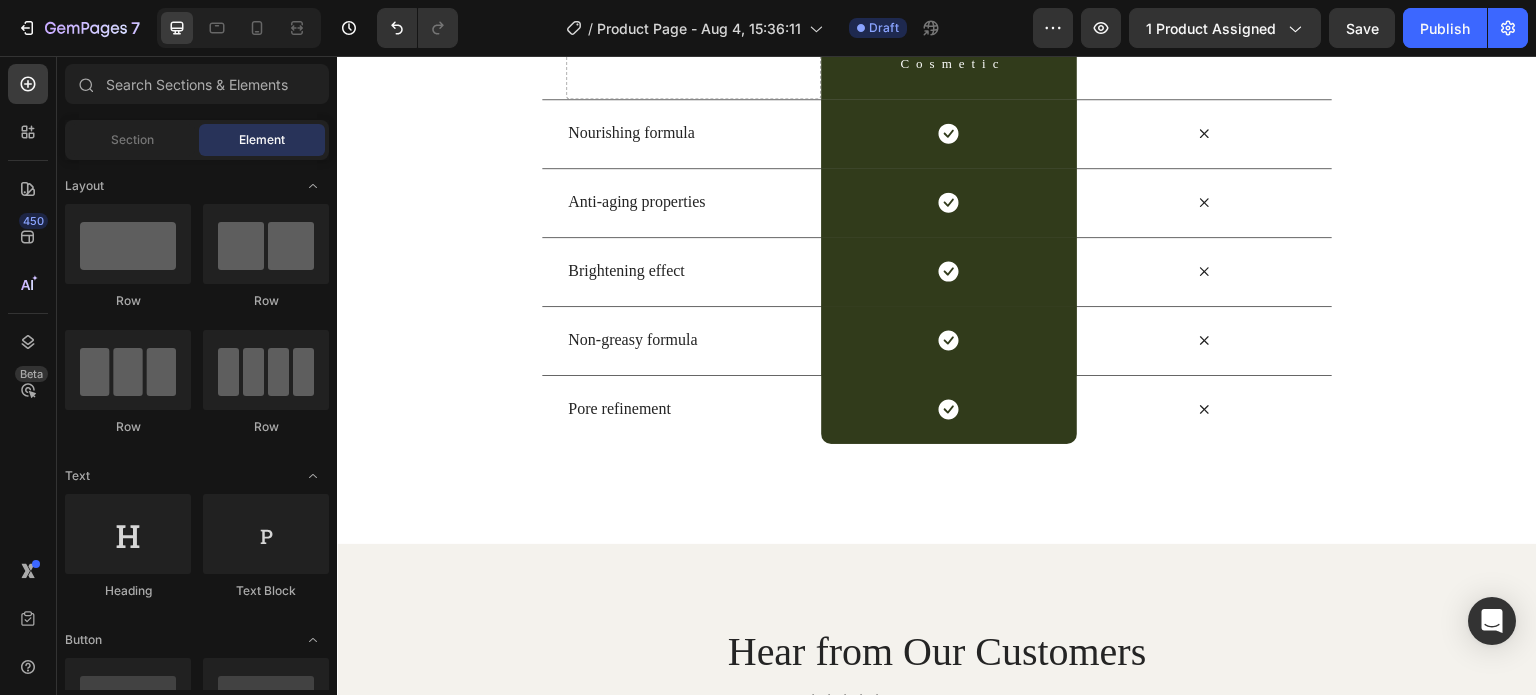 scroll, scrollTop: 4149, scrollLeft: 0, axis: vertical 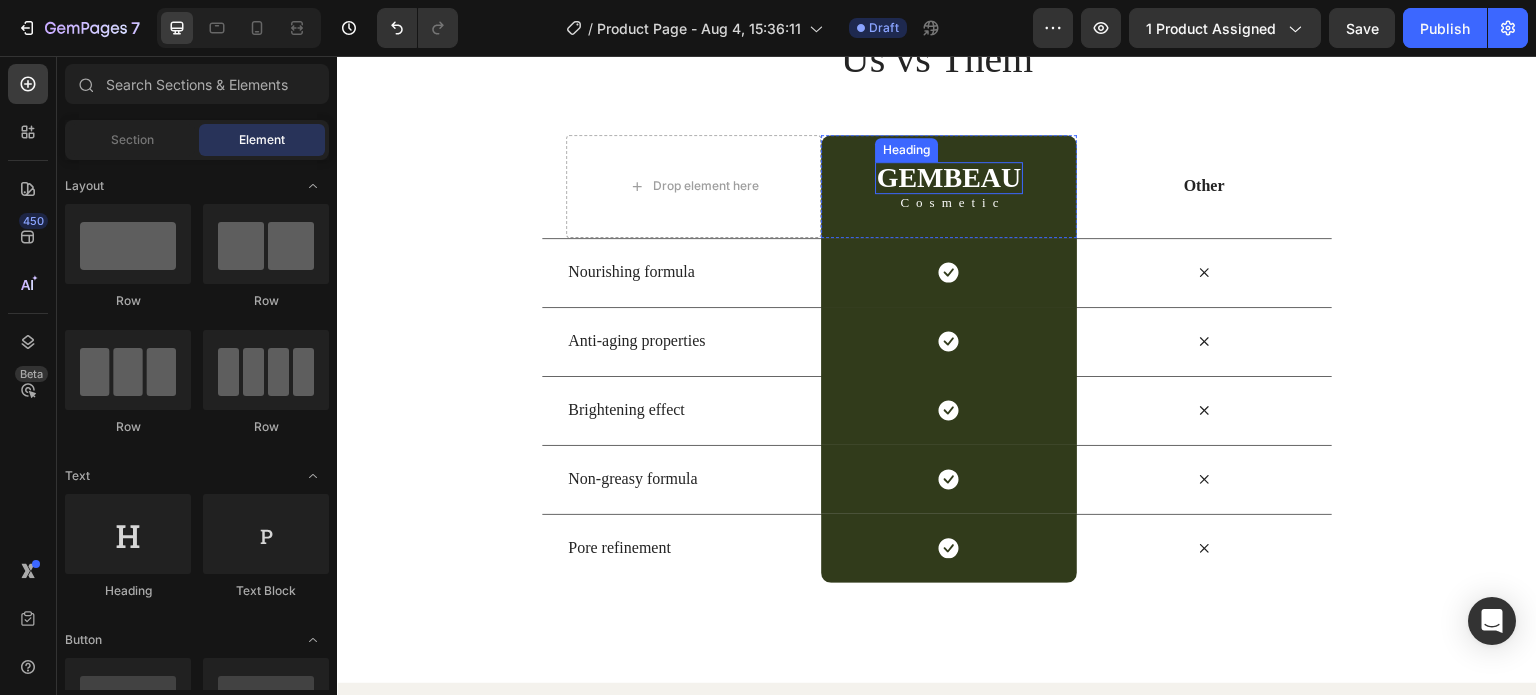 click on "GEMBEAU" at bounding box center [949, 178] 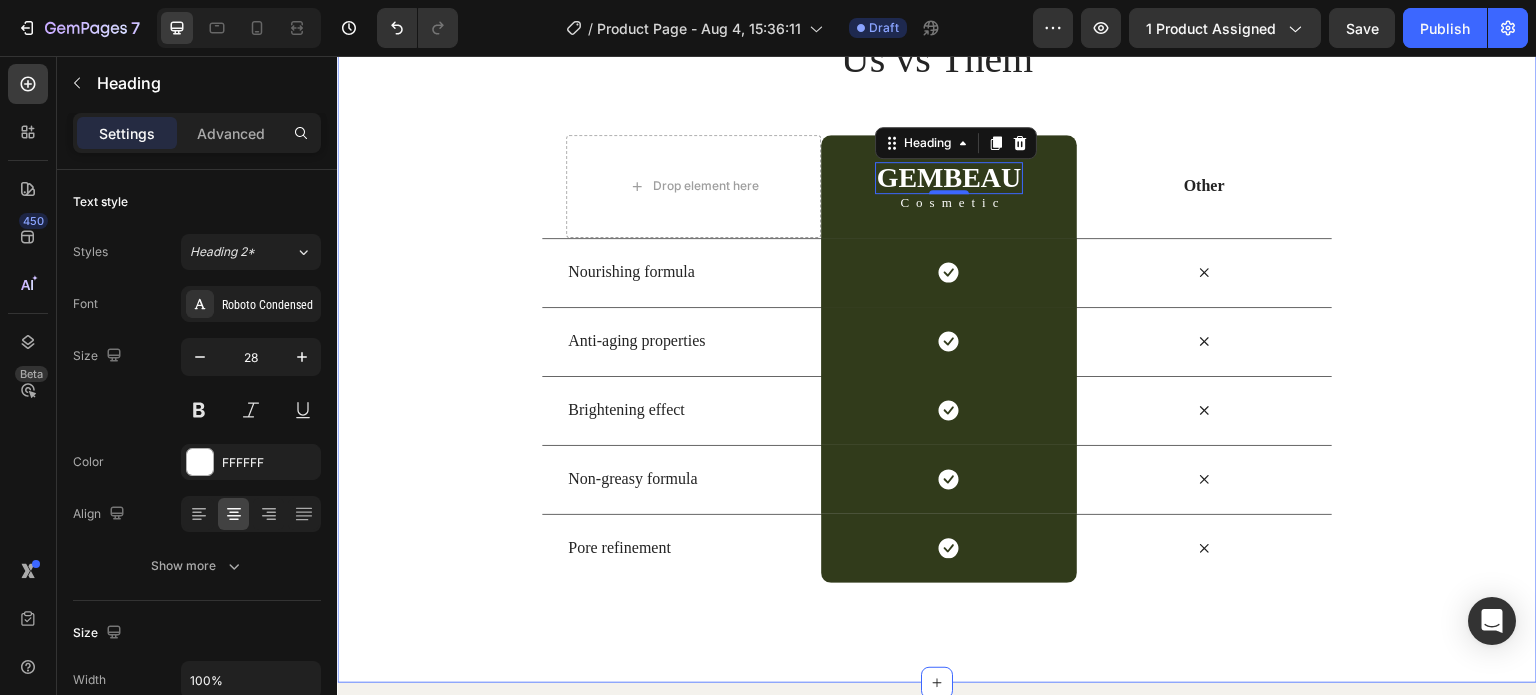 click on "Us vs Them Heading Row
Drop element here GEMBEAU Heading   0 Cosmetic Text Block Row Other Text Block Row Nourishing formula Text Block
Icon Row
Icon Row Anti-aging properties Text Block
Icon Row
Icon Row Brightening effect Text Block
Icon Row
Icon Row Non-greasy formula Text Block
Icon Row
Icon Row Pore refinement Text Block
Icon Row
Icon Row" at bounding box center (937, 307) 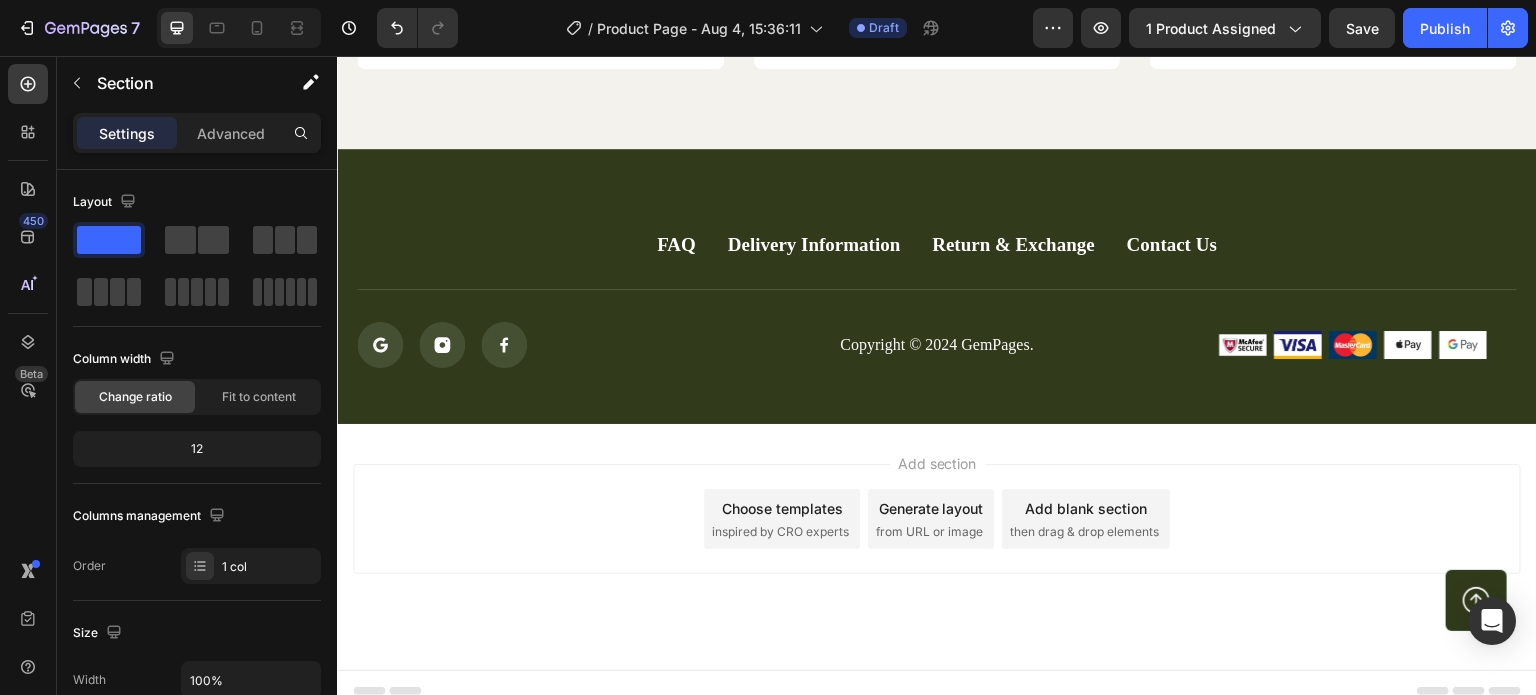 scroll, scrollTop: 5492, scrollLeft: 0, axis: vertical 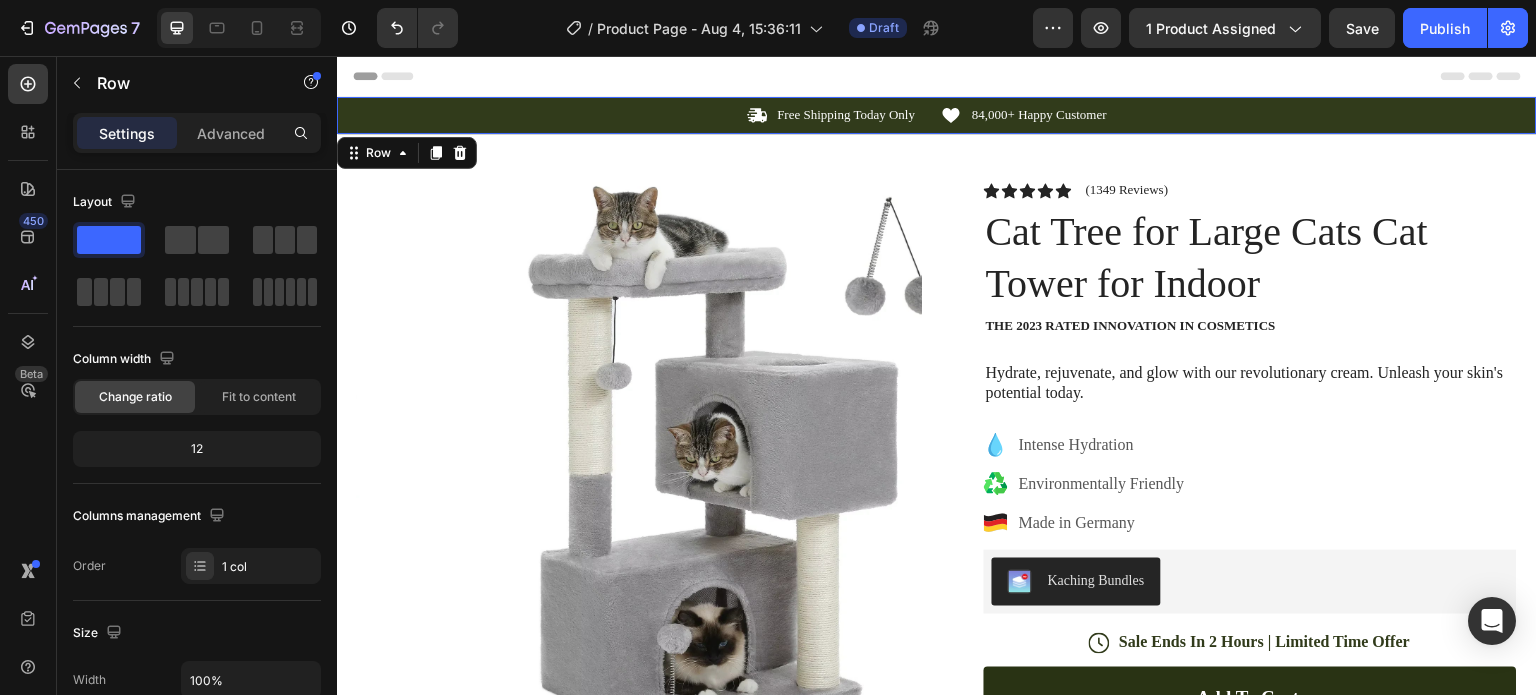 click on "Icon Free Shipping Today Only Text Block Row
Icon 84,000+ Happy Customer Text Block Row Carousel Row   0" at bounding box center (937, 115) 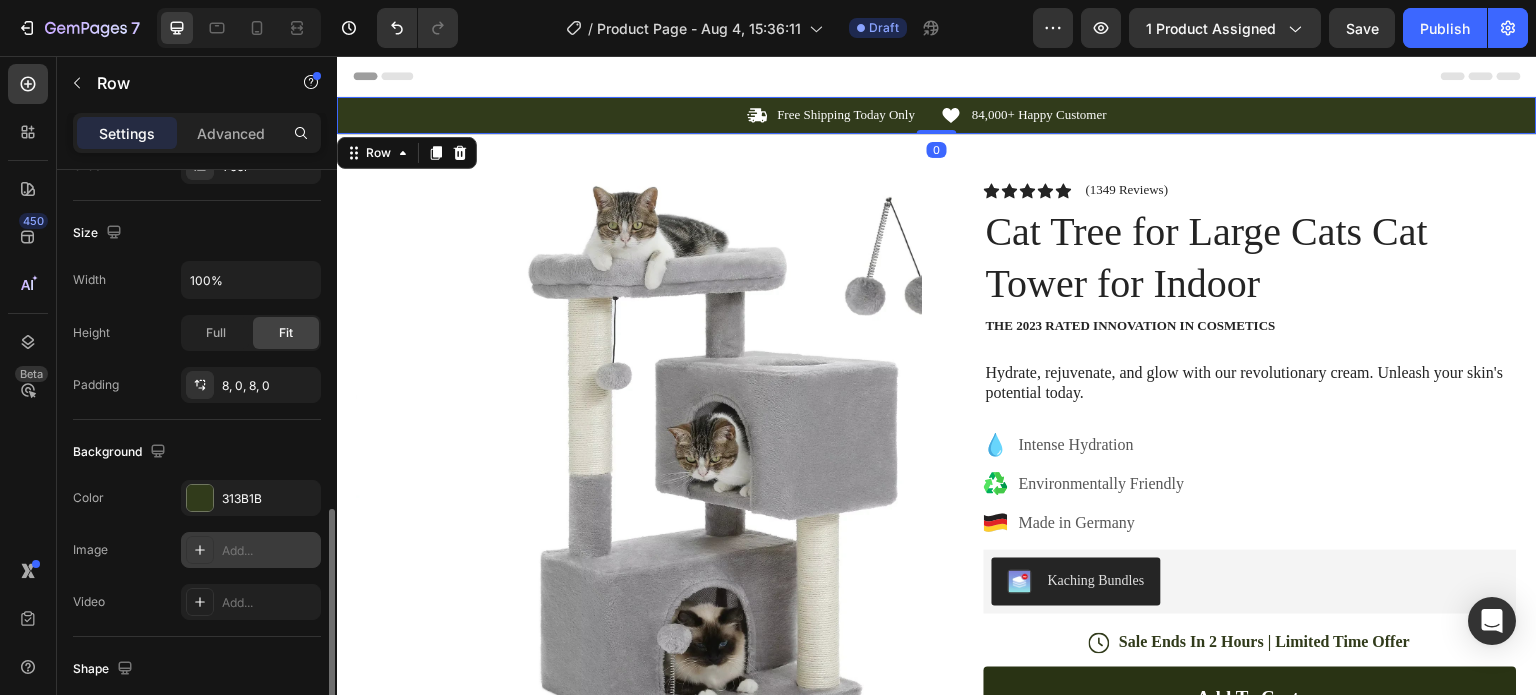 scroll, scrollTop: 500, scrollLeft: 0, axis: vertical 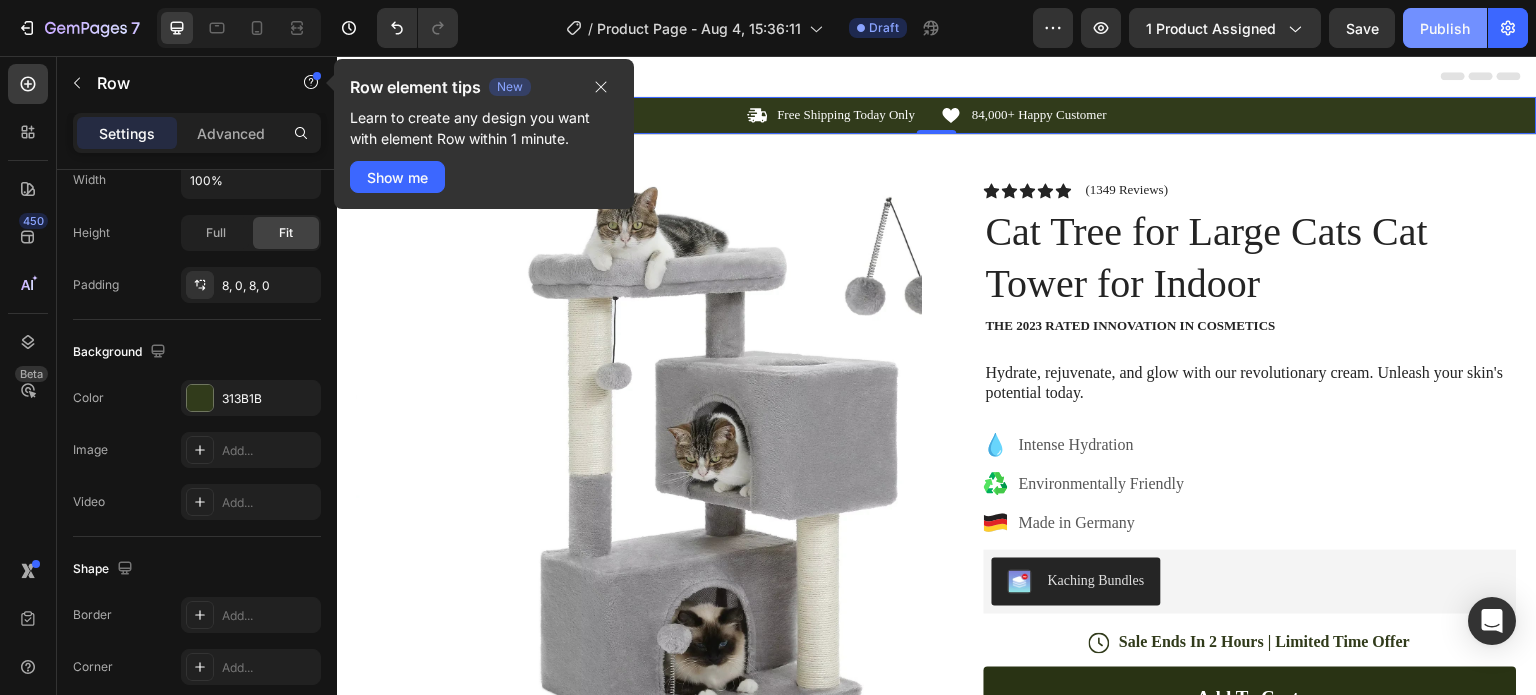 click on "Publish" 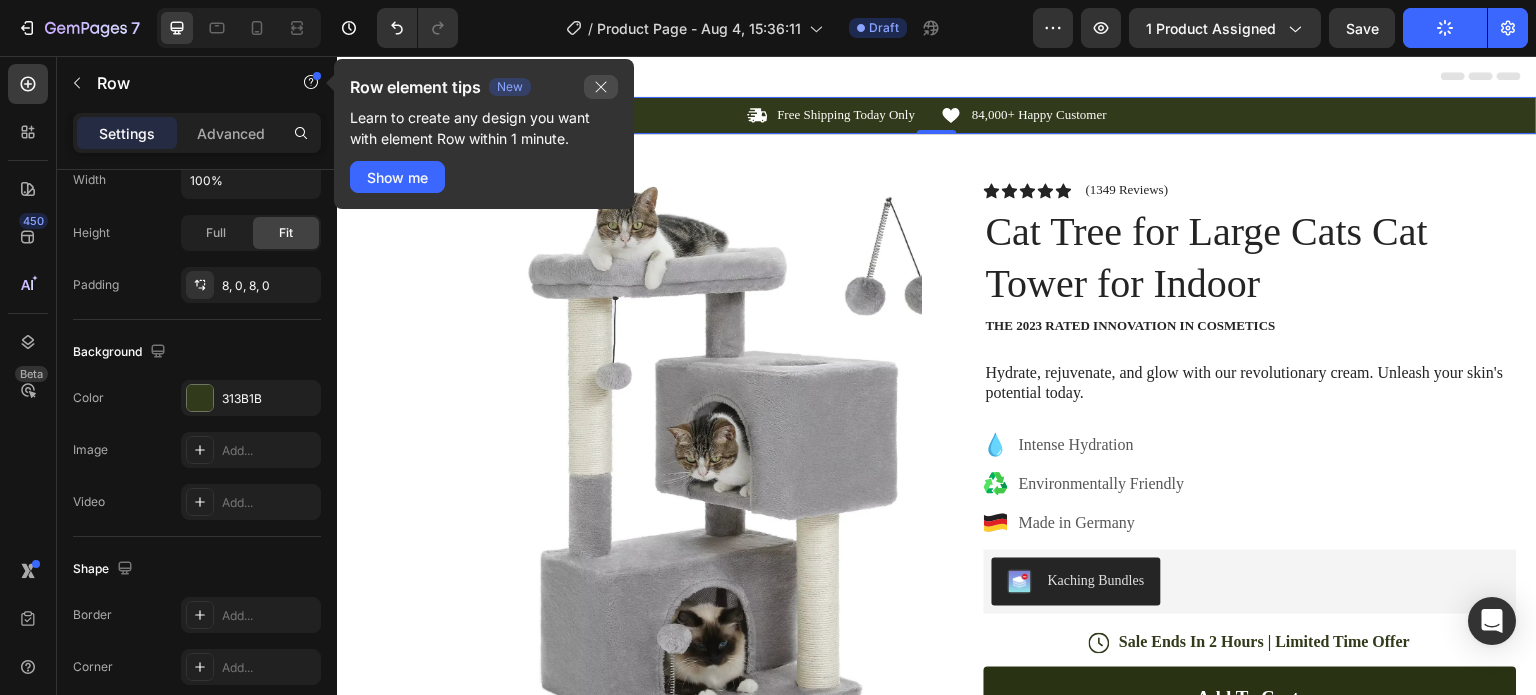 drag, startPoint x: 596, startPoint y: 87, endPoint x: 356, endPoint y: 113, distance: 241.40422 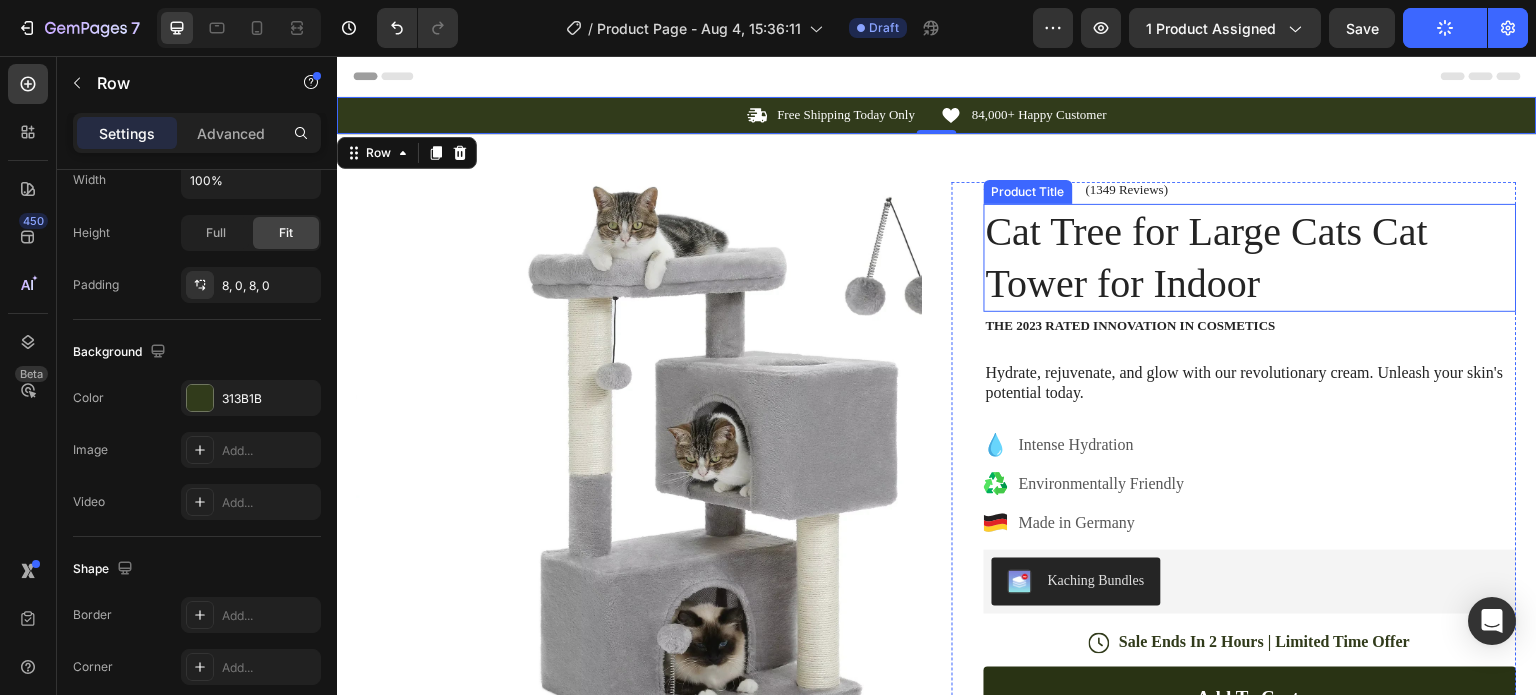 click on "Cat Tree for Large Cats Cat Tower for Indoor" at bounding box center (1250, 258) 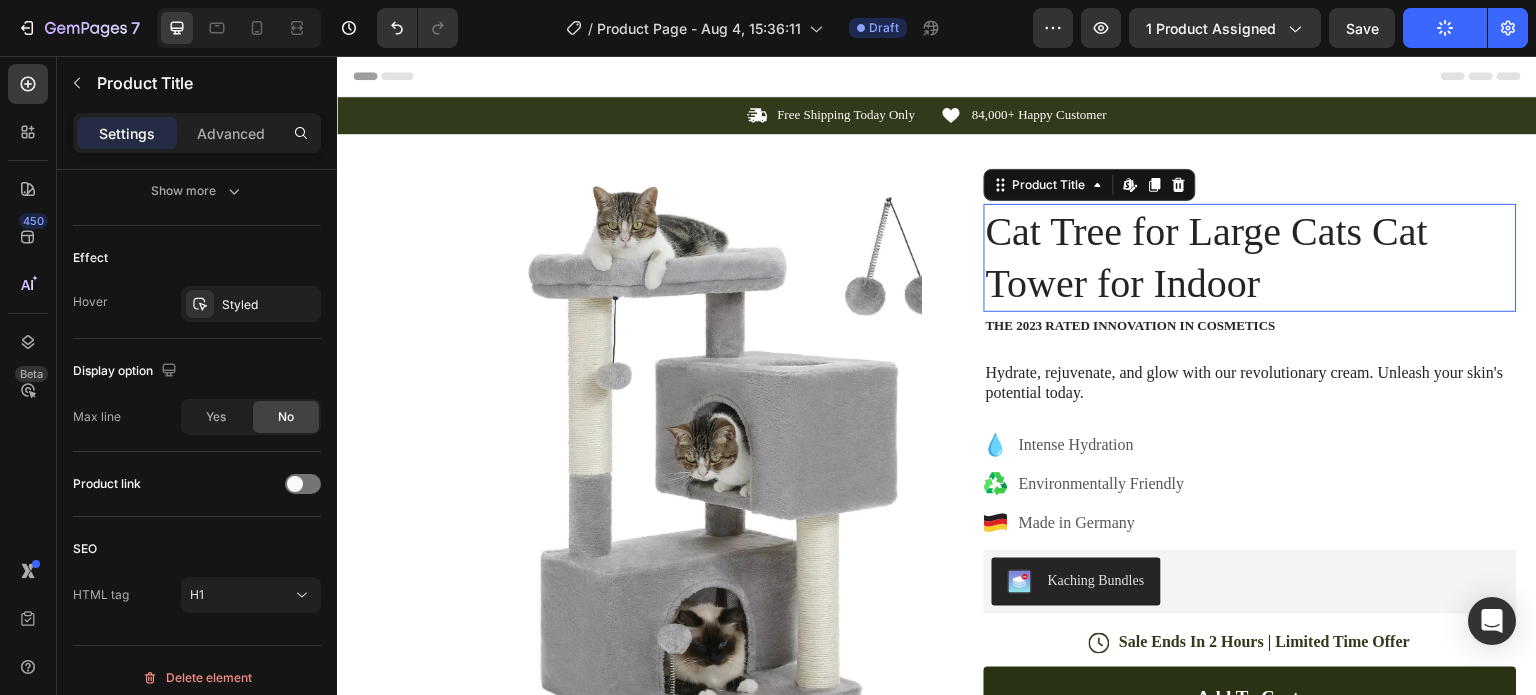 scroll, scrollTop: 0, scrollLeft: 0, axis: both 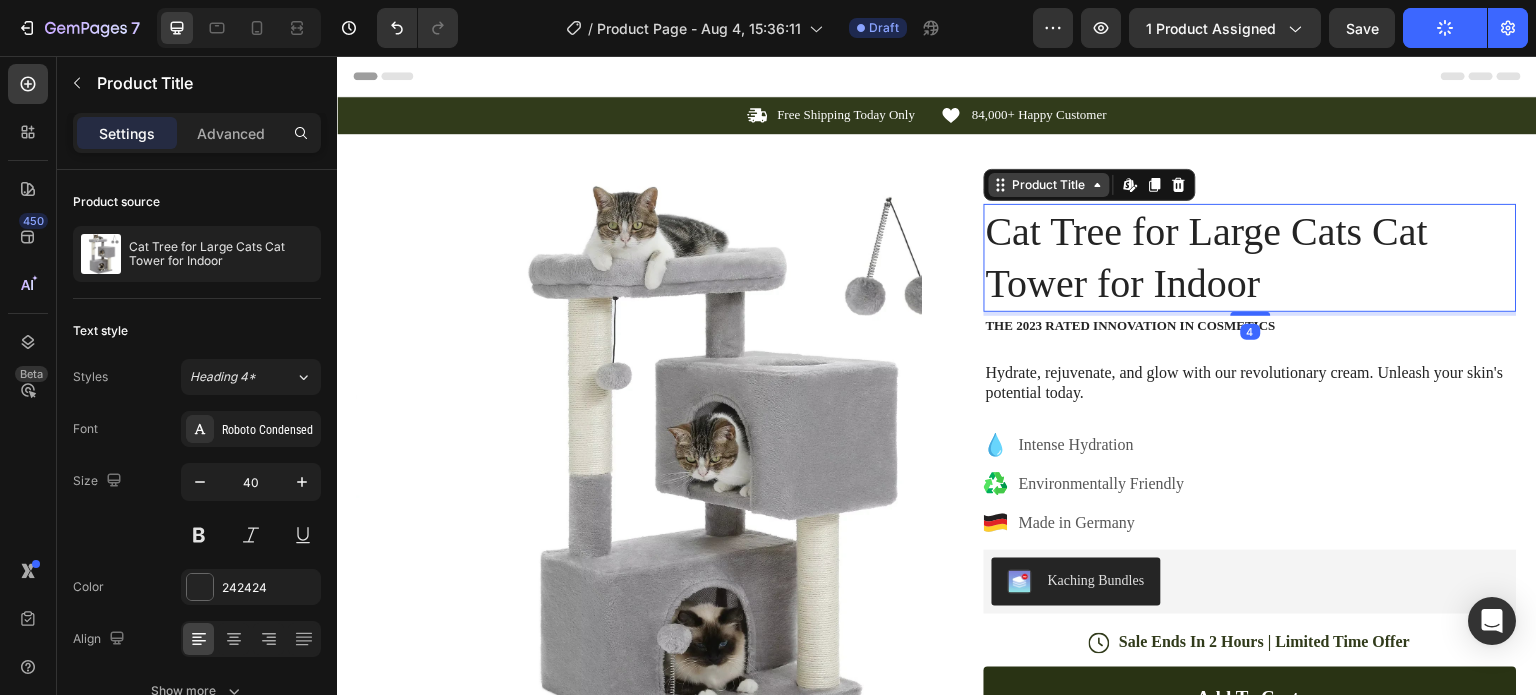 click on "Product Title" at bounding box center [1049, 185] 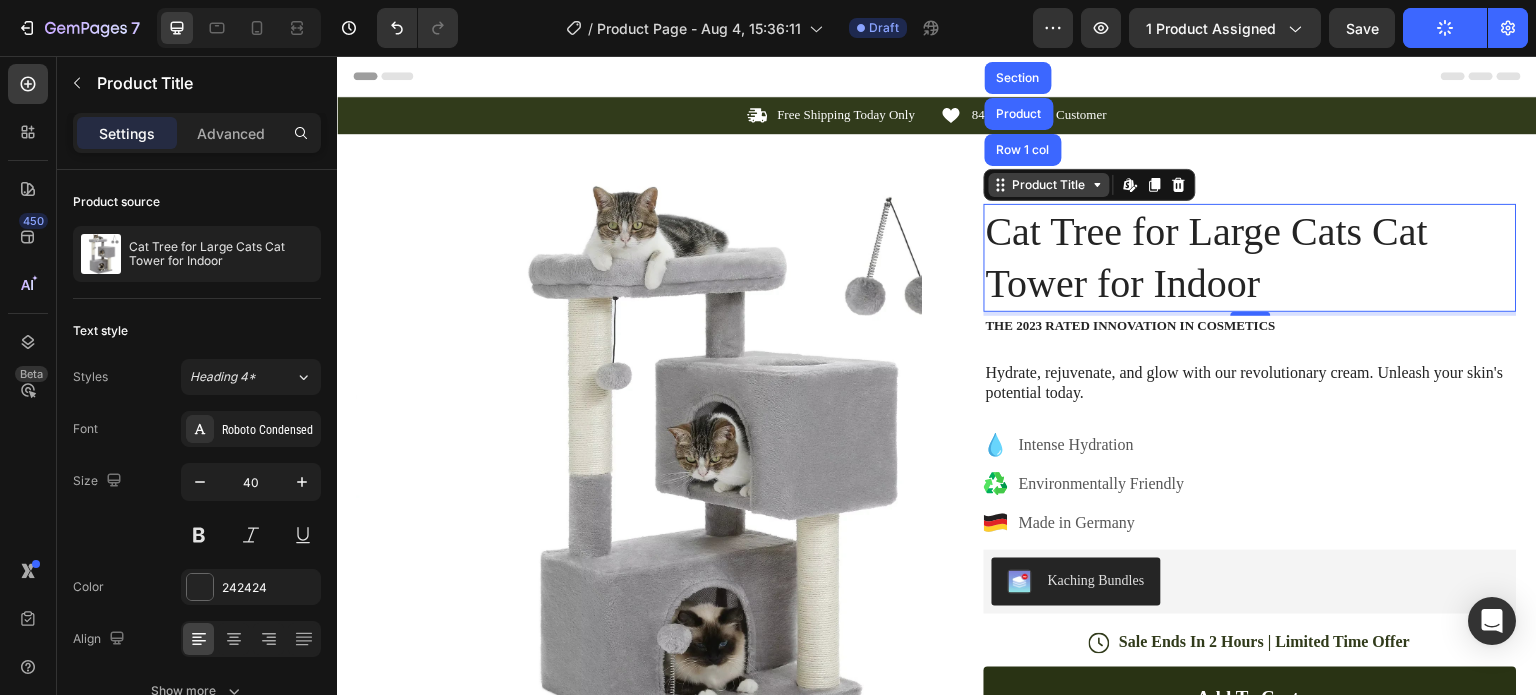 click 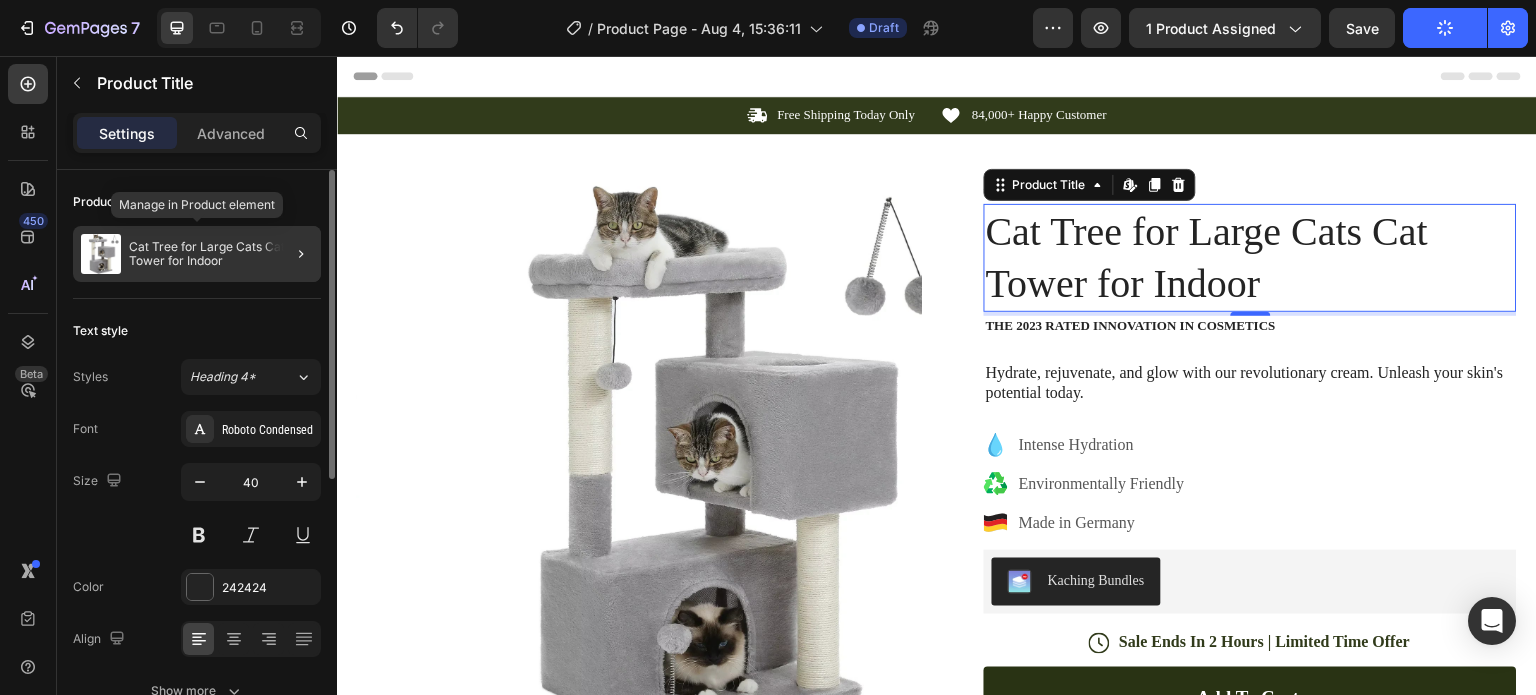 click on "Cat Tree for Large Cats Cat Tower for Indoor" at bounding box center (221, 254) 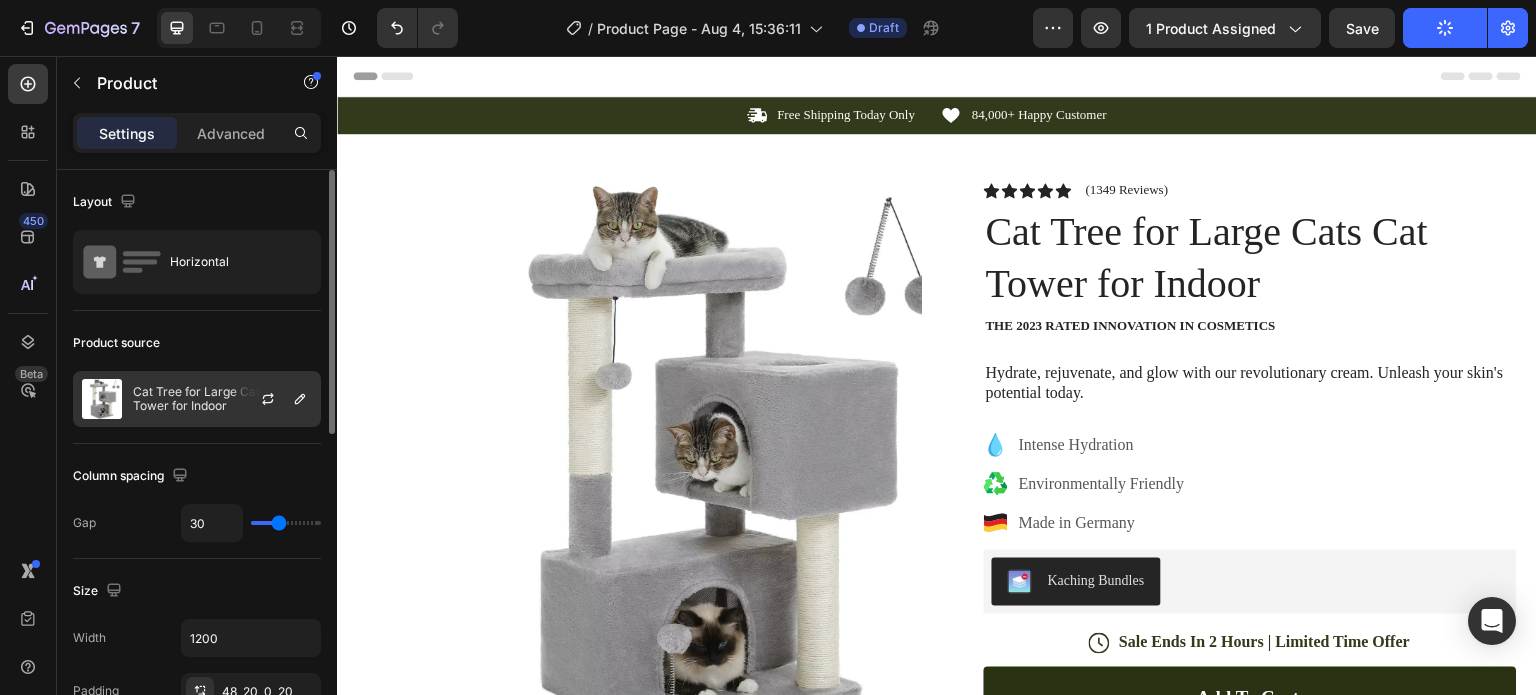 click at bounding box center [276, 399] 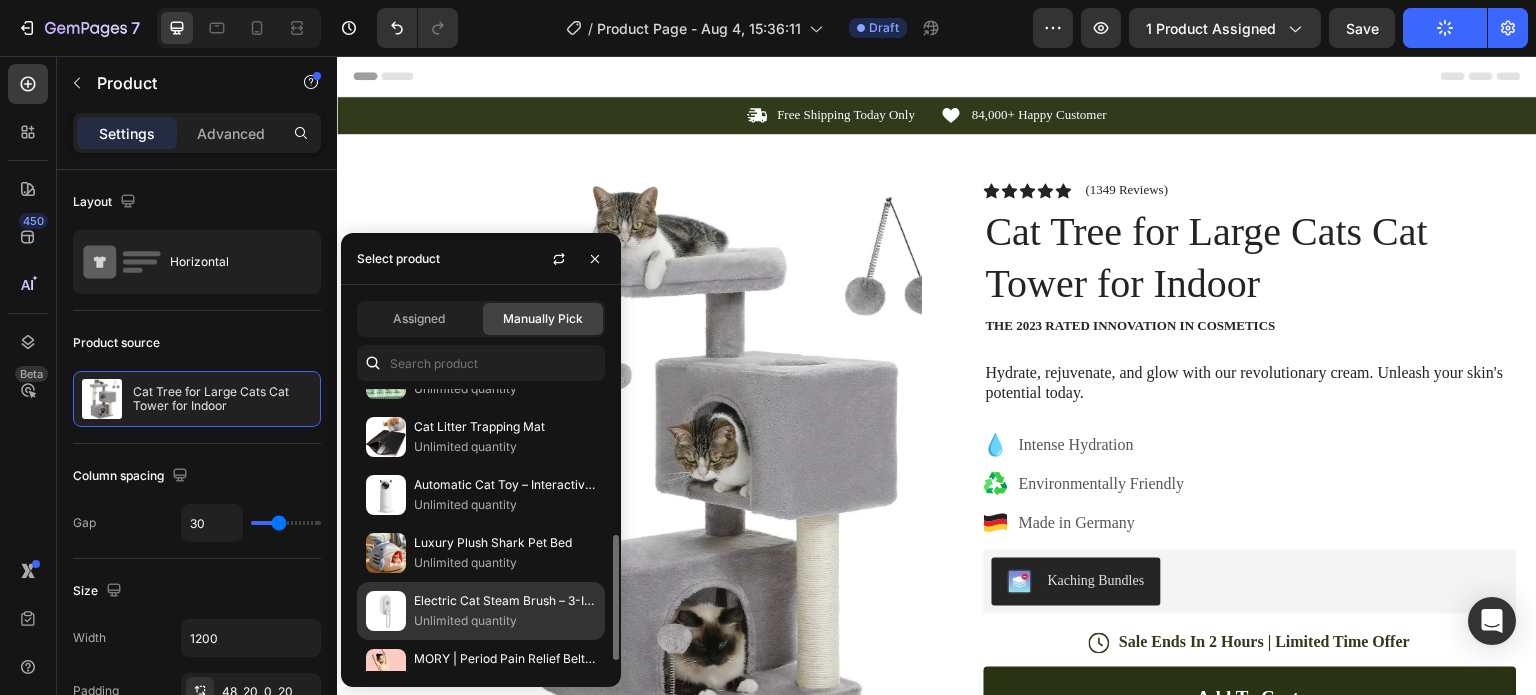 scroll, scrollTop: 351, scrollLeft: 0, axis: vertical 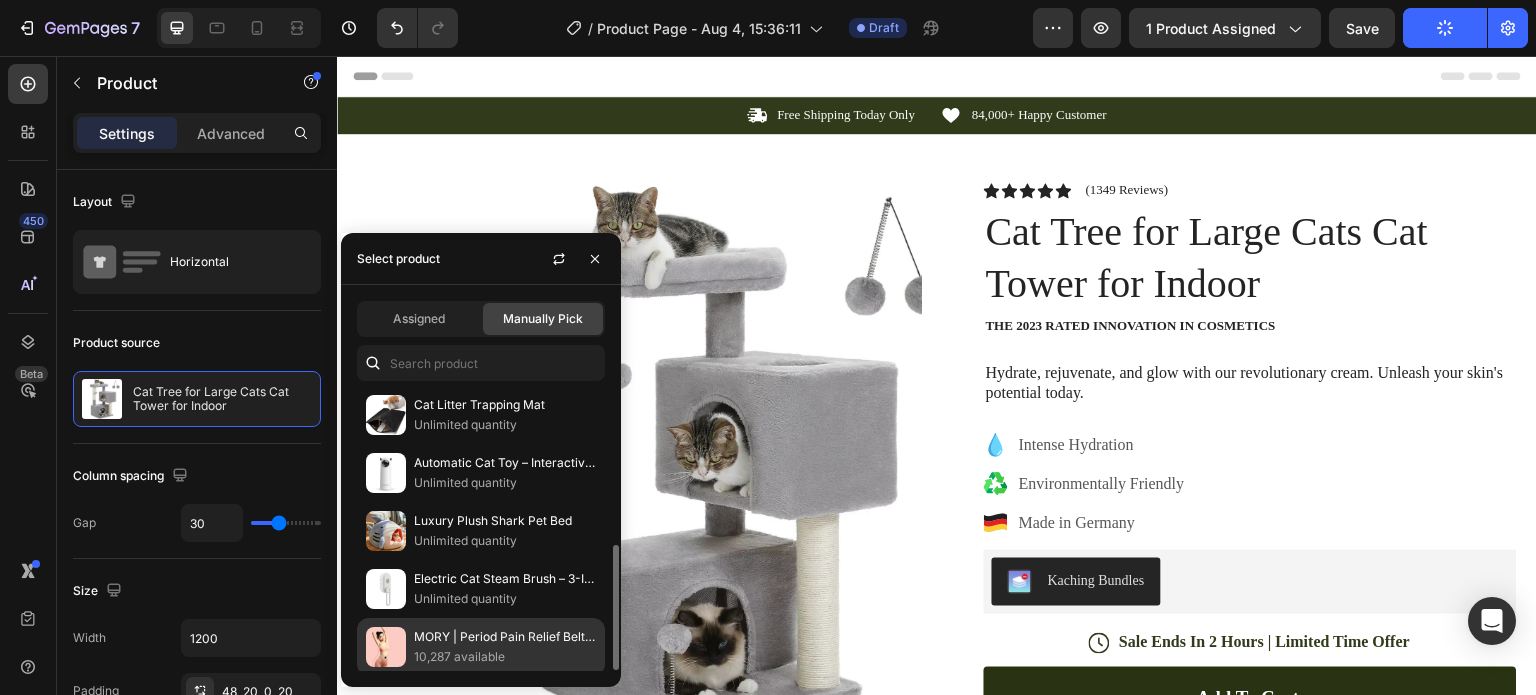 click on "MORY | Period Pain Relief Belt with Heat & Massage" at bounding box center (505, 637) 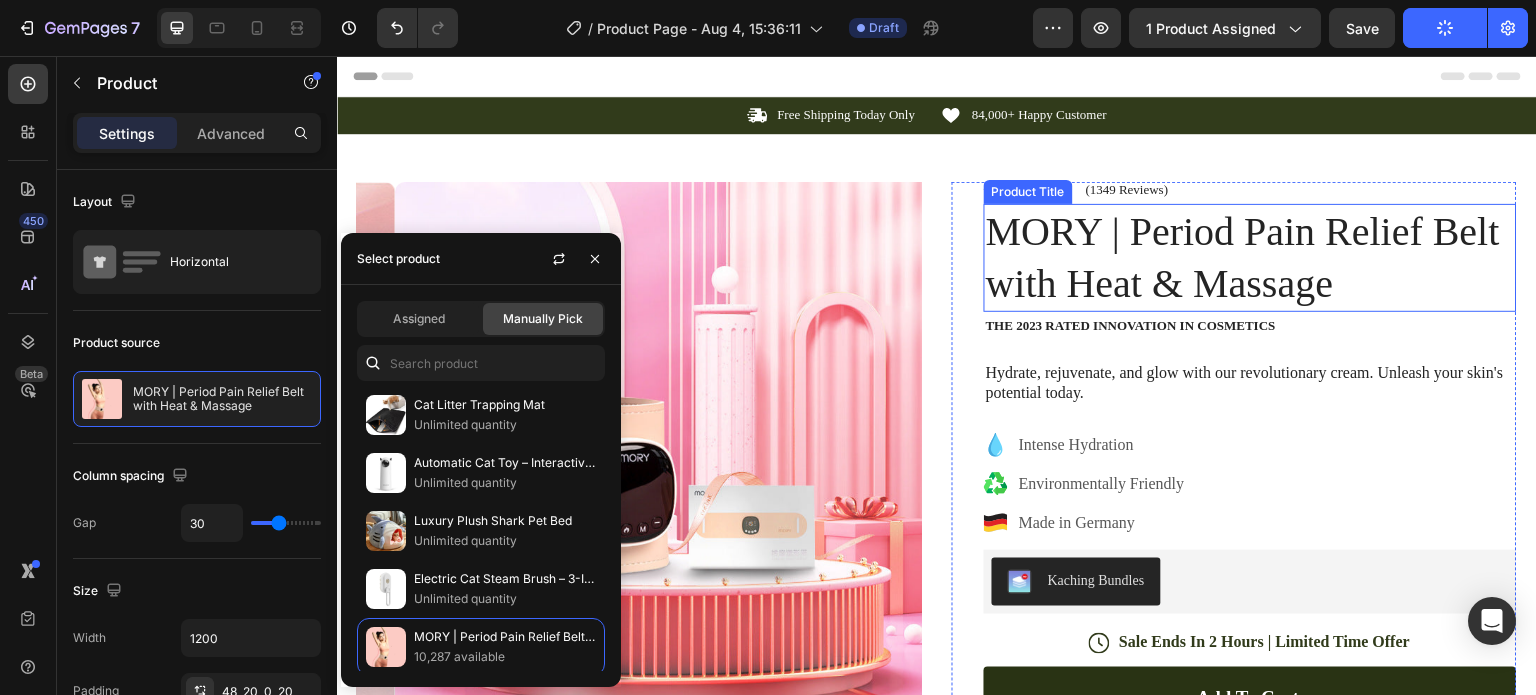 click on "Hydrate, rejuvenate, and glow with our revolutionary cream. Unleash your skin's potential today." at bounding box center [1250, 384] 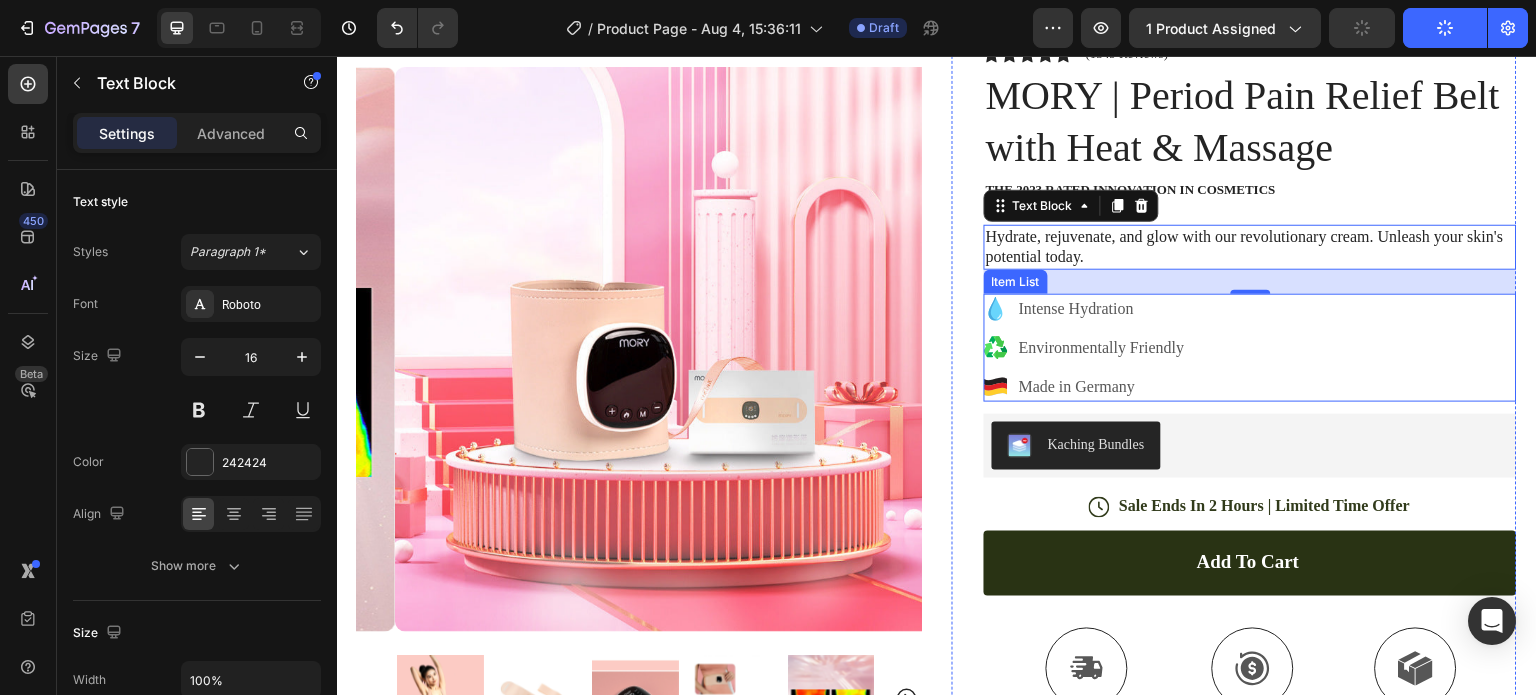scroll, scrollTop: 0, scrollLeft: 0, axis: both 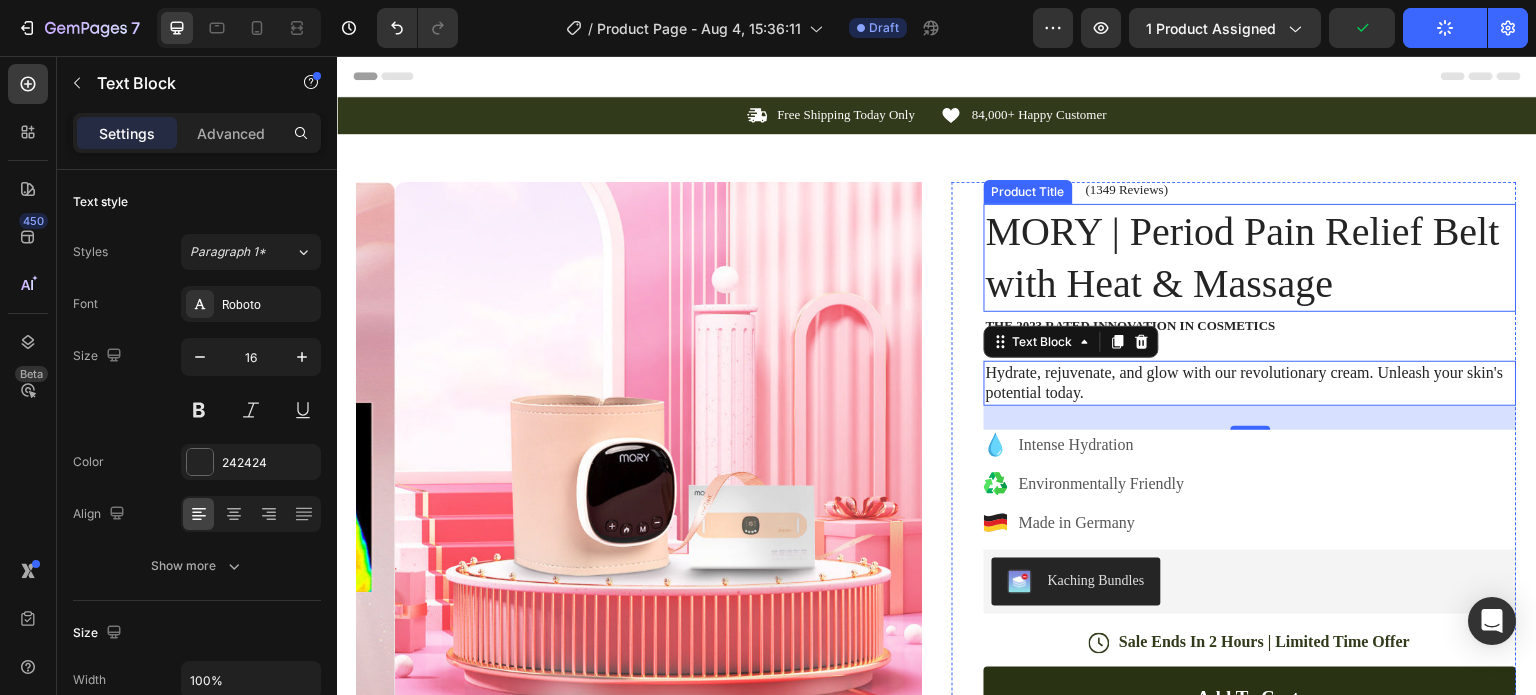 click on "MORY | Period Pain Relief Belt with Heat & Massage" at bounding box center [1250, 258] 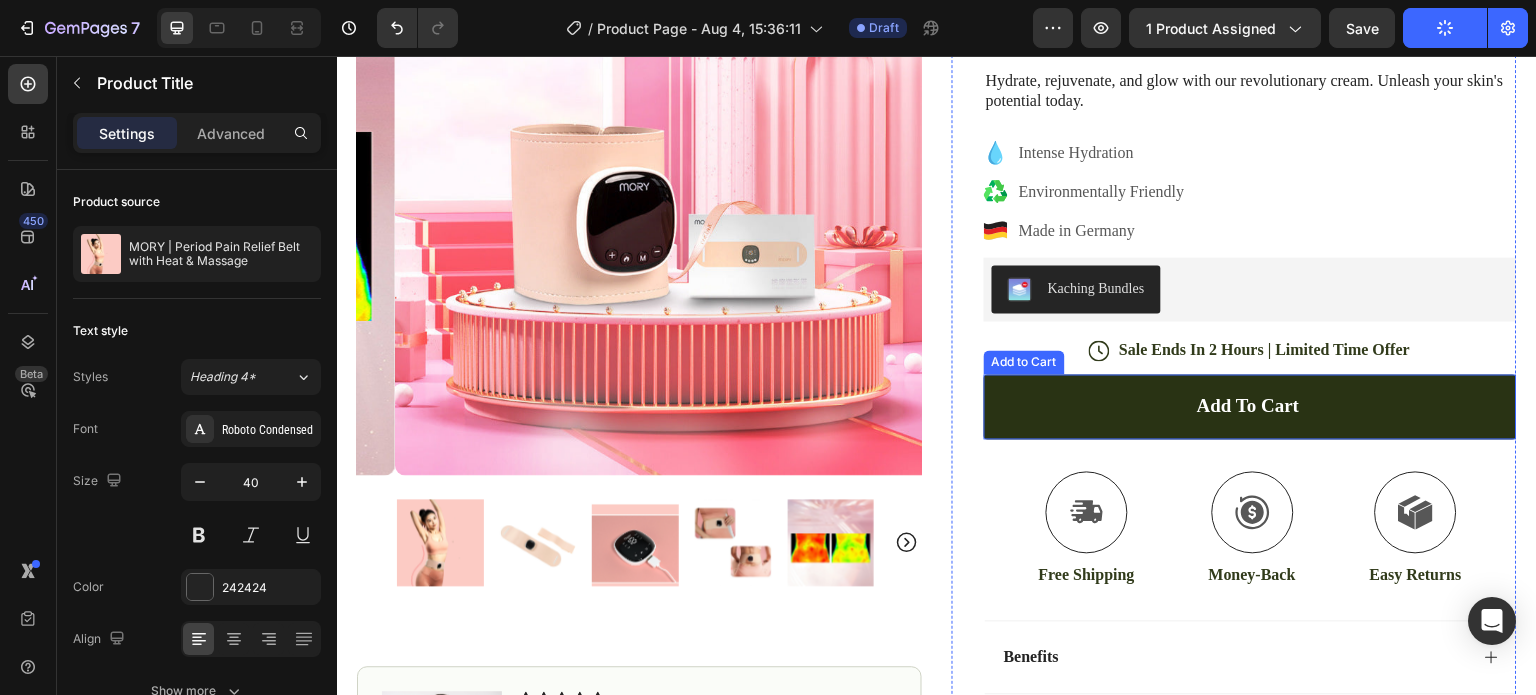 scroll, scrollTop: 0, scrollLeft: 0, axis: both 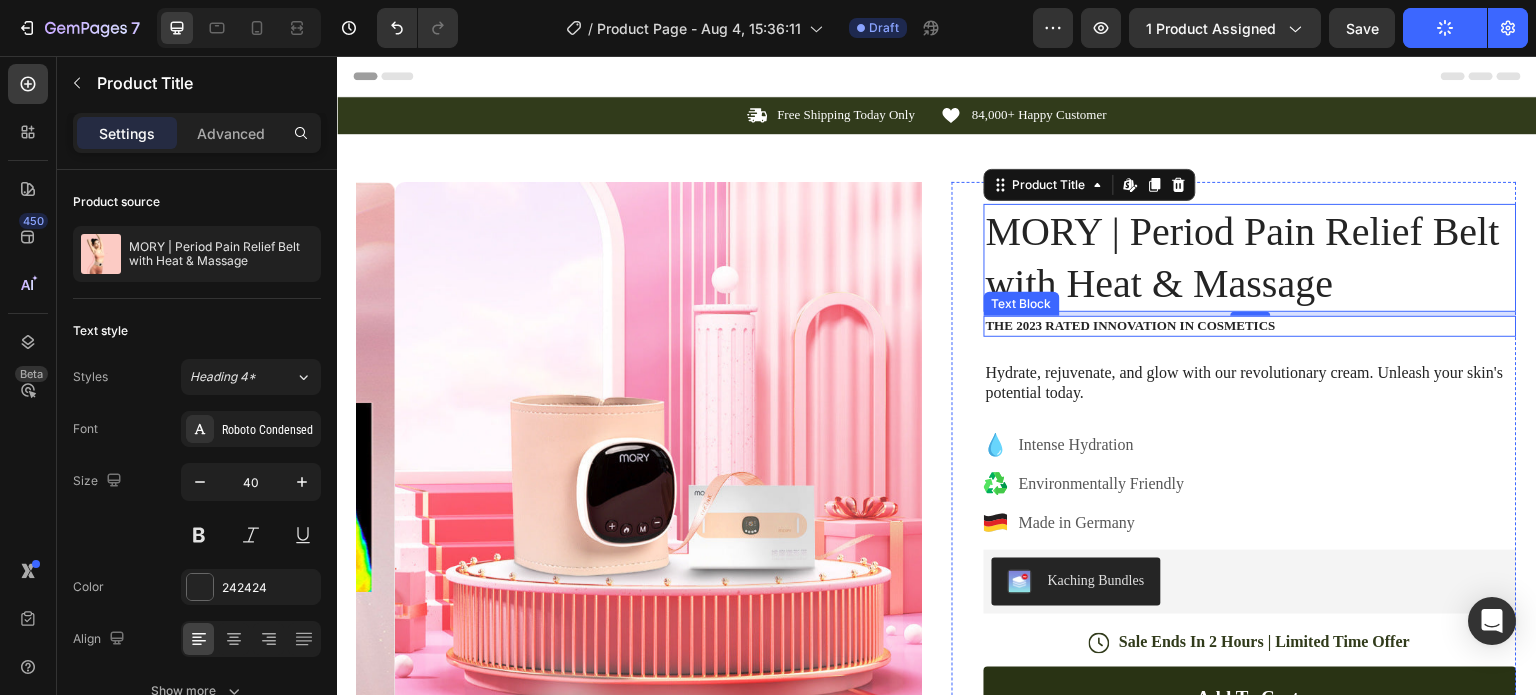 click on "The 2023 Rated Innovation in Cosmetics" at bounding box center [1250, 326] 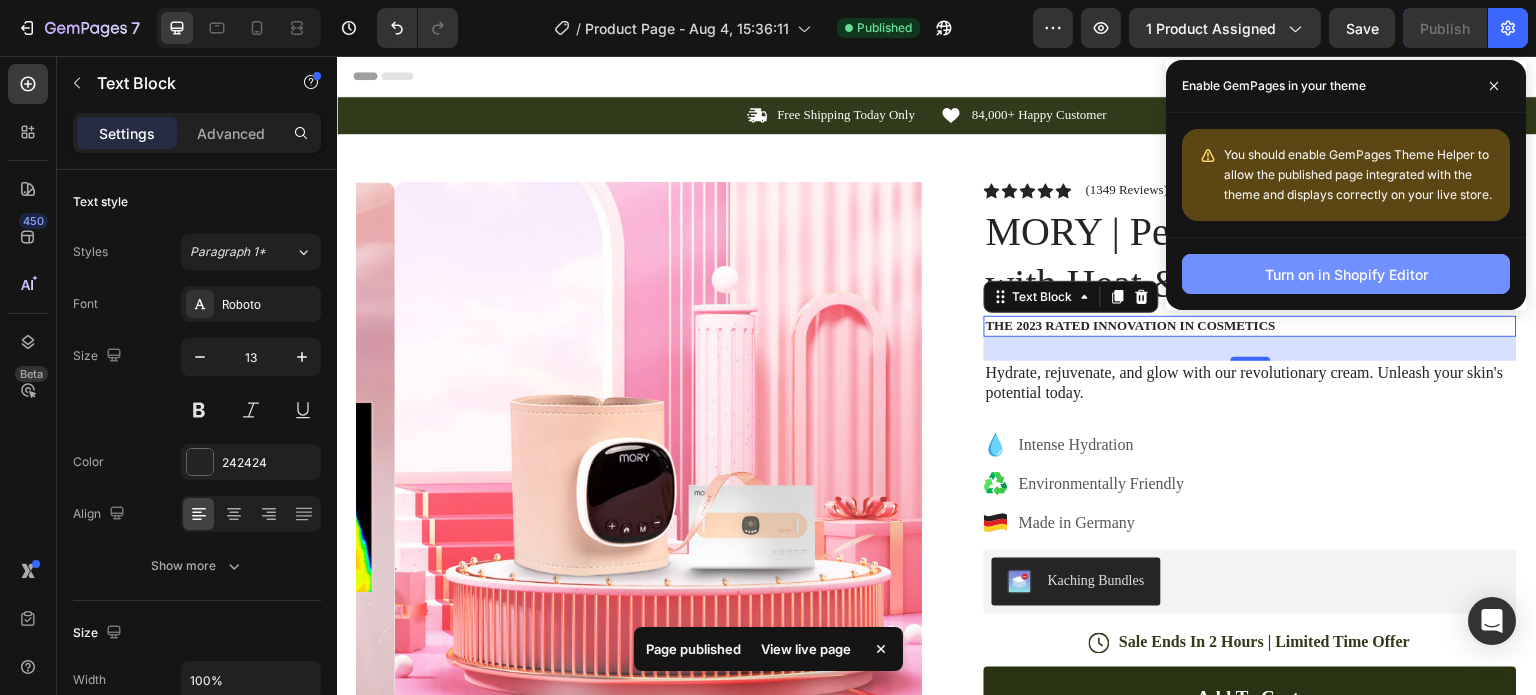 click on "Turn on in Shopify Editor" at bounding box center [1346, 274] 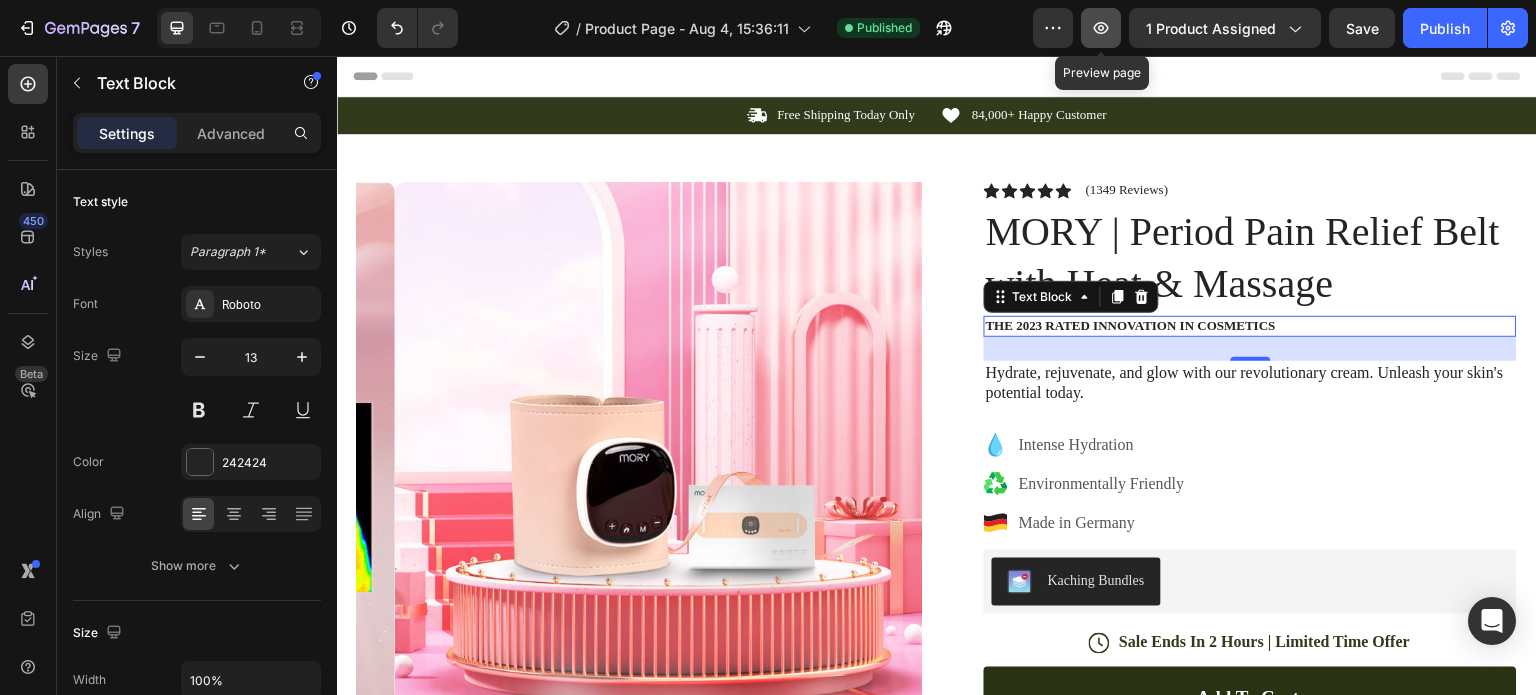click 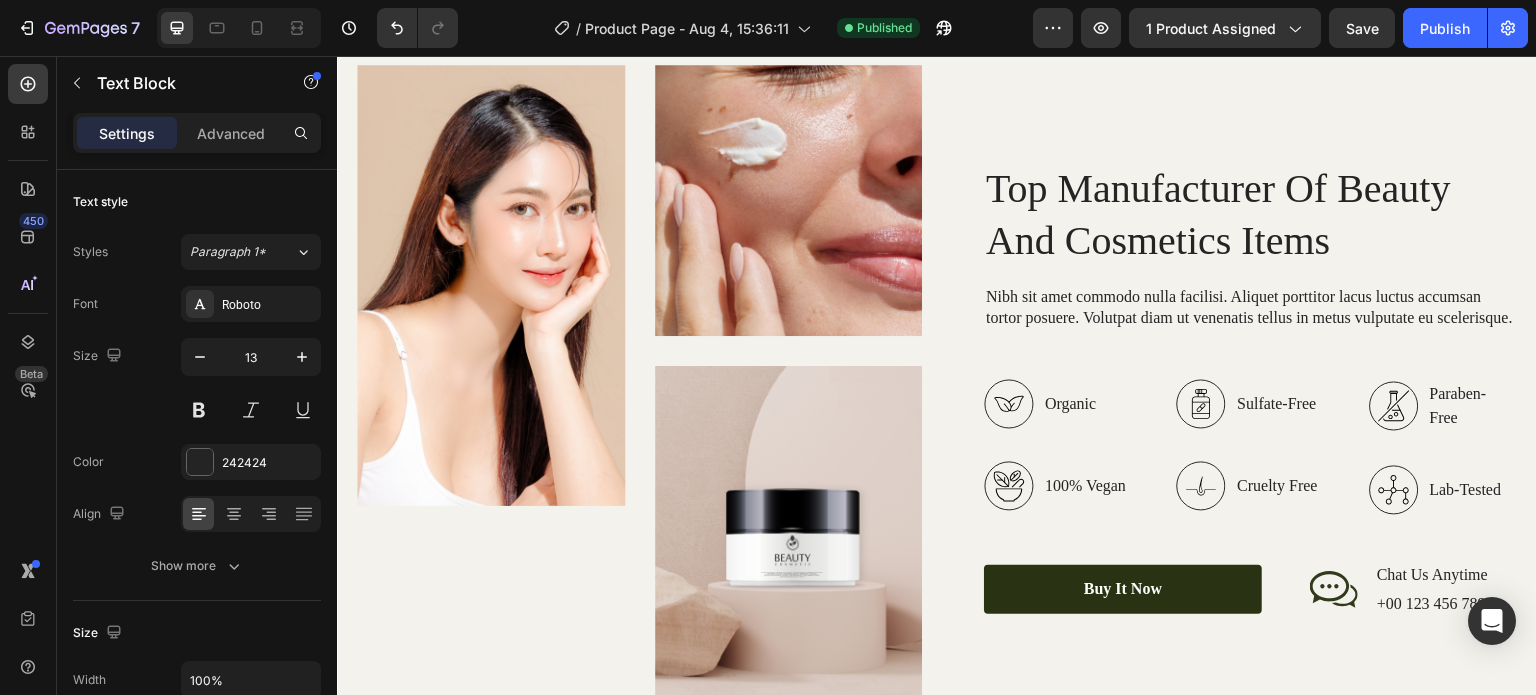 scroll, scrollTop: 2700, scrollLeft: 0, axis: vertical 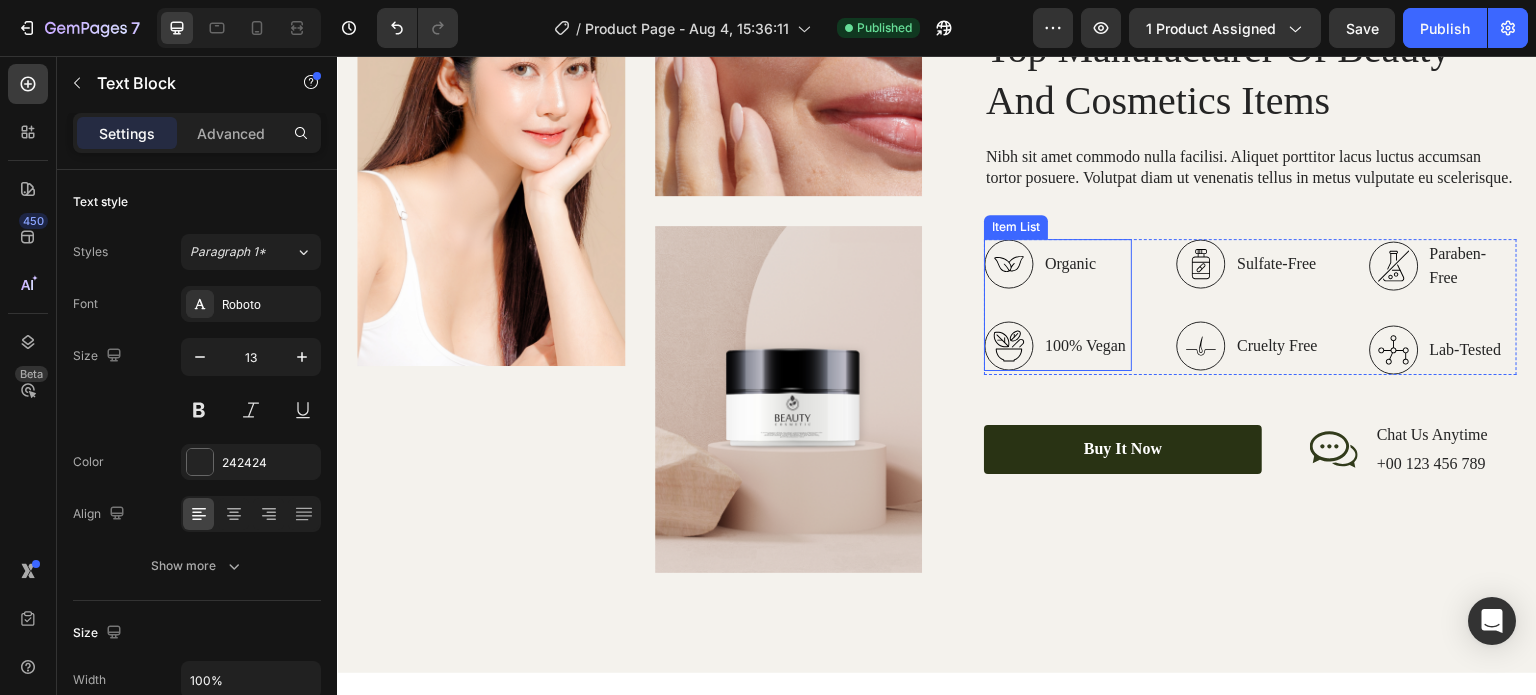 click 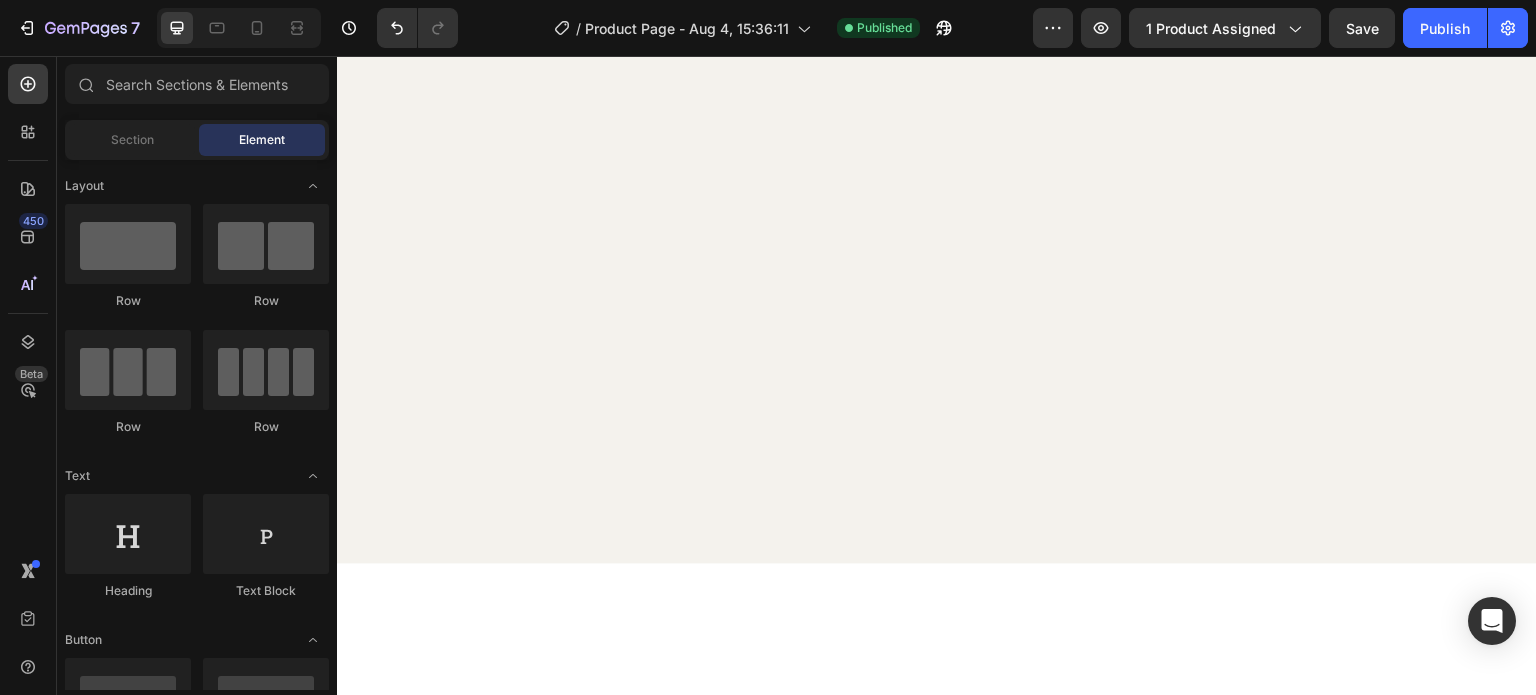 scroll, scrollTop: 0, scrollLeft: 0, axis: both 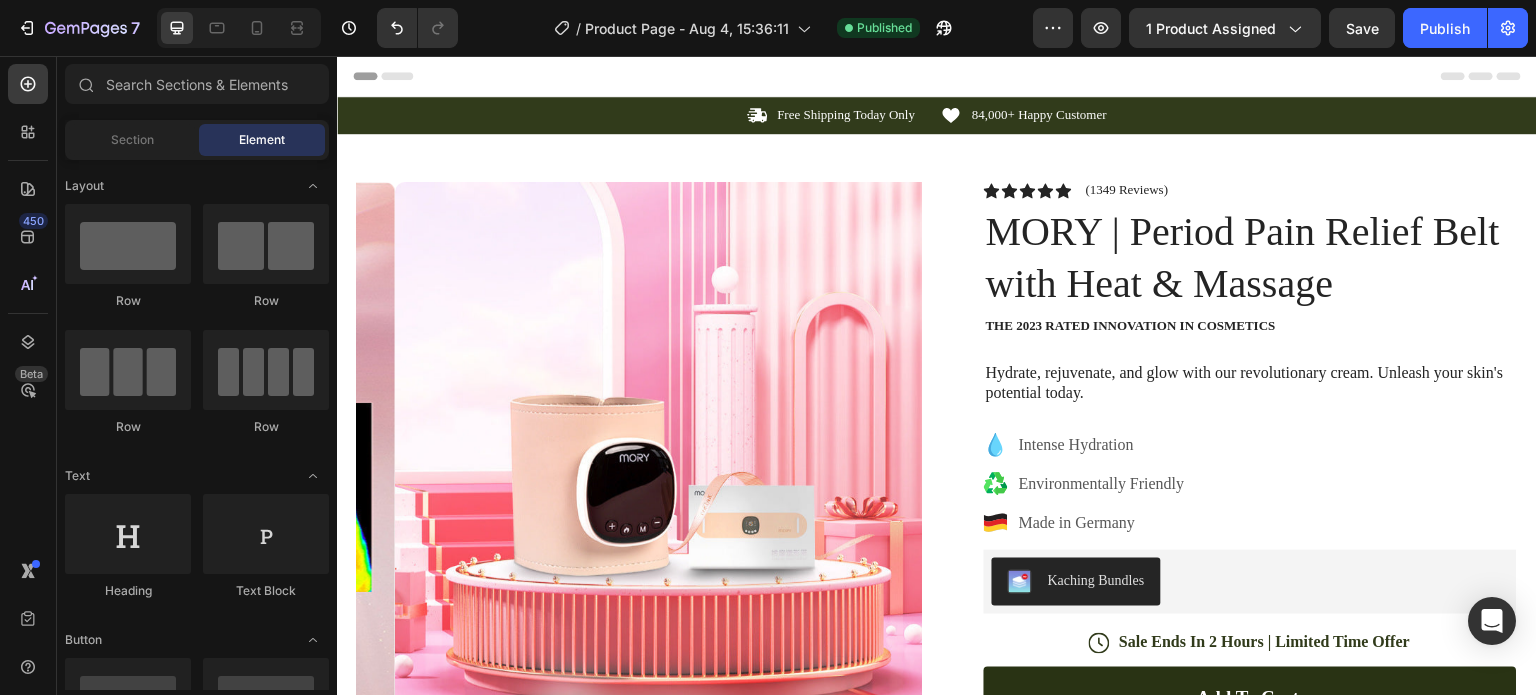 click on "Icon Free Shipping Today Only Text Block Row" at bounding box center (627, 115) 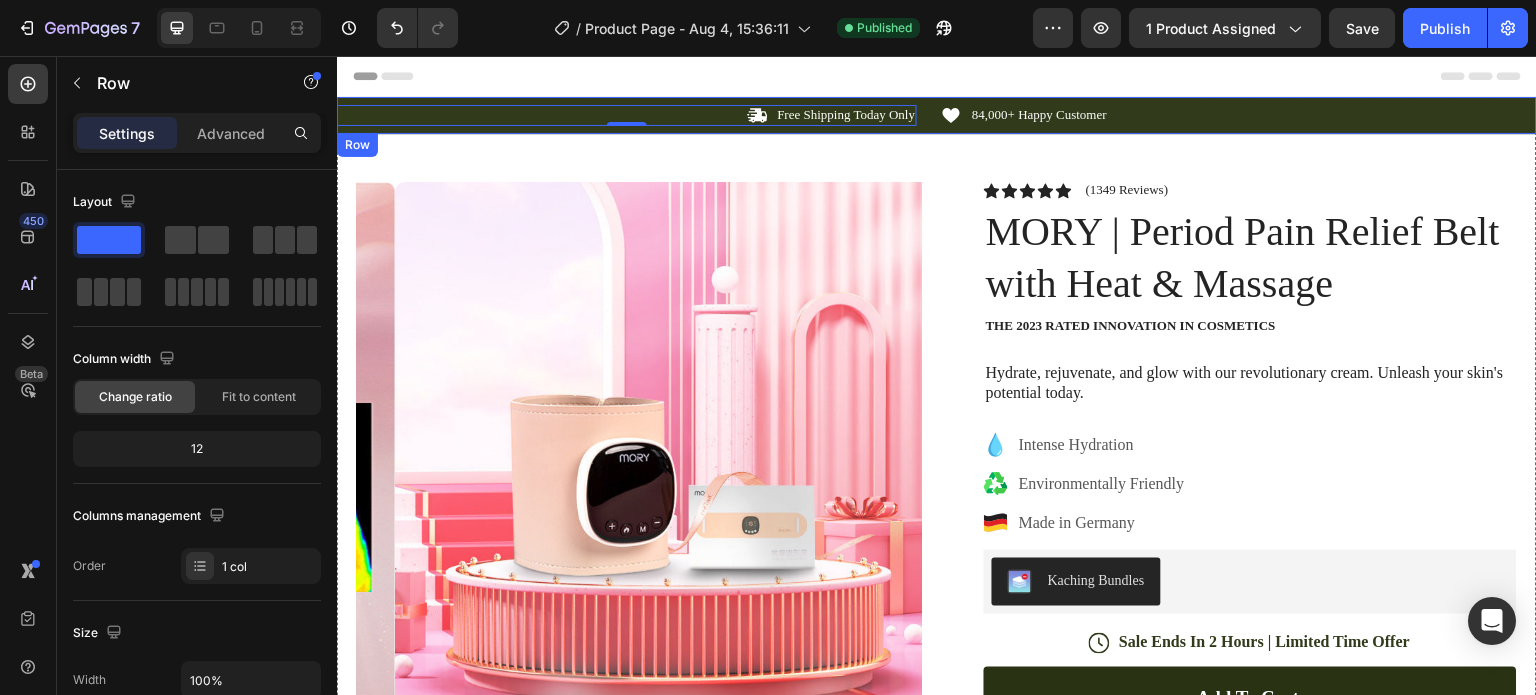 click on "Icon Free Shipping Today Only Text Block Row   0
Icon 84,000+ Happy Customer Text Block Row Carousel Row" at bounding box center (937, 115) 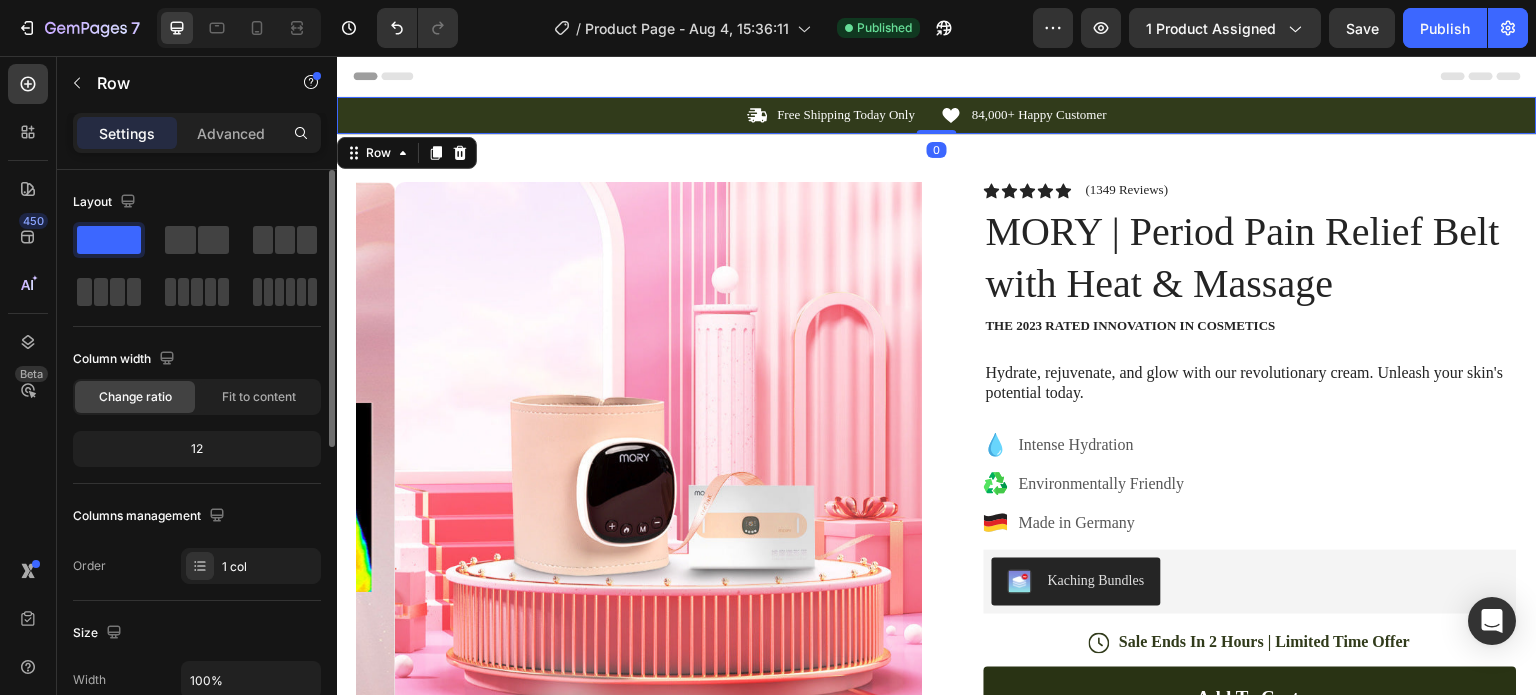 scroll, scrollTop: 300, scrollLeft: 0, axis: vertical 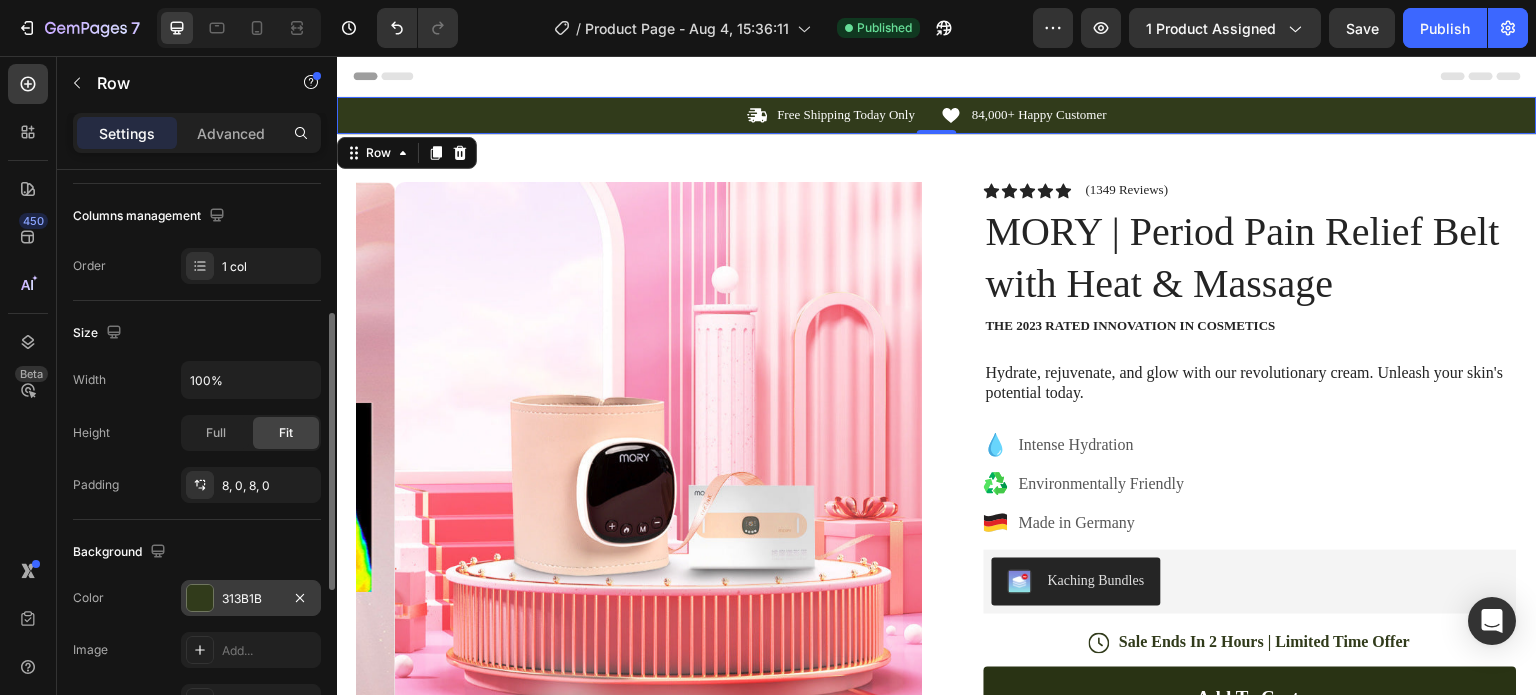 click at bounding box center [200, 598] 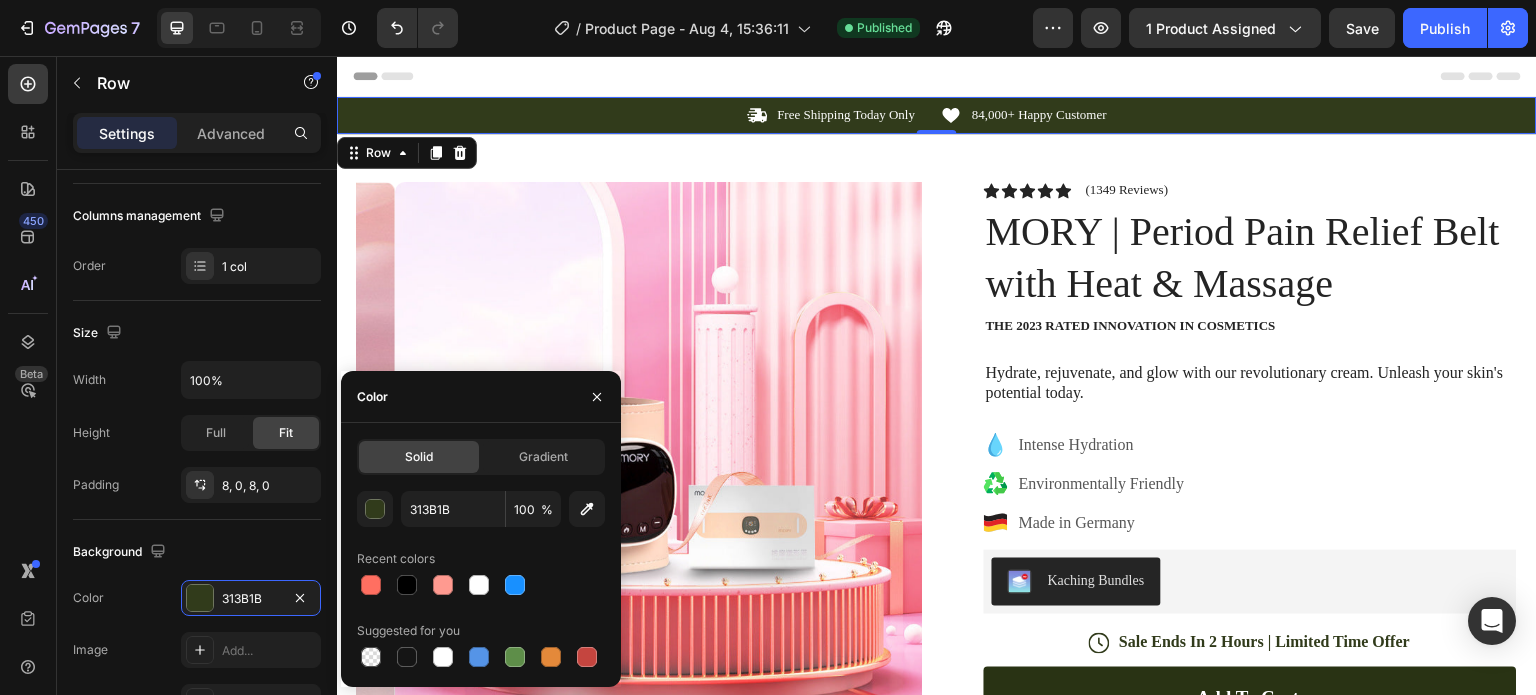 click on "Color" at bounding box center (481, 397) 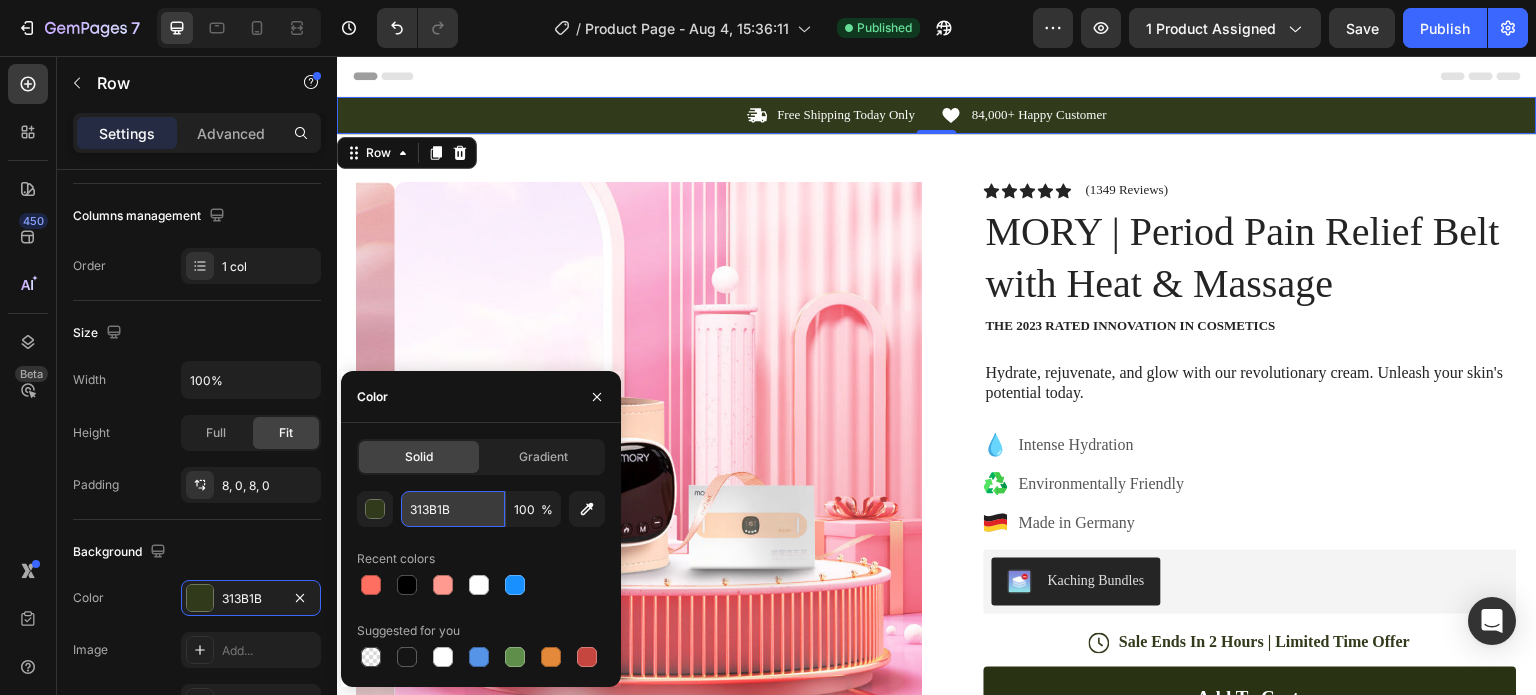 click on "313B1B" at bounding box center (453, 509) 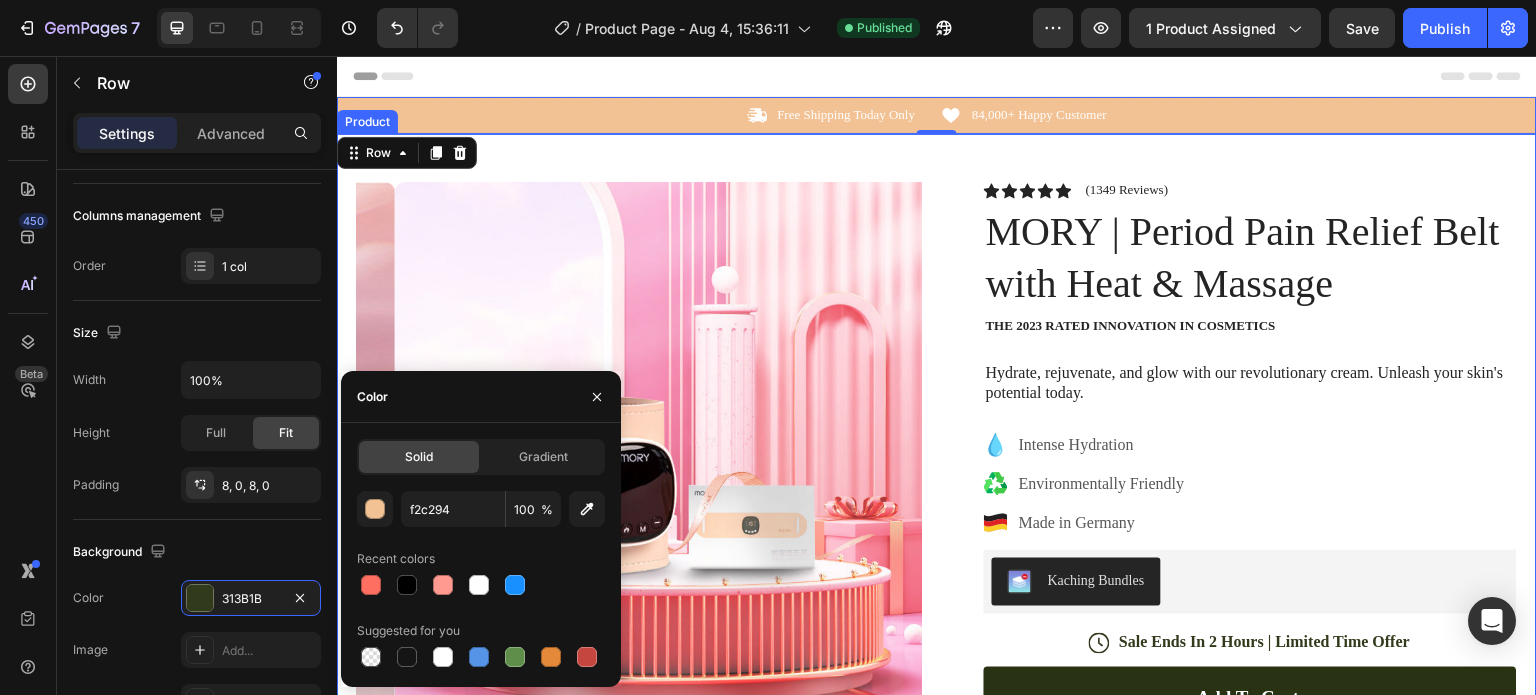 click on "MORY | Period Pain Relief Belt with Heat & Massage" at bounding box center [1250, 258] 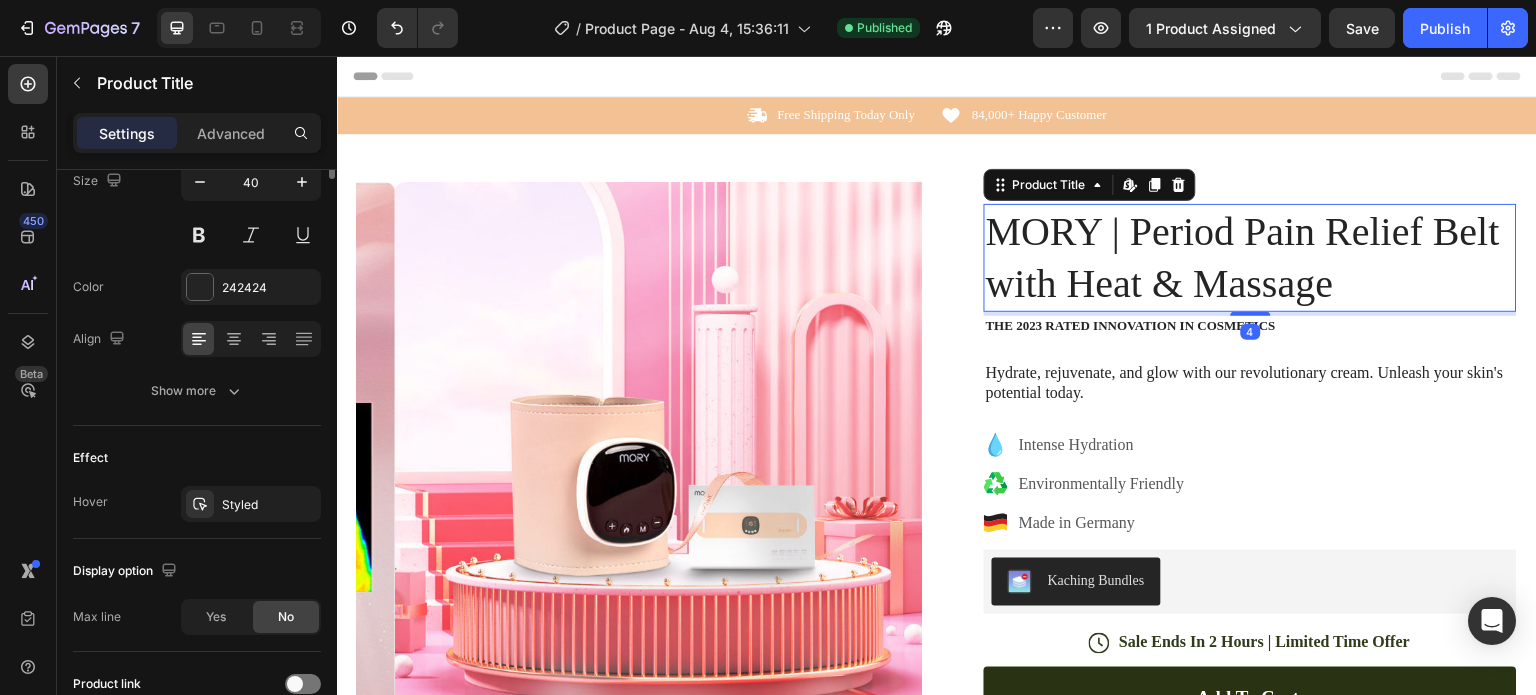 scroll, scrollTop: 0, scrollLeft: 0, axis: both 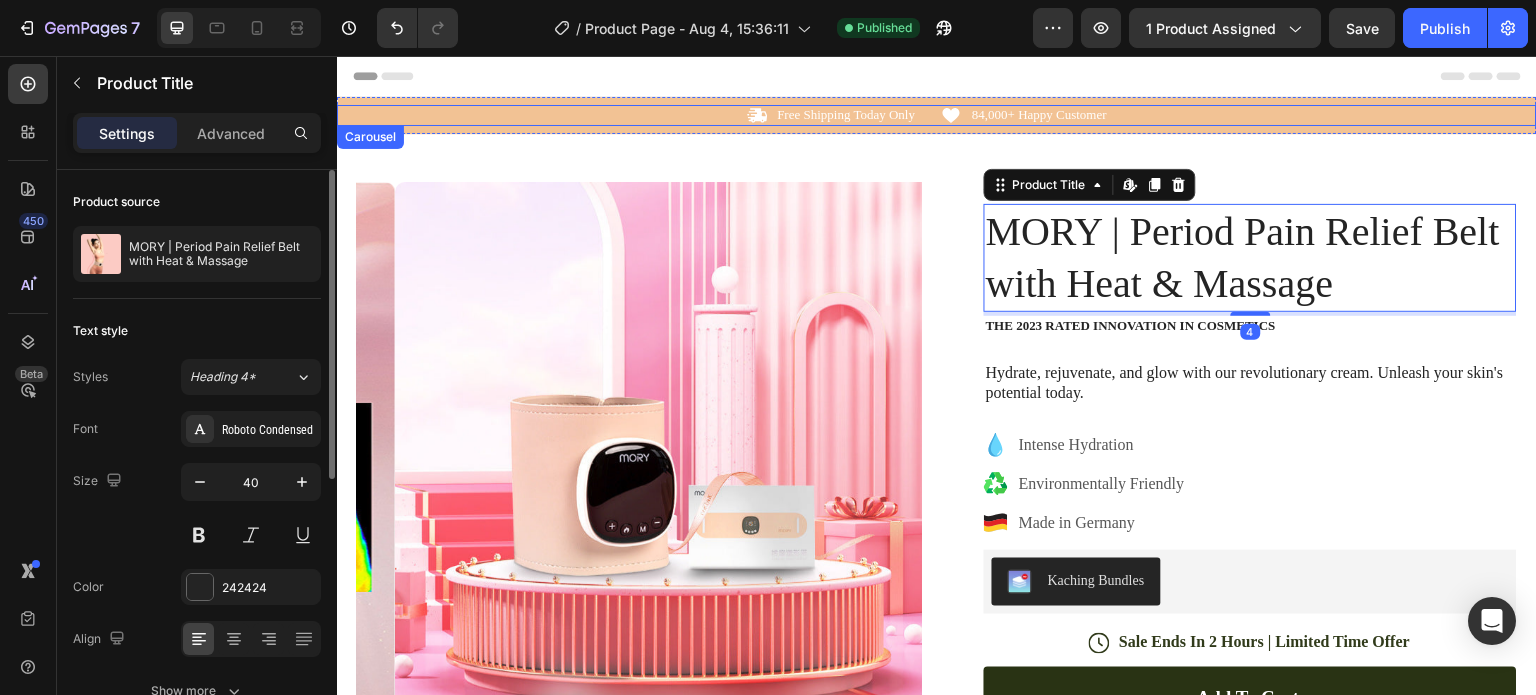 click on "Icon Free Shipping Today Only Text Block Row
Icon 84,000+ Happy Customer Text Block Row" at bounding box center [937, 115] 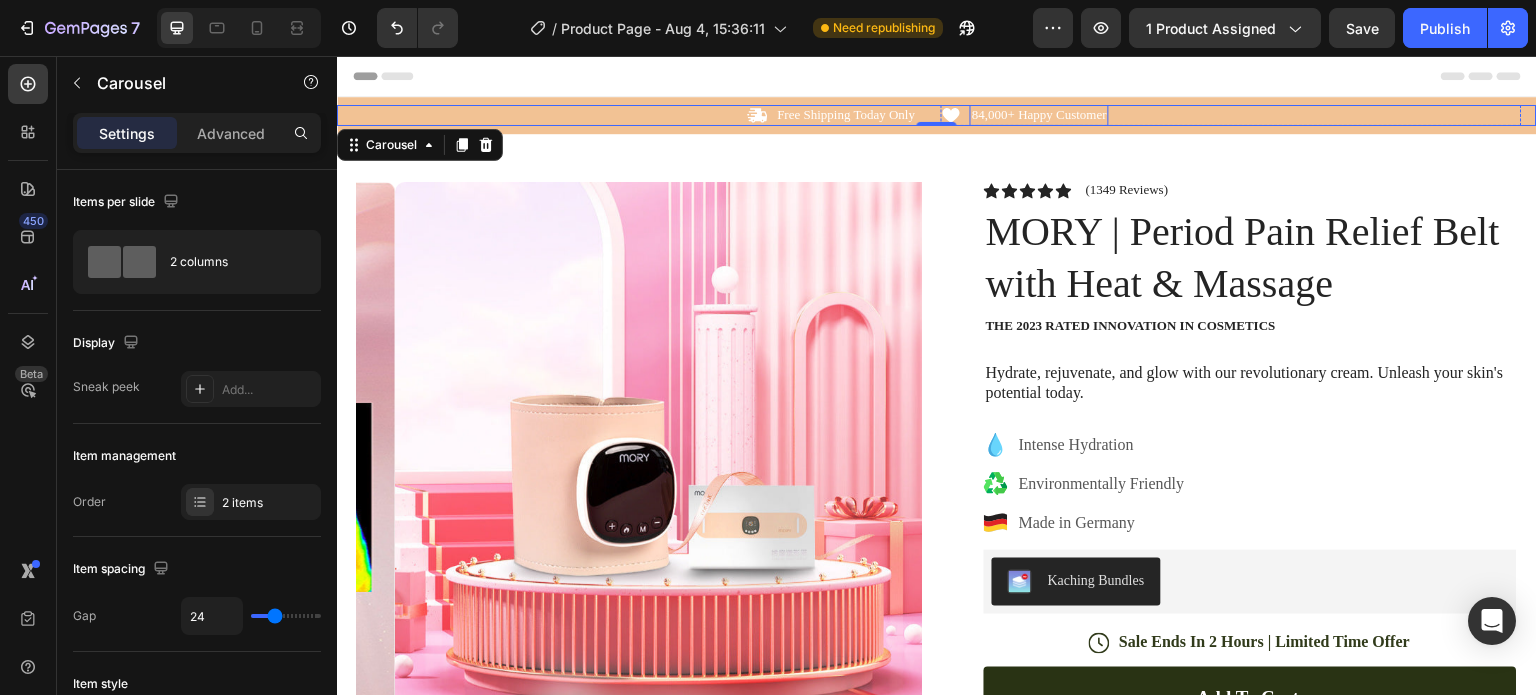 click on "84,000+ Happy Customer" at bounding box center [1039, 115] 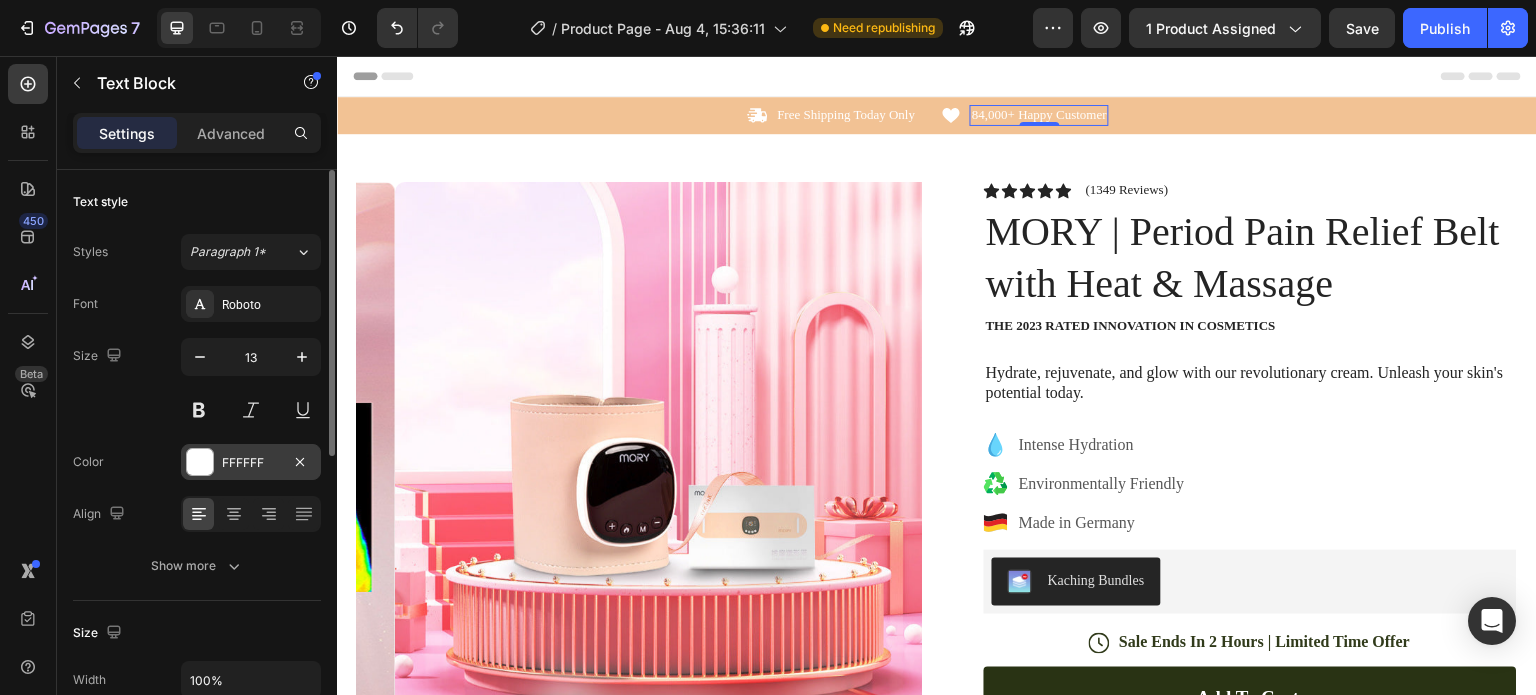 click at bounding box center [200, 462] 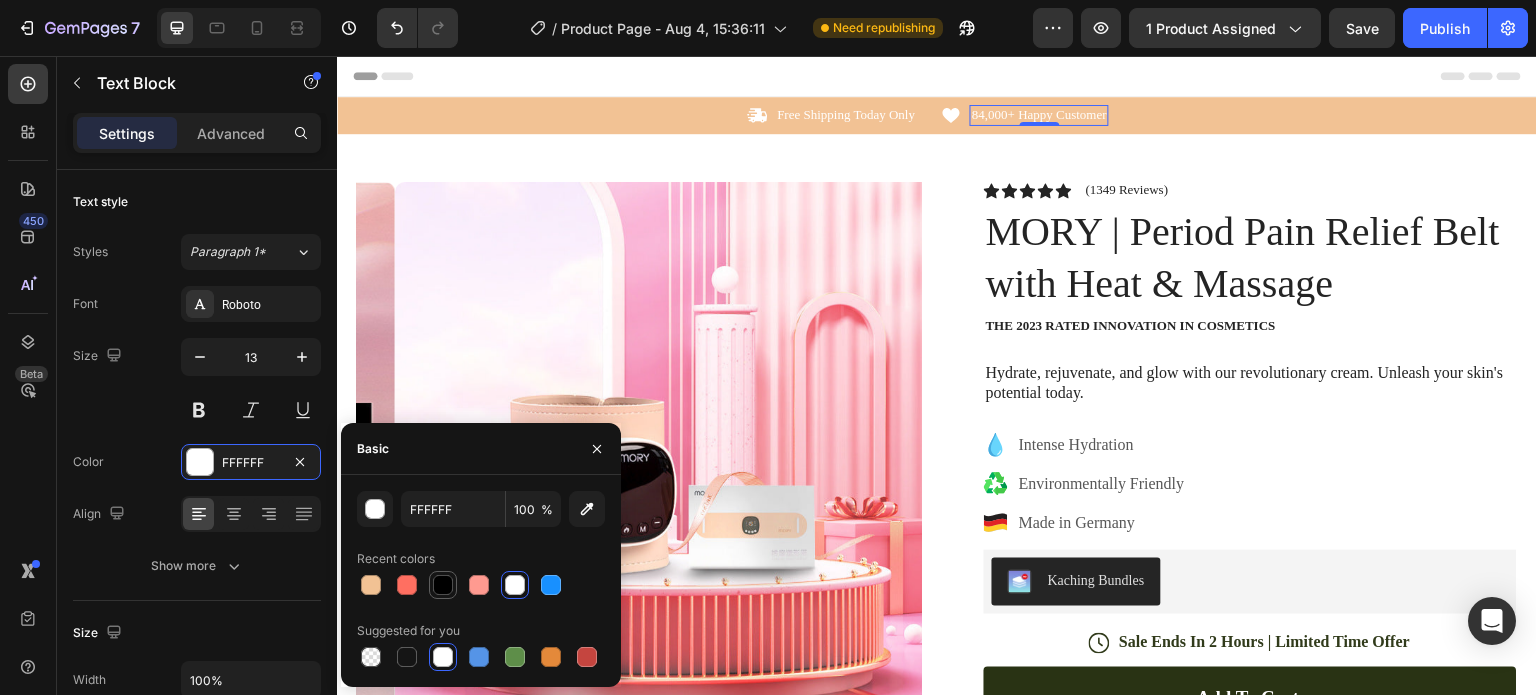 click at bounding box center (443, 585) 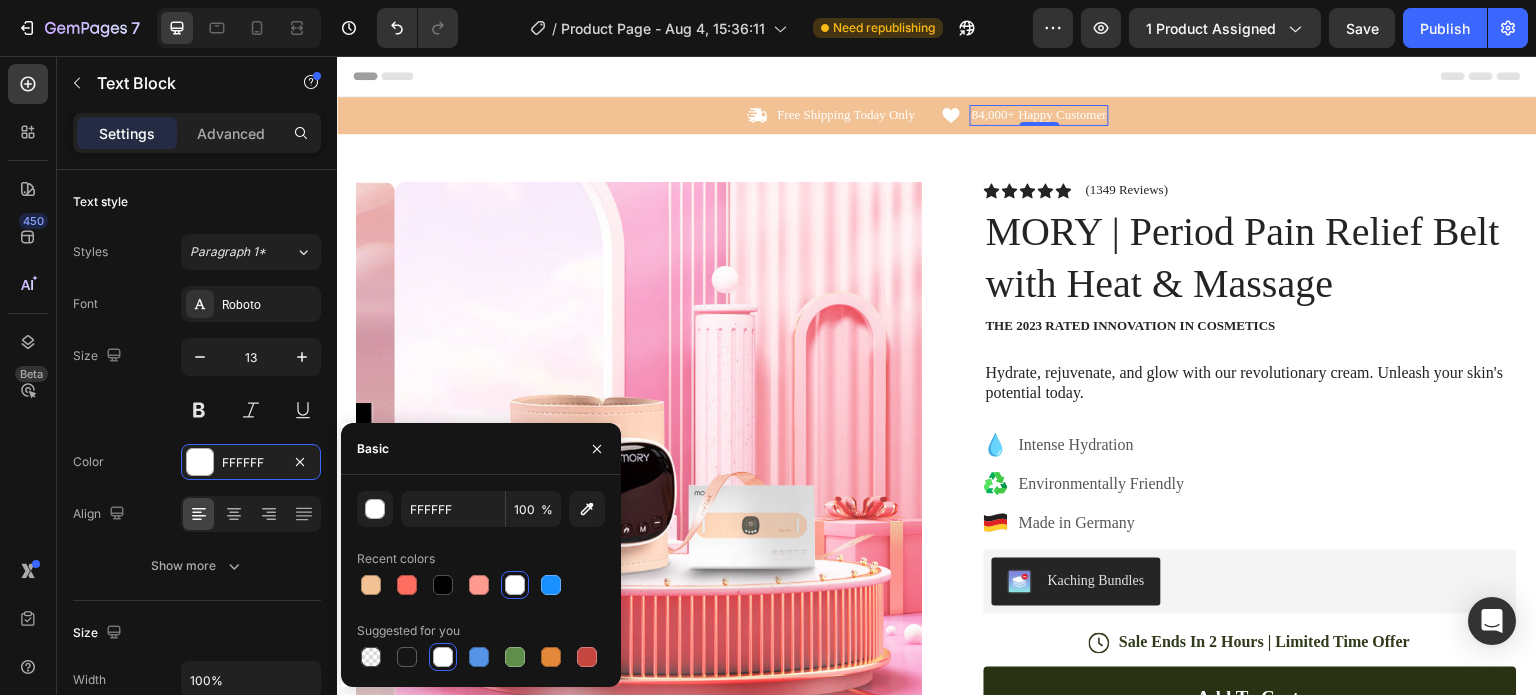 type on "000000" 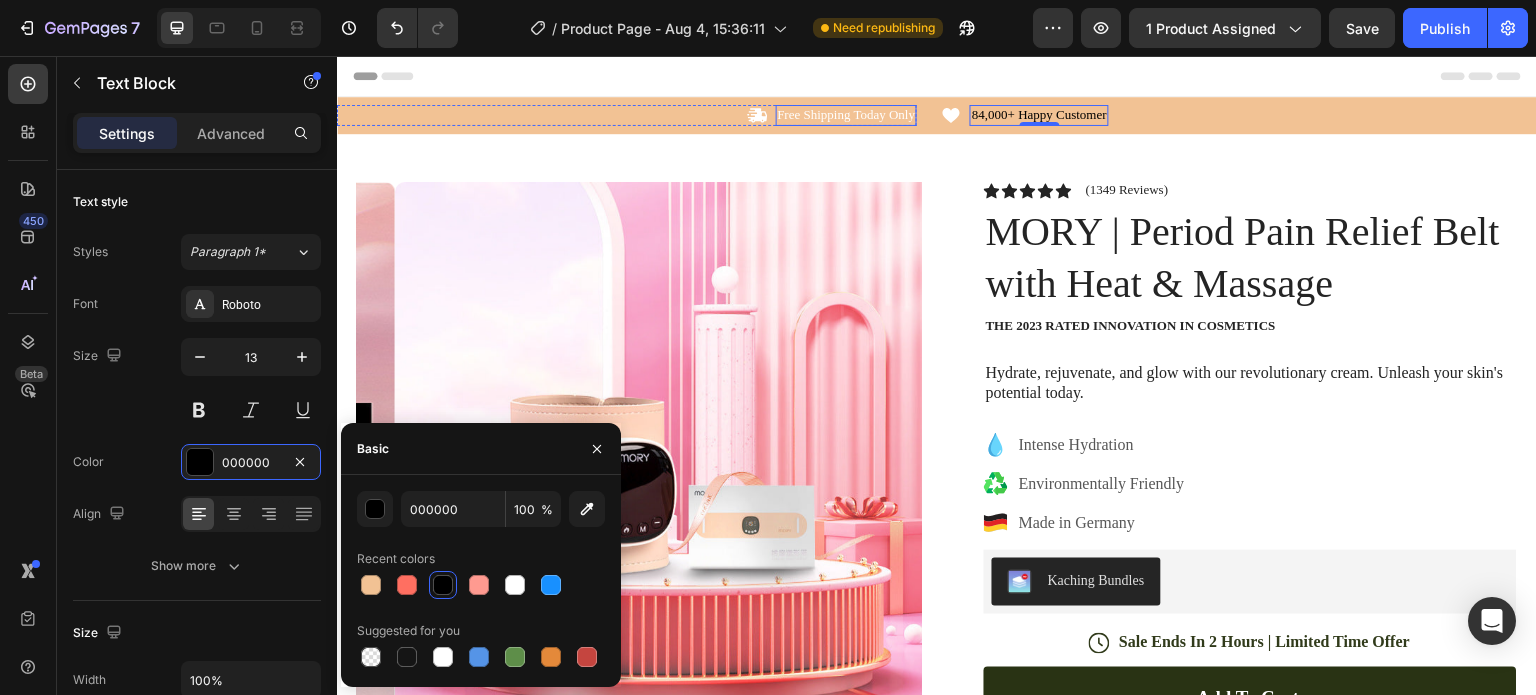 click on "Free Shipping Today Only" at bounding box center (847, 115) 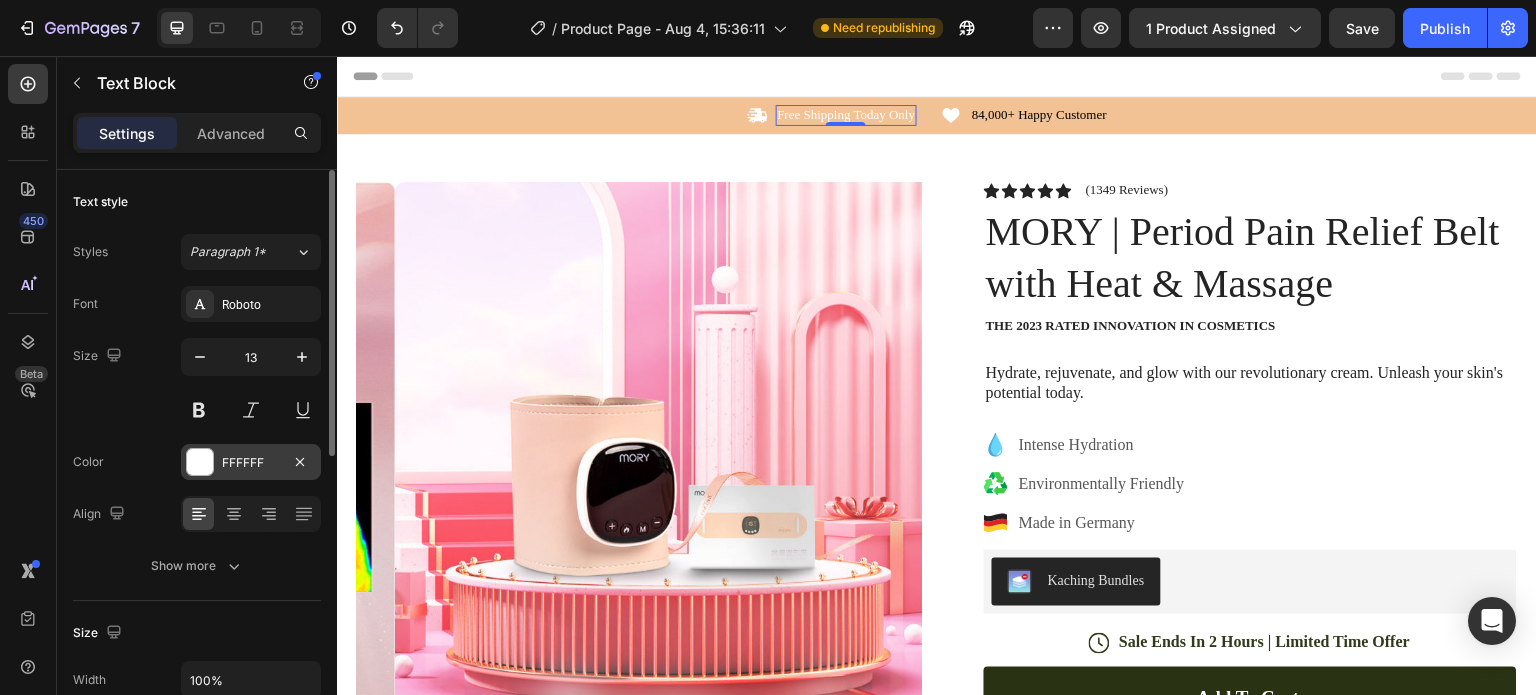 click at bounding box center [200, 462] 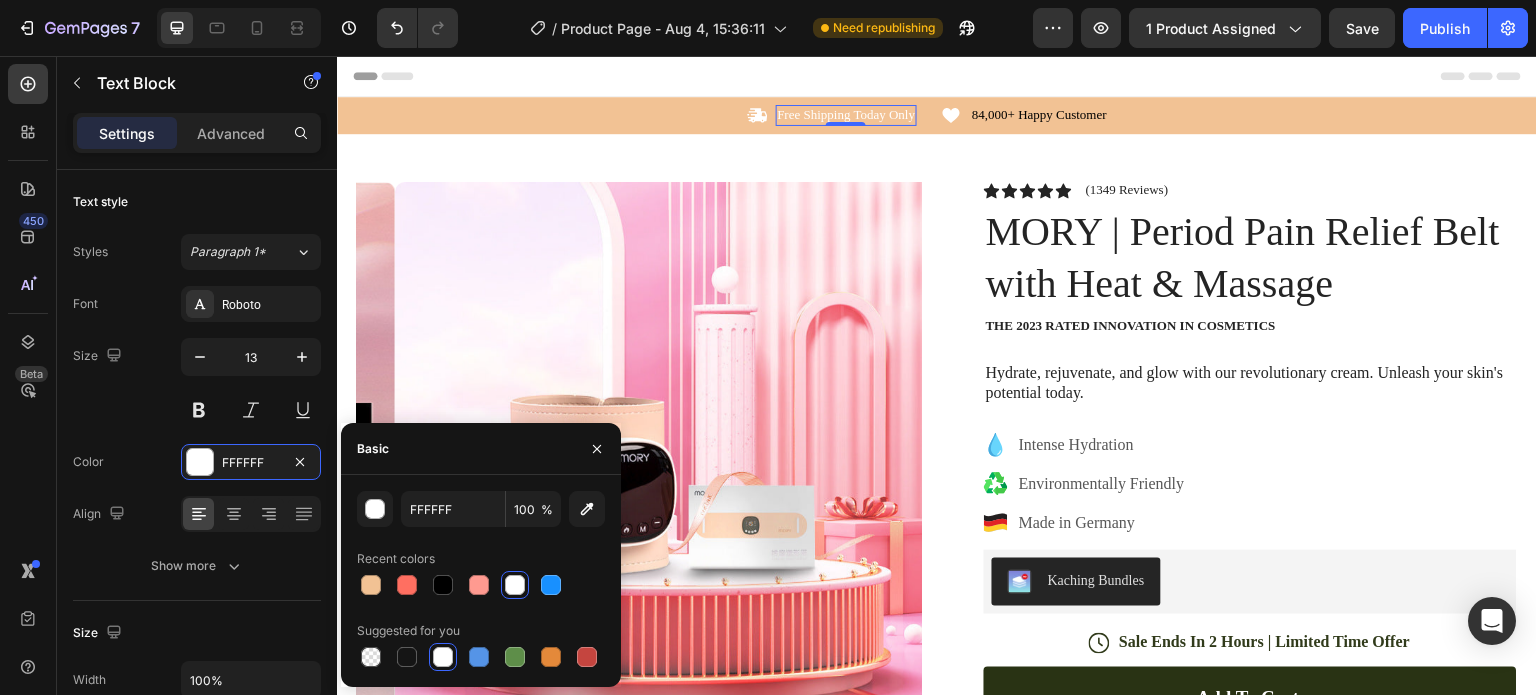 click at bounding box center (443, 585) 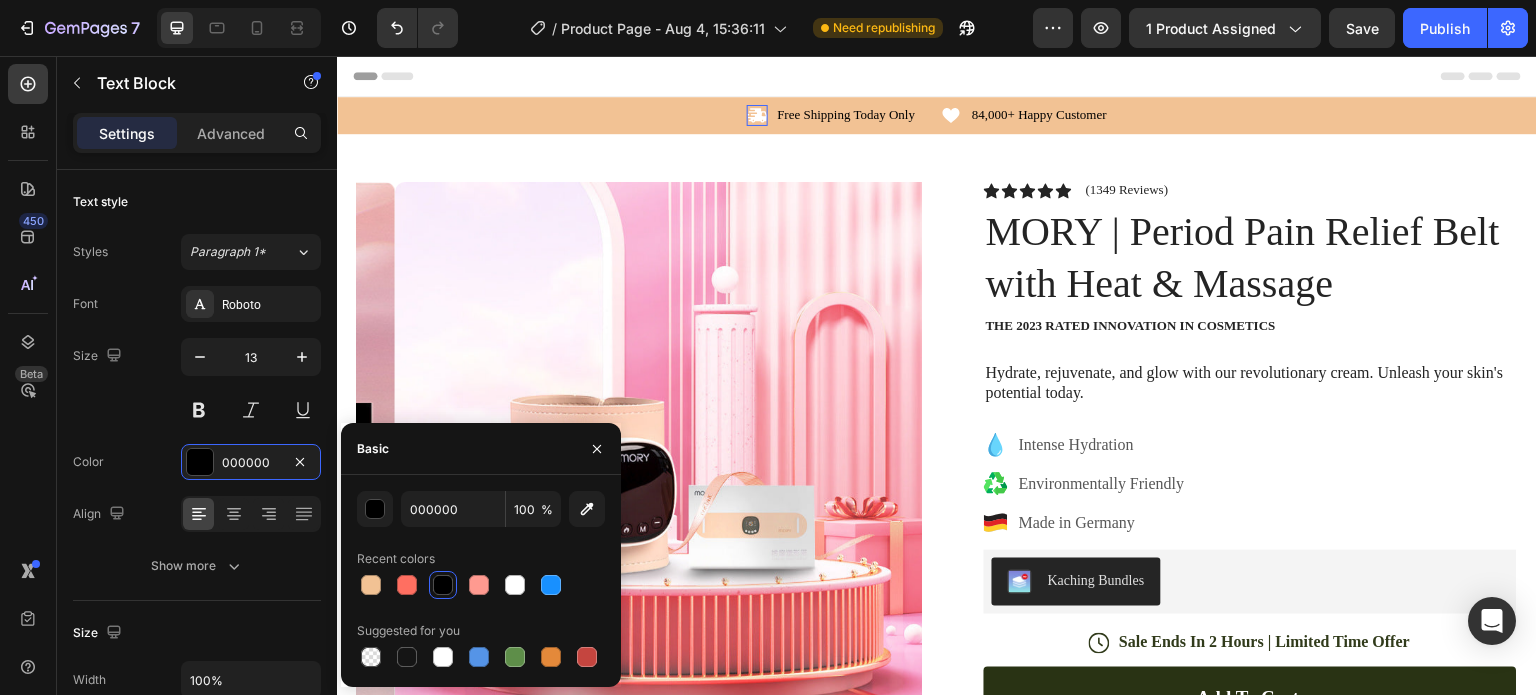 click 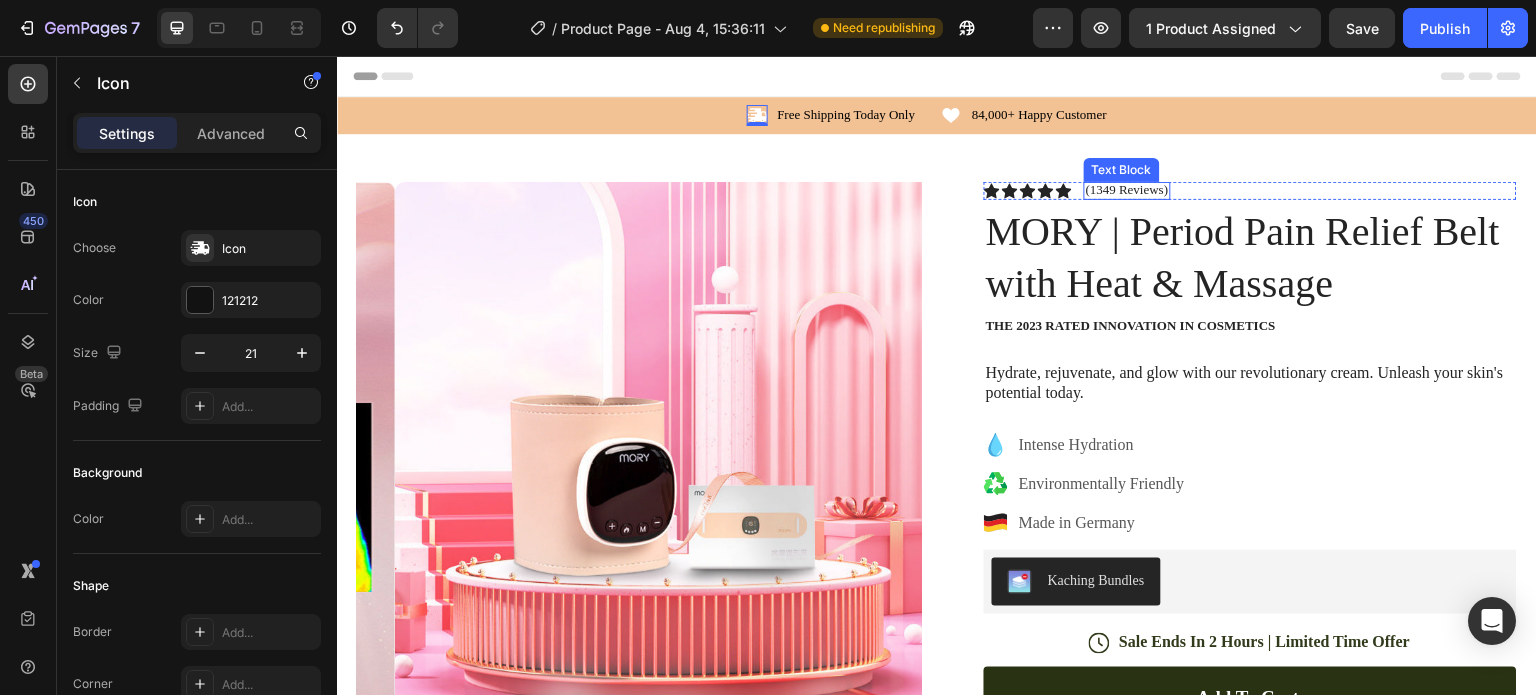 click on "(1349 Reviews)" at bounding box center (1127, 190) 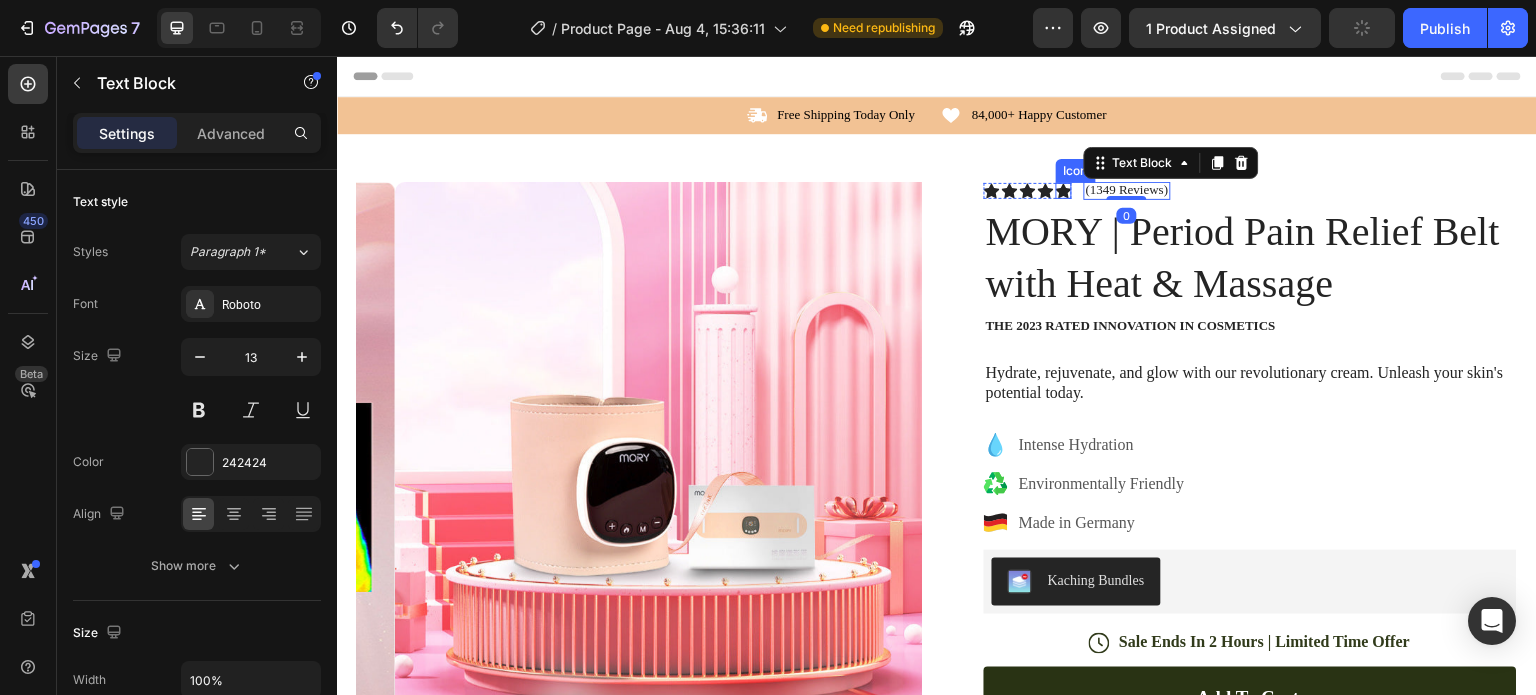 click 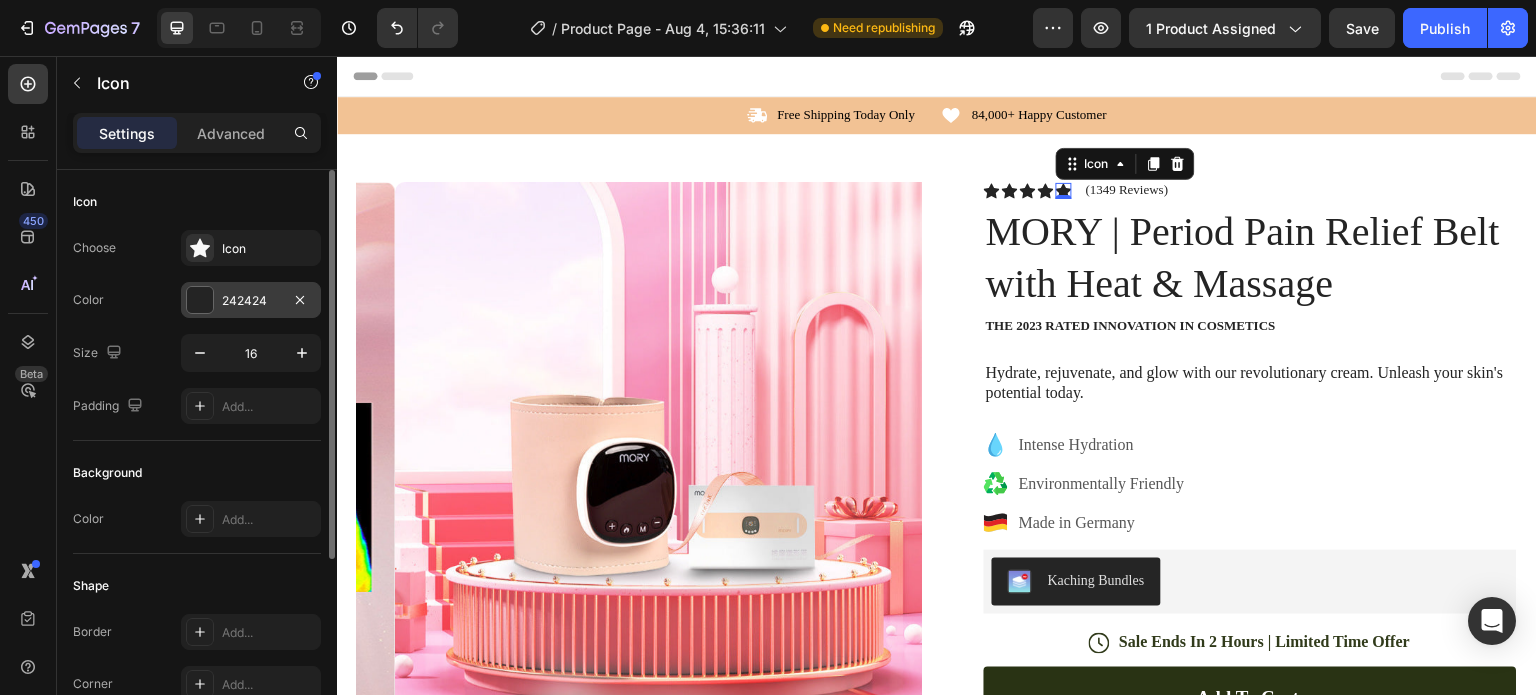 click at bounding box center [200, 300] 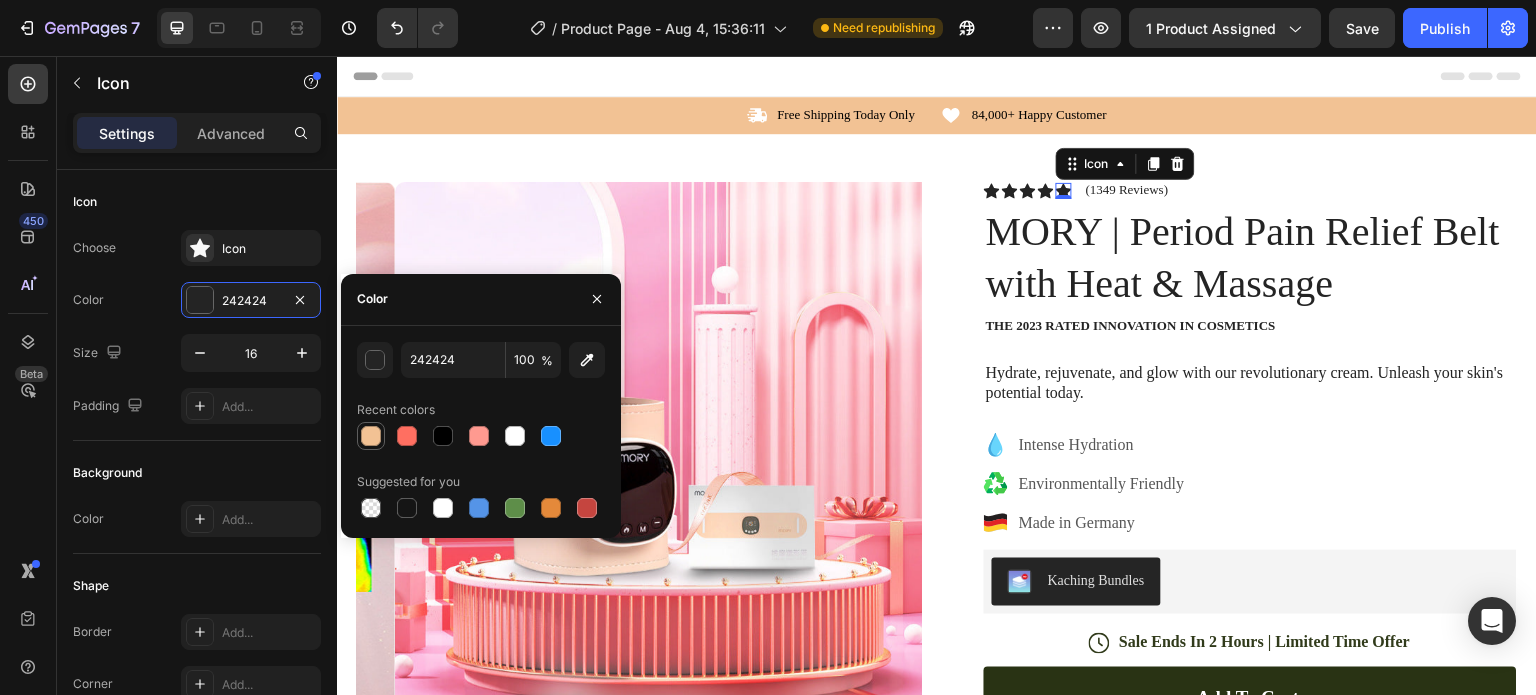 click at bounding box center [371, 436] 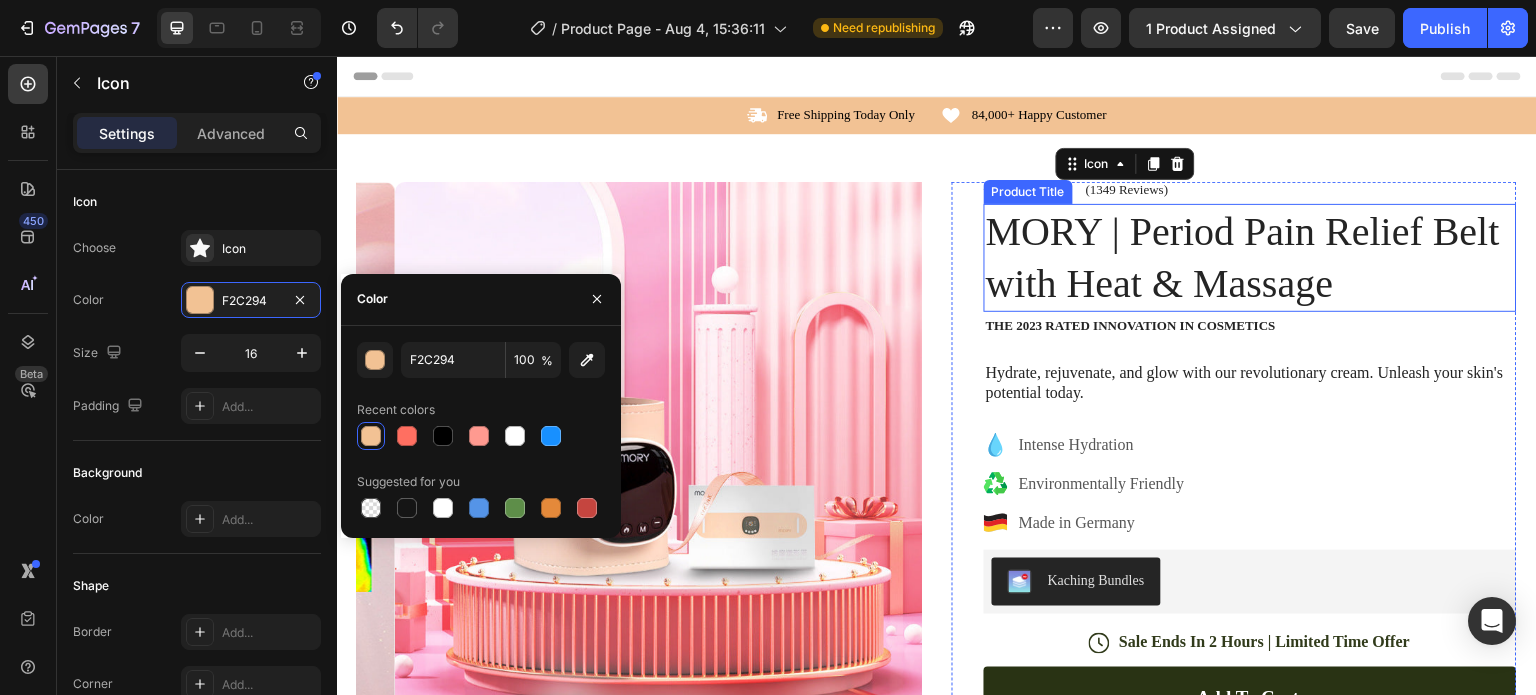 click on "MORY | Period Pain Relief Belt with Heat & Massage" at bounding box center [1250, 258] 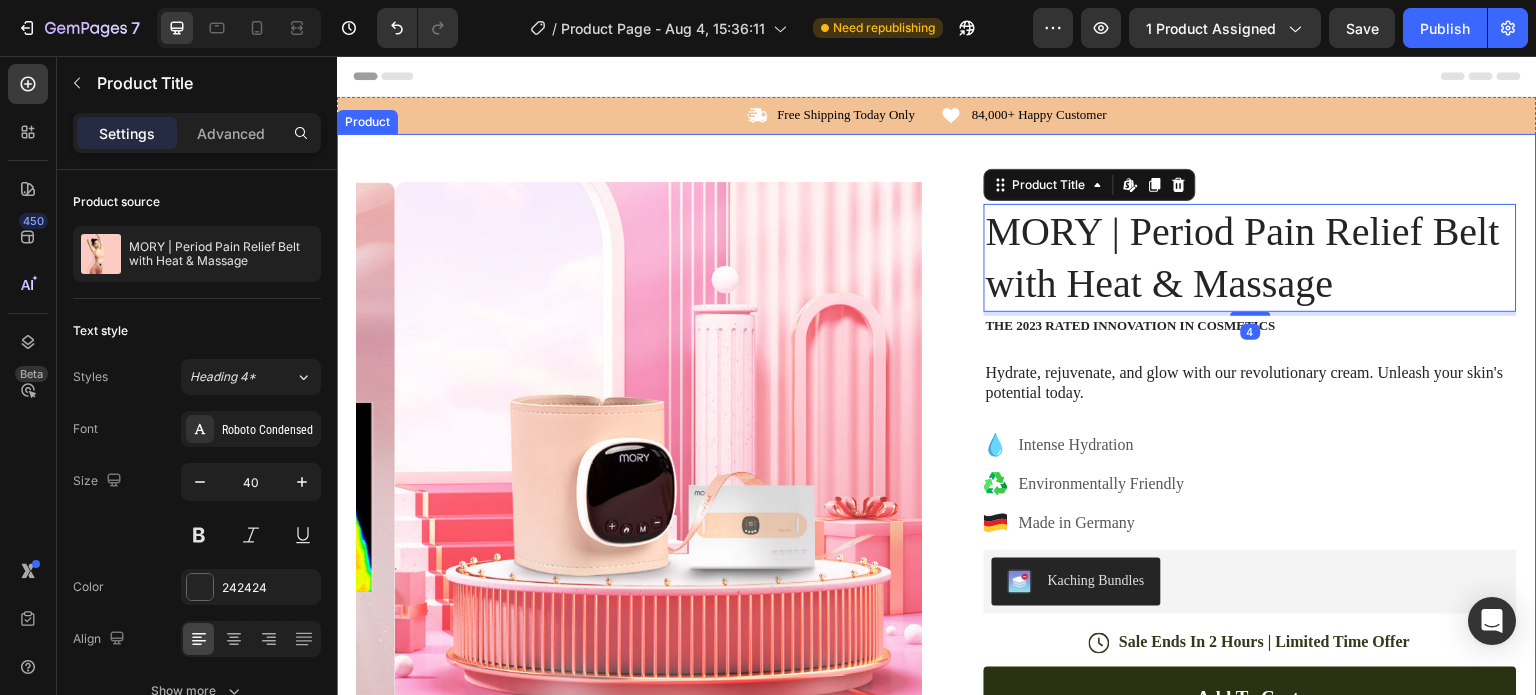 click on "Product Images Image Icon Icon Icon Icon Icon Icon List “This skin cream is a game-changer! It has transformed my dry, lackluster skin into a hydrated and radiant complexion. I love how it absorbs quickly and leaves no greasy residue. Highly recommend” Text Block
Icon [FIRST] [LAST] ([CITY], [COUNTRY]) Text Block Row Row Row Icon Icon Icon Icon Icon Icon List (1349 Reviews) Text Block Row MORY | Period Pain Relief Belt with Heat & Massage Product Title The 2023 Rated Innovation in Cosmetics Text Block Hydrate, rejuvenate, and glow with our revolutionary cream. Unleash your skin's potential today. Text Block
Intense Hydration
Environmentally Friendly
Made in Germany Item List Kaching Bundles Kaching Bundles
Icon Sale Ends In 2 Hours | Limited Time Offer Text Block Row Add to cart Add to Cart
Icon Free Shipping Text Block
Icon Money-Back Text Block
Icon Row" at bounding box center [937, 650] 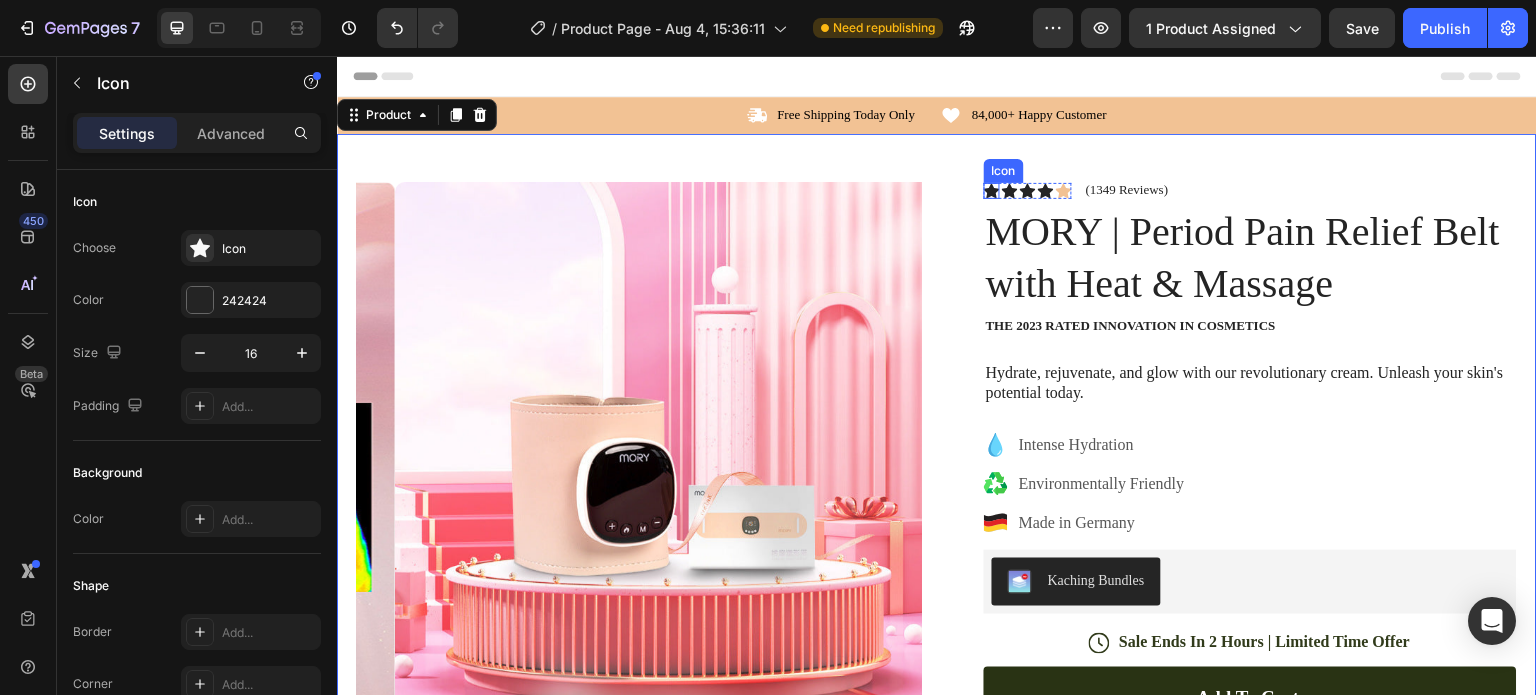 click 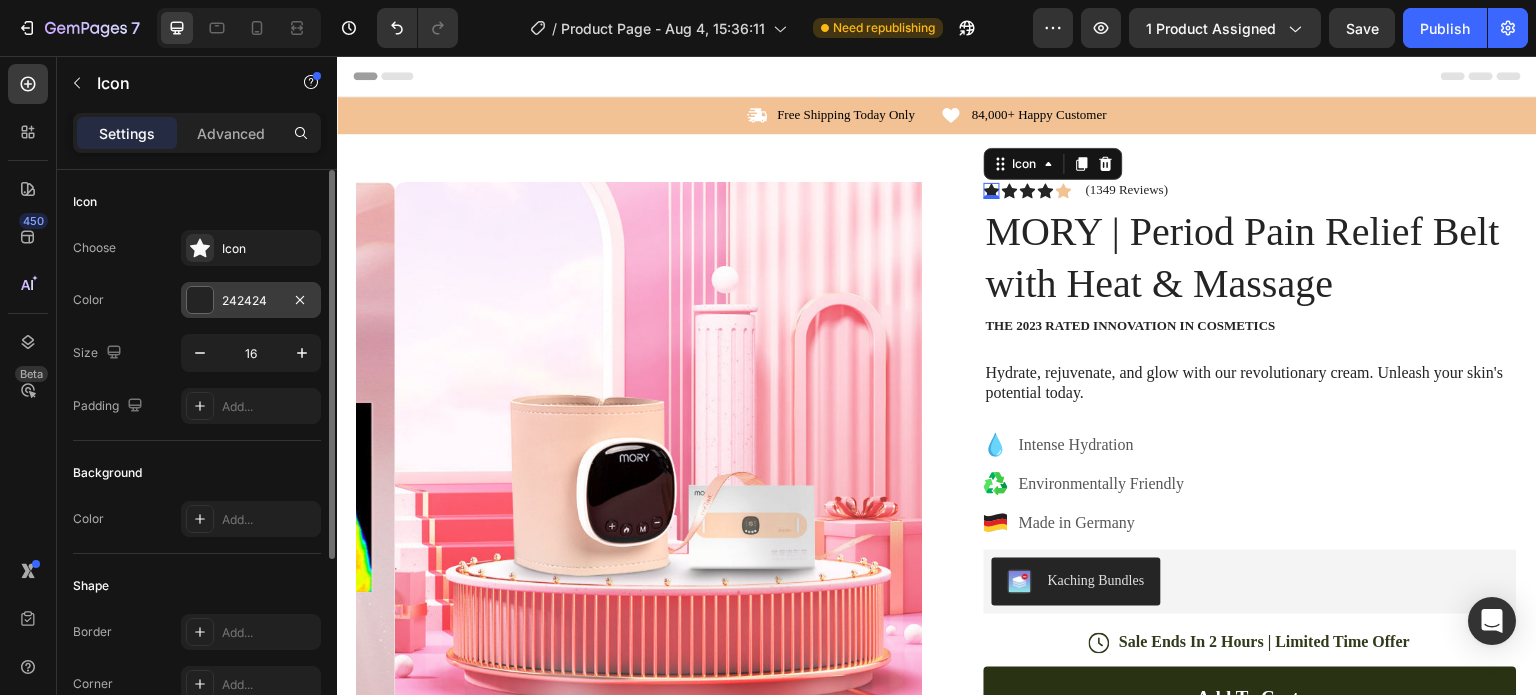 click at bounding box center [200, 300] 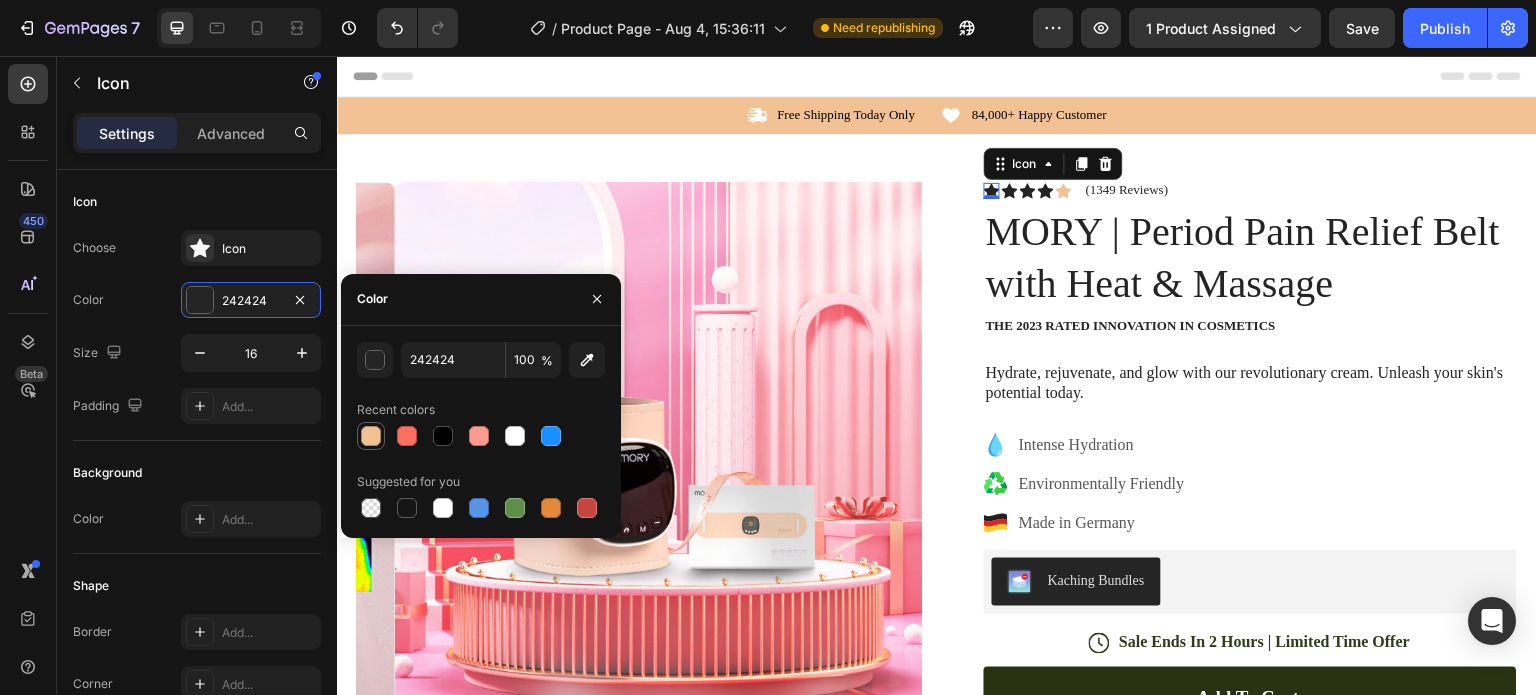 click at bounding box center (371, 436) 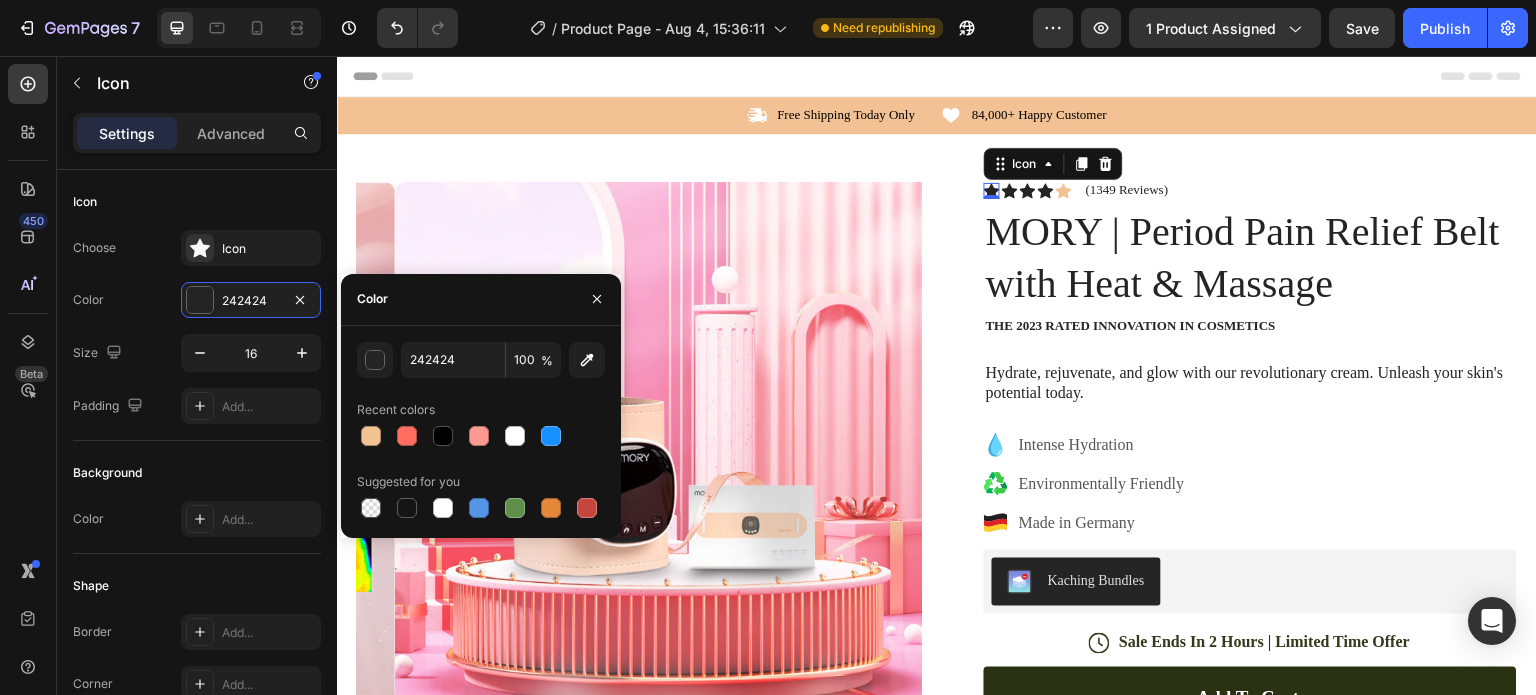 type on "F2C294" 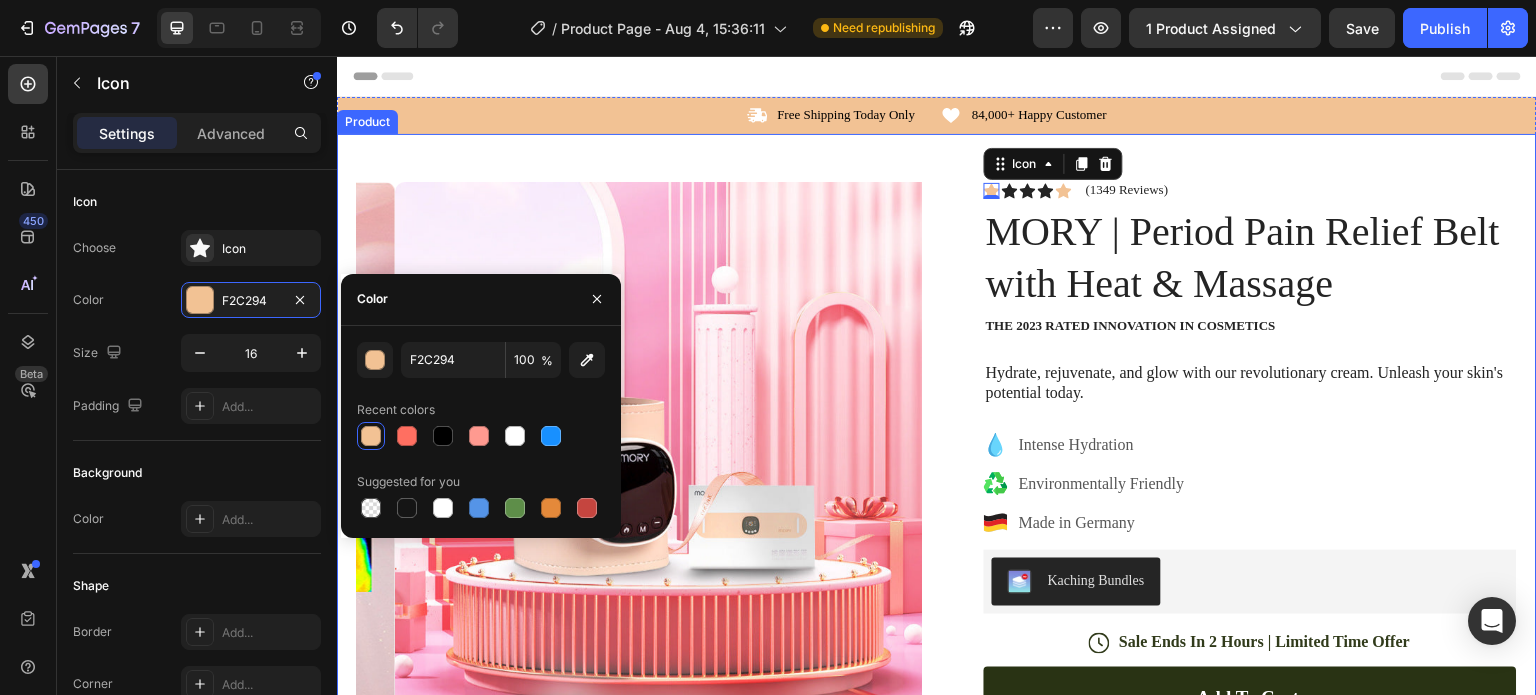 click on "Product Images Image Icon Icon Icon Icon Icon Icon List “This skin cream is a game-changer! It has transformed my dry, lackluster skin into a hydrated and radiant complexion. I love how it absorbs quickly and leaves no greasy residue. Highly recommend” Text Block
Icon [FIRST] [LAST] ([CITY], [COUNTRY]) Text Block Row Row Row Icon 0 Icon Icon Icon Icon Icon List (1349 Reviews) Text Block Row MORY | Period Pain Relief Belt with Heat & Massage Product Title The 2023 Rated Innovation in Cosmetics Text Block Hydrate, rejuvenate, and glow with our revolutionary cream. Unleash your skin's potential today. Text Block
Intense Hydration
Environmentally Friendly
Made in Germany Item List Kaching Bundles Kaching Bundles
Icon Sale Ends In 2 Hours | Limited Time Offer Text Block Row Add to cart Add to Cart
Icon Free Shipping Text Block
Icon Money-Back Text Block
Icon Row" at bounding box center [937, 650] 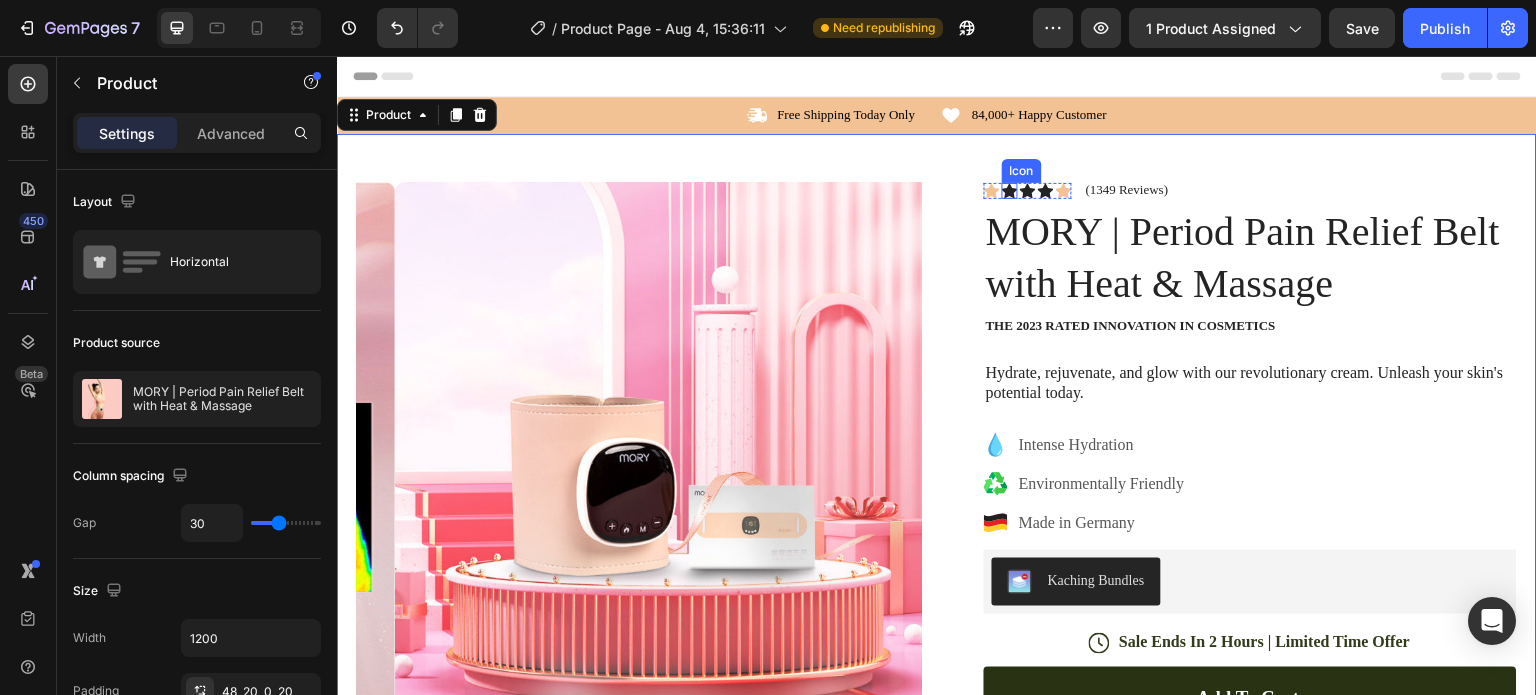 click 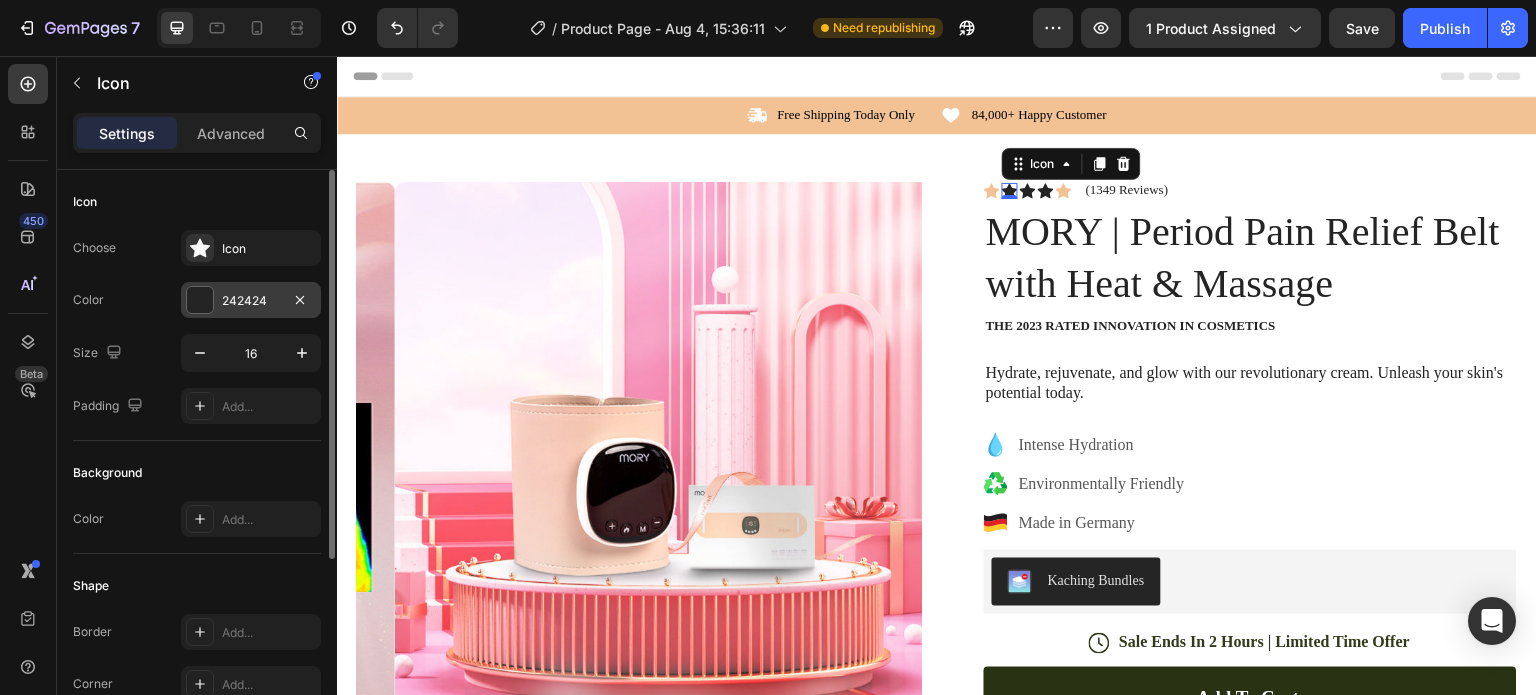 click at bounding box center [200, 300] 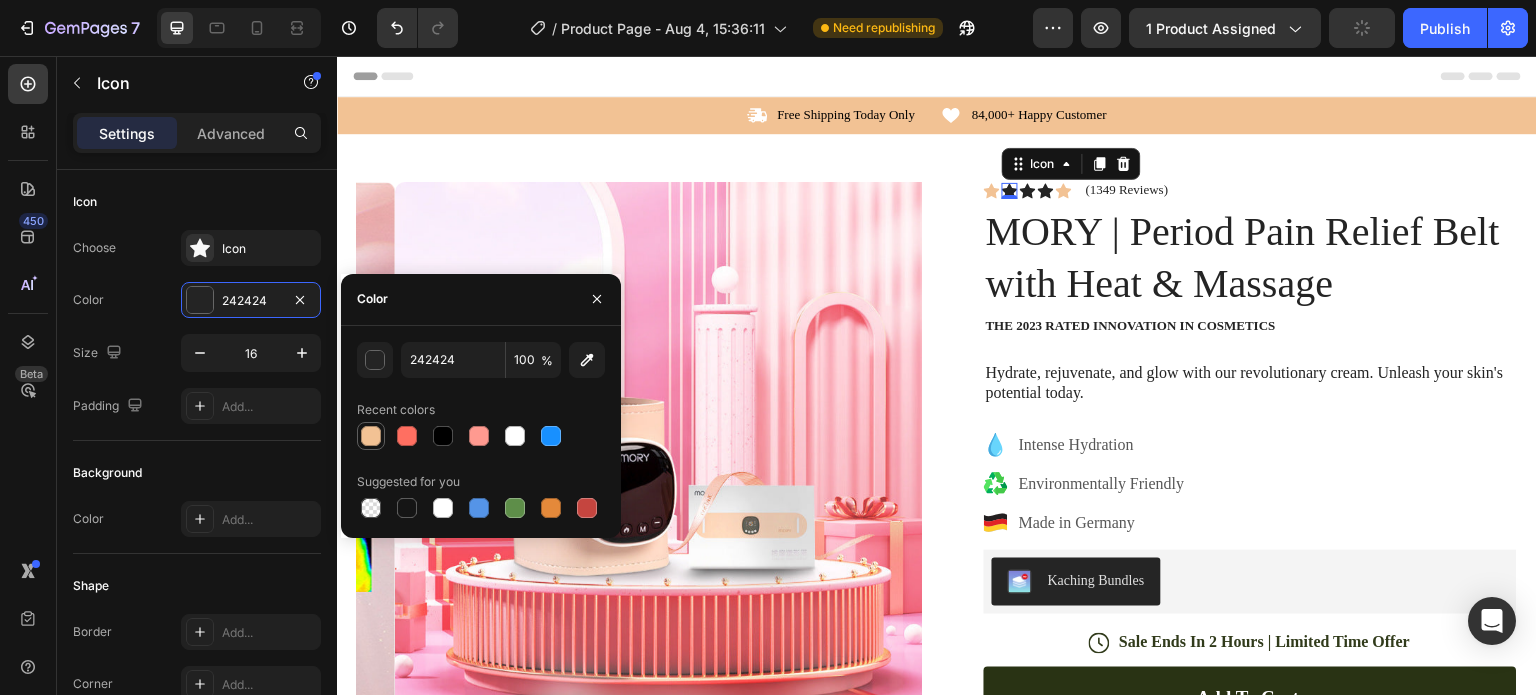 click at bounding box center [371, 436] 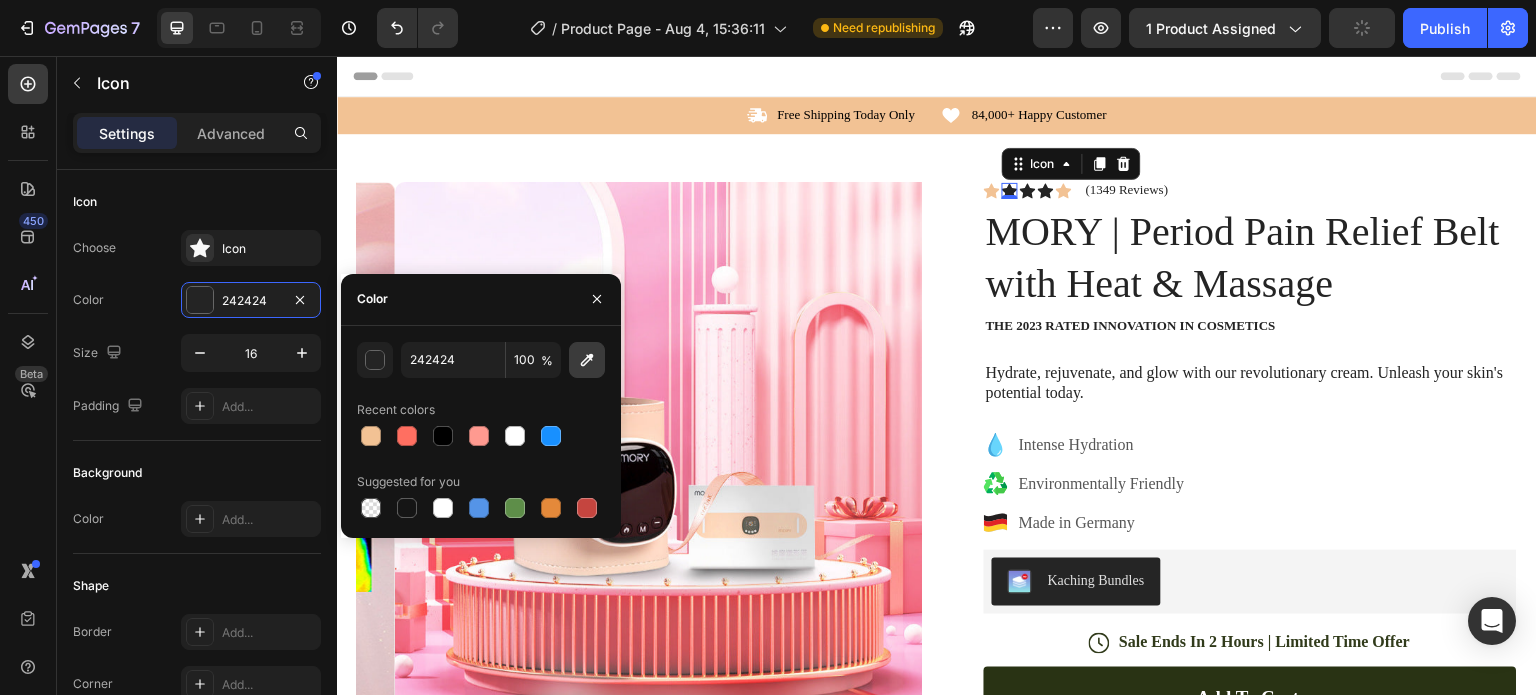type on "F2C294" 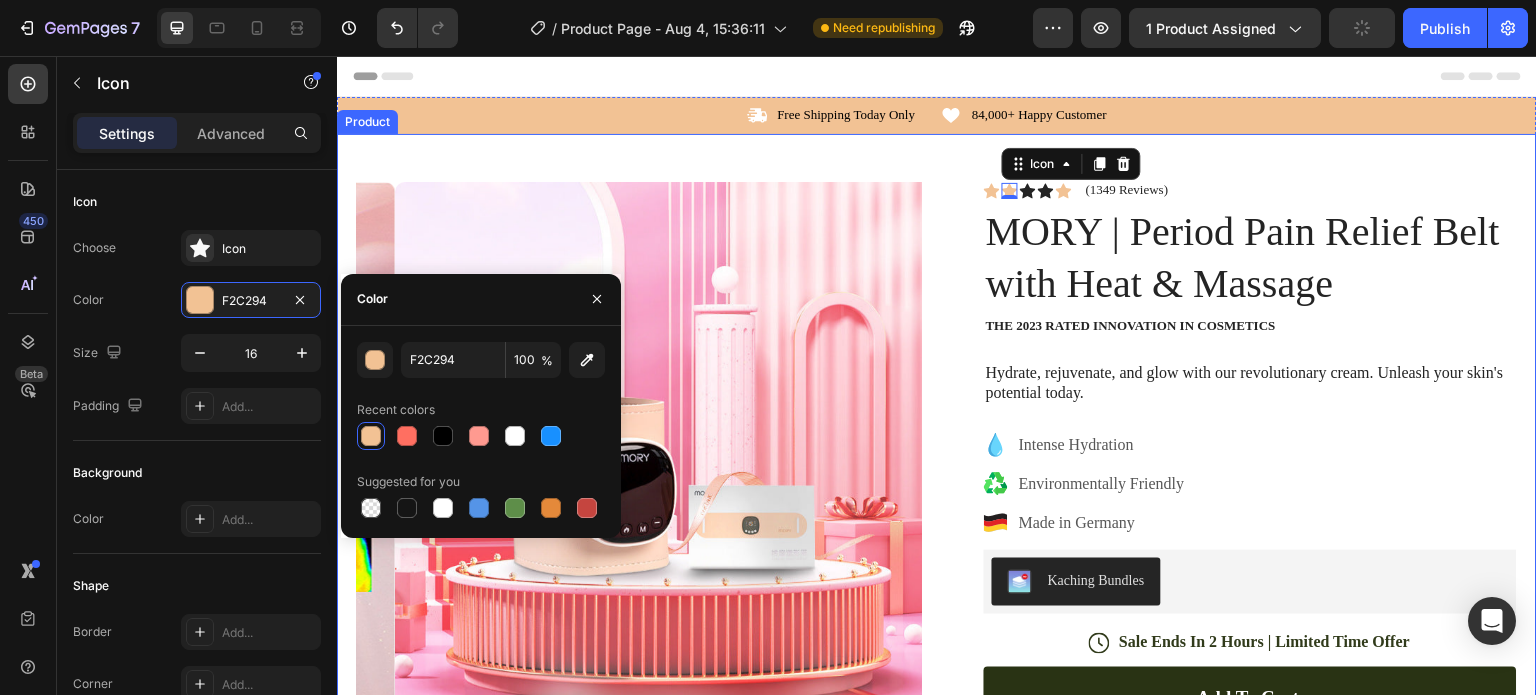click on "Product Images Image Icon Icon Icon Icon Icon Icon List “This skin cream is a game-changer! It has transformed my dry, lackluster skin into a hydrated and radiant complexion. I love how it absorbs quickly and leaves no greasy residue. Highly recommend” Text Block
Icon [FIRST] [LAST] ([CITY], [COUNTRY]) Text Block Row Row Row Icon Icon 0 Icon Icon Icon Icon List (1349 Reviews) Text Block Row MORY | Period Pain Relief Belt with Heat & Massage Product Title The 2023 Rated Innovation in Cosmetics Text Block Hydrate, rejuvenate, and glow with our revolutionary cream. Unleash your skin's potential today. Text Block
Intense Hydration
Environmentally Friendly
Made in Germany Item List Kaching Bundles Kaching Bundles
Icon Sale Ends In 2 Hours | Limited Time Offer Text Block Row Add to cart Add to Cart
Icon Free Shipping Text Block
Icon Money-Back Text Block
Icon Row" at bounding box center [937, 650] 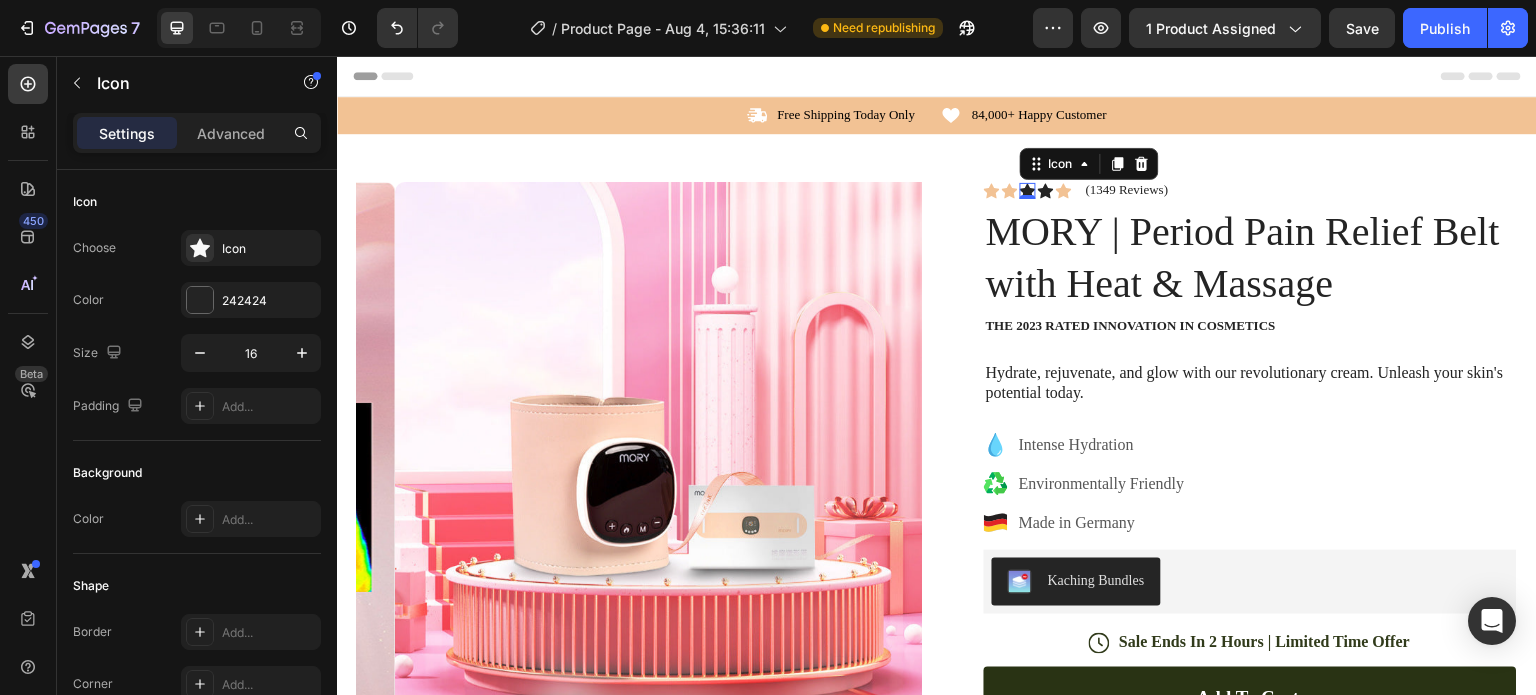 click on "Icon   0" at bounding box center (1028, 191) 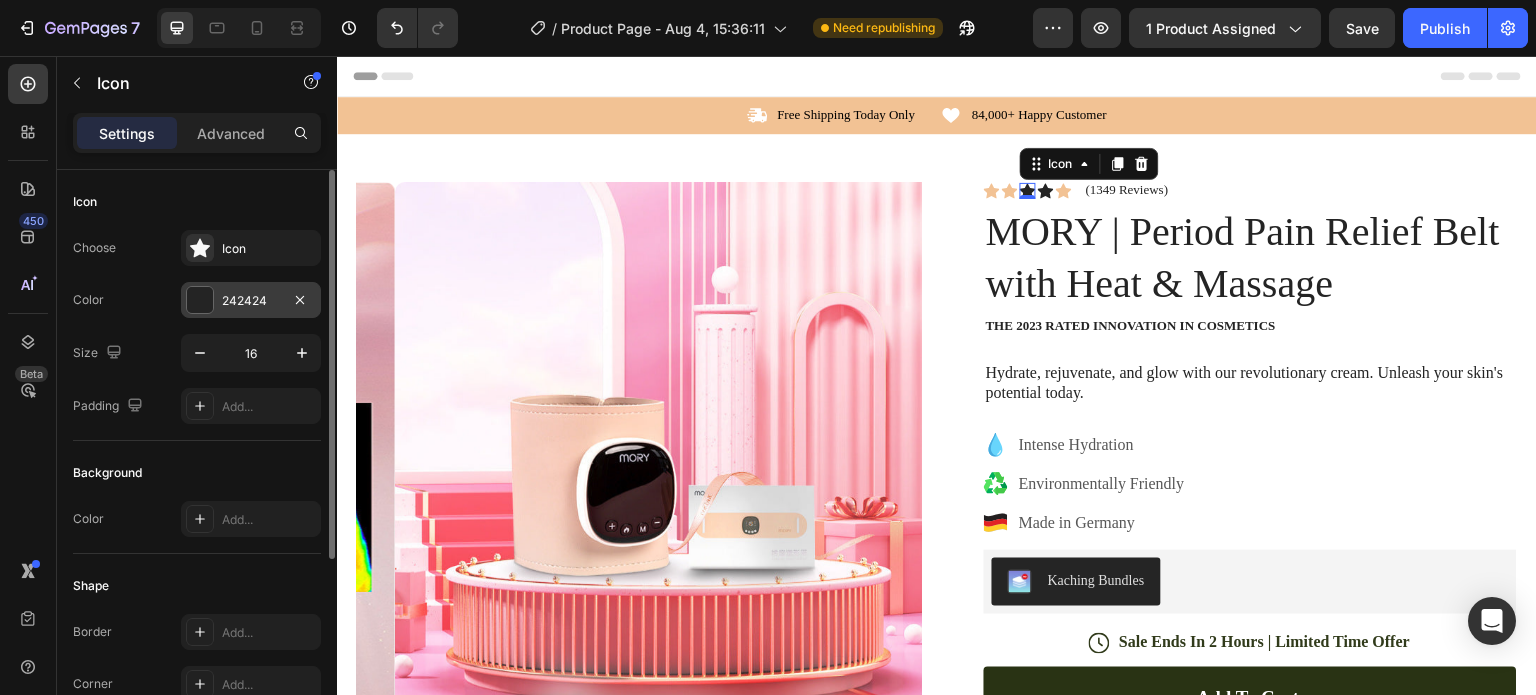 click at bounding box center (200, 300) 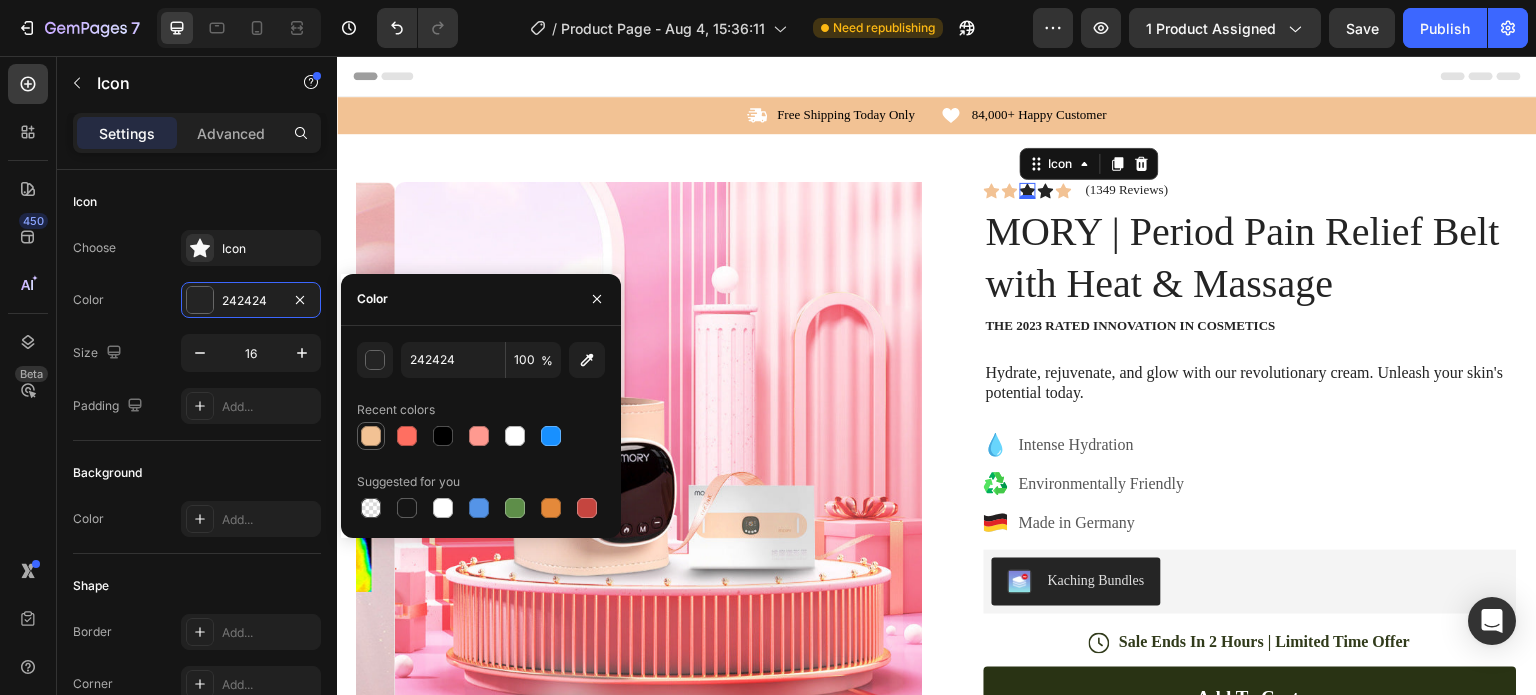 click at bounding box center (371, 436) 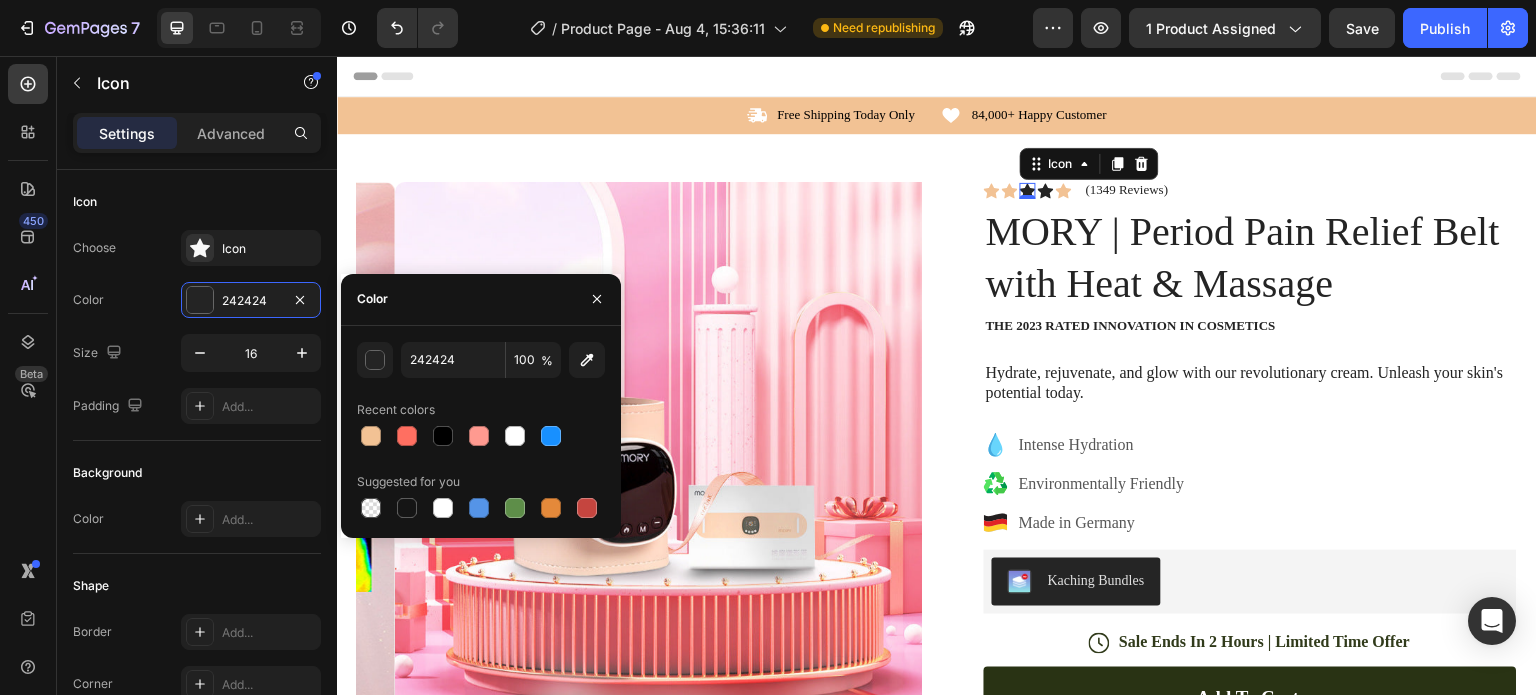 type on "F2C294" 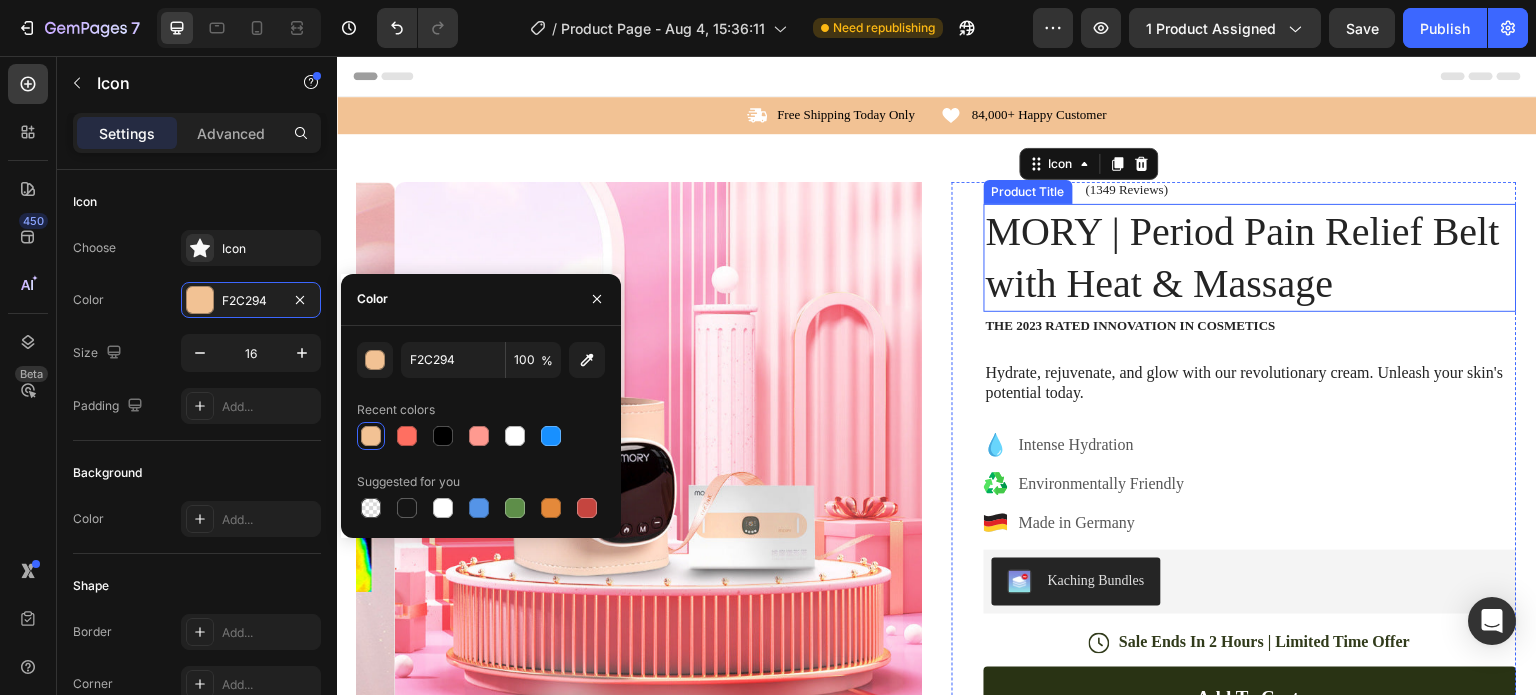 click on "Product Images Image Icon Icon Icon Icon Icon Icon List “This skin cream is a game-changer! It has transformed my dry, lackluster skin into a hydrated and radiant complexion. I love how it absorbs quickly and leaves no greasy residue. Highly recommend” Text Block
Icon [FIRST] [LAST] ([CITY], [COUNTRY]) Text Block Row Row Row Icon Icon Icon 0 Icon Icon Icon List (1349 Reviews) Text Block Row MORY | Period Pain Relief Belt with Heat & Massage Product Title The 2023 Rated Innovation in Cosmetics Text Block Hydrate, rejuvenate, and glow with our revolutionary cream. Unleash your skin's potential today. Text Block
Intense Hydration
Environmentally Friendly
Made in Germany Item List Kaching Bundles Kaching Bundles
Icon Sale Ends In 2 Hours | Limited Time Offer Text Block Row Add to cart Add to Cart
Icon Free Shipping Text Block
Icon Money-Back Text Block
Icon Row" at bounding box center [937, 650] 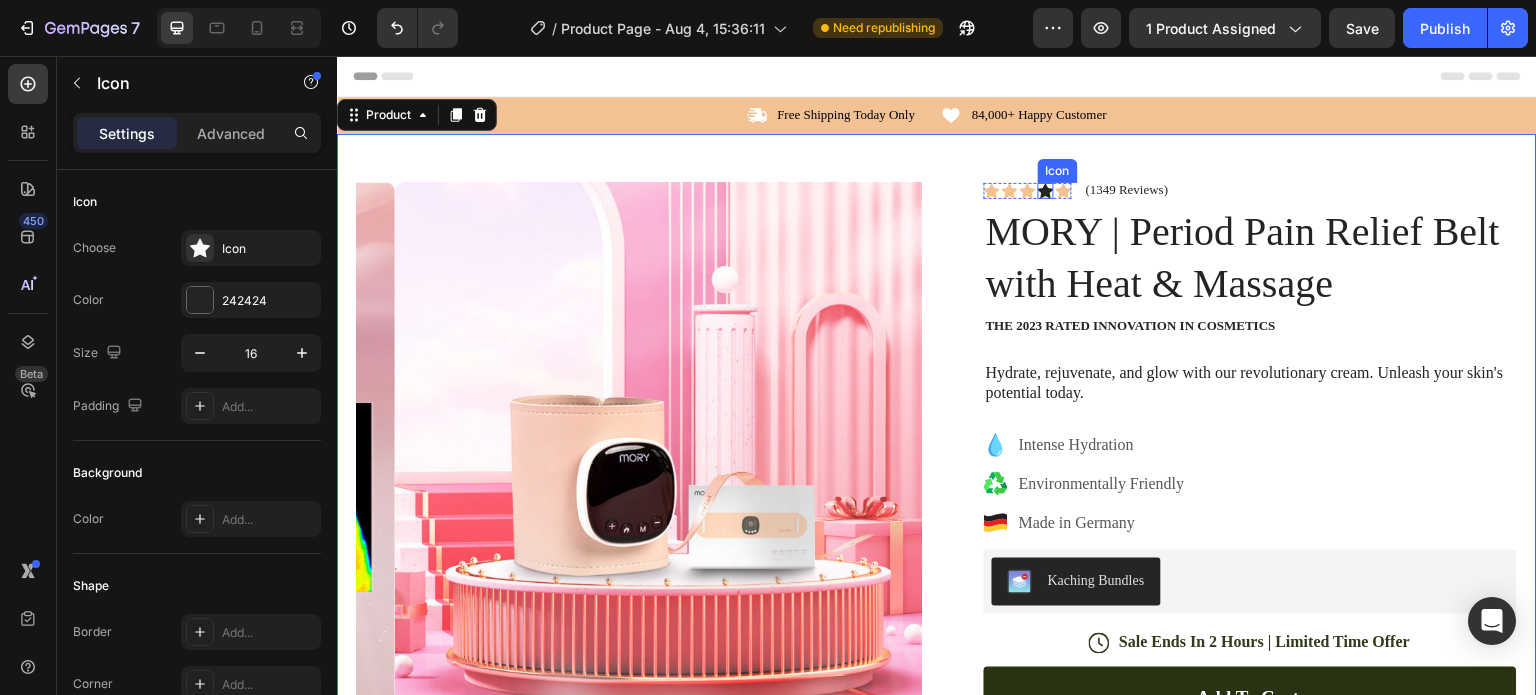 click 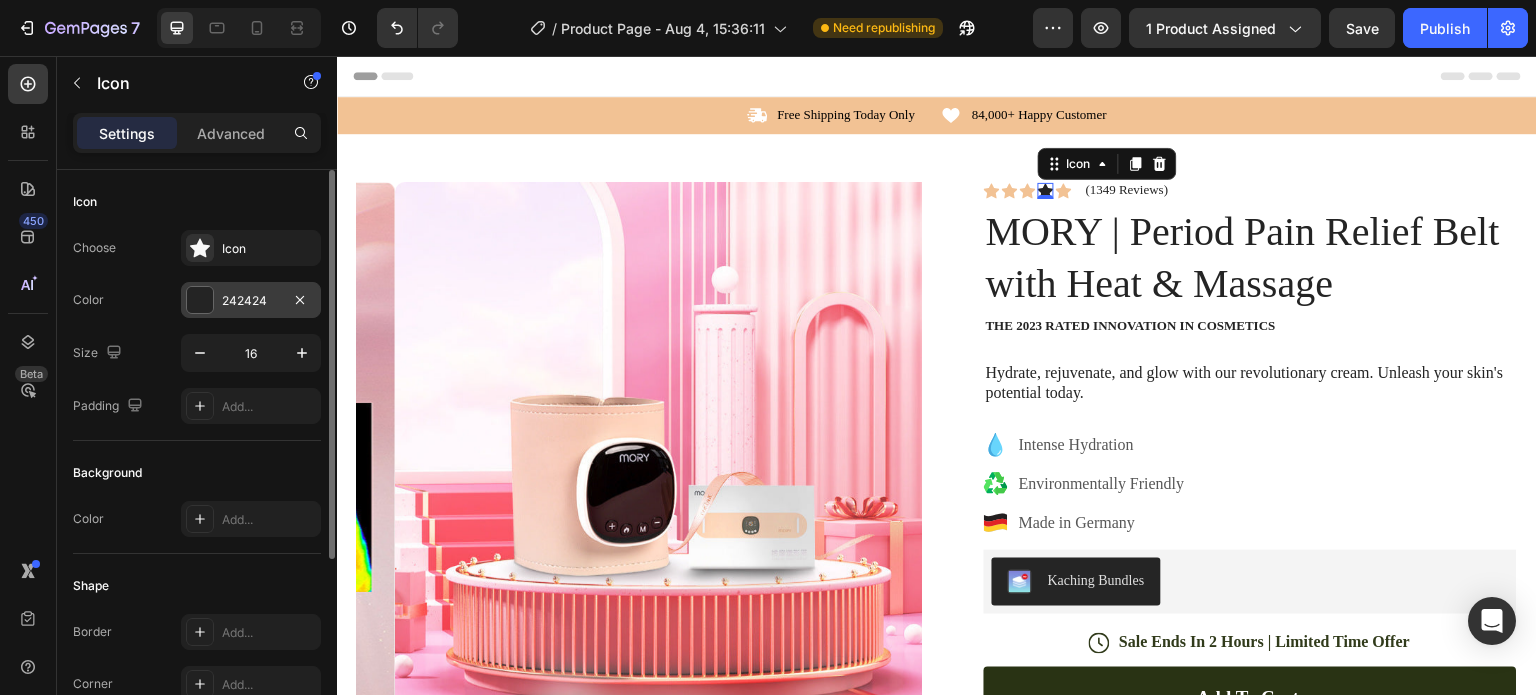 click at bounding box center (200, 300) 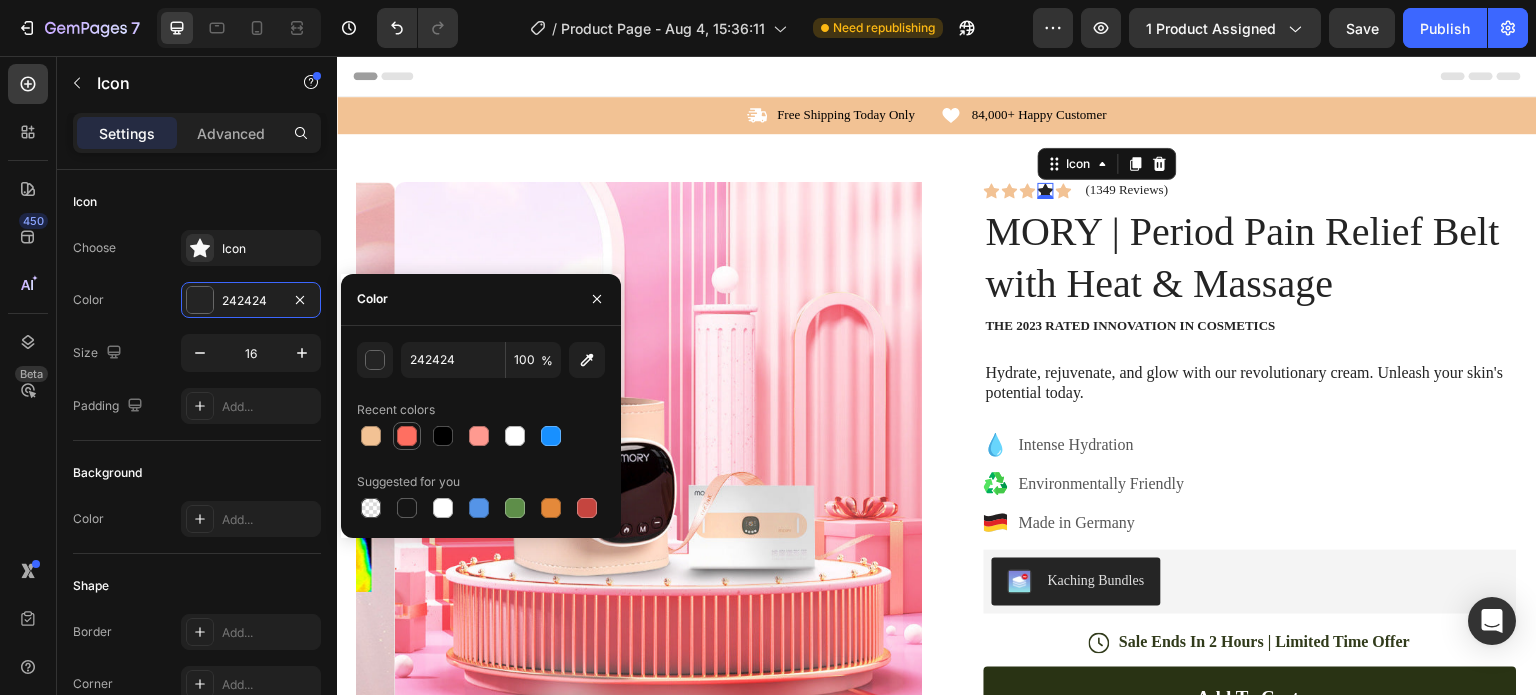 click at bounding box center [371, 436] 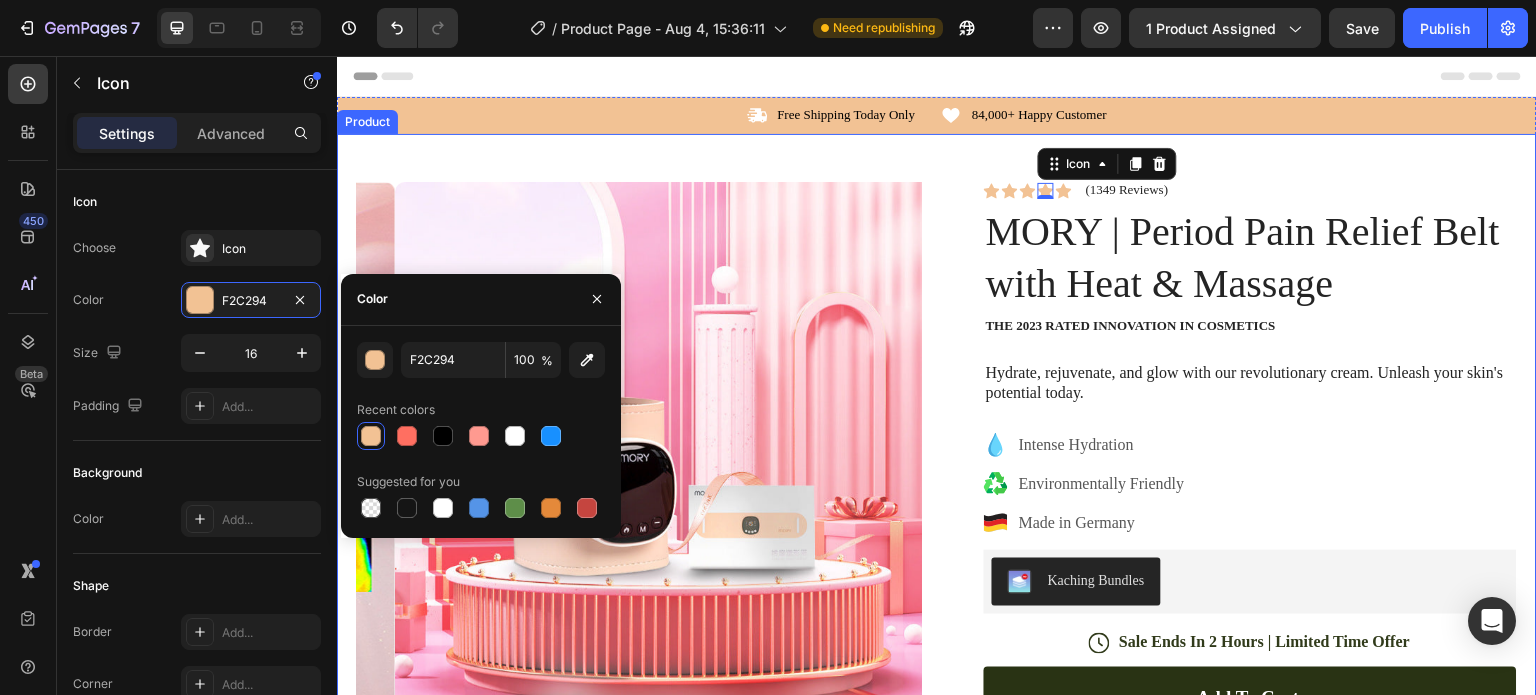 click on "Product Images Image Icon Icon Icon Icon Icon Icon List “This skin cream is a game-changer! It has transformed my dry, lackluster skin into a hydrated and radiant complexion. I love how it absorbs quickly and leaves no greasy residue. Highly recommend” Text Block
Icon [FIRST] [LAST] ([CITY], [COUNTRY]) Text Block Row Row Row Icon Icon Icon 0 Icon Icon List (1349 Reviews) Text Block Row MORY | Period Pain Relief Belt with Heat & Massage Product Title The 2023 Rated Innovation in Cosmetics Text Block Hydrate, rejuvenate, and glow with our revolutionary cream. Unleash your skin's potential today. Text Block
Intense Hydration
Environmentally Friendly
Made in Germany Item List Kaching Bundles Kaching Bundles
Icon Sale Ends In 2 Hours | Limited Time Offer Text Block Row Add to cart Add to Cart
Icon Free Shipping Text Block
Icon Money-Back Text Block
Icon Row" at bounding box center (937, 650) 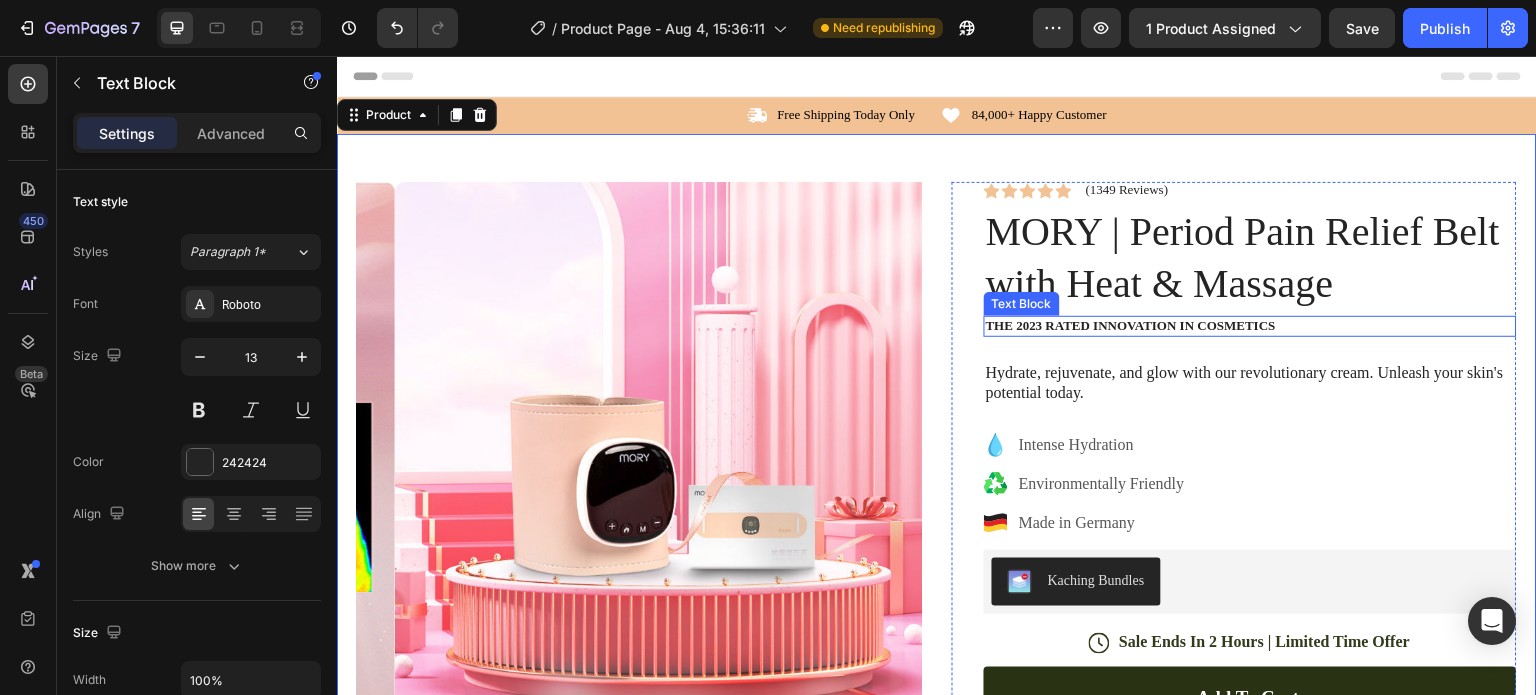 click on "The 2023 Rated Innovation in Cosmetics" at bounding box center [1250, 326] 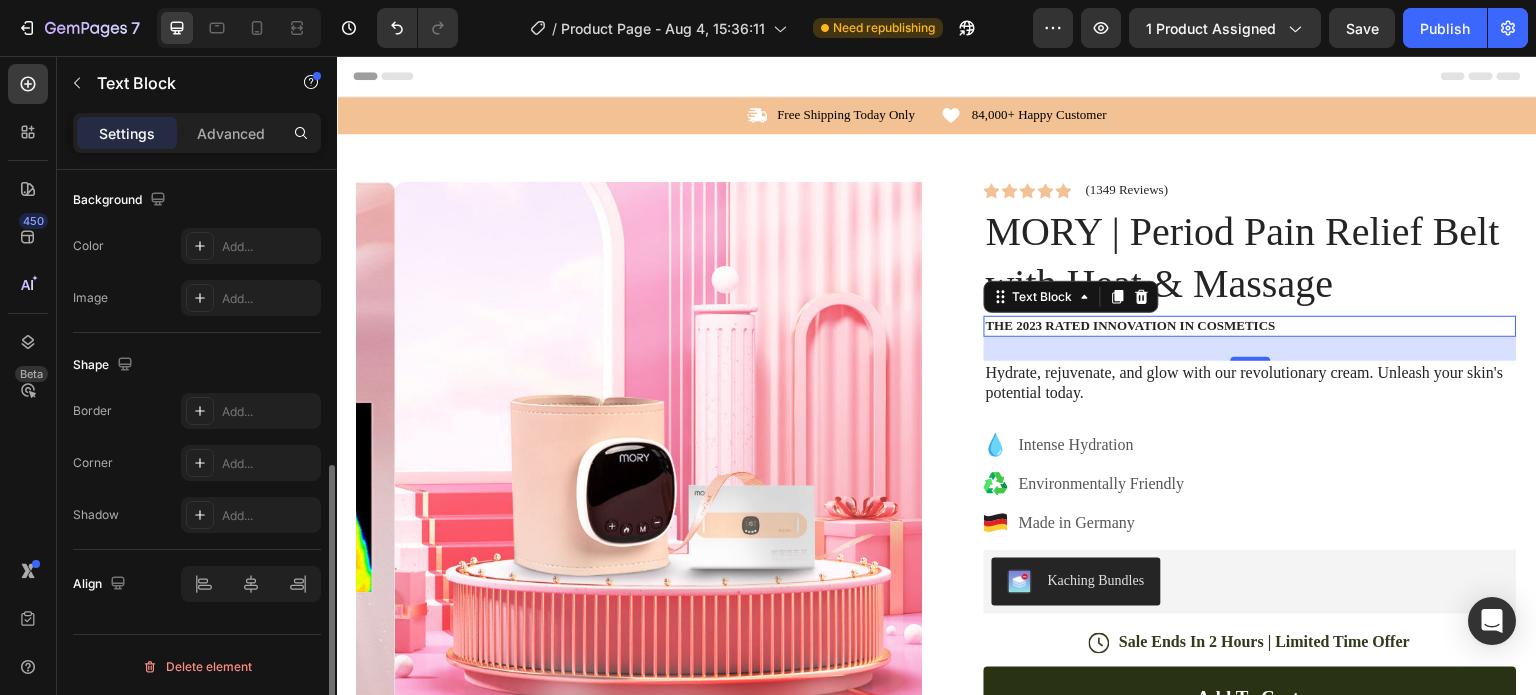 scroll, scrollTop: 200, scrollLeft: 0, axis: vertical 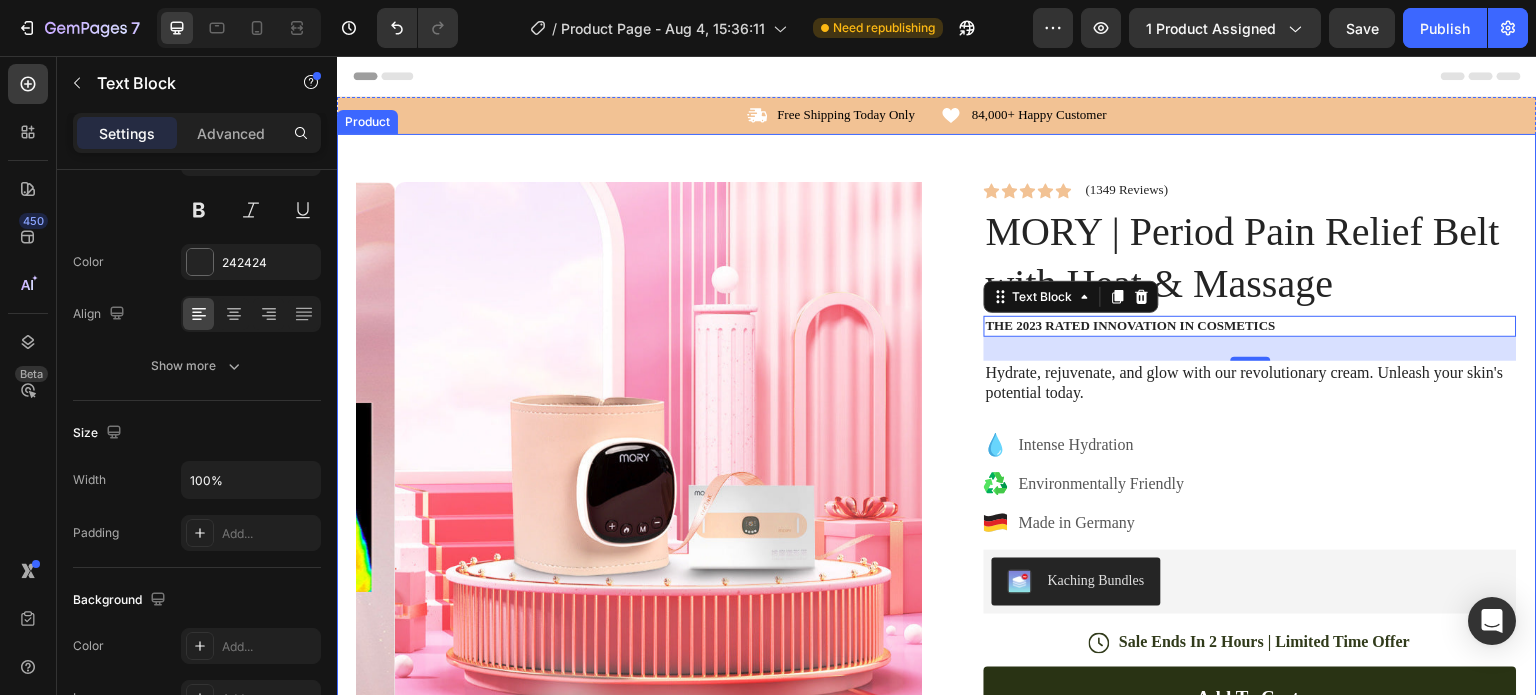 click on "Product Images Image Icon Icon Icon Icon Icon Icon List “This skin cream is a game-changer! It has transformed my dry, lackluster skin into a hydrated and radiant complexion. I love how it absorbs quickly and leaves no greasy residue. Highly recommend” Text Block
Icon [FIRST] [LAST] ([CITY], [COUNTRY]) Text Block Row Row Row Icon Icon Icon Icon Icon Icon List (1349 Reviews) Text Block Row MORY | Period Pain Relief Belt with Heat & Massage Product Title The 2023 Rated Innovation in Cosmetics Text Block 24 Hydrate, rejuvenate, and glow with our revolutionary cream. Unleash your skin's potential today. Text Block
Intense Hydration
Environmentally Friendly
Made in Germany Item List Kaching Bundles Kaching Bundles
Icon Sale Ends In 2 Hours | Limited Time Offer Text Block Row Add to cart Add to Cart
Icon Free Shipping Text Block
Icon Money-Back Text Block
Icon Row" at bounding box center [937, 650] 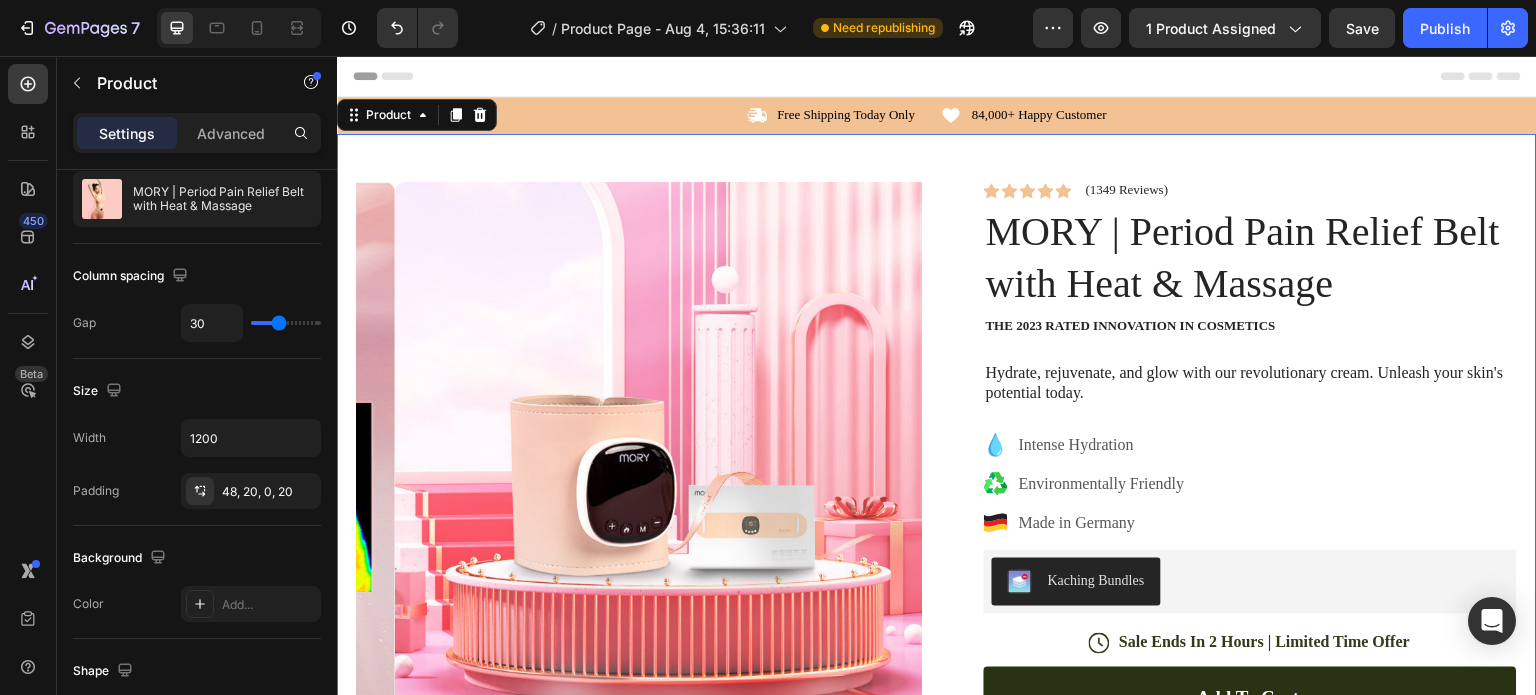 scroll, scrollTop: 0, scrollLeft: 0, axis: both 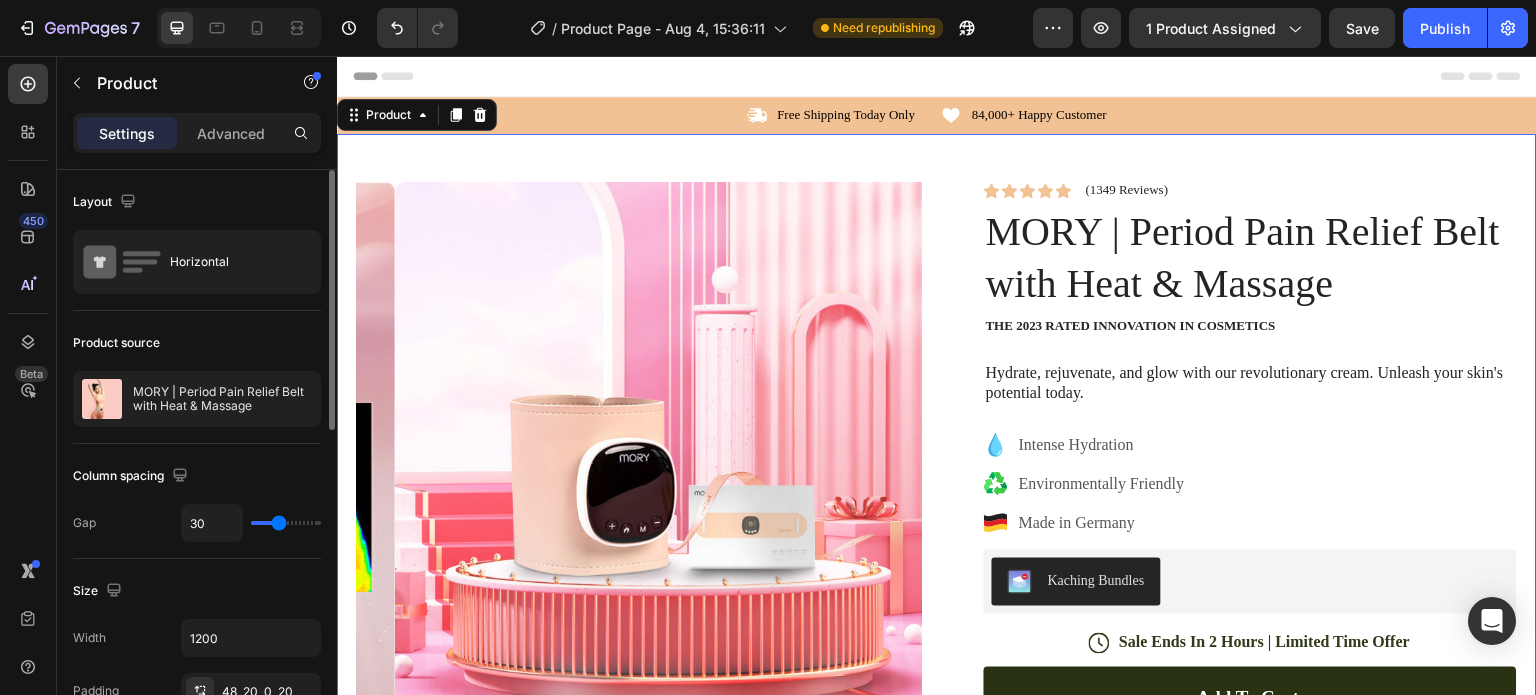 click at bounding box center (677, 464) 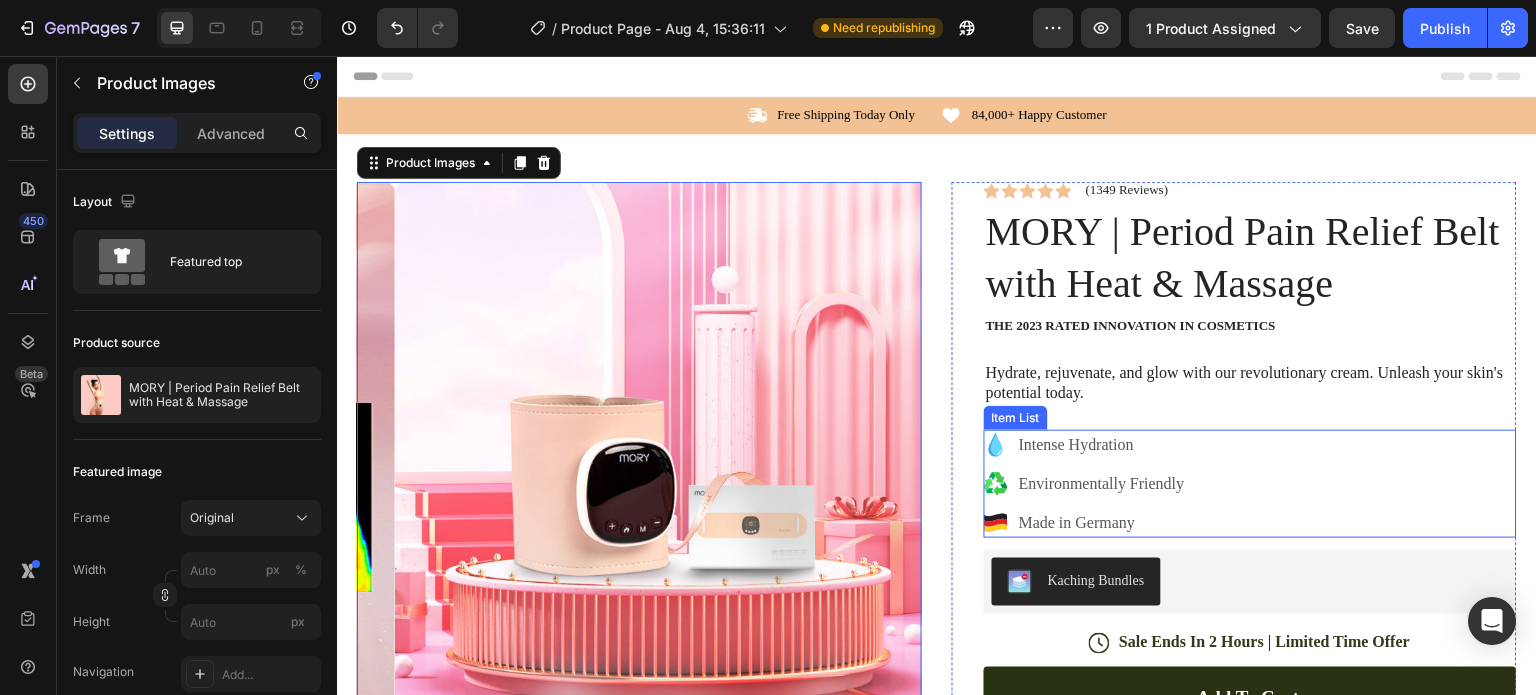 click 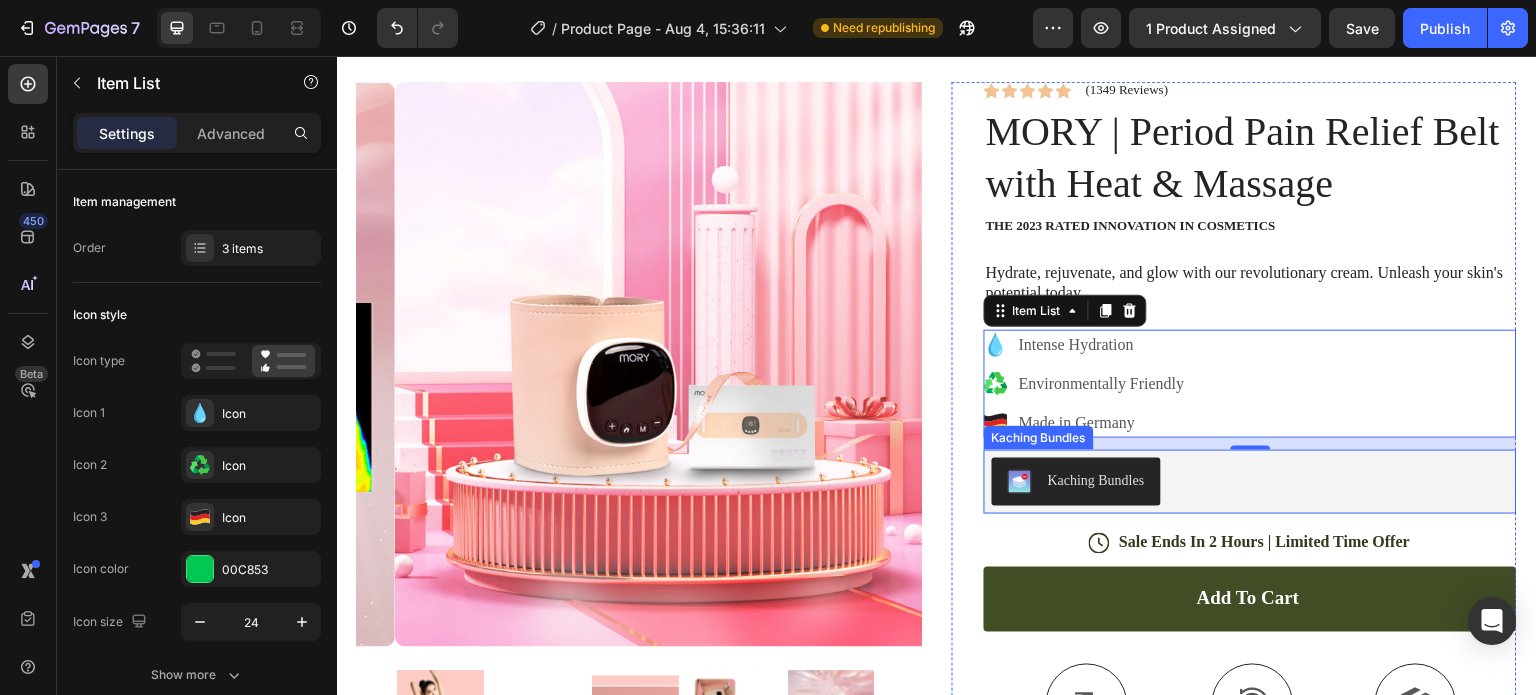 scroll, scrollTop: 300, scrollLeft: 0, axis: vertical 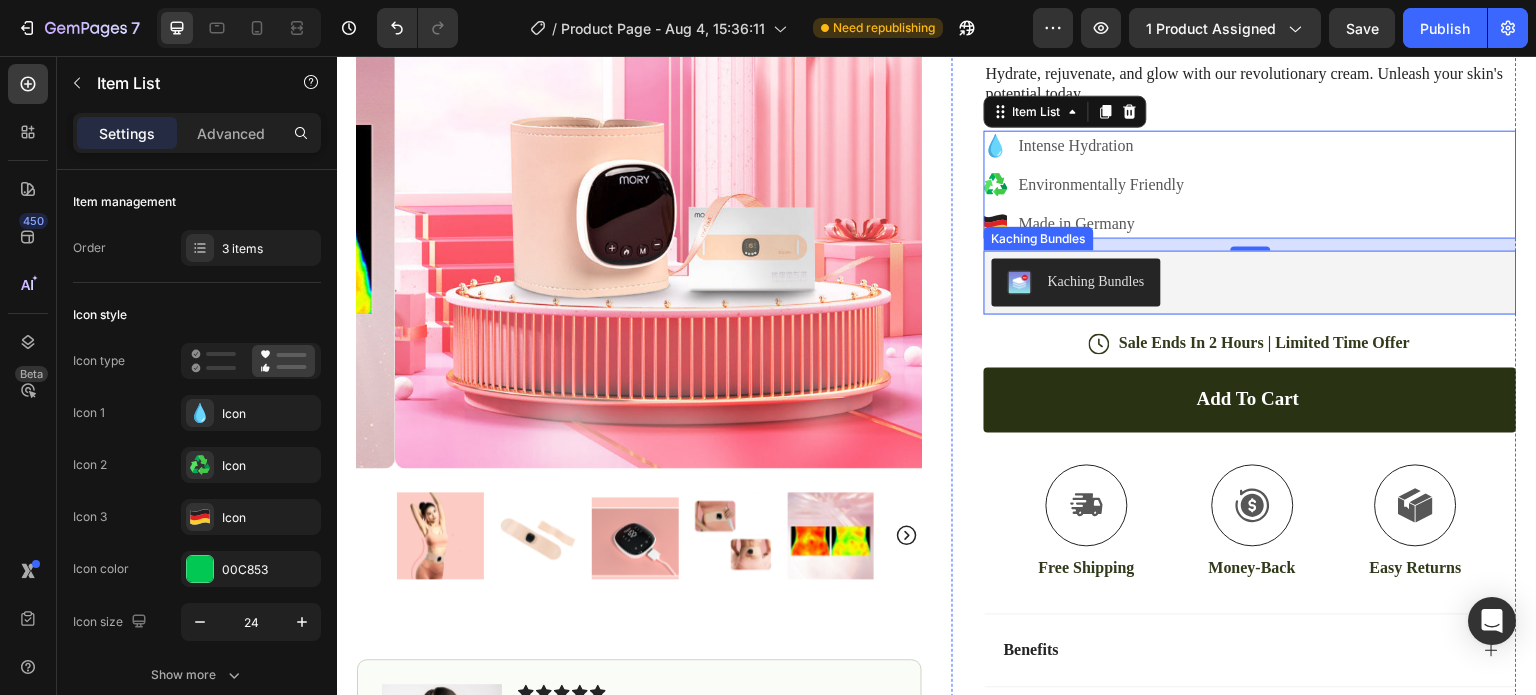 click on "Kaching Bundles" at bounding box center [1250, 282] 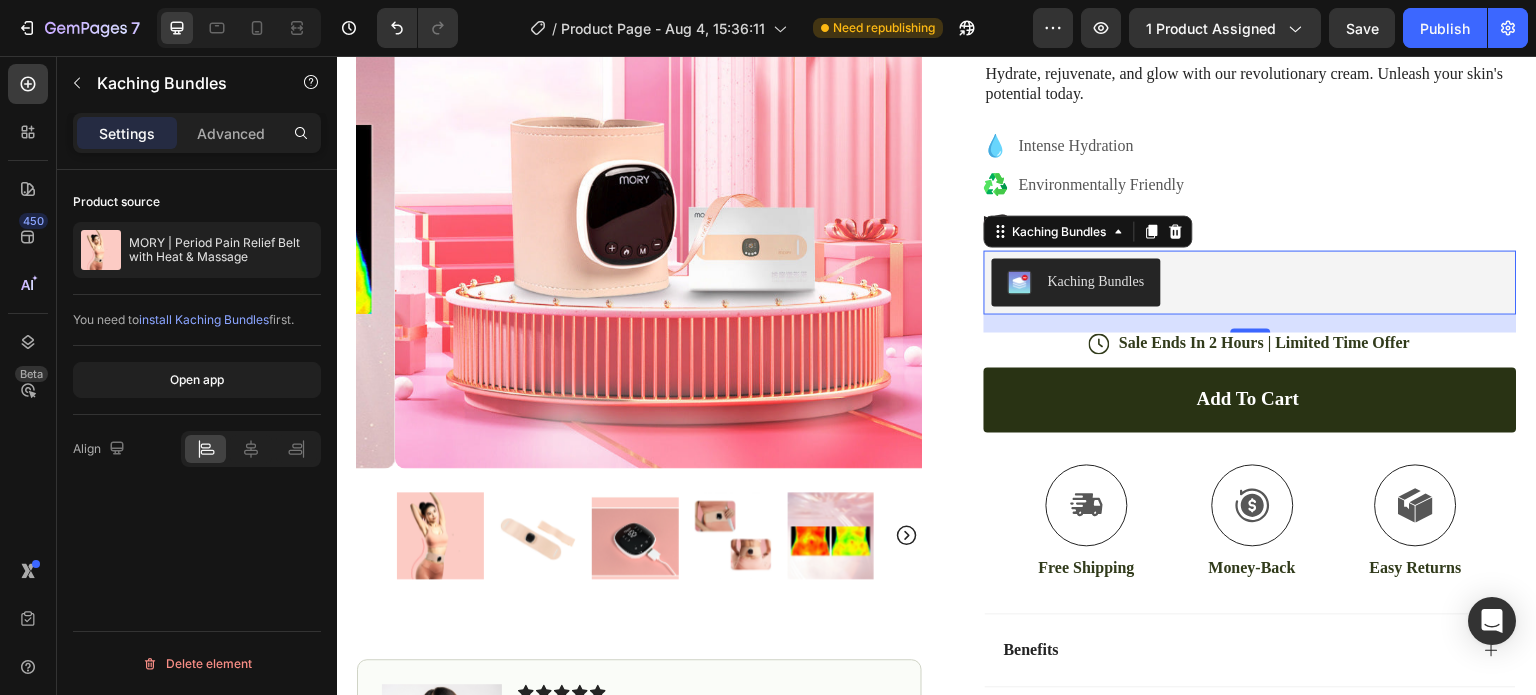 click on "install Kaching Bundles" at bounding box center (204, 319) 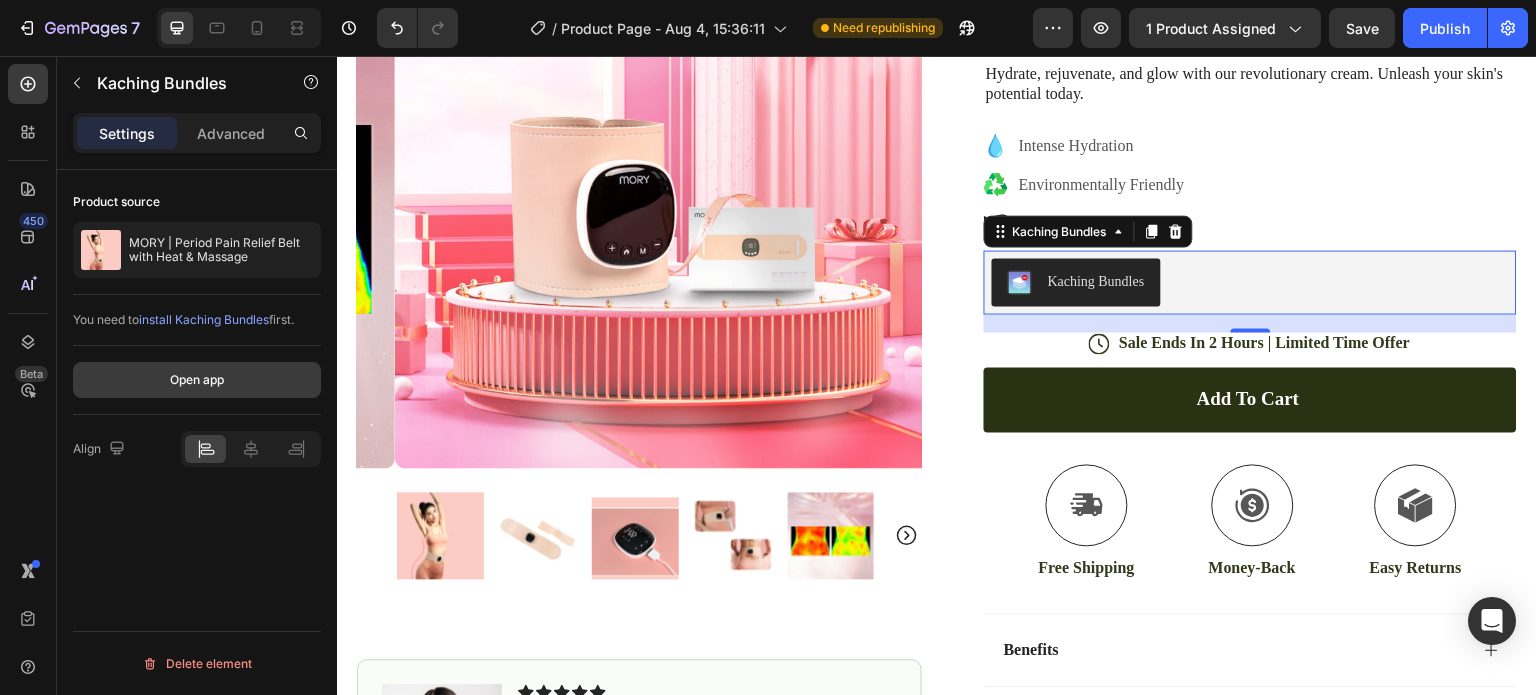 click on "Open app" at bounding box center [197, 380] 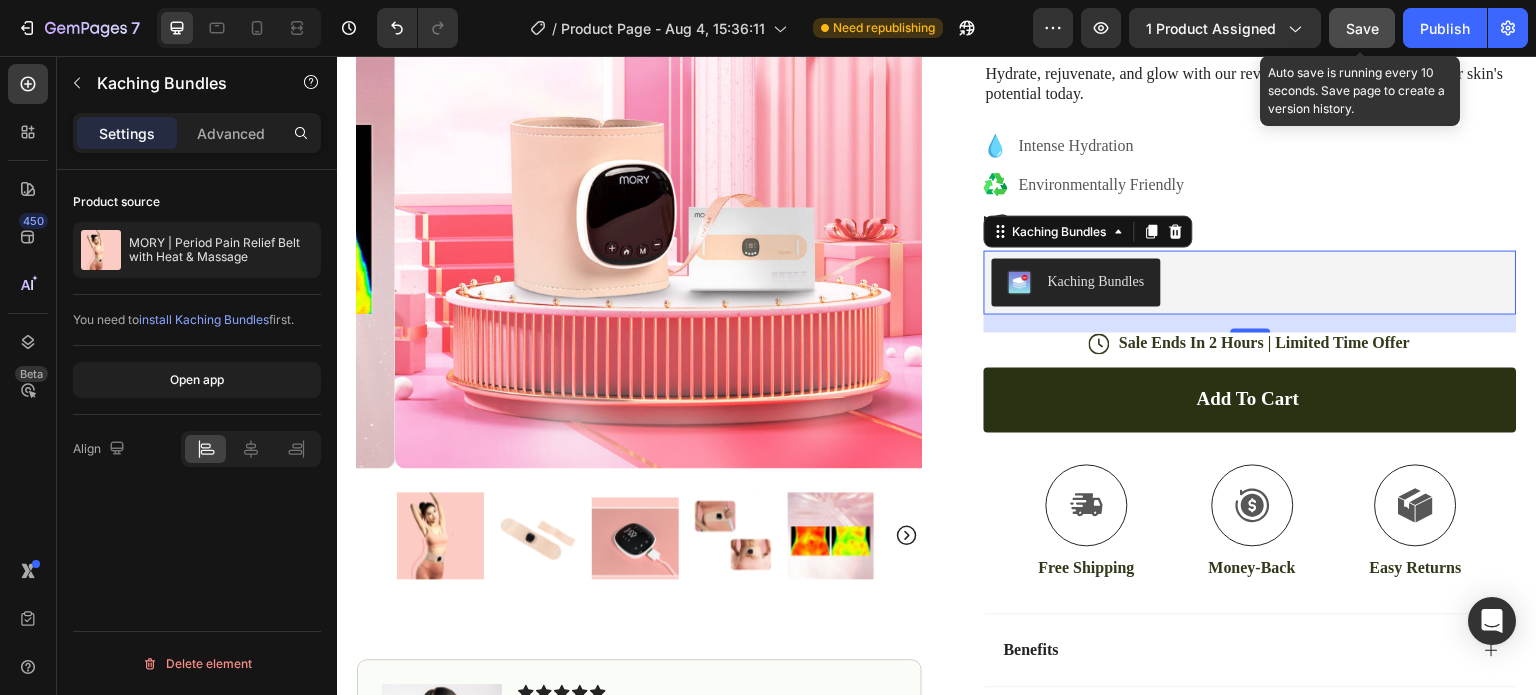 click on "Save" at bounding box center [1362, 28] 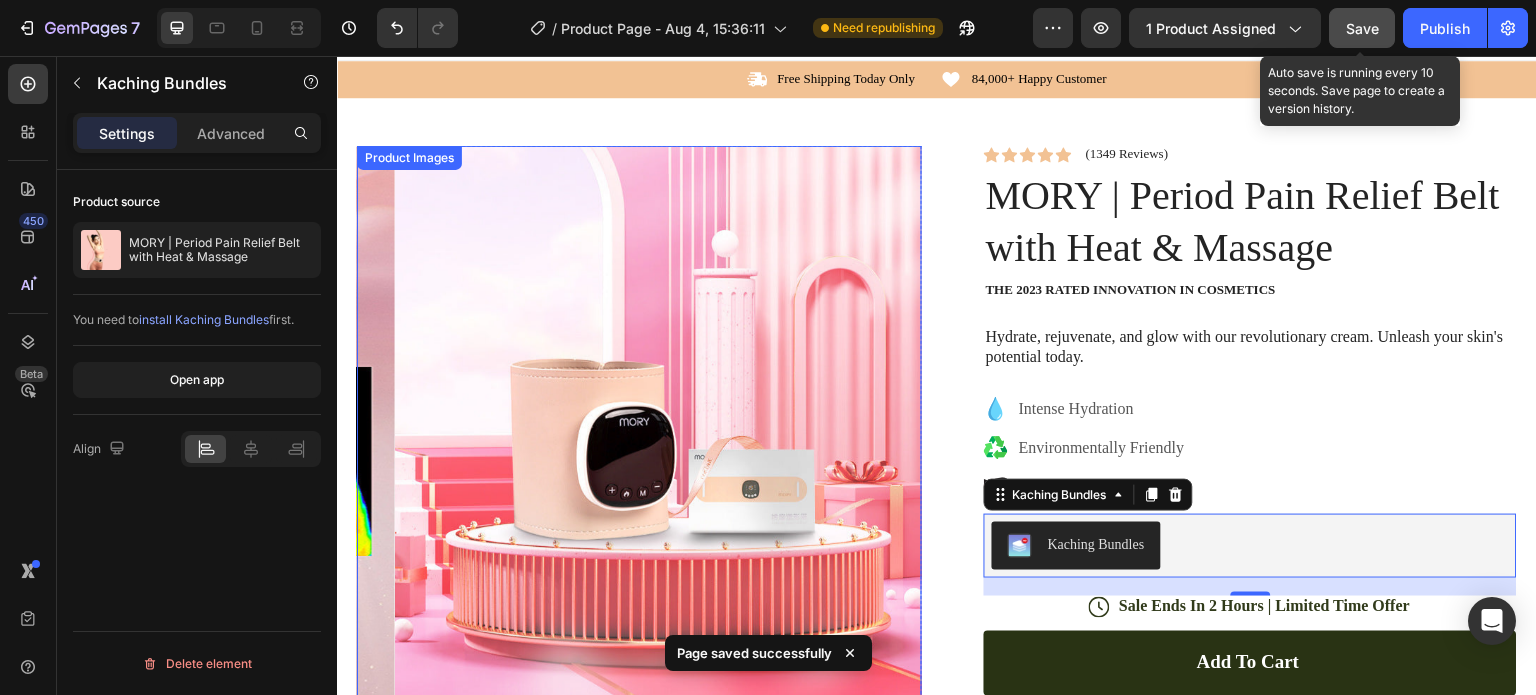 scroll, scrollTop: 0, scrollLeft: 0, axis: both 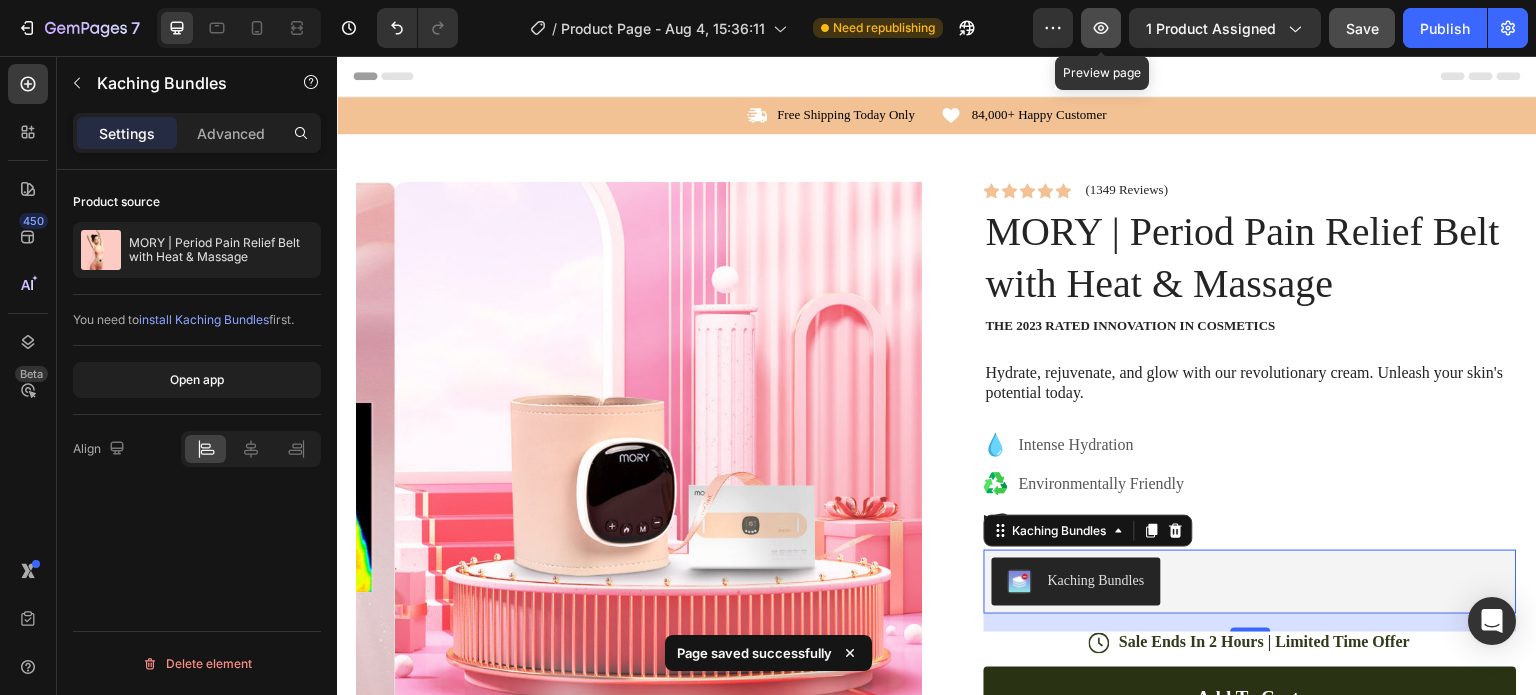 click 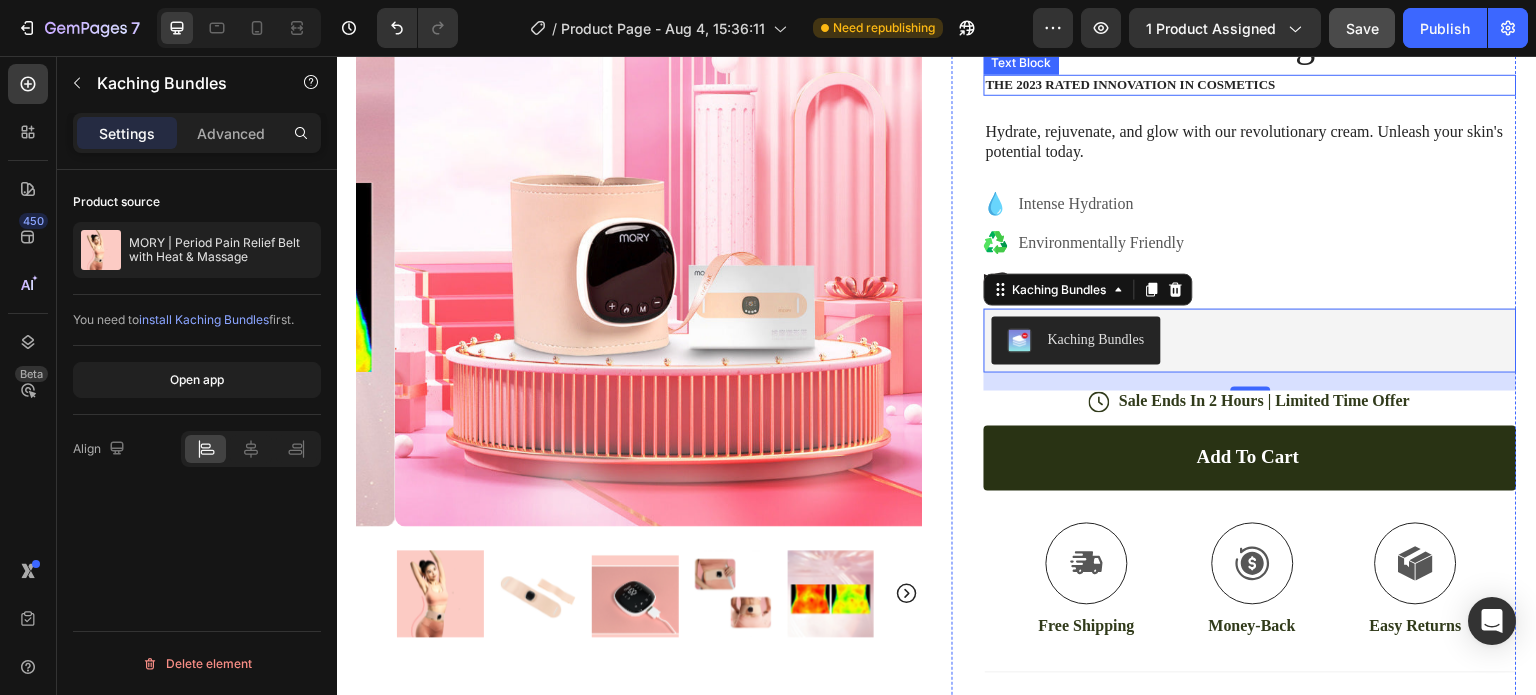 scroll, scrollTop: 400, scrollLeft: 0, axis: vertical 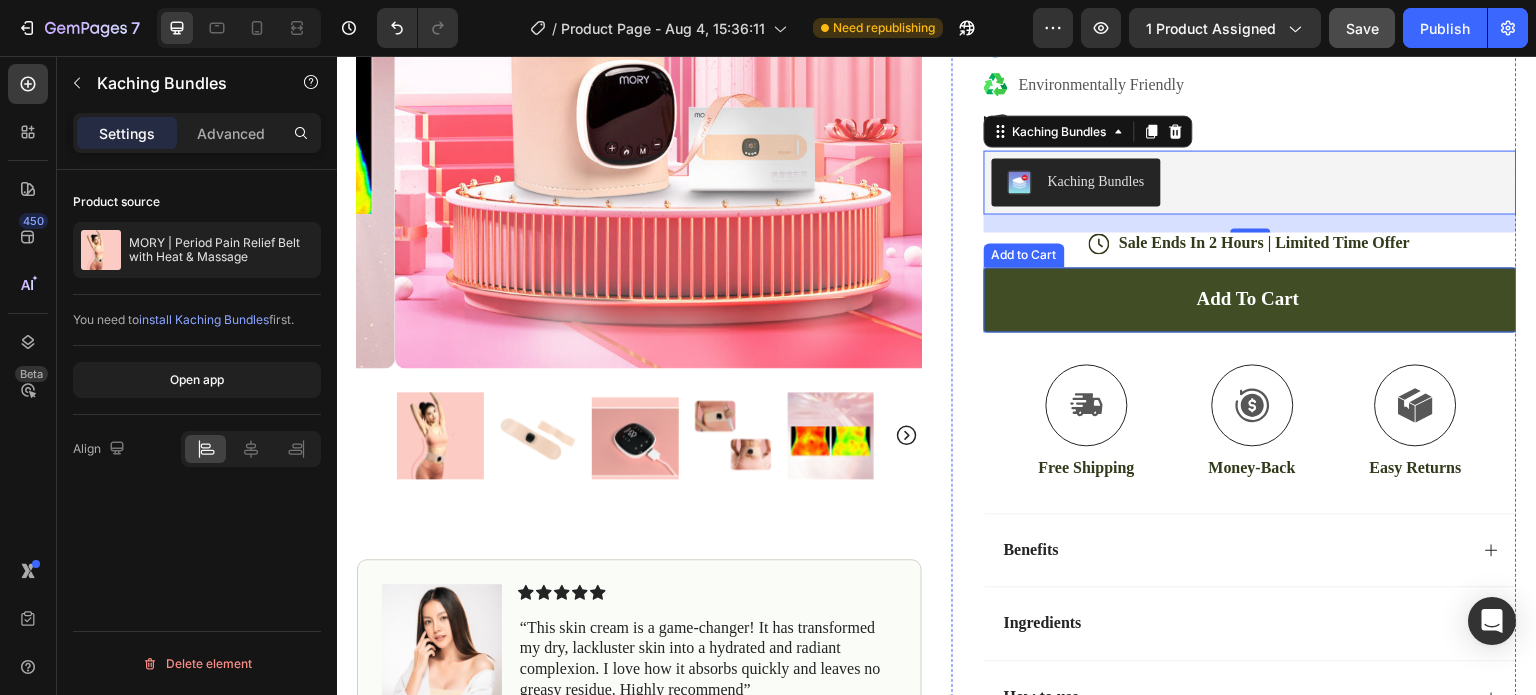 click on "Add to cart" at bounding box center [1250, 299] 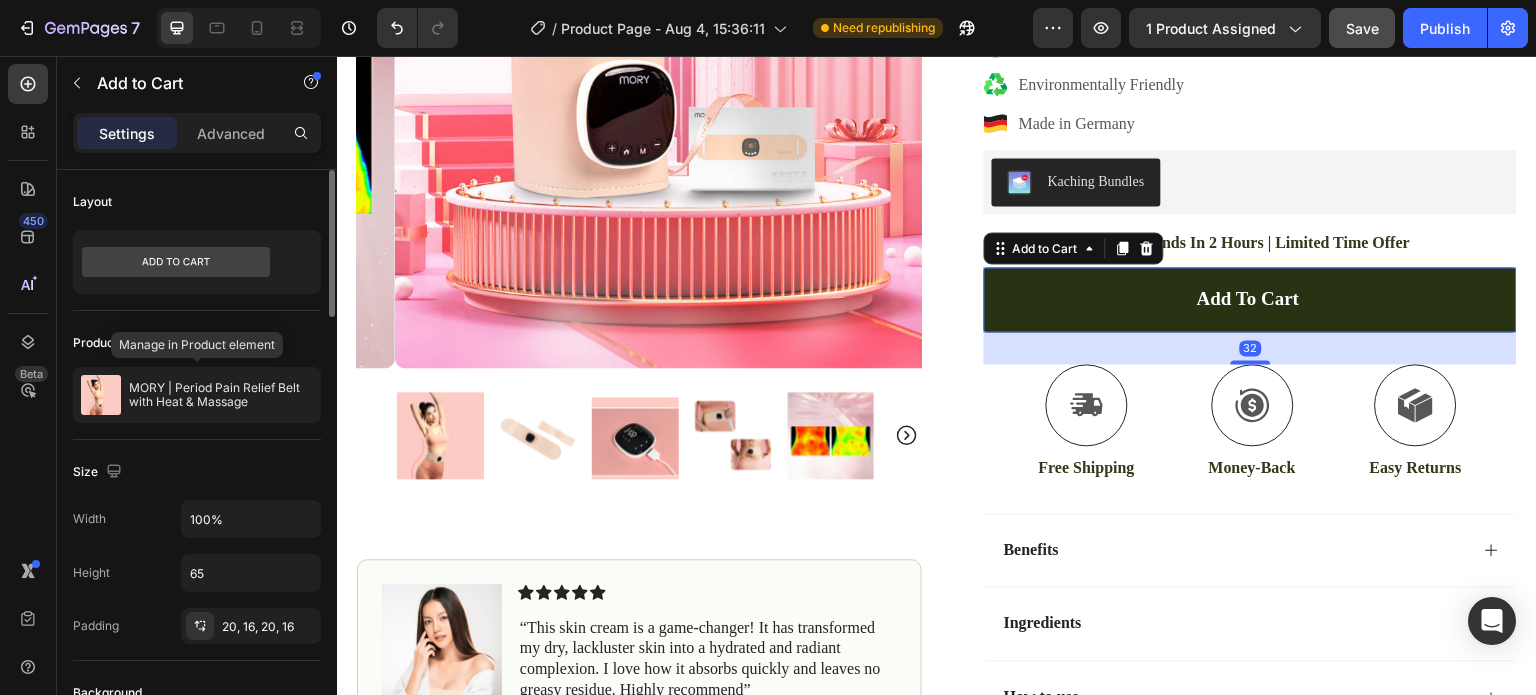 scroll, scrollTop: 400, scrollLeft: 0, axis: vertical 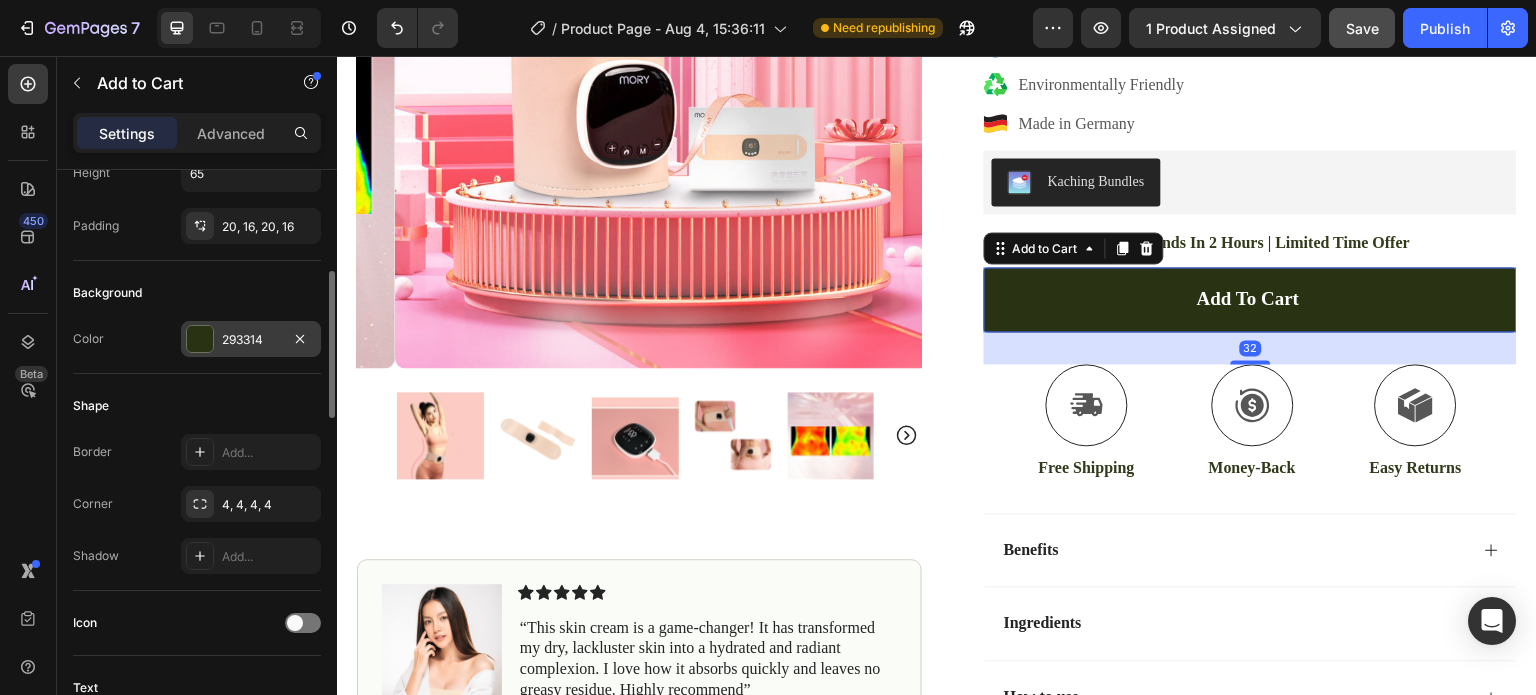 click at bounding box center (200, 339) 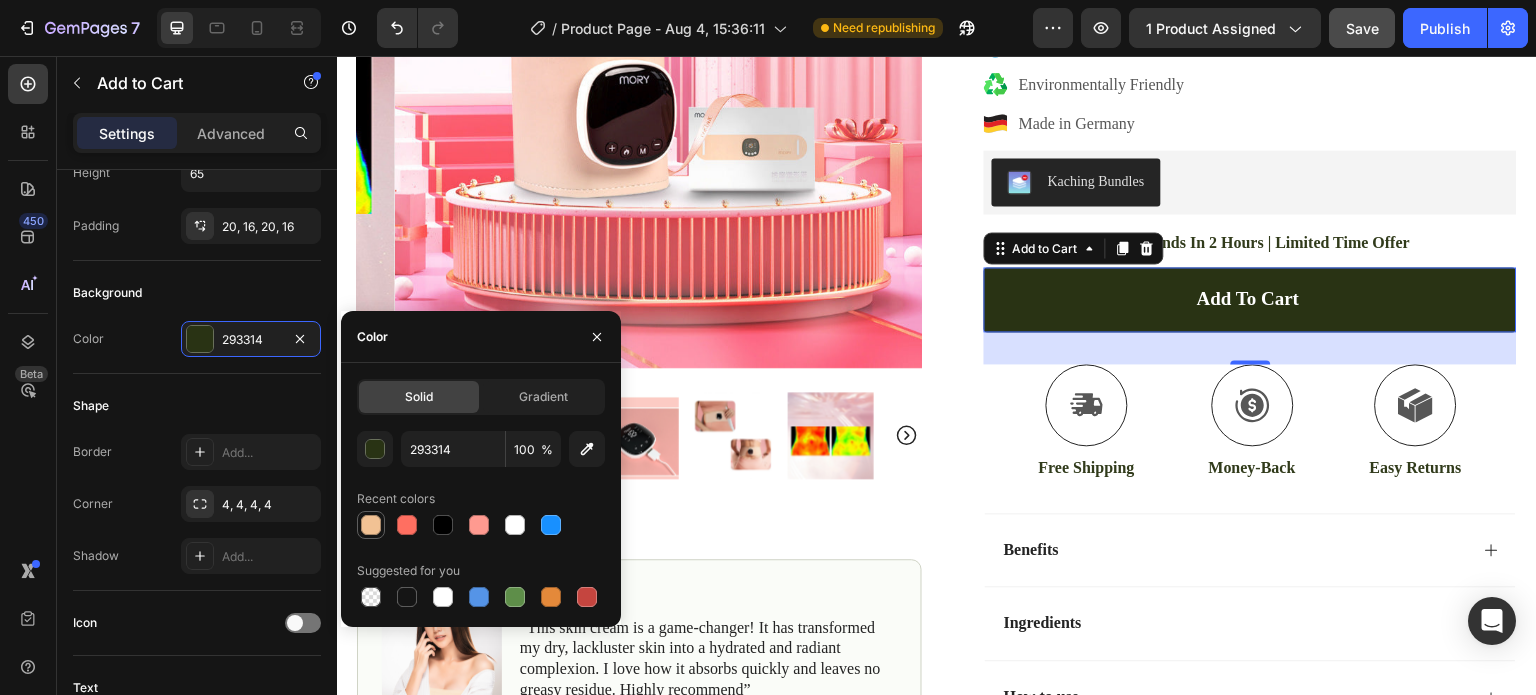 click at bounding box center [371, 525] 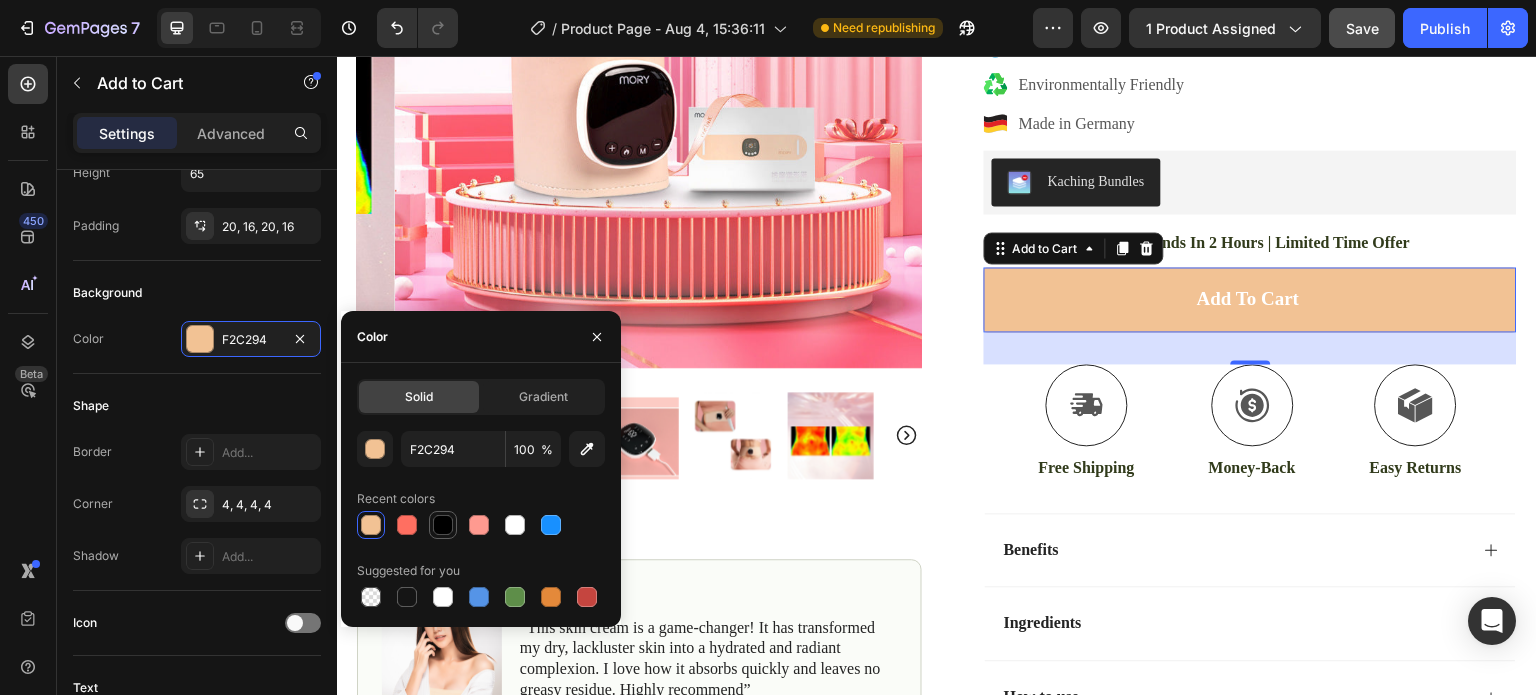 click at bounding box center (443, 525) 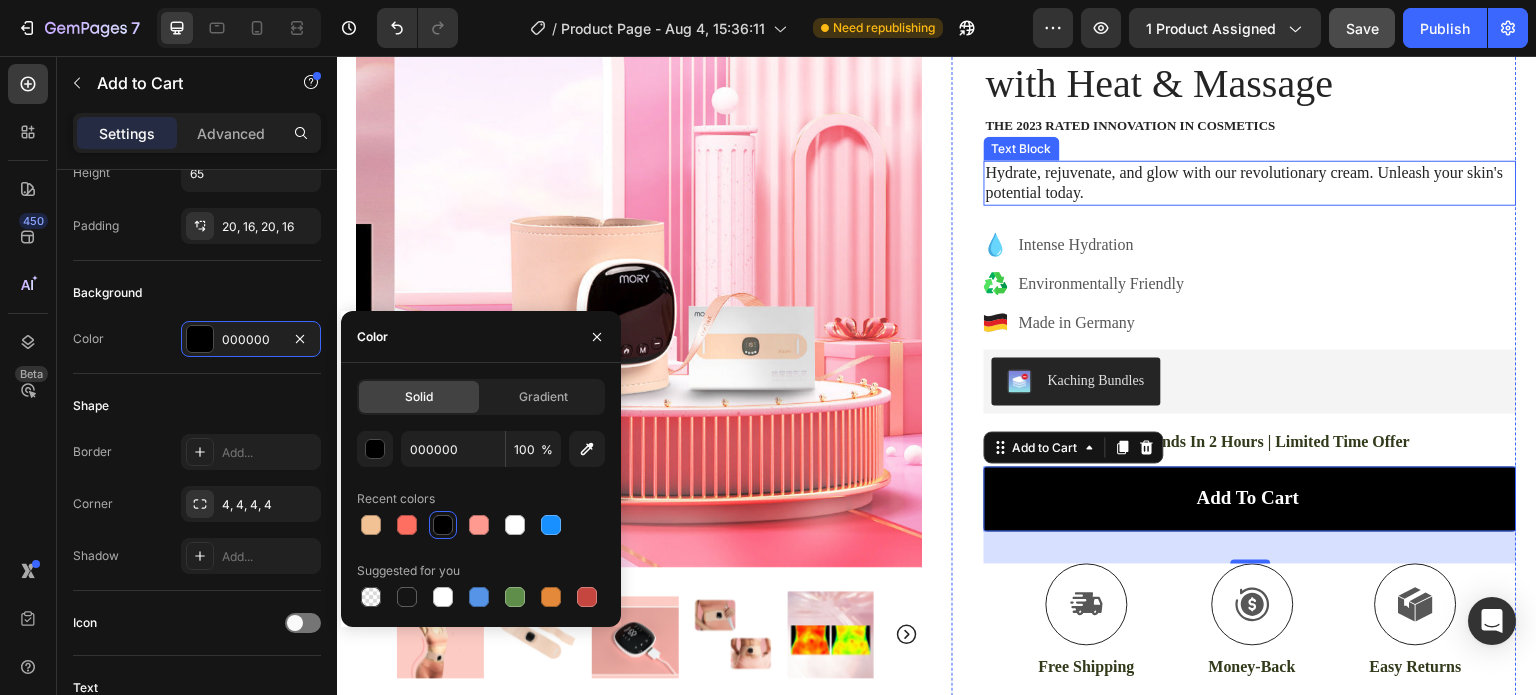 scroll, scrollTop: 500, scrollLeft: 0, axis: vertical 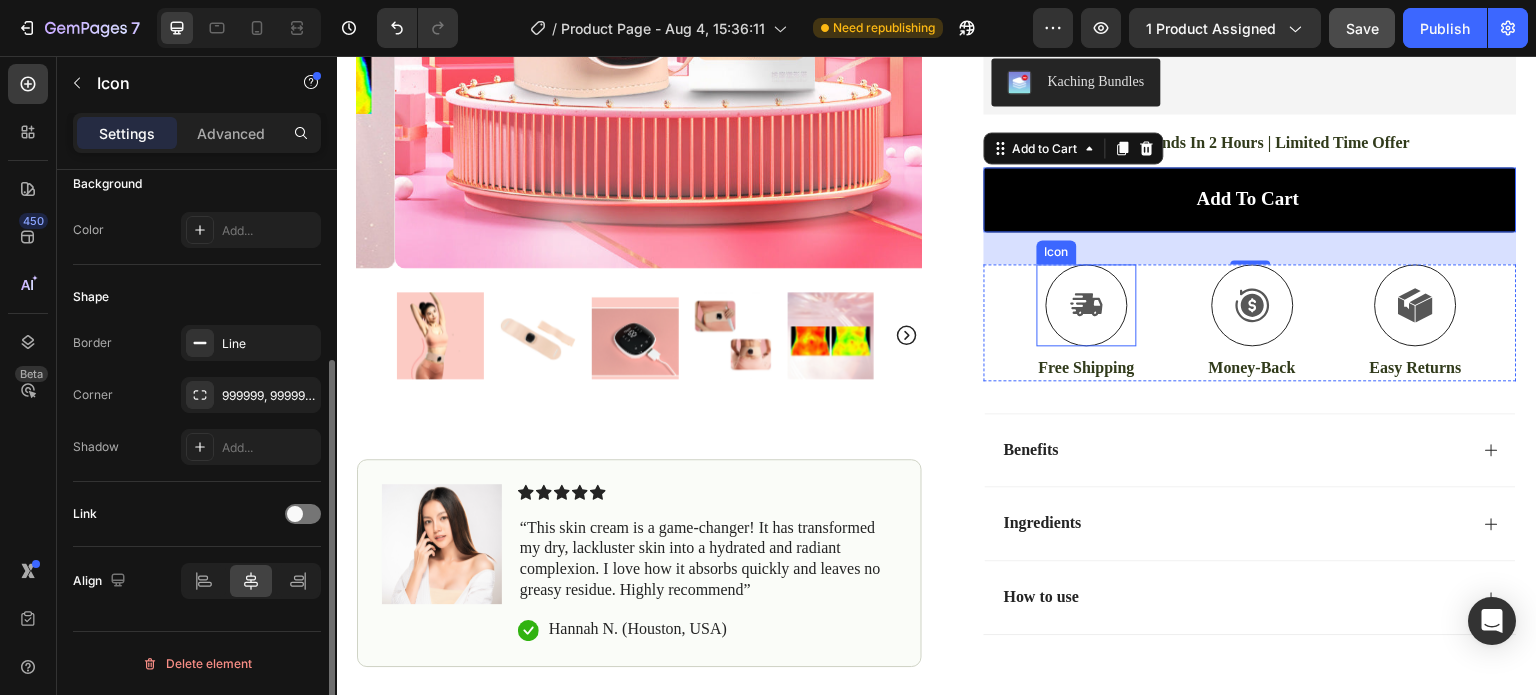 click at bounding box center [1087, 305] 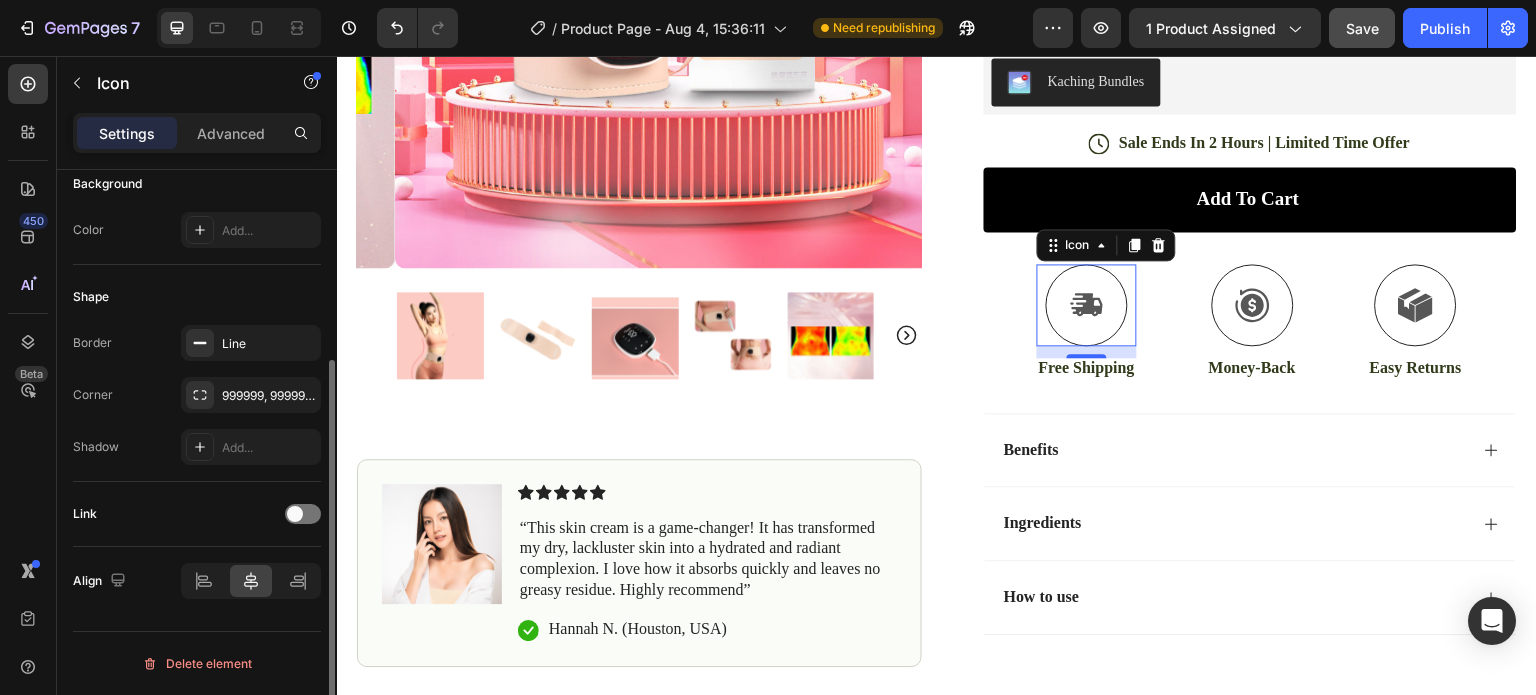 scroll, scrollTop: 0, scrollLeft: 0, axis: both 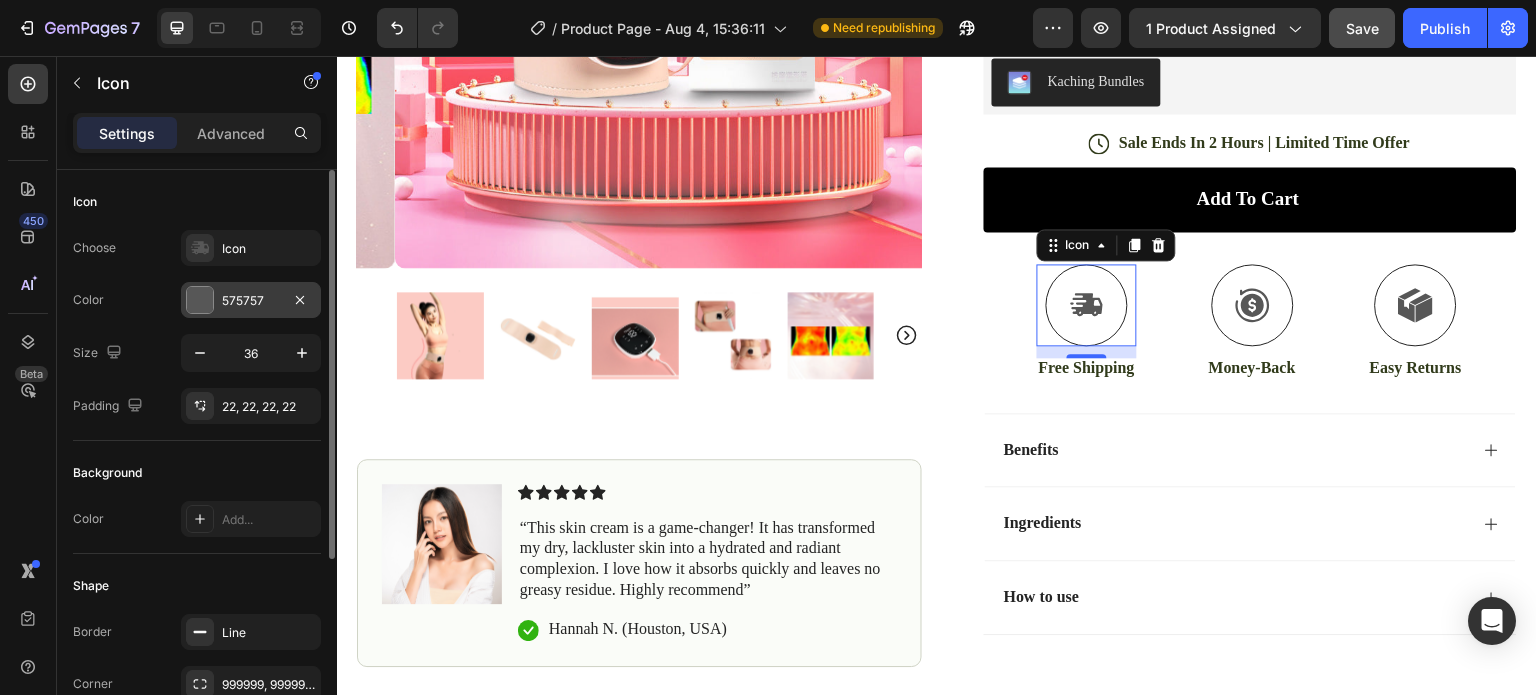 click at bounding box center [200, 300] 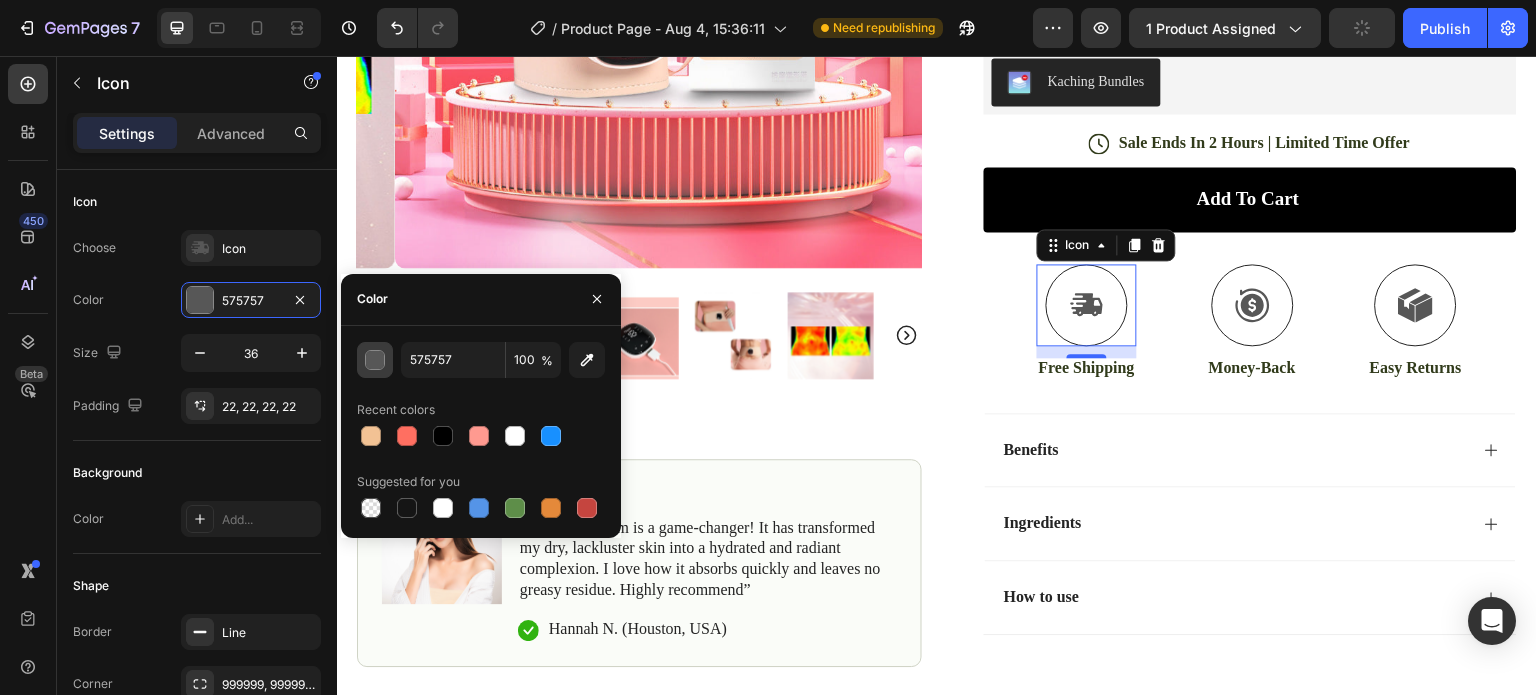 click at bounding box center [376, 361] 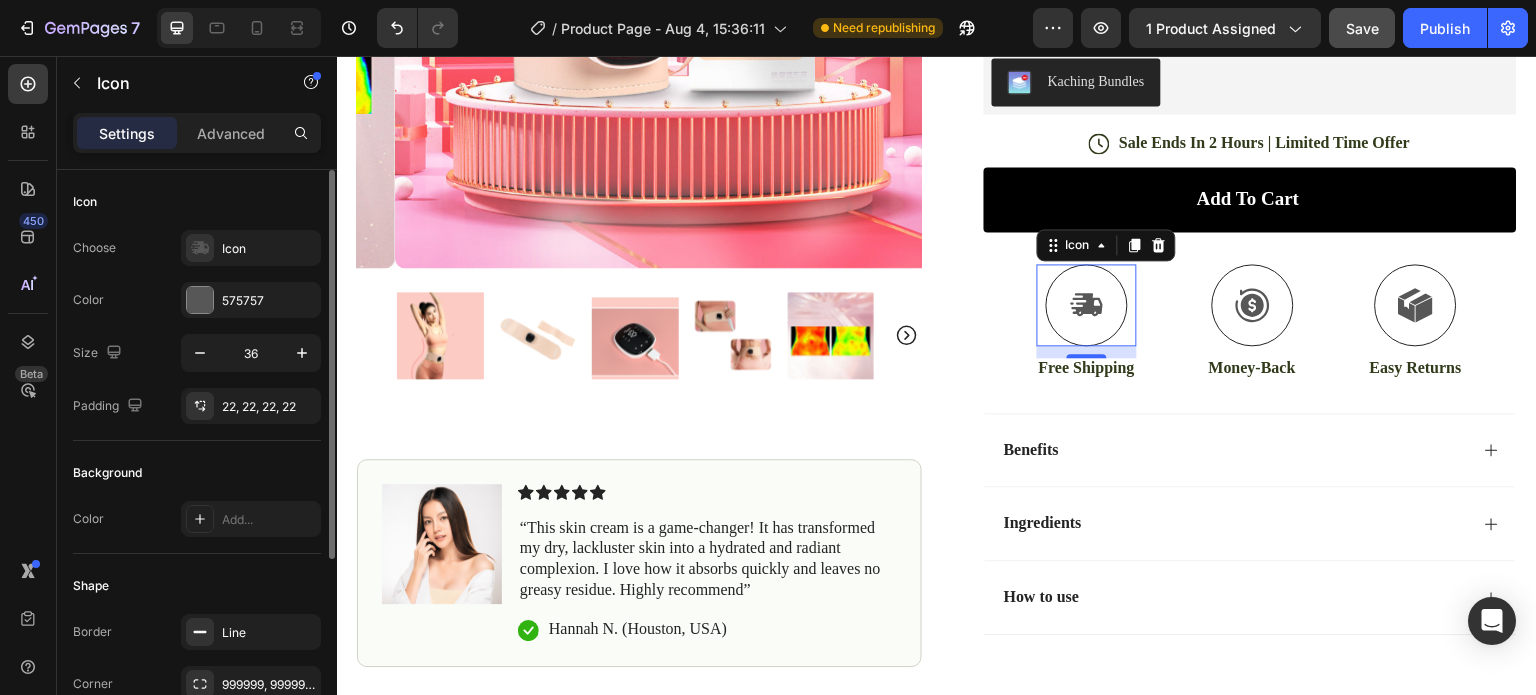 click on "Icon" at bounding box center [197, 202] 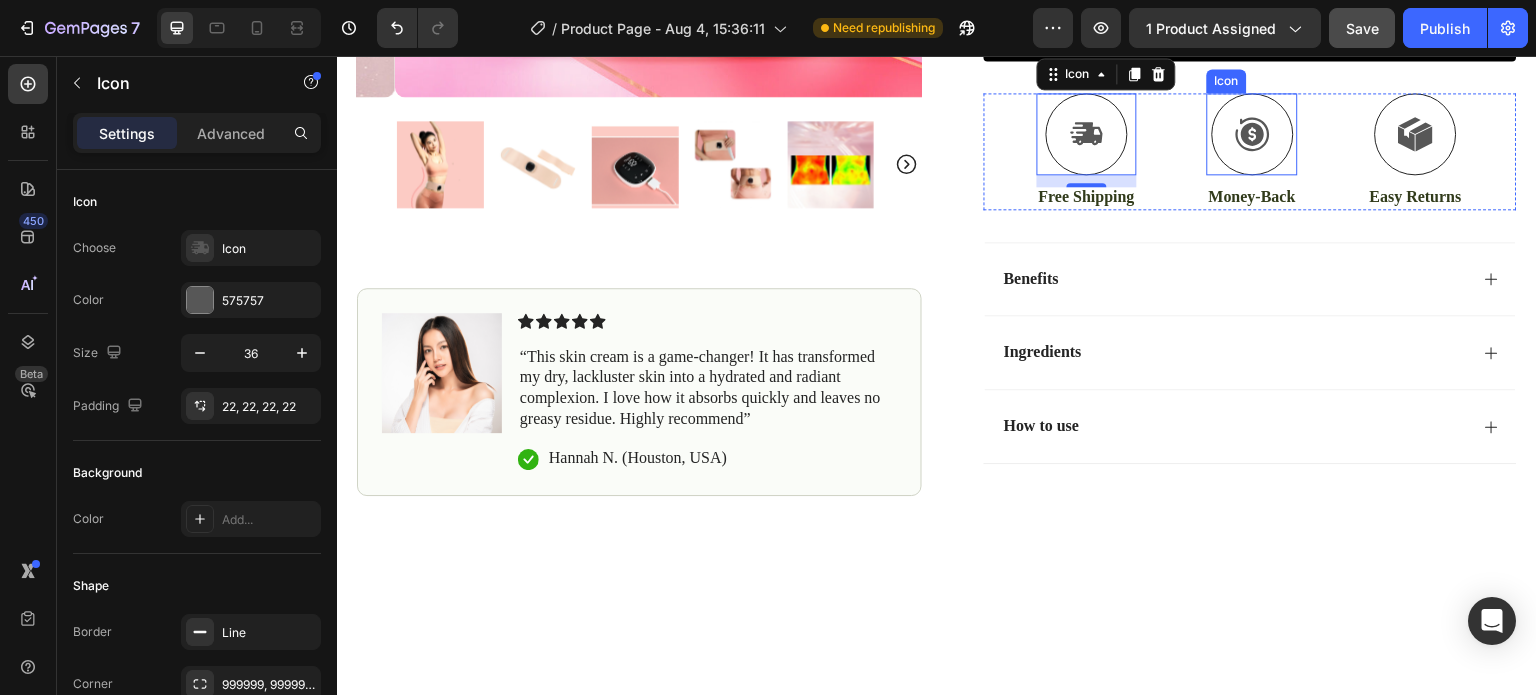 scroll, scrollTop: 600, scrollLeft: 0, axis: vertical 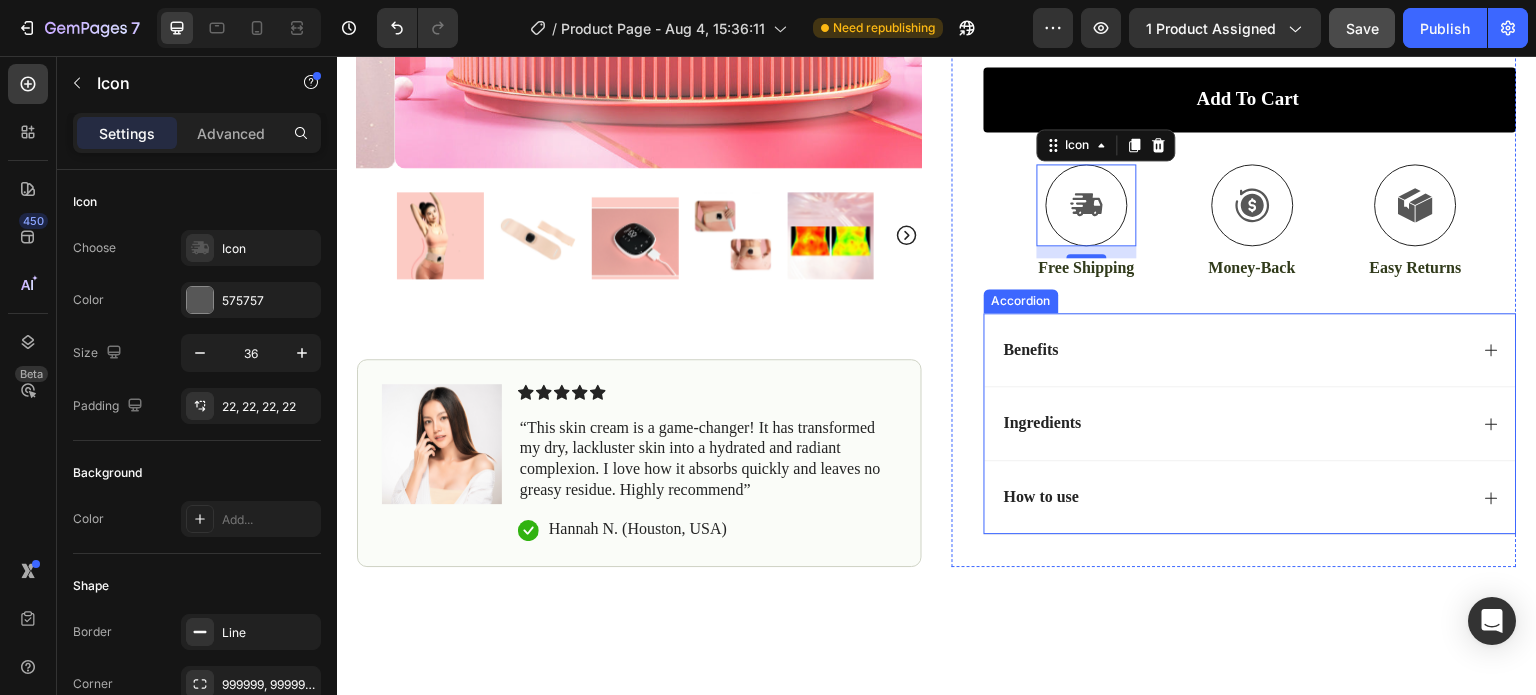 click on "Benefits" at bounding box center [1031, 350] 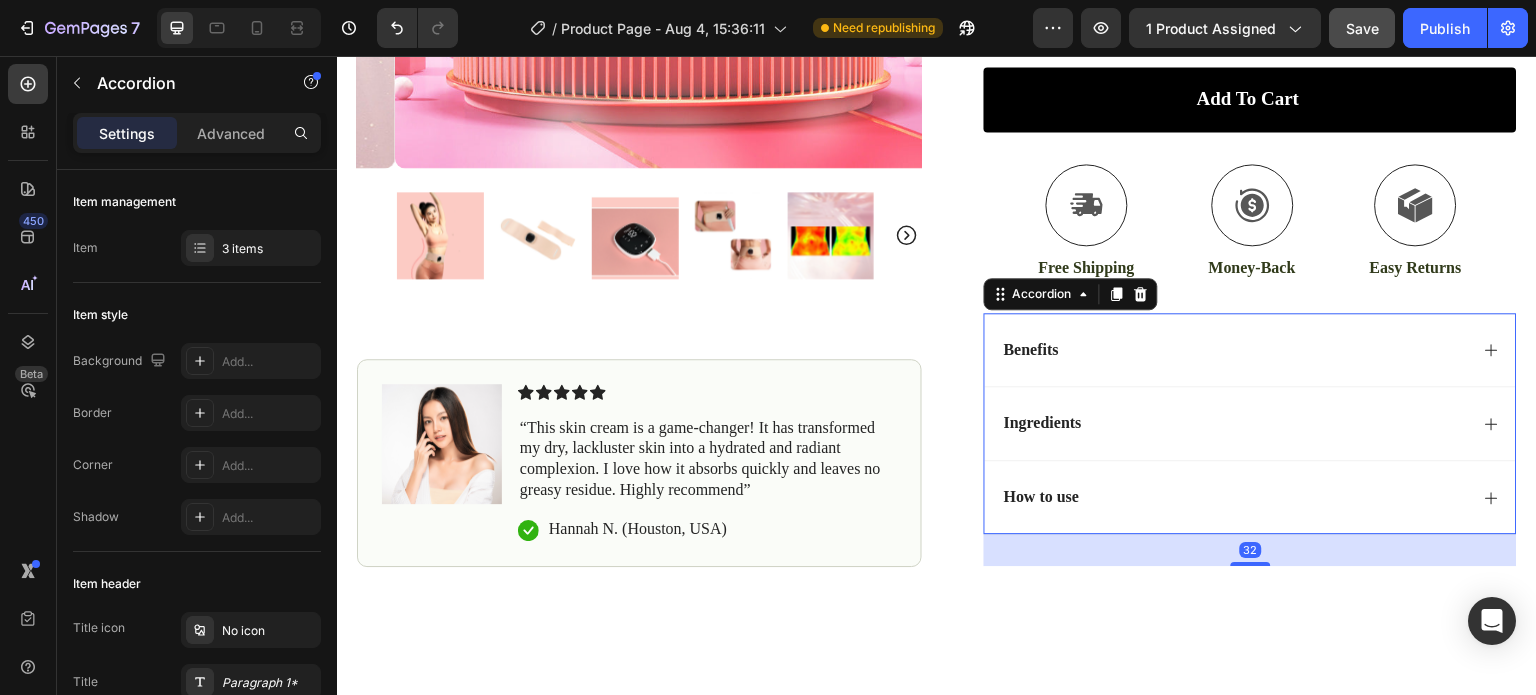 click 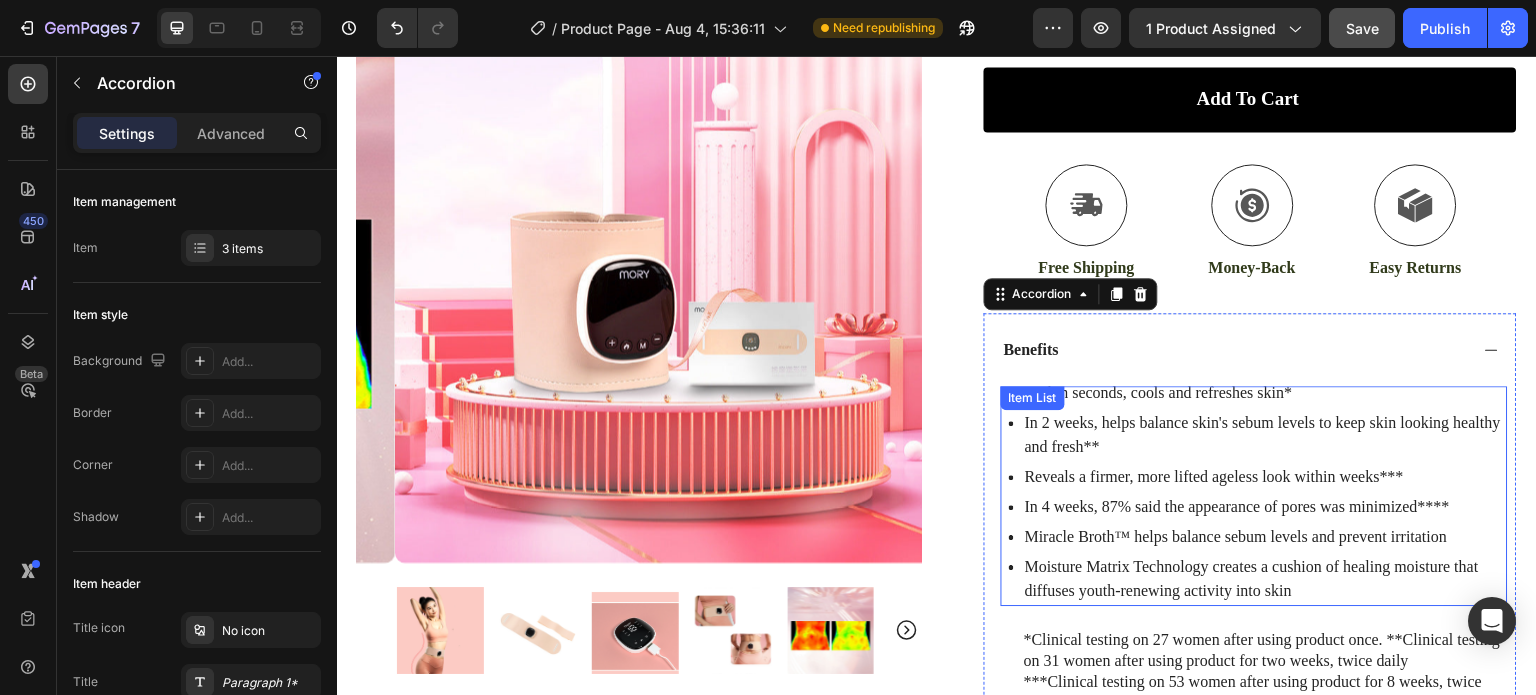 click on "In 2 weeks, helps balance skin's sebum levels to keep skin looking healthy and fresh**" at bounding box center (1265, 435) 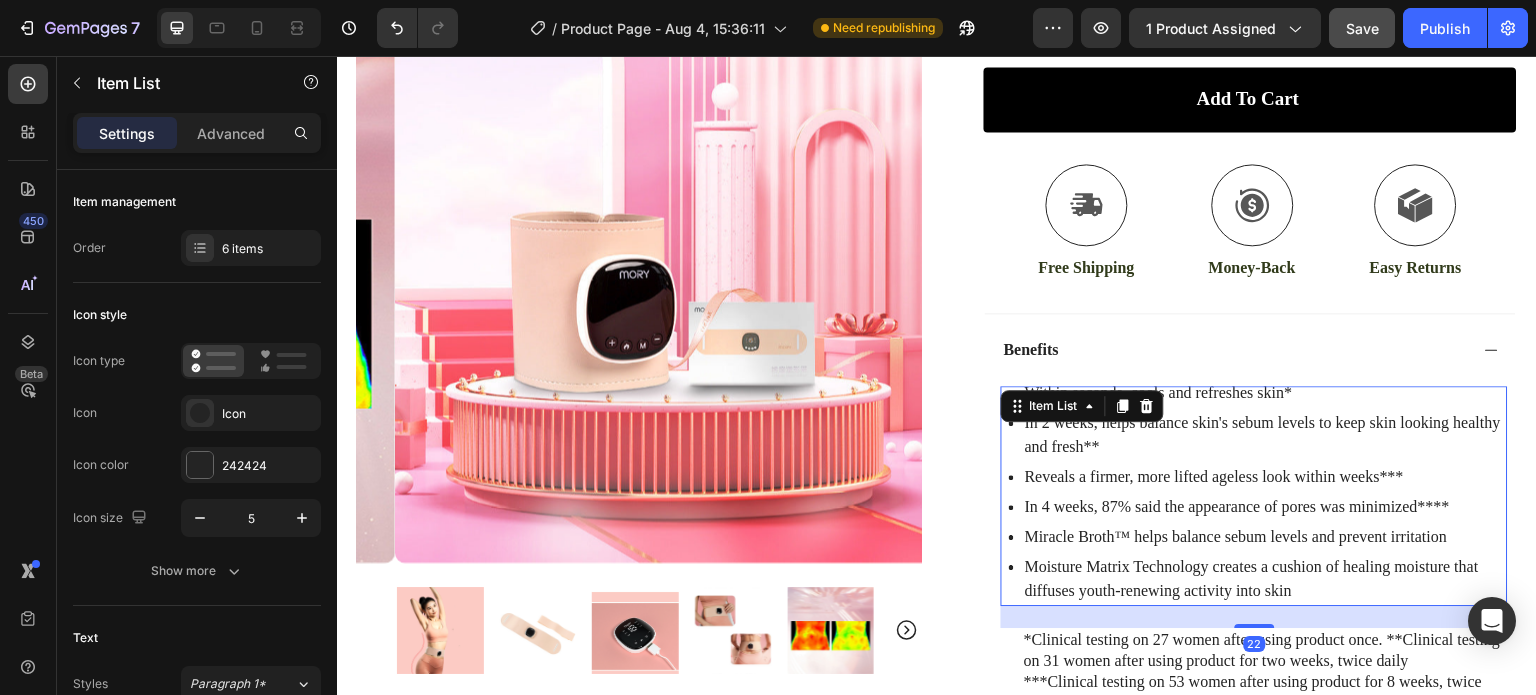 click on "Within seconds, cools and refreshes skin*" at bounding box center [1265, 393] 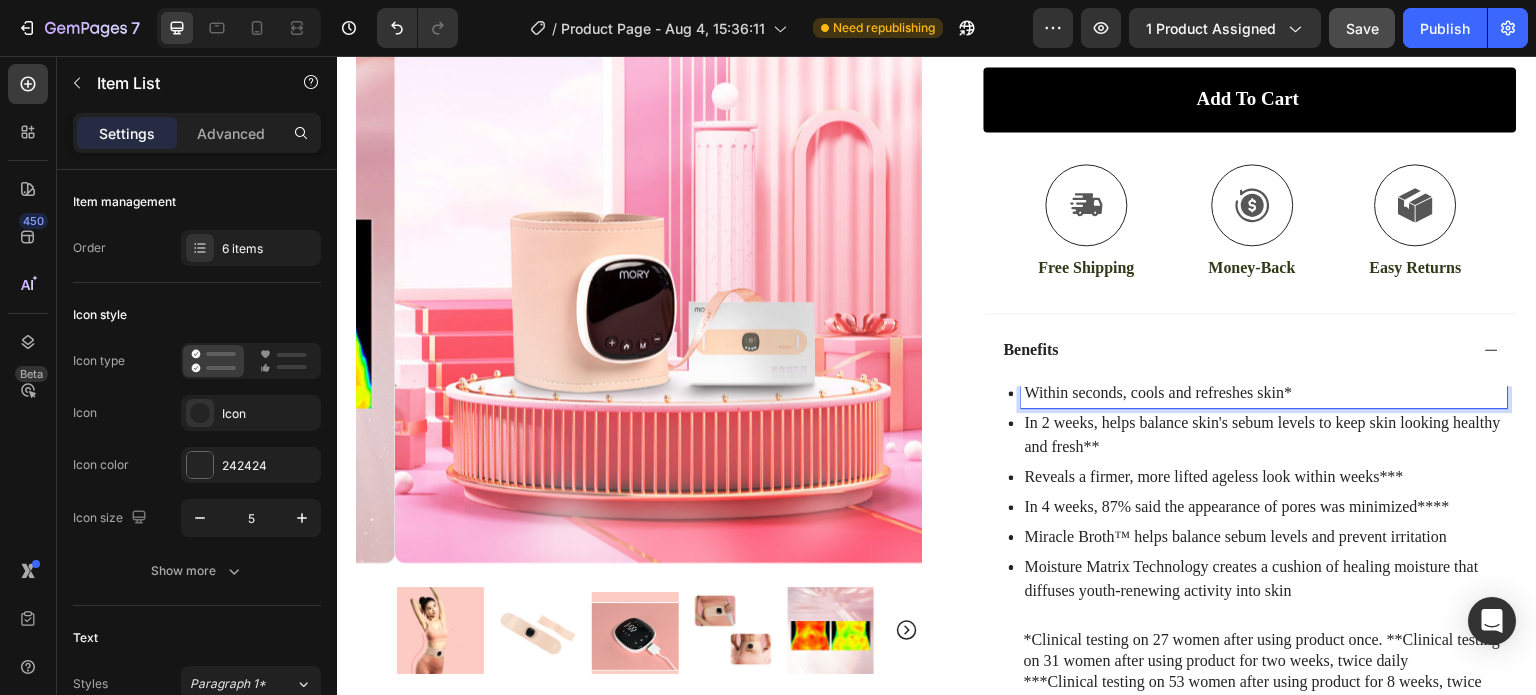 click on "Reveals a firmer, more lifted ageless look within weeks***" at bounding box center [1265, 477] 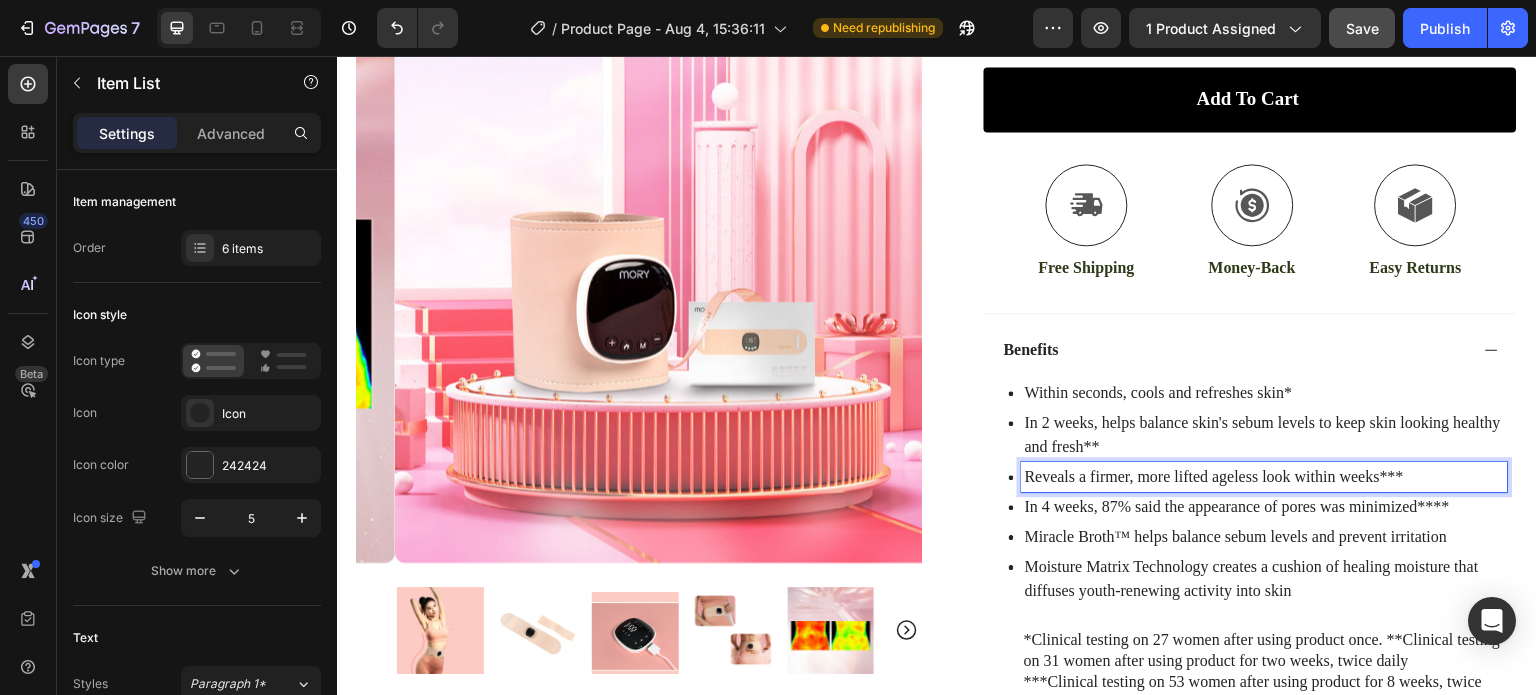 click on "Miracle Broth™ helps balance sebum levels and prevent irritation" at bounding box center [1265, 537] 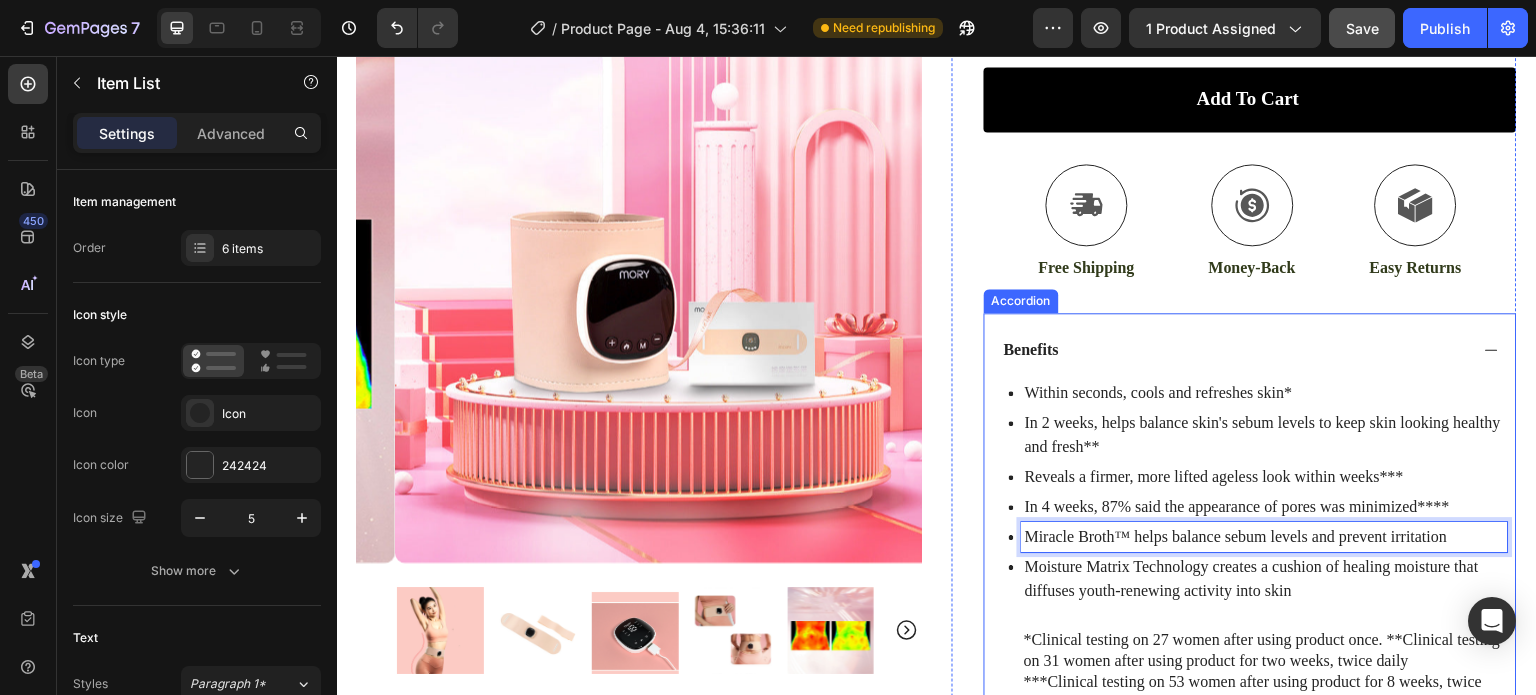 click on "Benefits" at bounding box center [1234, 350] 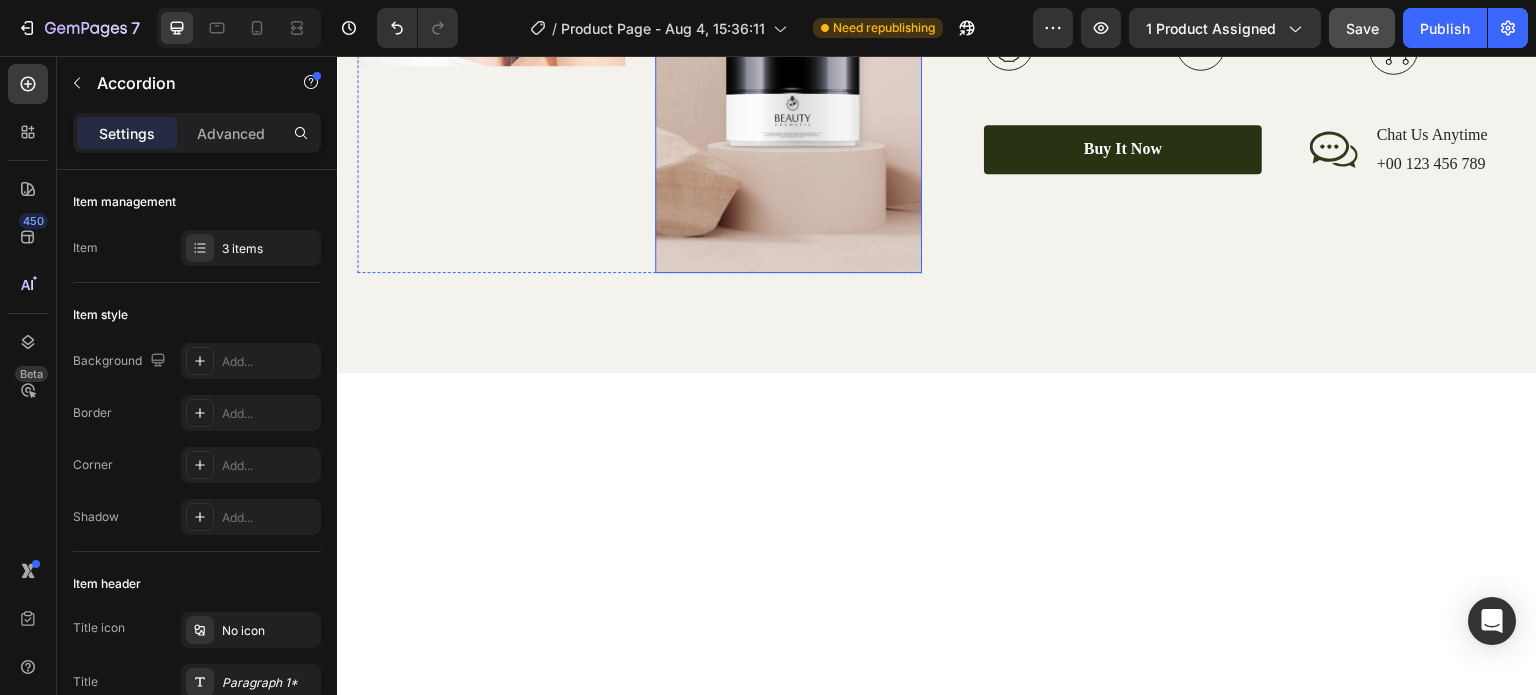 scroll, scrollTop: 2600, scrollLeft: 0, axis: vertical 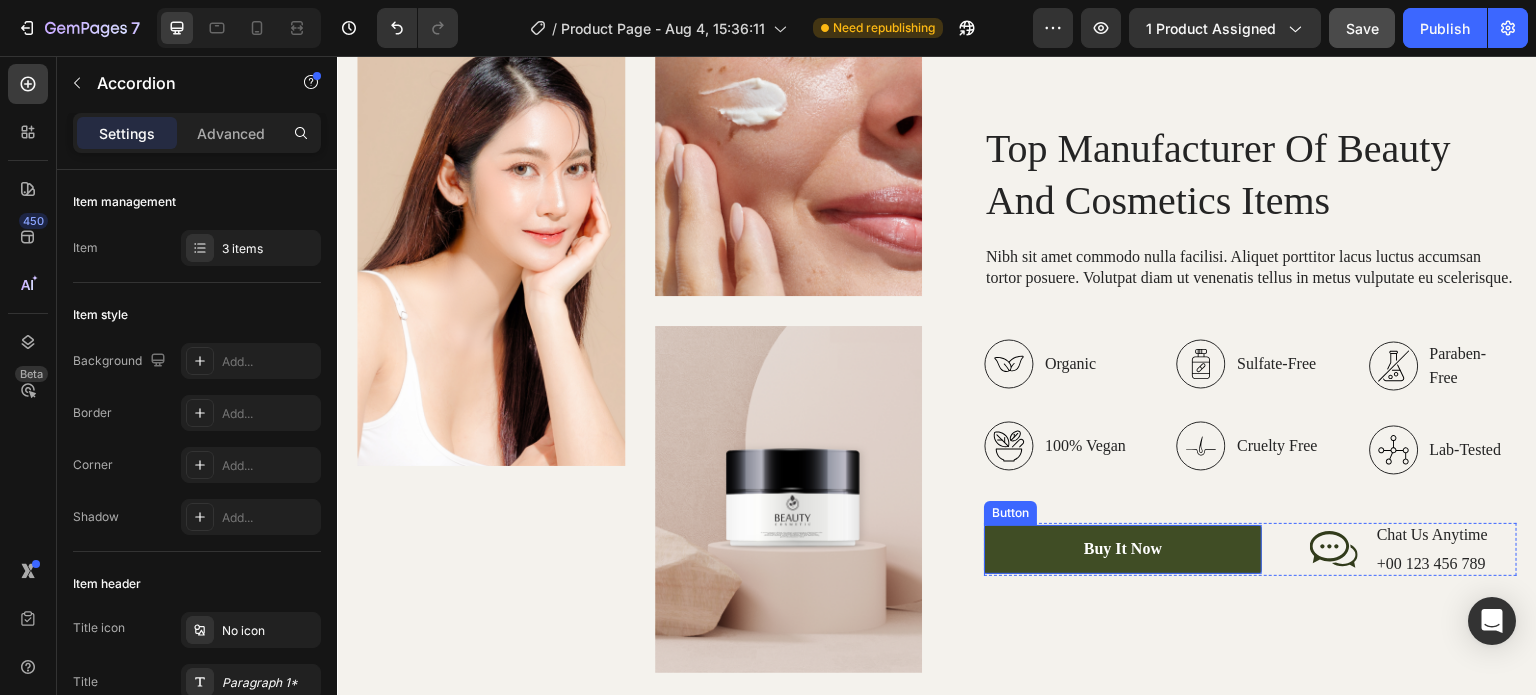click on "Buy It Now" at bounding box center [1123, 549] 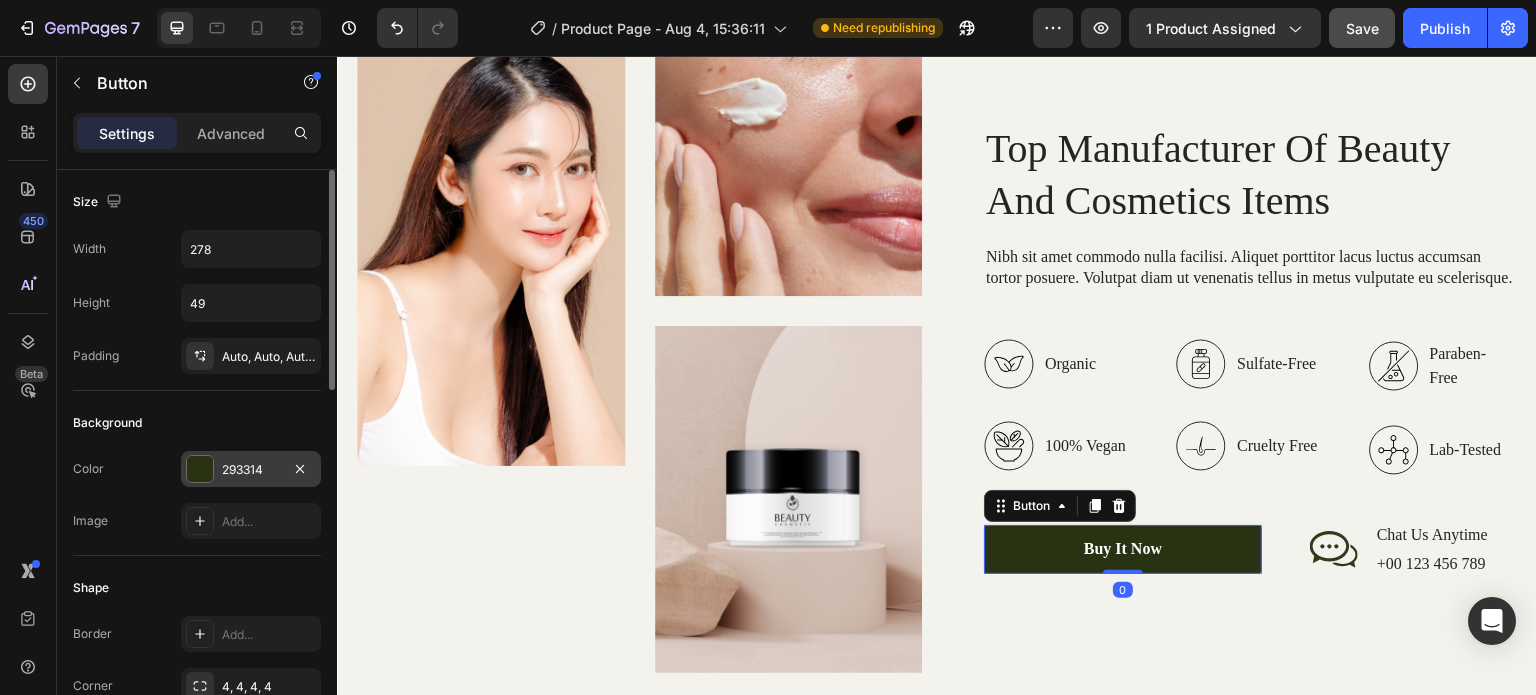 click at bounding box center [200, 469] 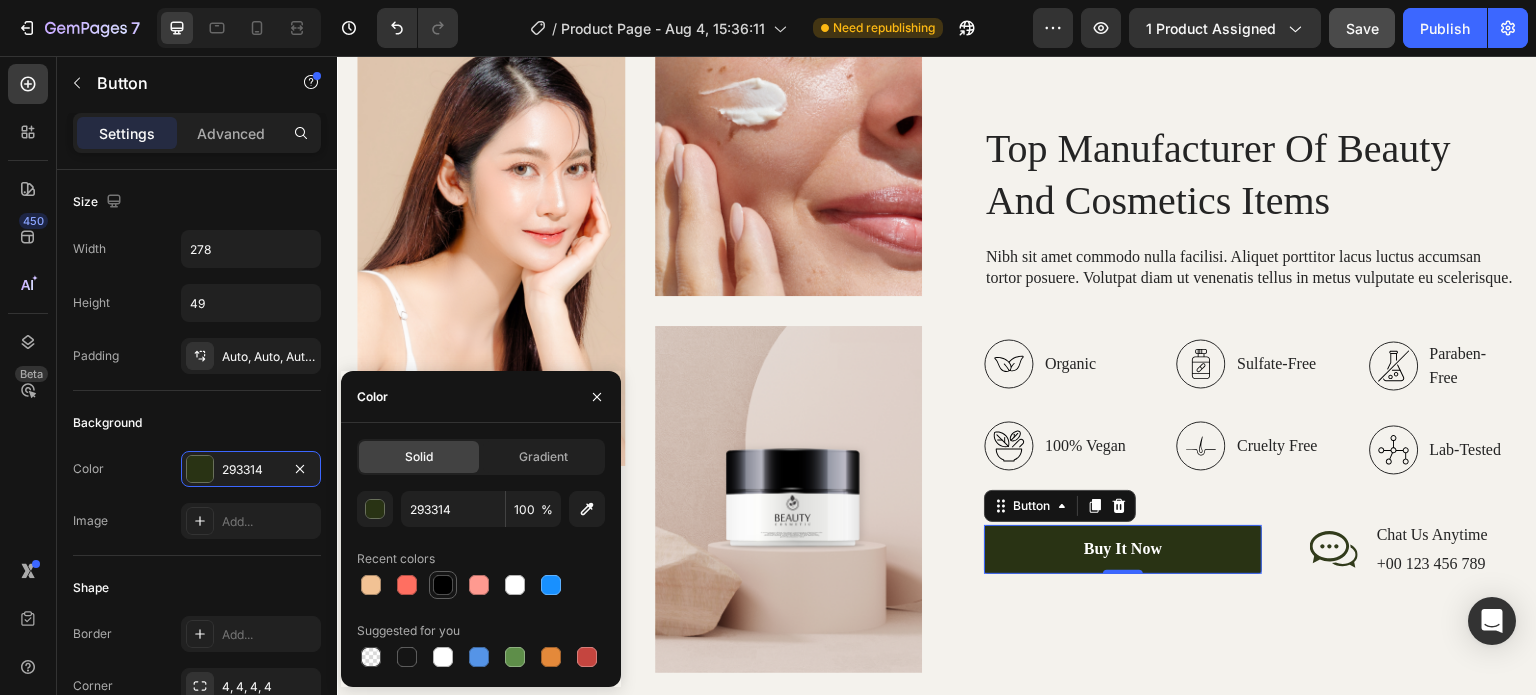 click at bounding box center [443, 585] 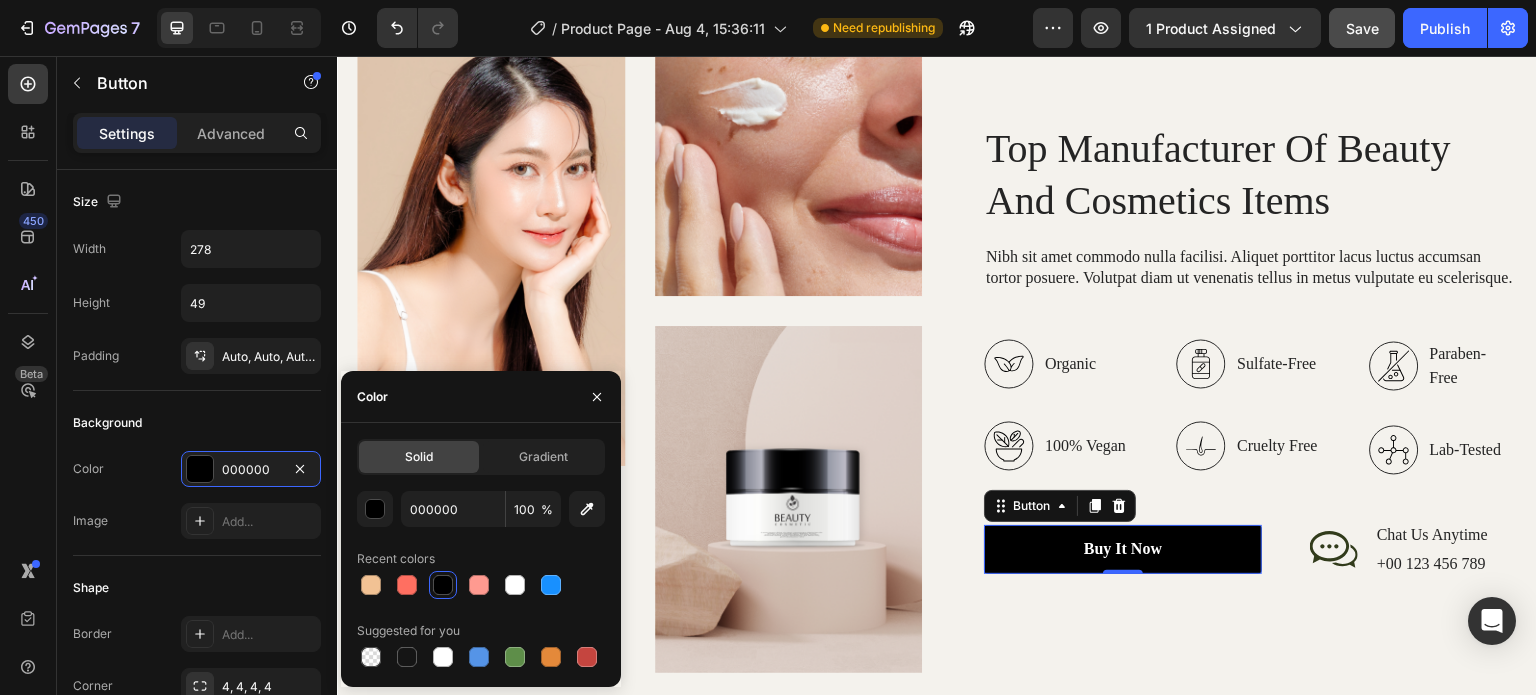 scroll, scrollTop: 2800, scrollLeft: 0, axis: vertical 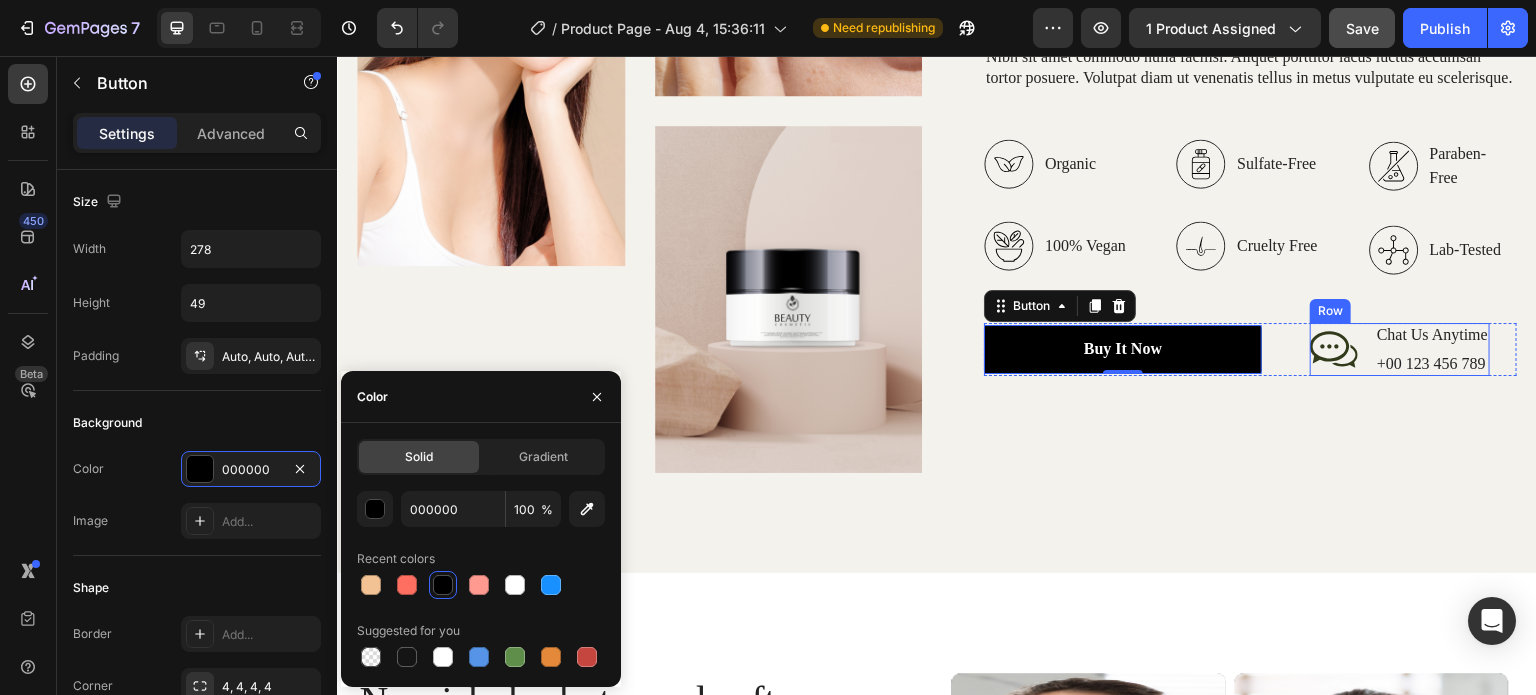 click on "Icon Chat Us Anytime Text Block +00 123 456 789 Text Block Row" at bounding box center [1400, 350] 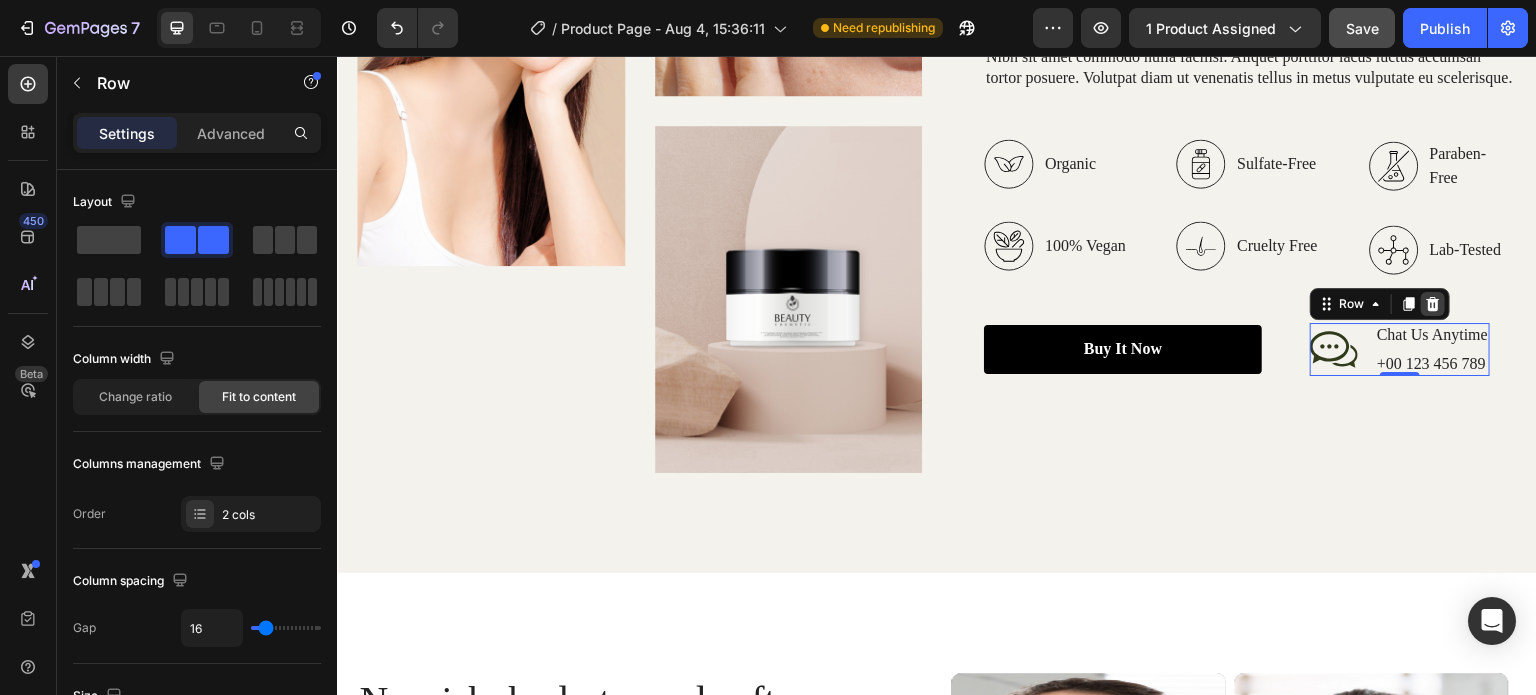 click at bounding box center [1433, 304] 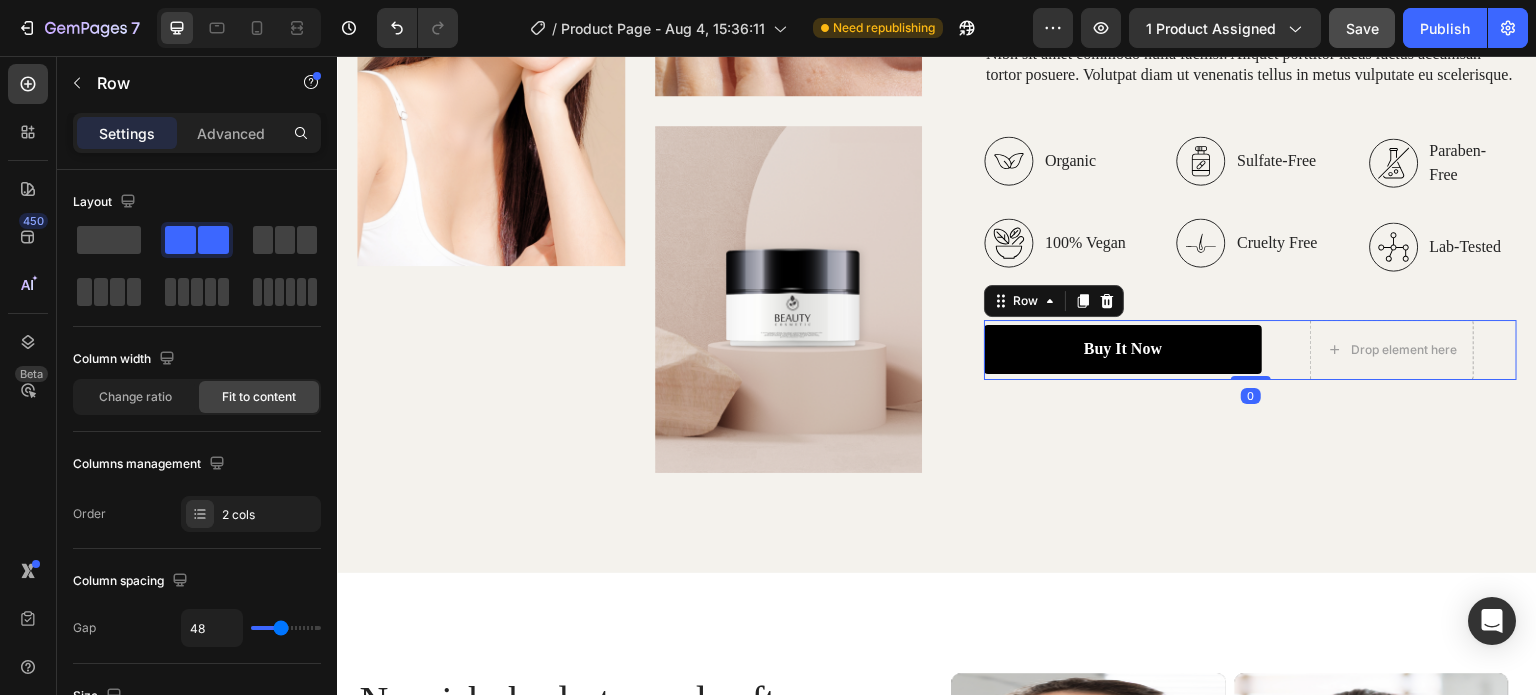 click on "Buy It Now Button
Drop element here Row   0" at bounding box center [1250, 350] 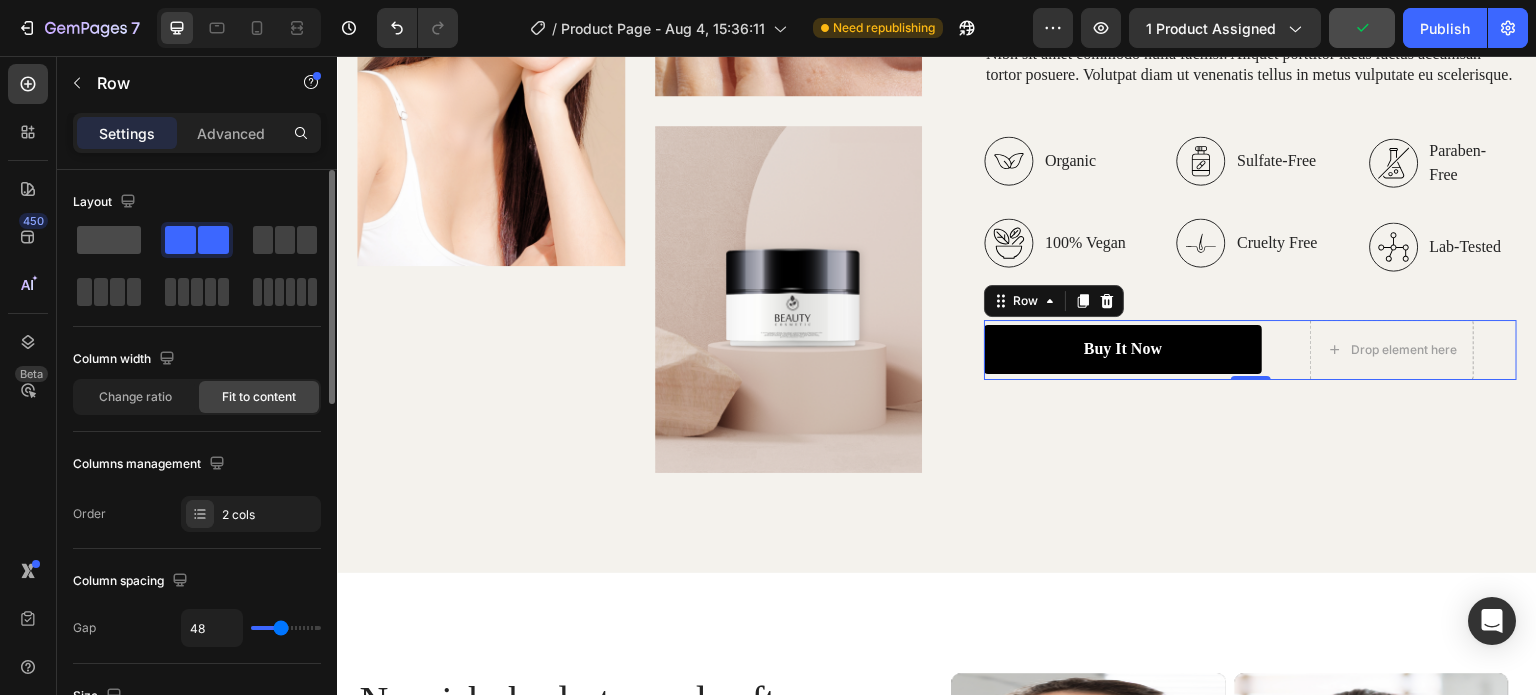 click 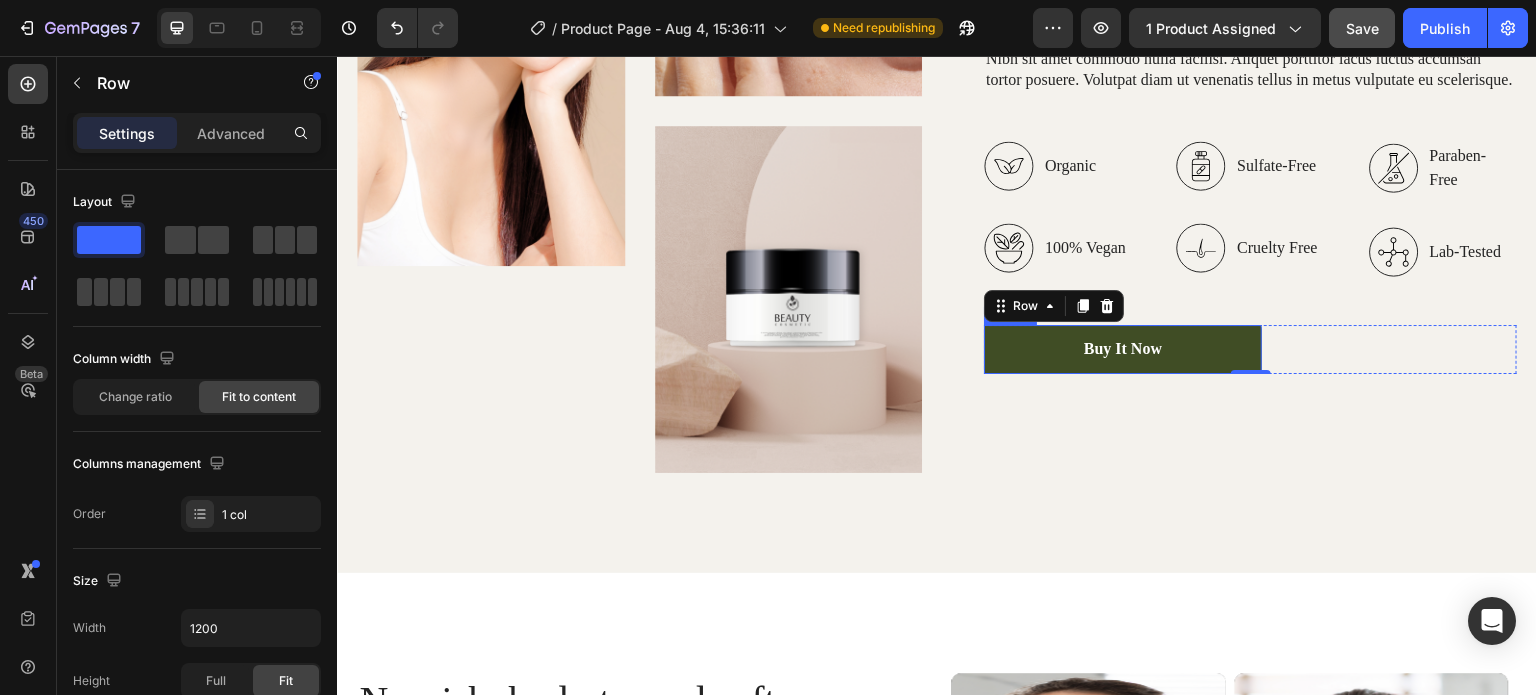 click on "Buy It Now" at bounding box center [1123, 349] 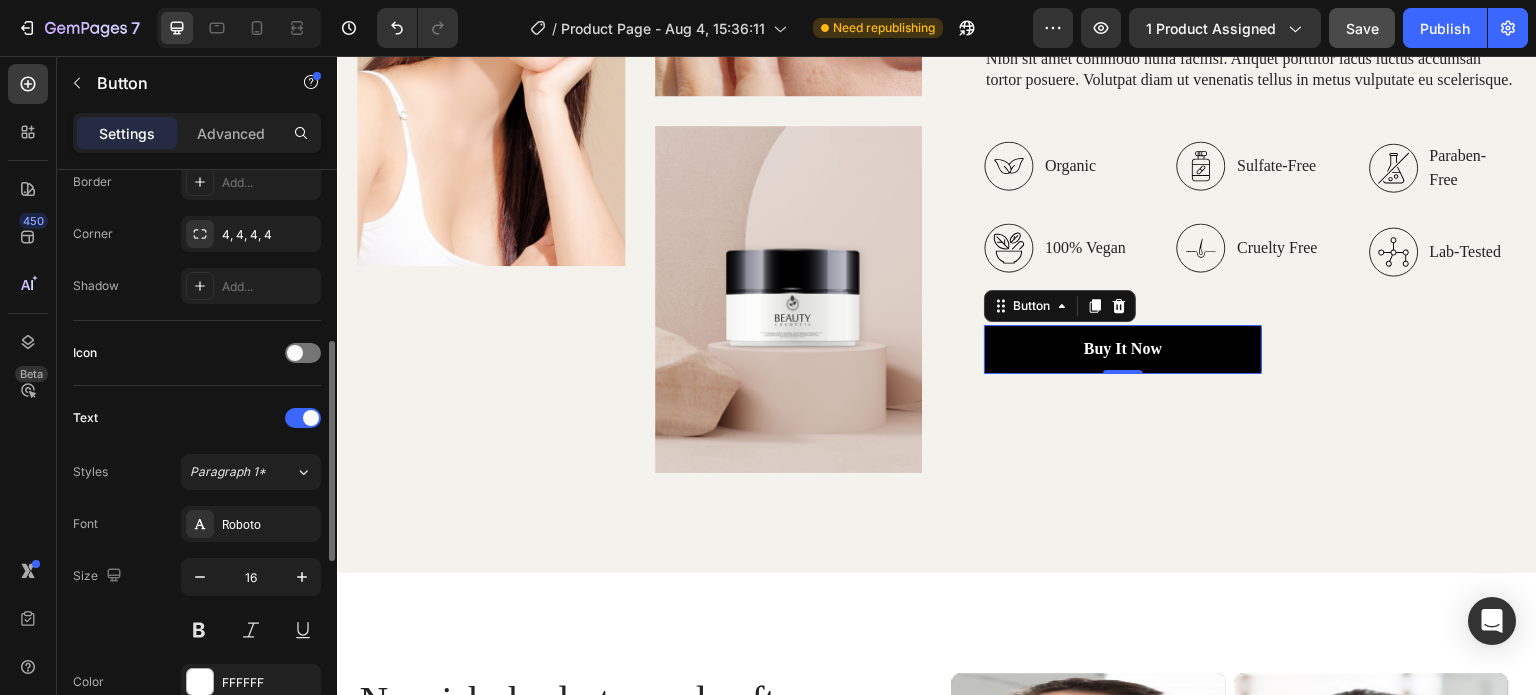 scroll, scrollTop: 0, scrollLeft: 0, axis: both 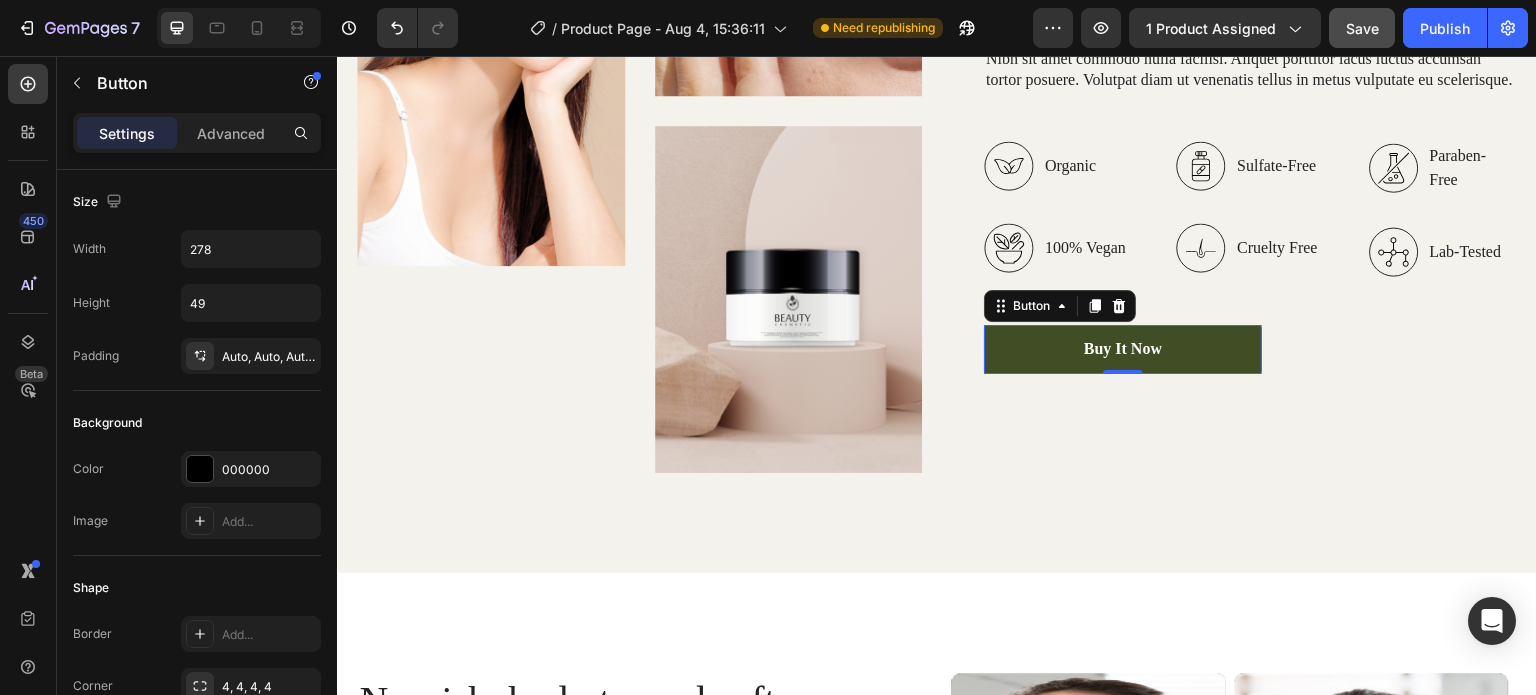 click on "Buy It Now" at bounding box center (1123, 349) 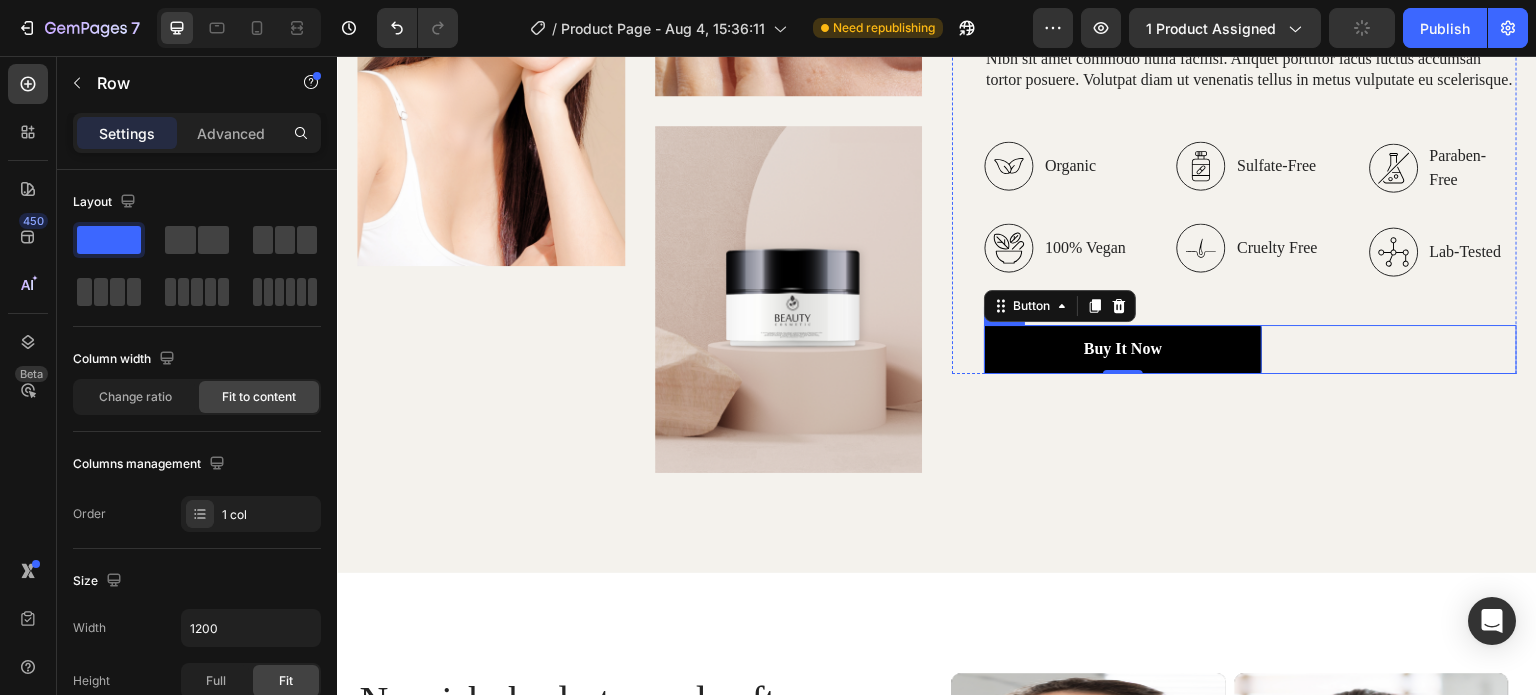 click on "Buy It Now Button   0 Row" at bounding box center (1250, 349) 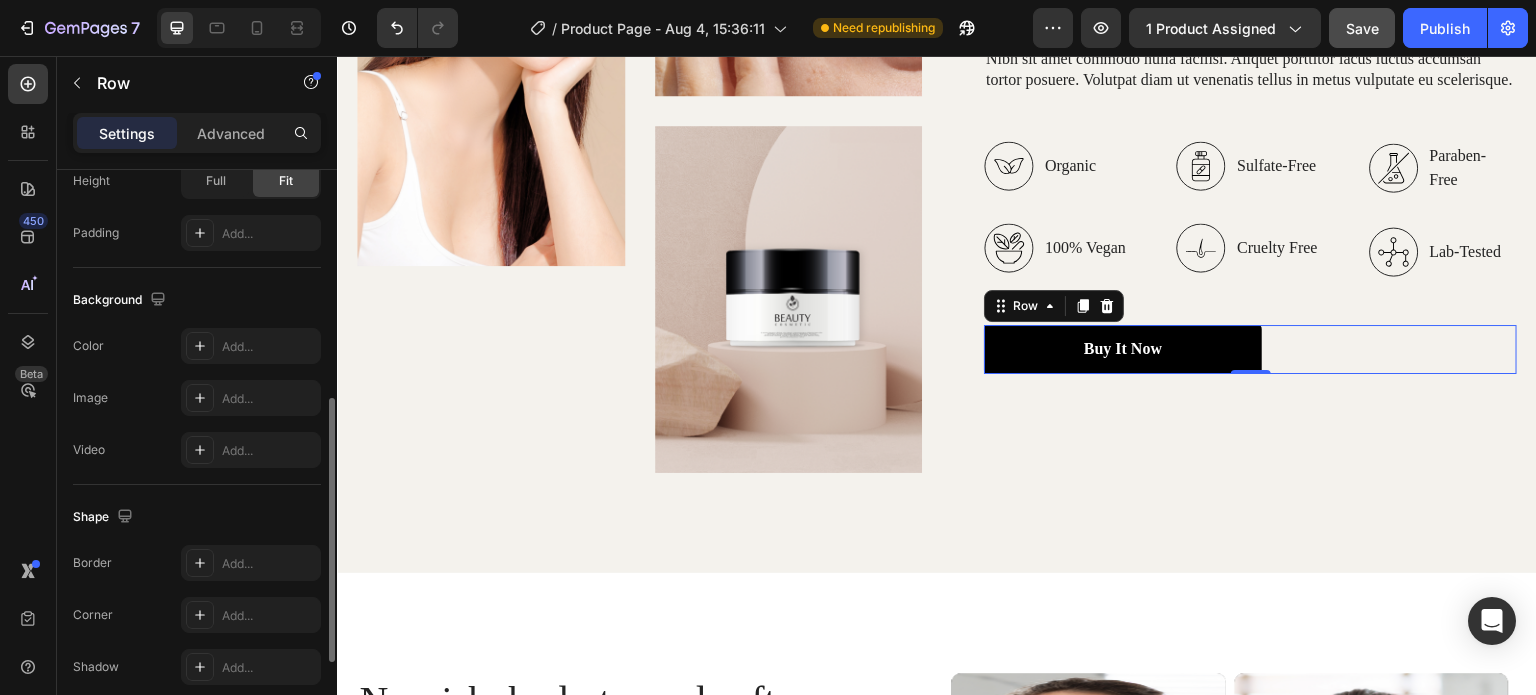 scroll, scrollTop: 696, scrollLeft: 0, axis: vertical 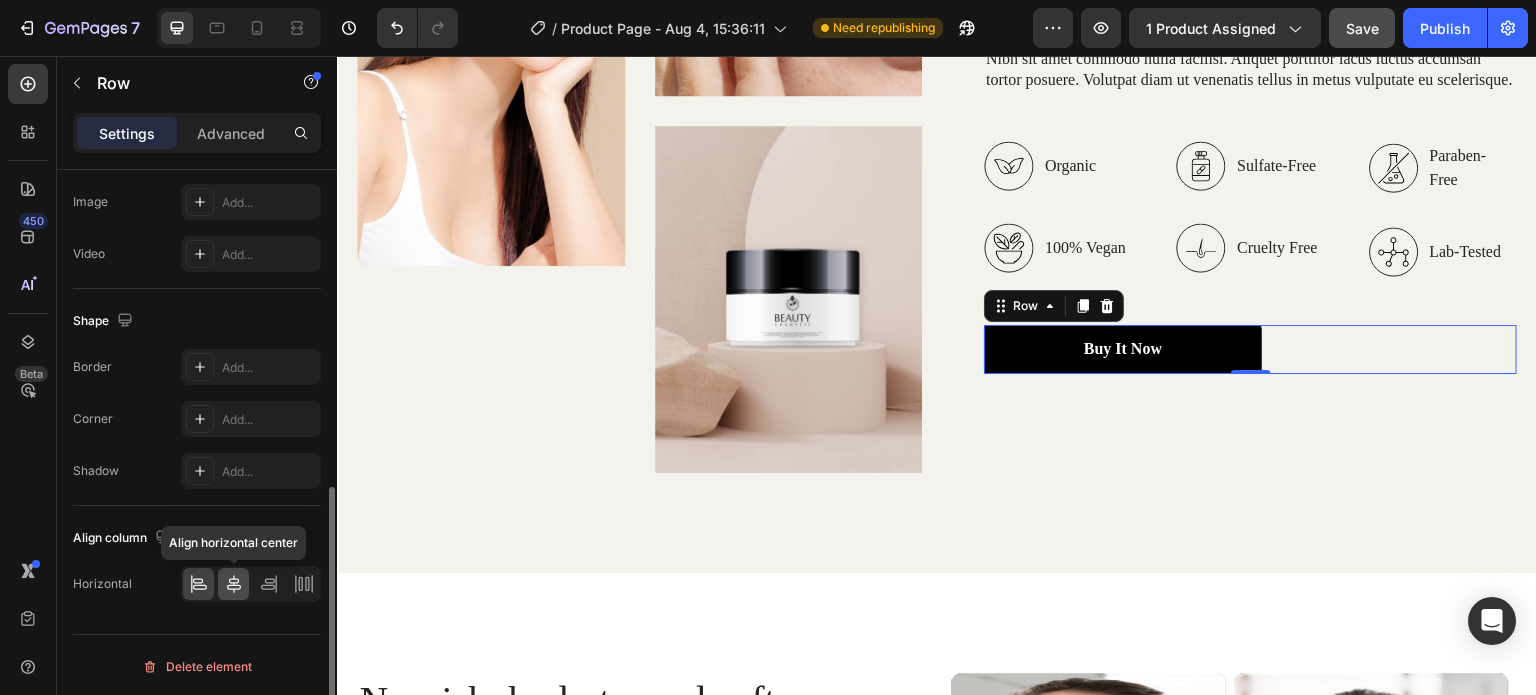 click 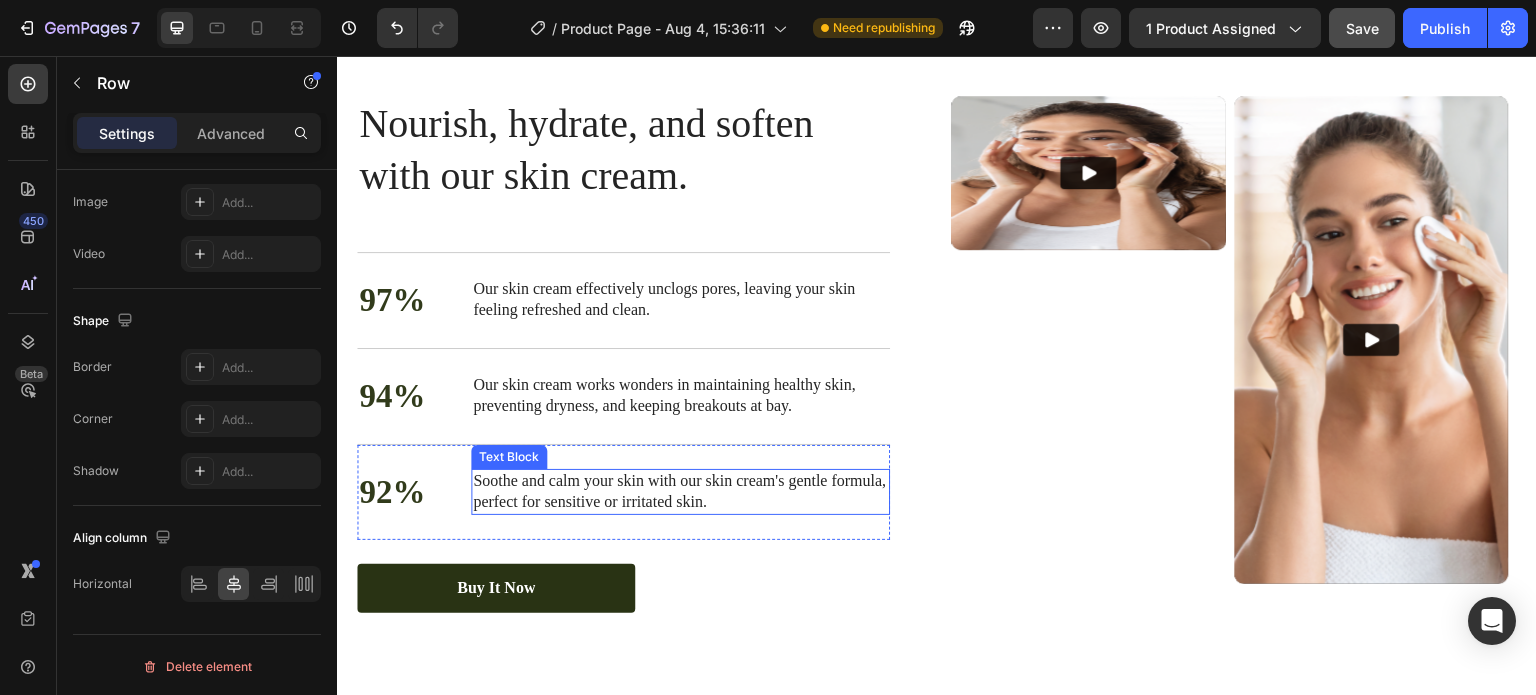 scroll, scrollTop: 3500, scrollLeft: 0, axis: vertical 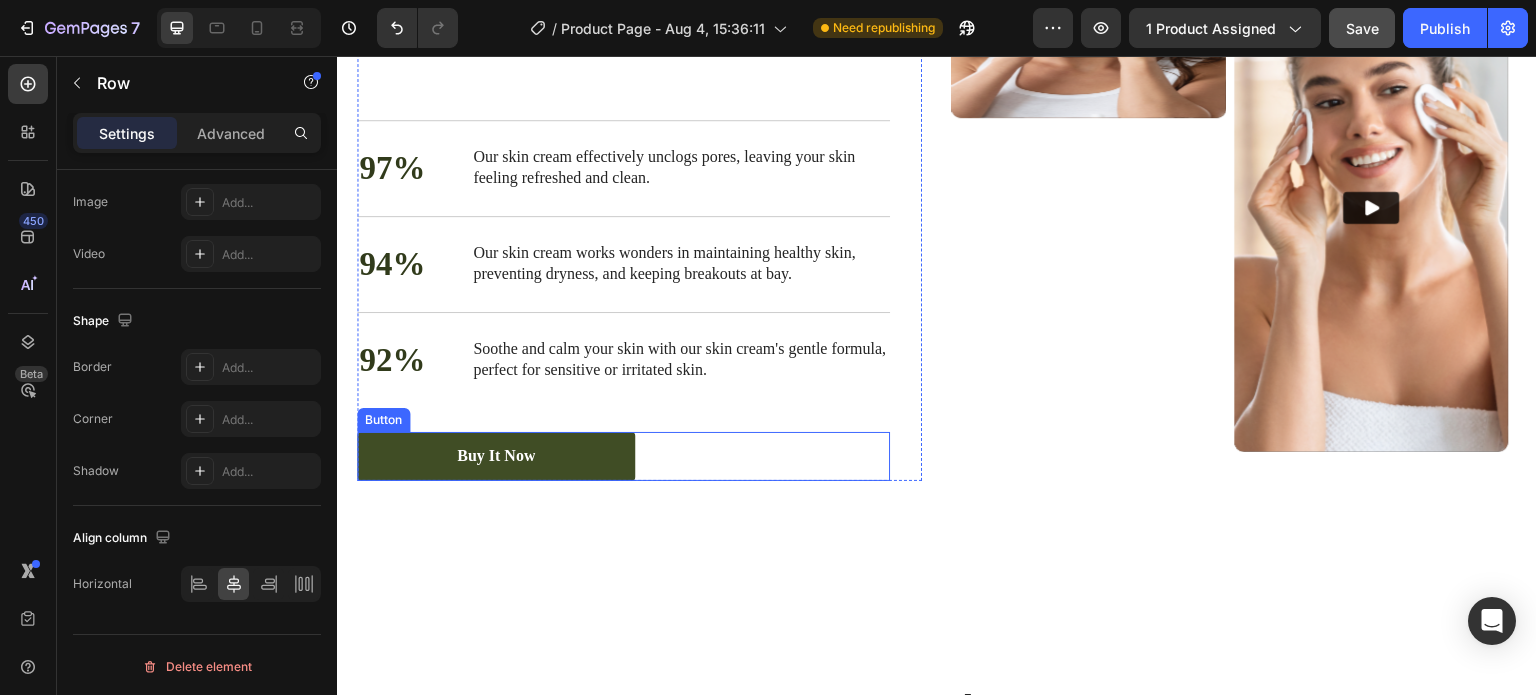 click on "Buy It Now" at bounding box center [496, 456] 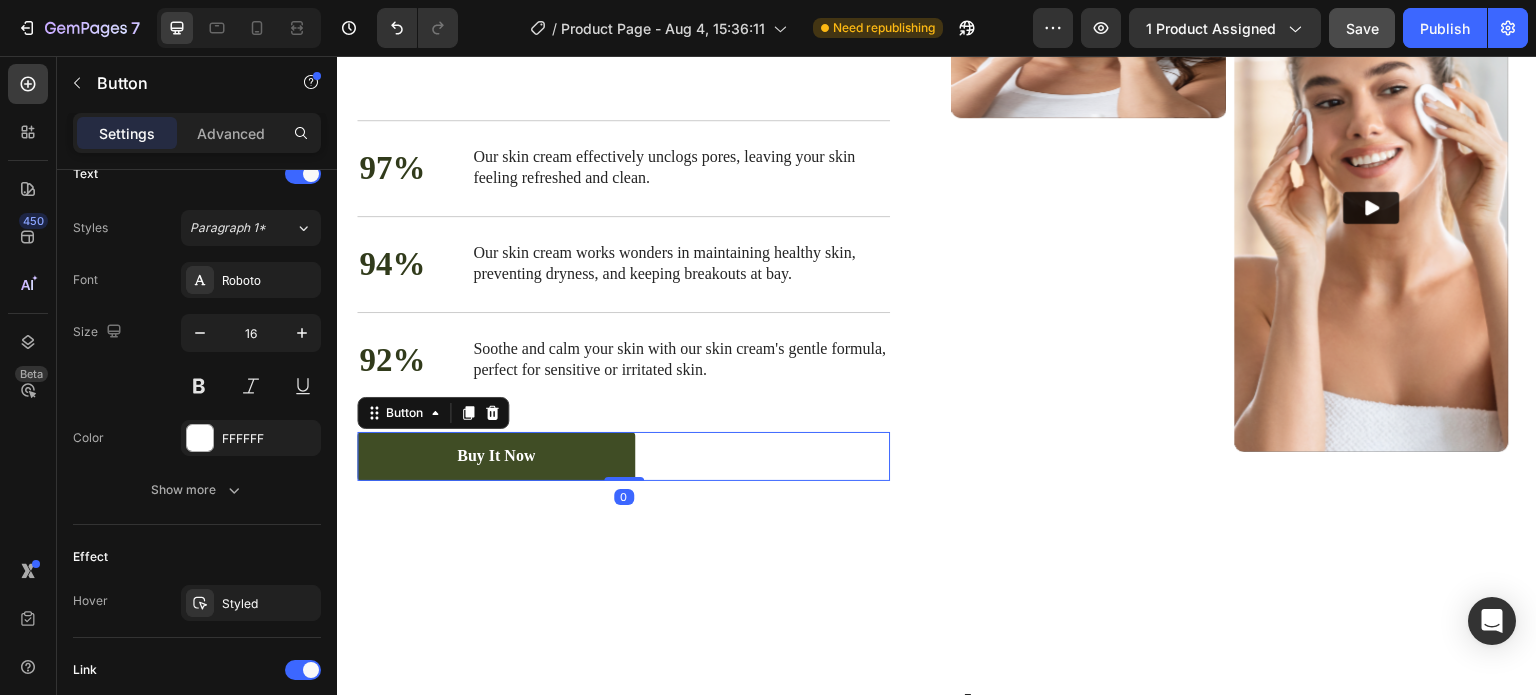 scroll, scrollTop: 0, scrollLeft: 0, axis: both 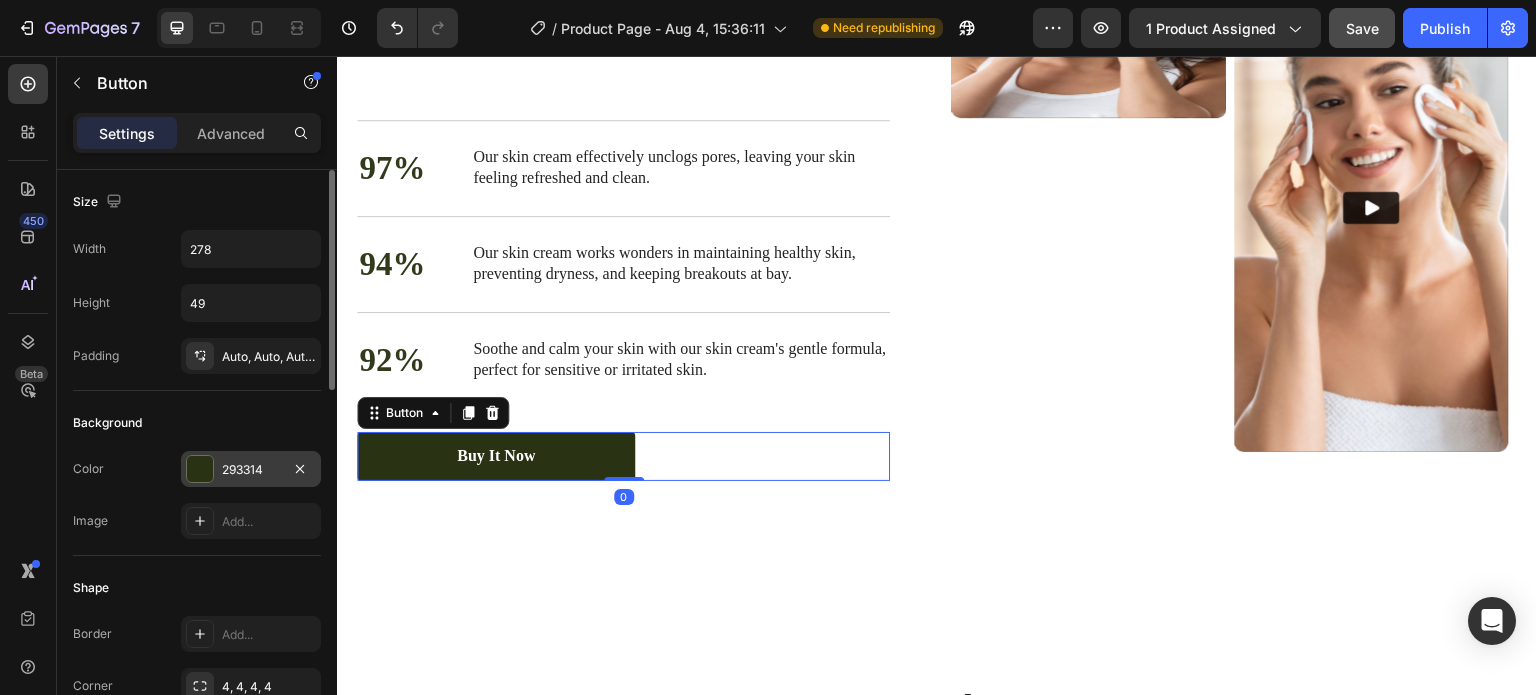 click at bounding box center [200, 469] 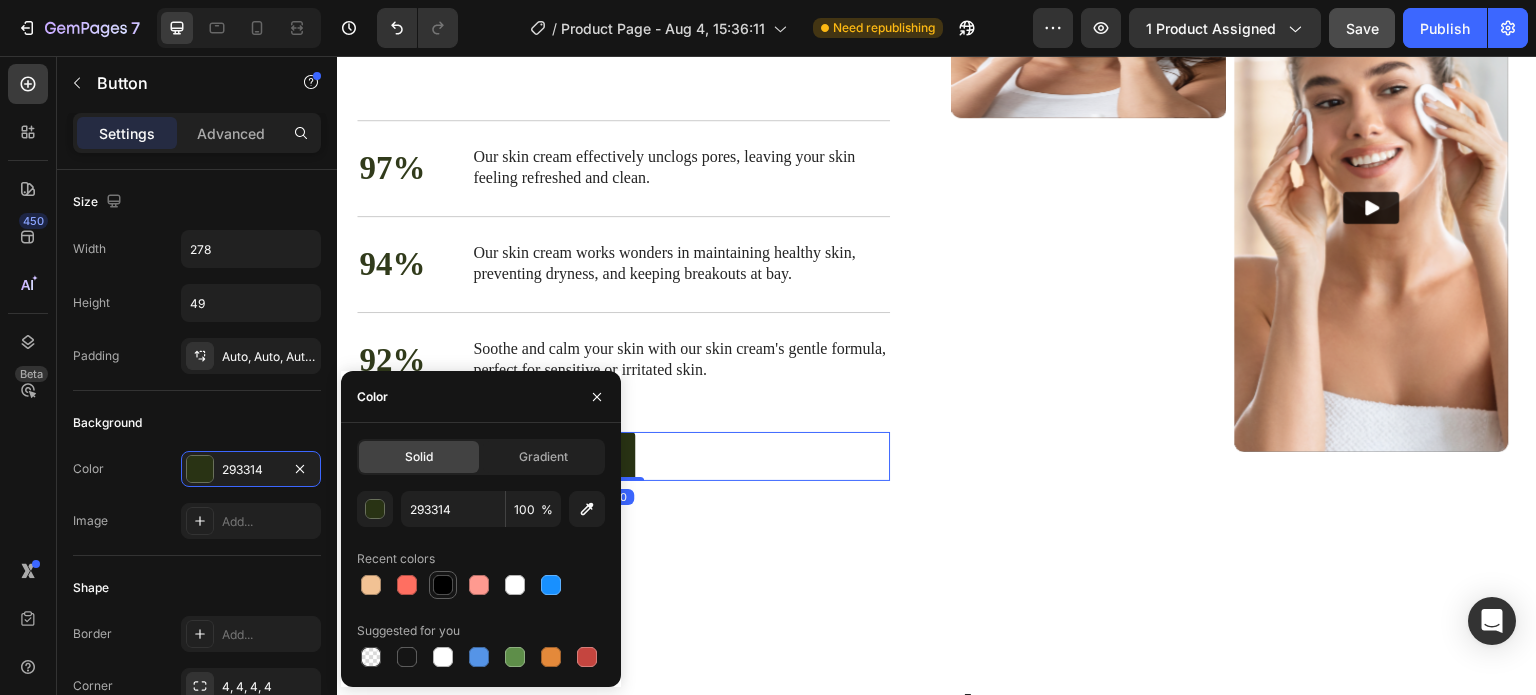 click at bounding box center (443, 585) 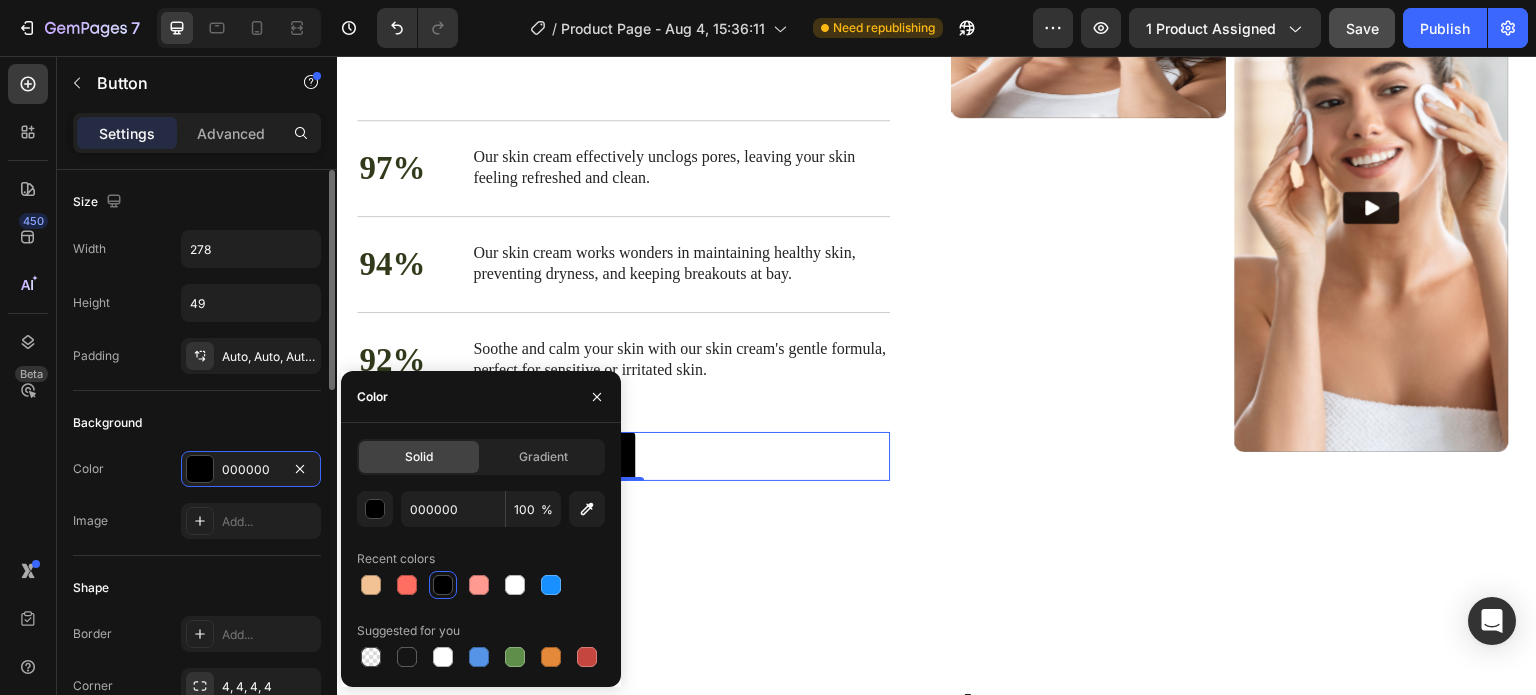 click on "Background" at bounding box center [197, 423] 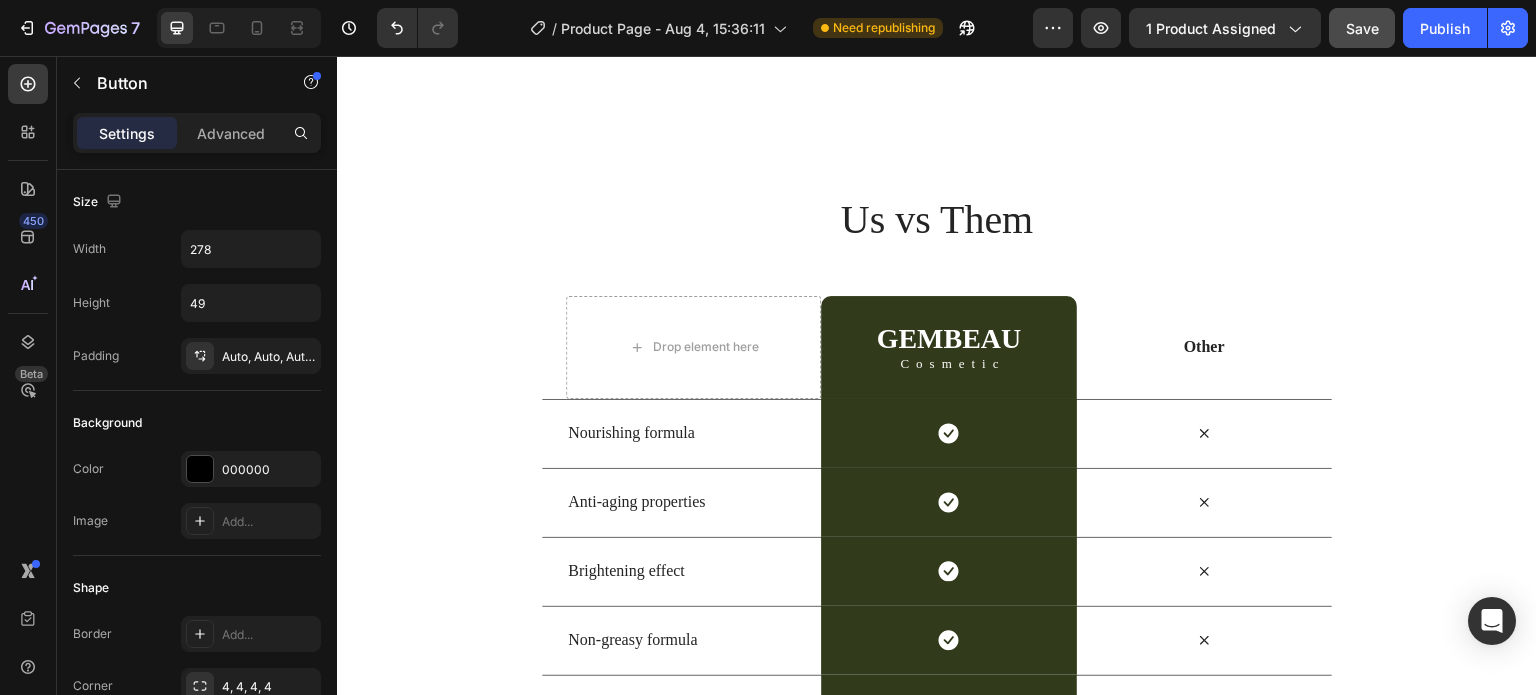scroll, scrollTop: 4100, scrollLeft: 0, axis: vertical 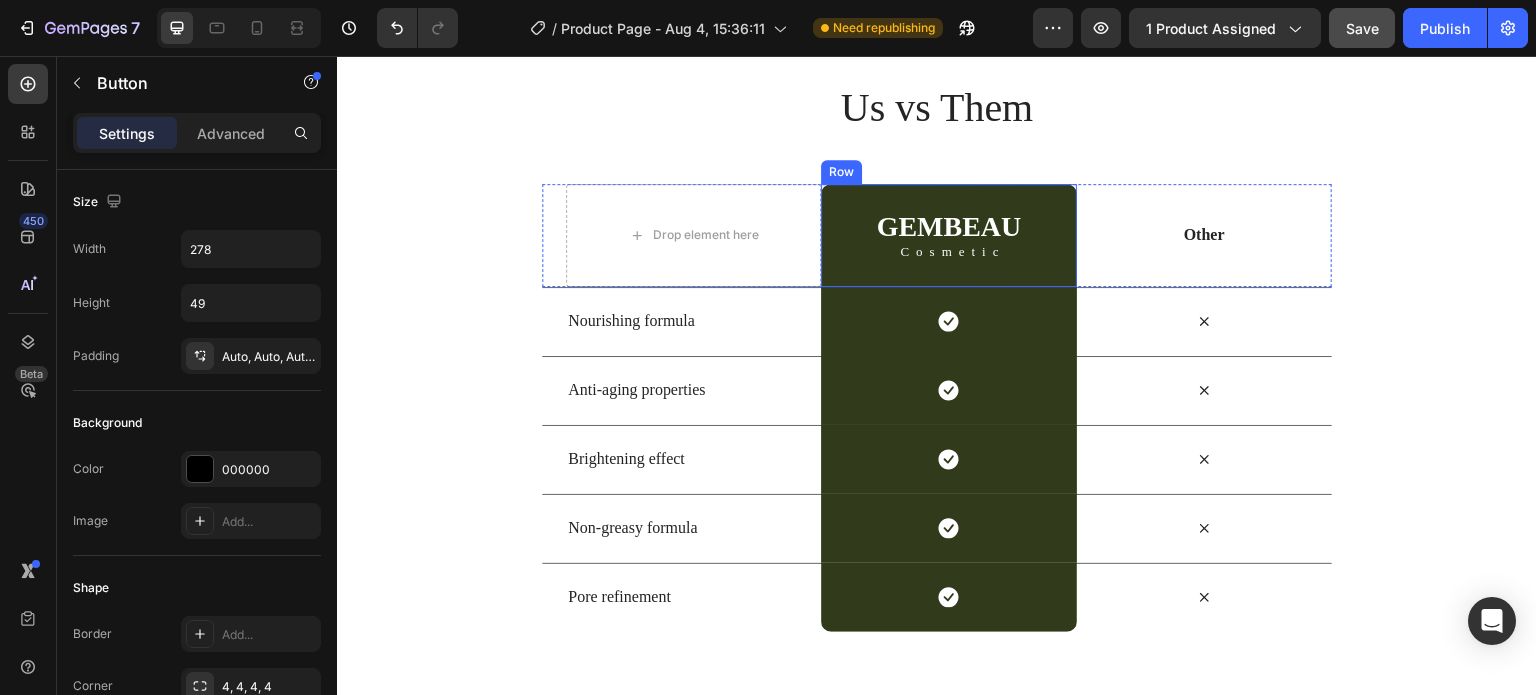 click on "GEMBEAU Heading Cosmetic Text Block Row" at bounding box center [948, 235] 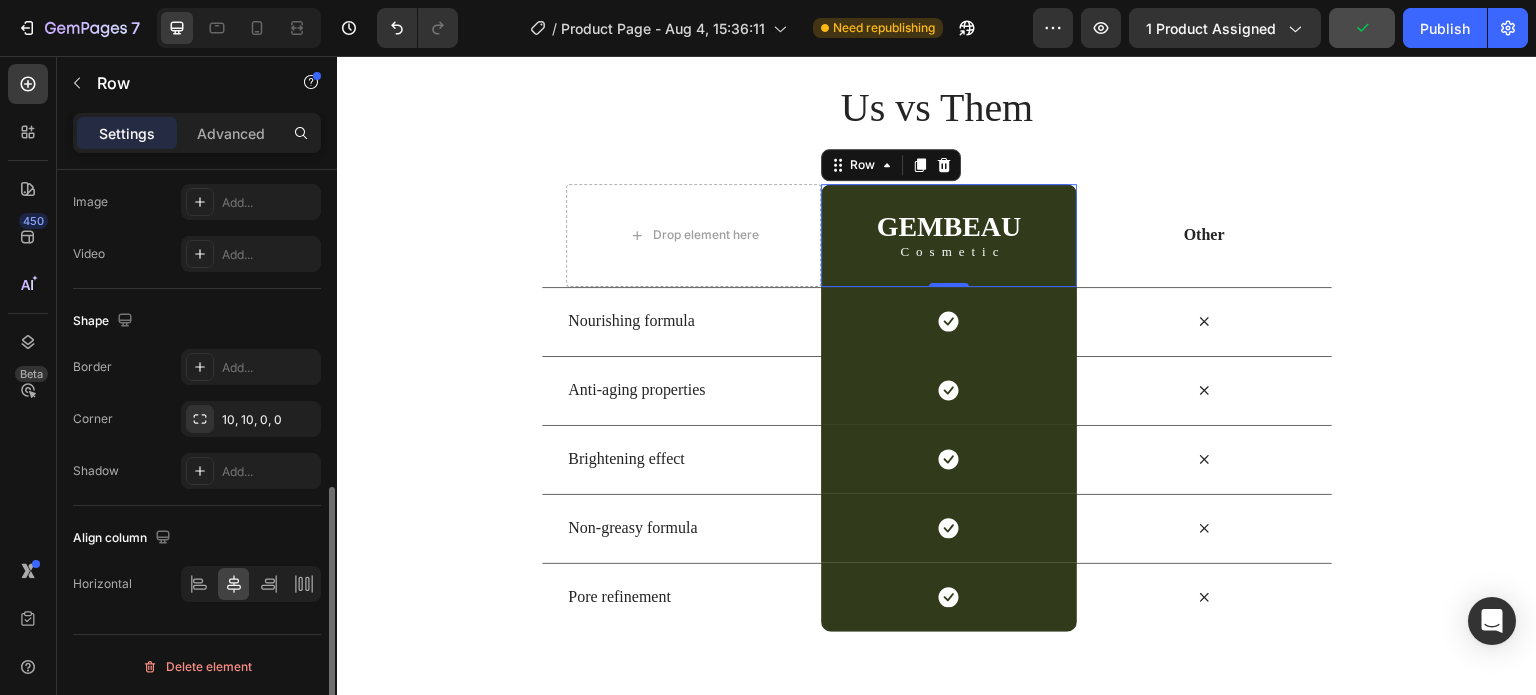 scroll, scrollTop: 496, scrollLeft: 0, axis: vertical 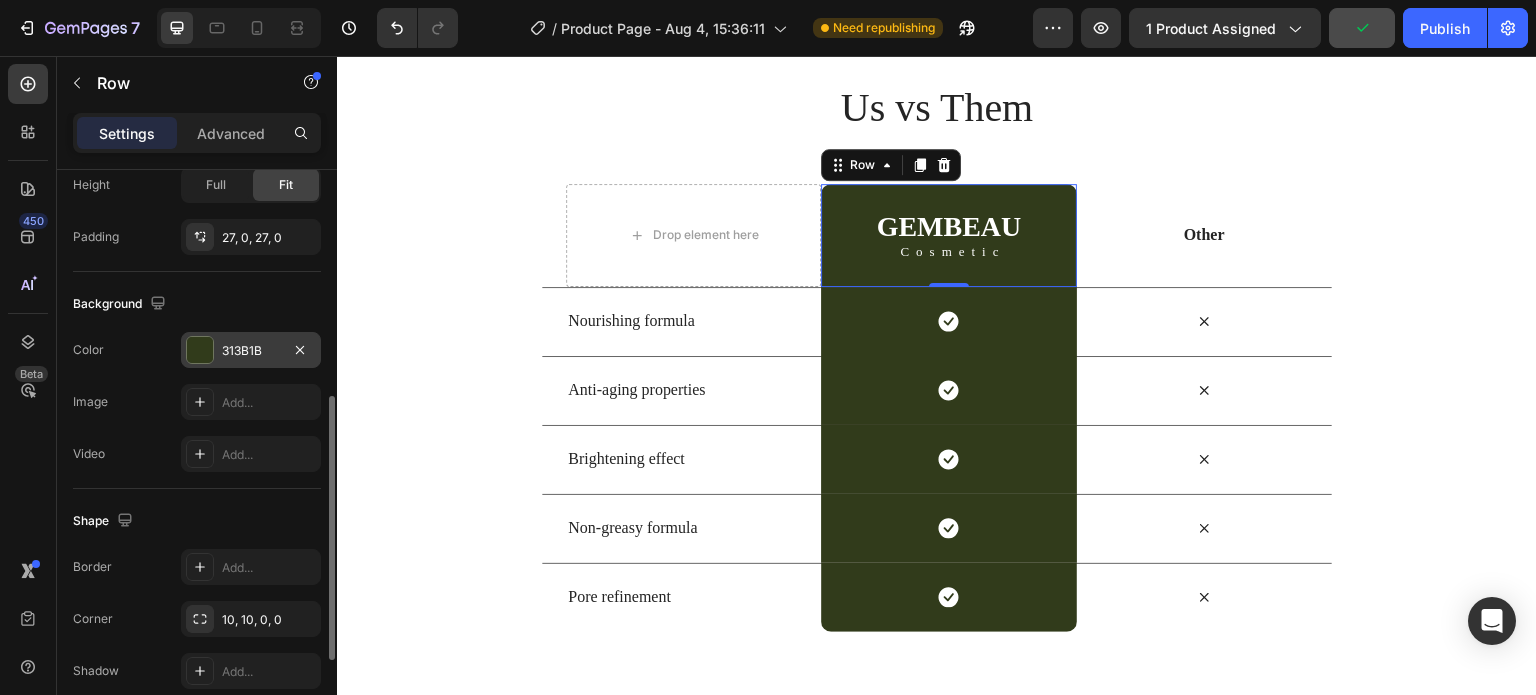 click on "313B1B" at bounding box center [251, 350] 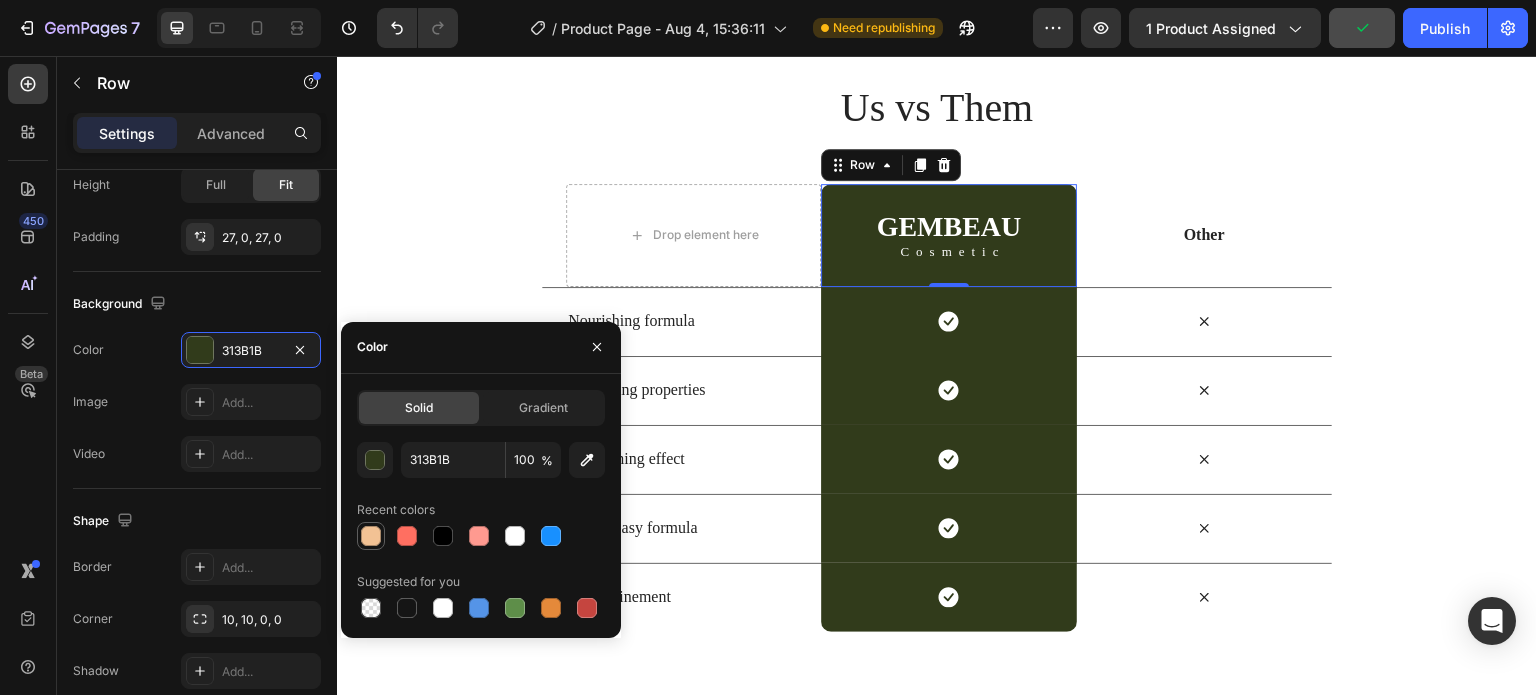 click at bounding box center [371, 536] 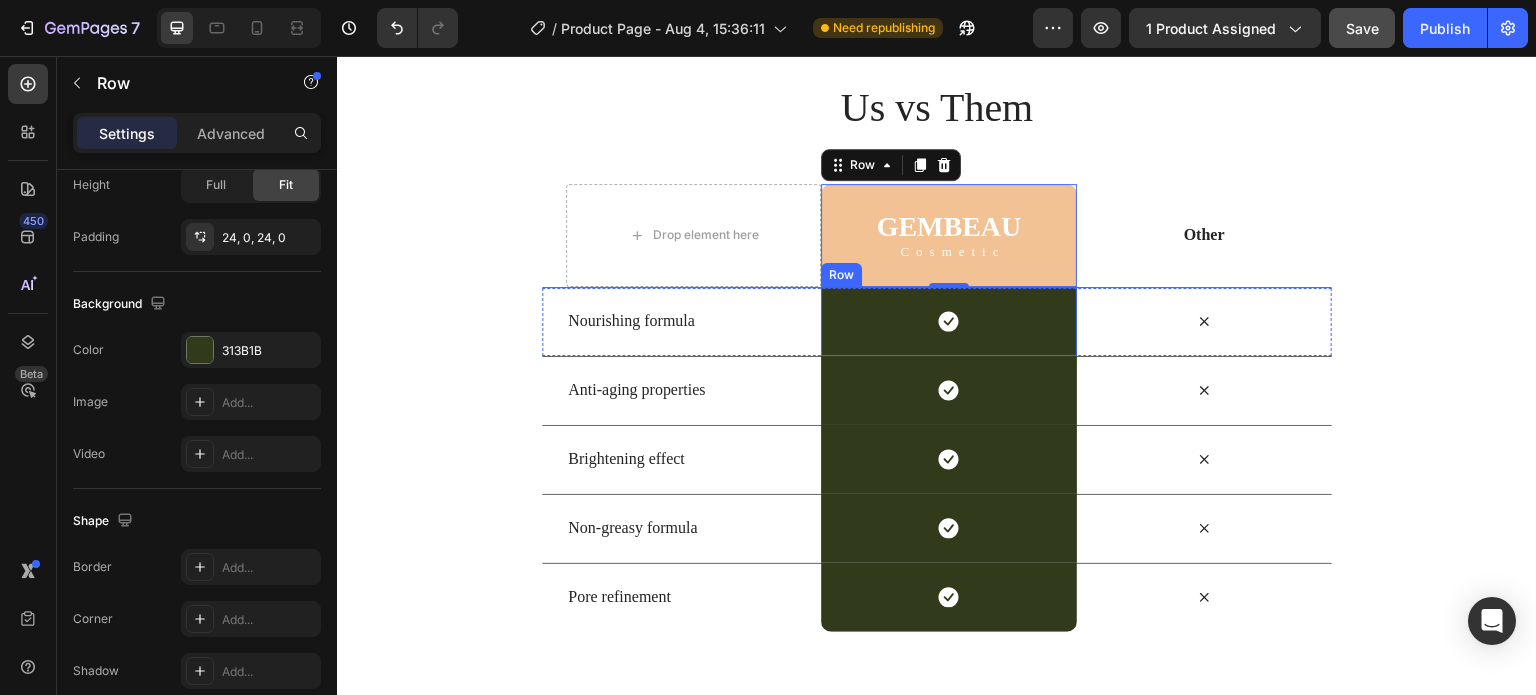 click on "Icon Row" at bounding box center (948, 321) 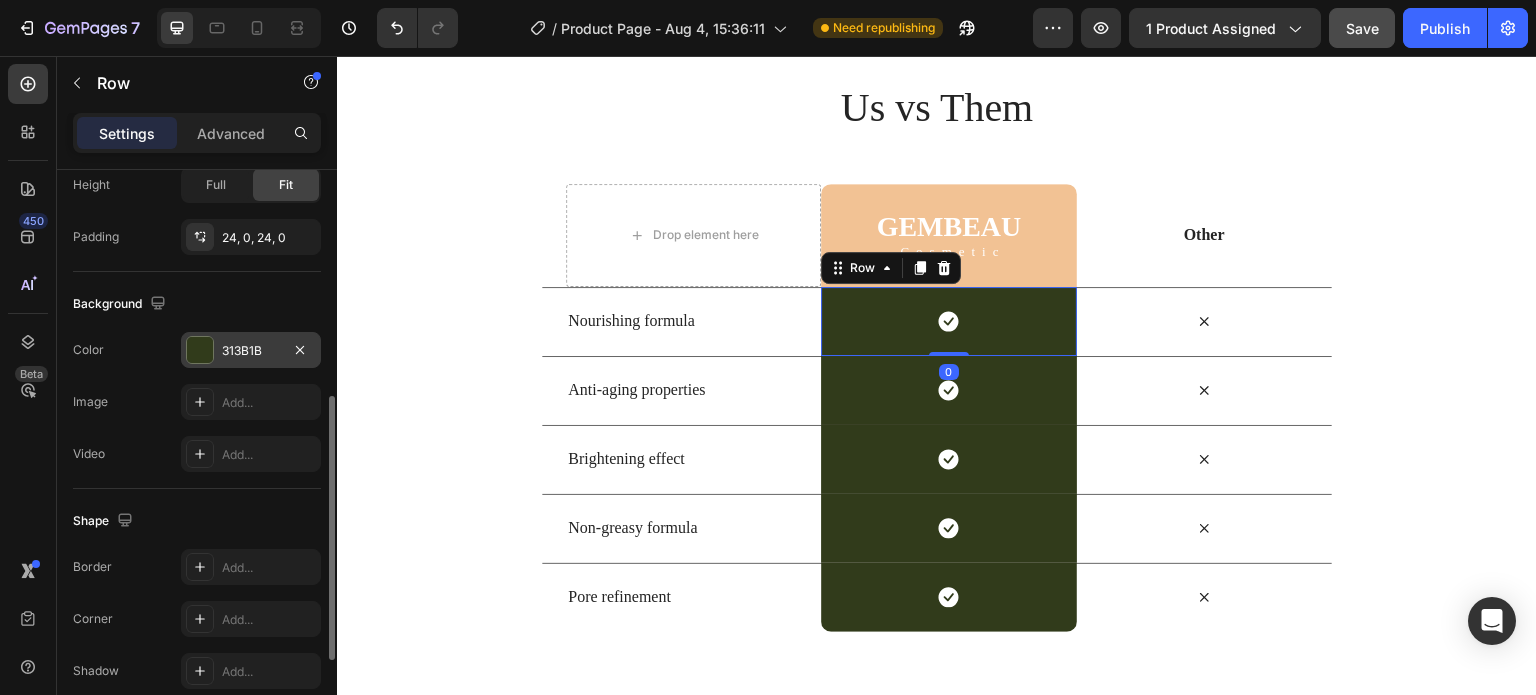 click at bounding box center [200, 350] 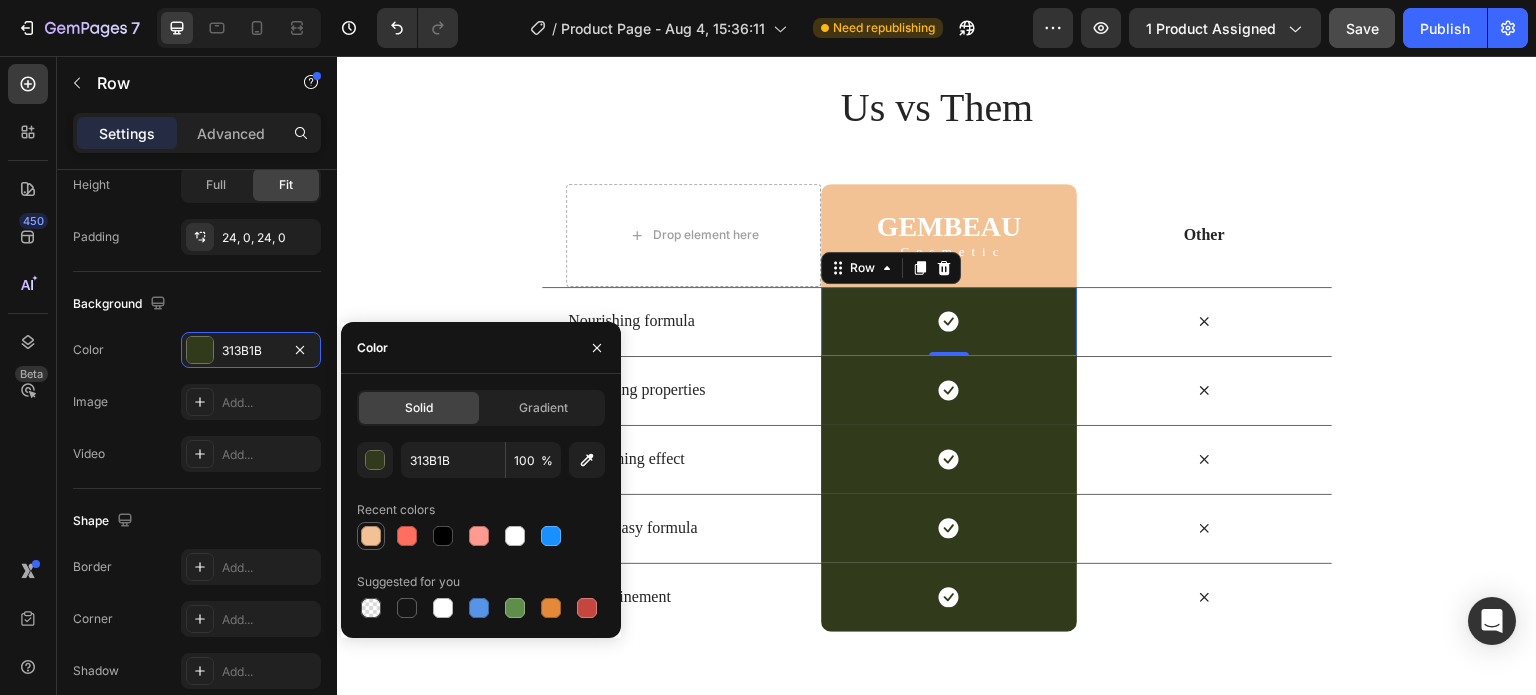 click at bounding box center [371, 536] 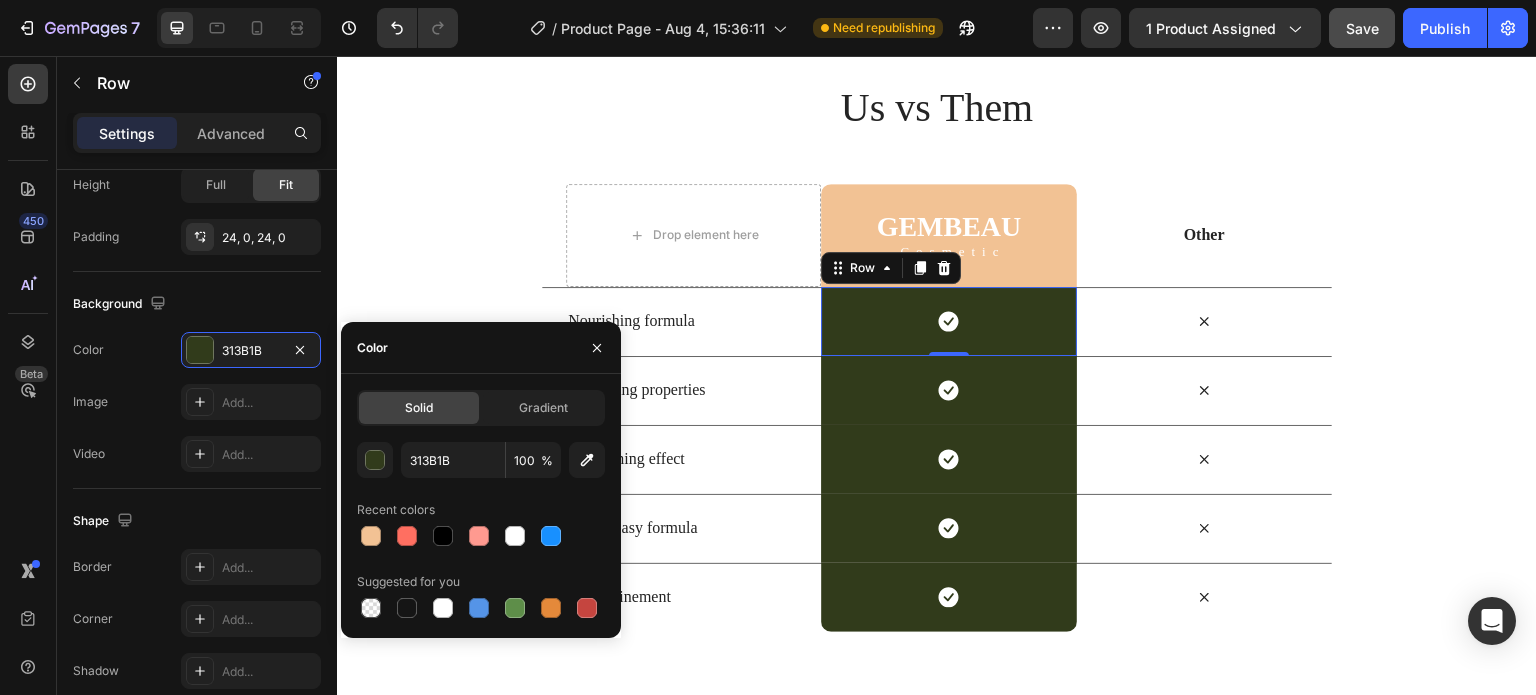 type on "F2C294" 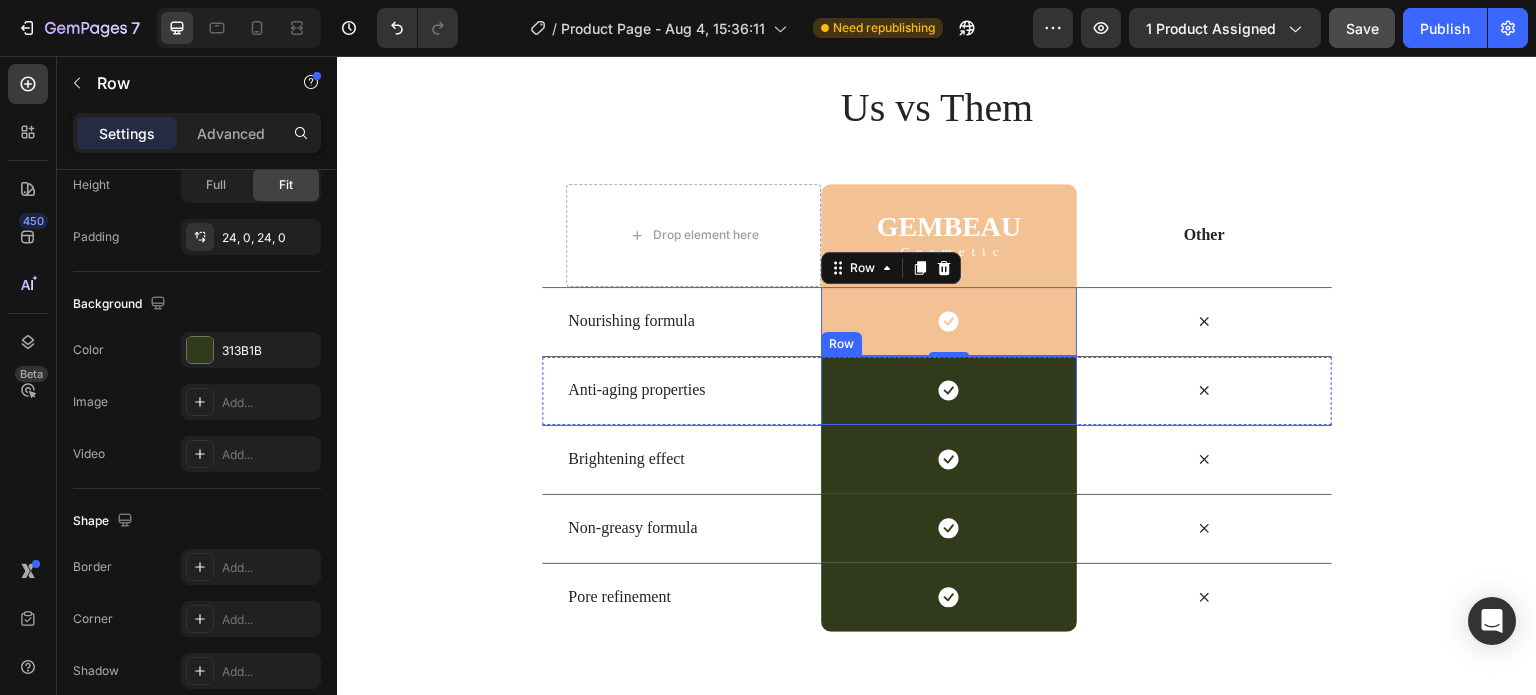 click on "Icon Row" at bounding box center (948, 390) 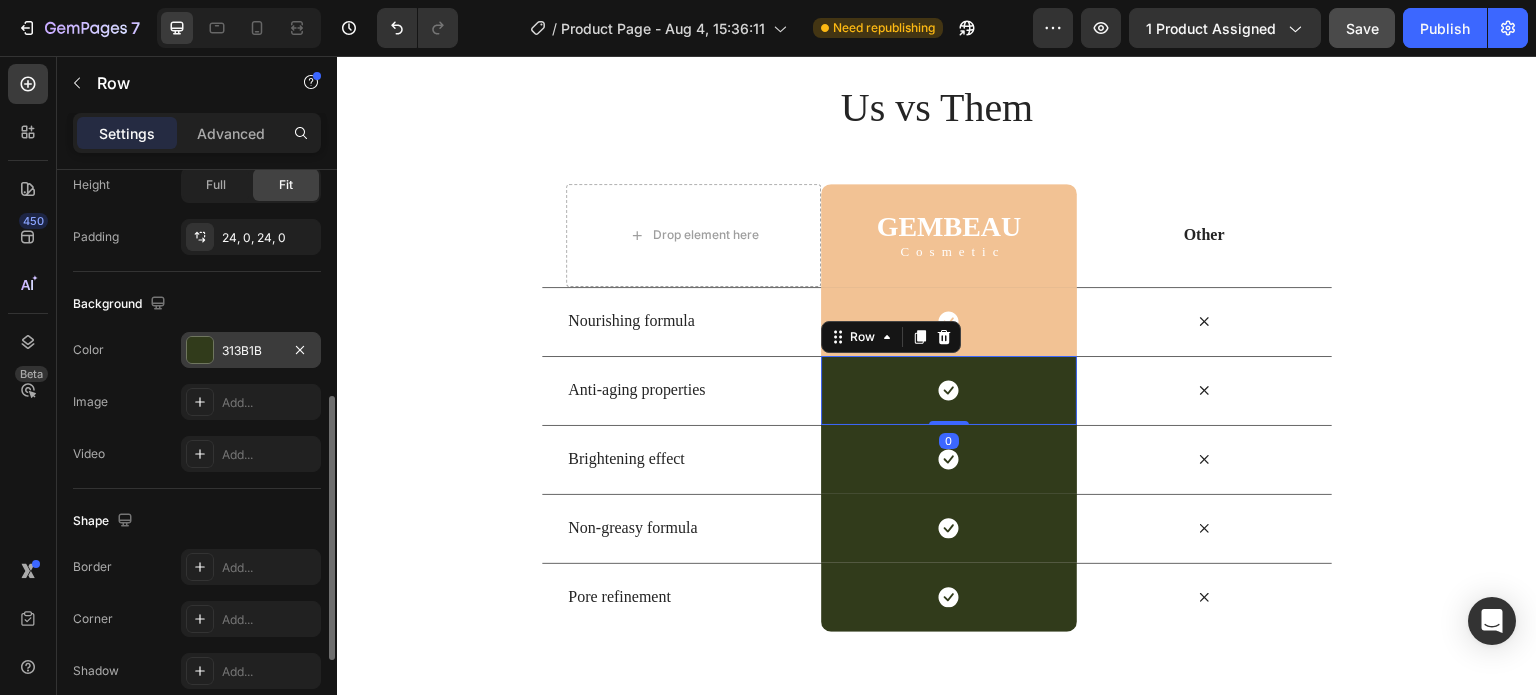 click at bounding box center (200, 350) 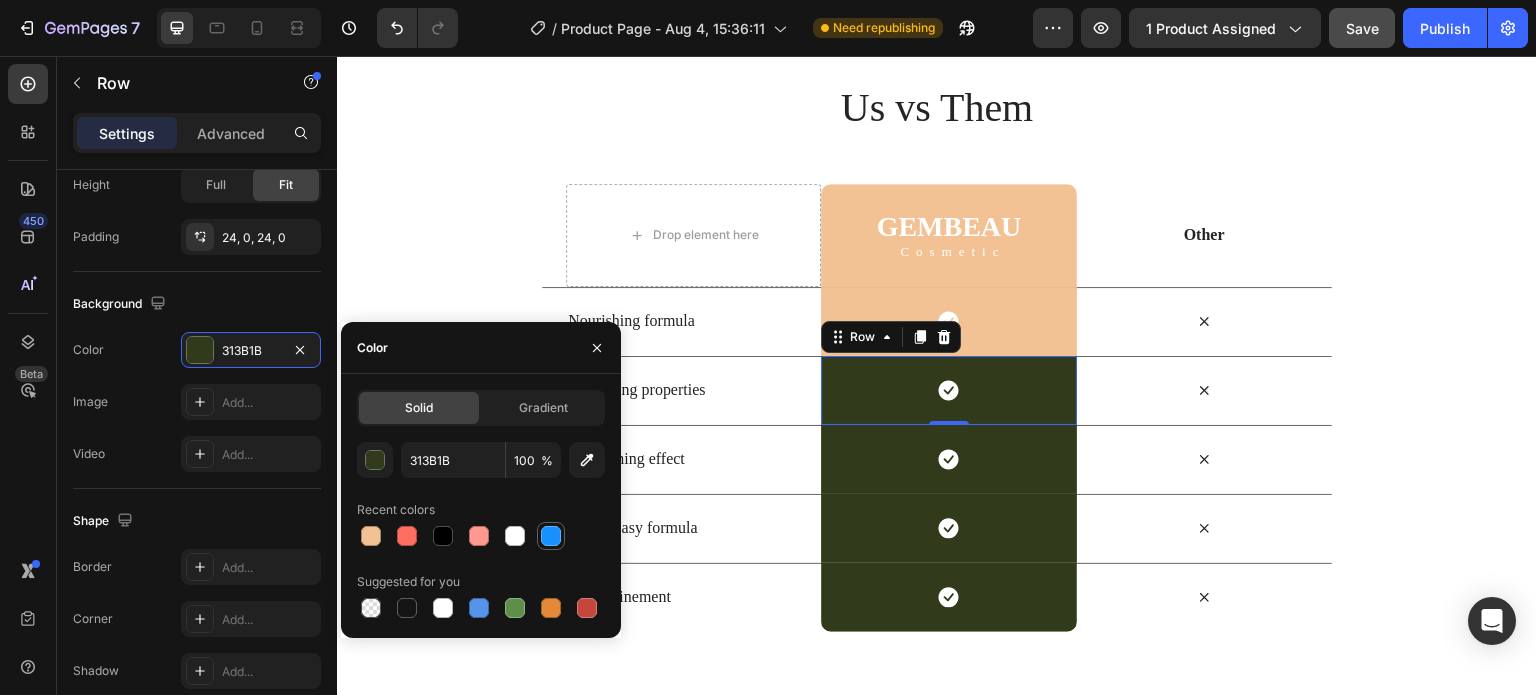 click at bounding box center (371, 536) 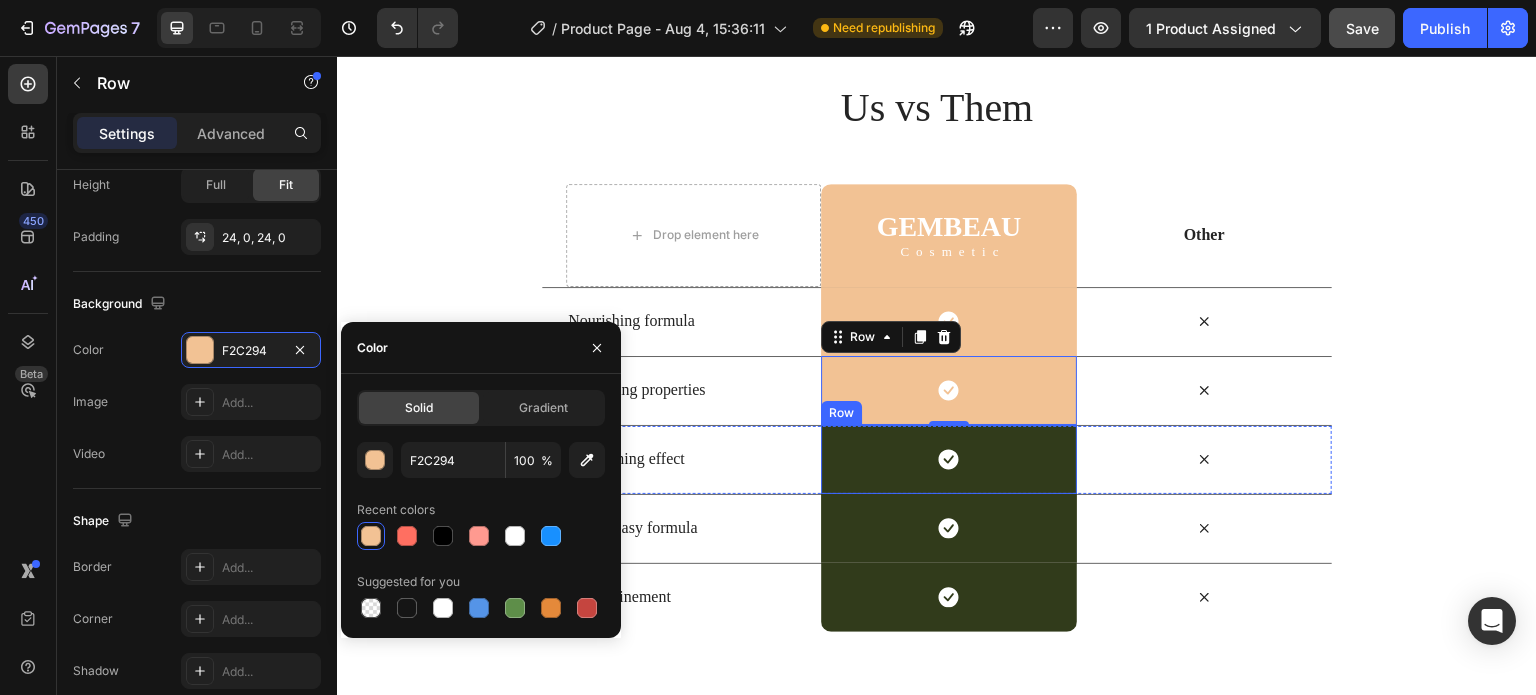 click on "Icon Row" at bounding box center [948, 459] 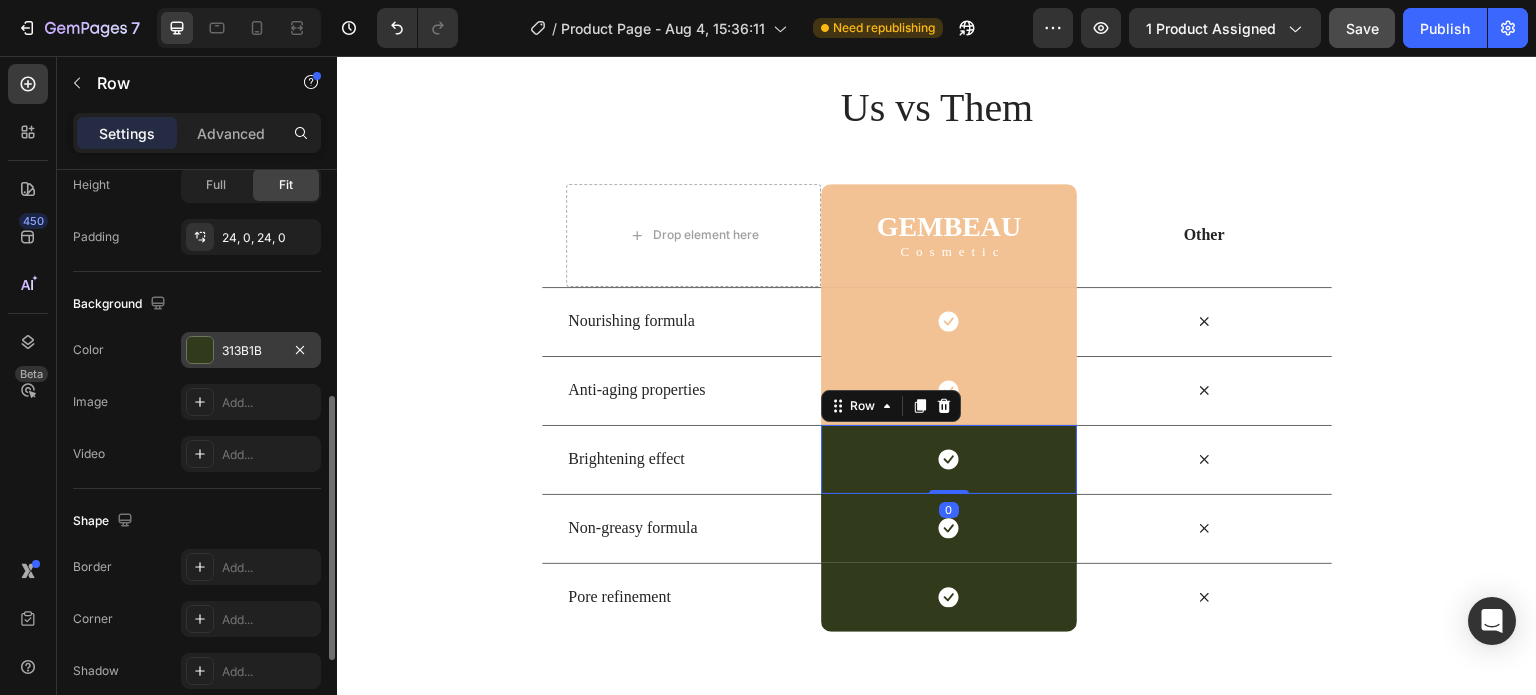 click at bounding box center [200, 350] 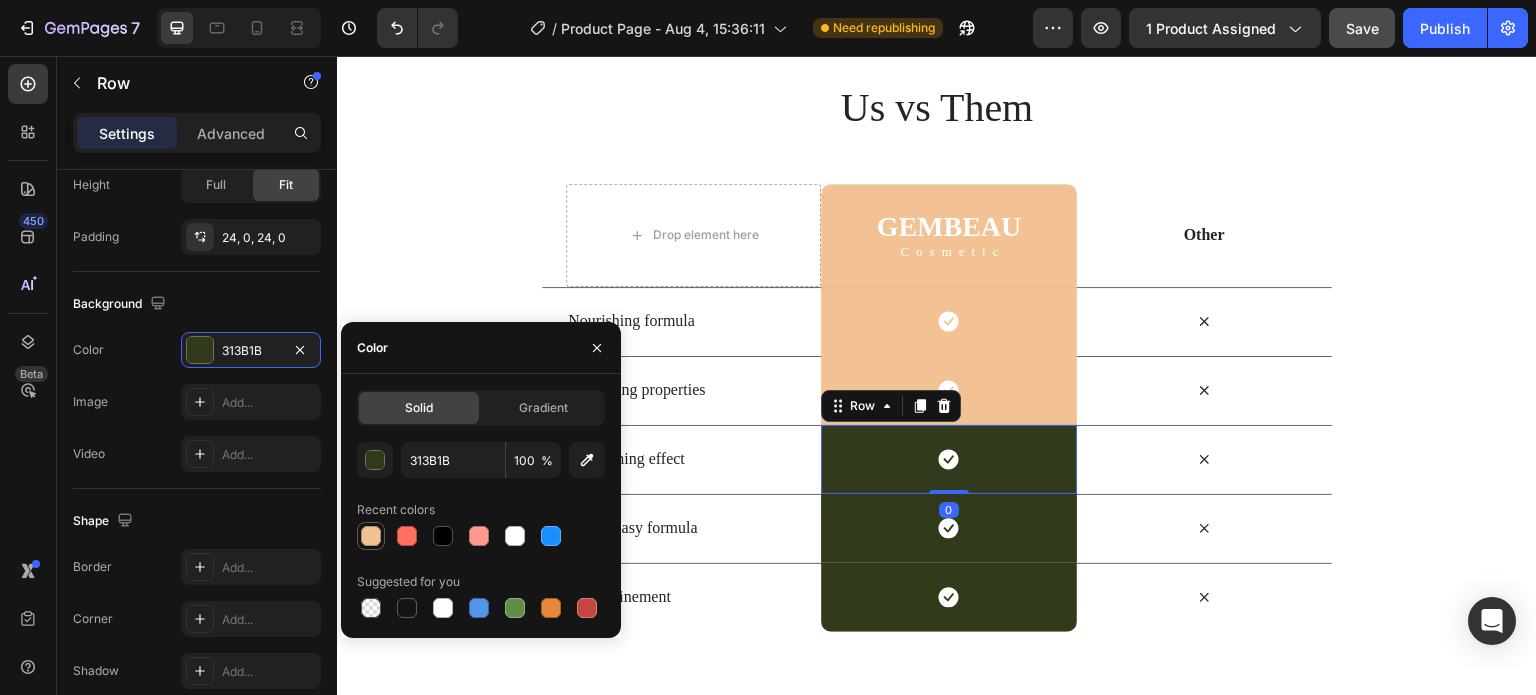 click at bounding box center [371, 536] 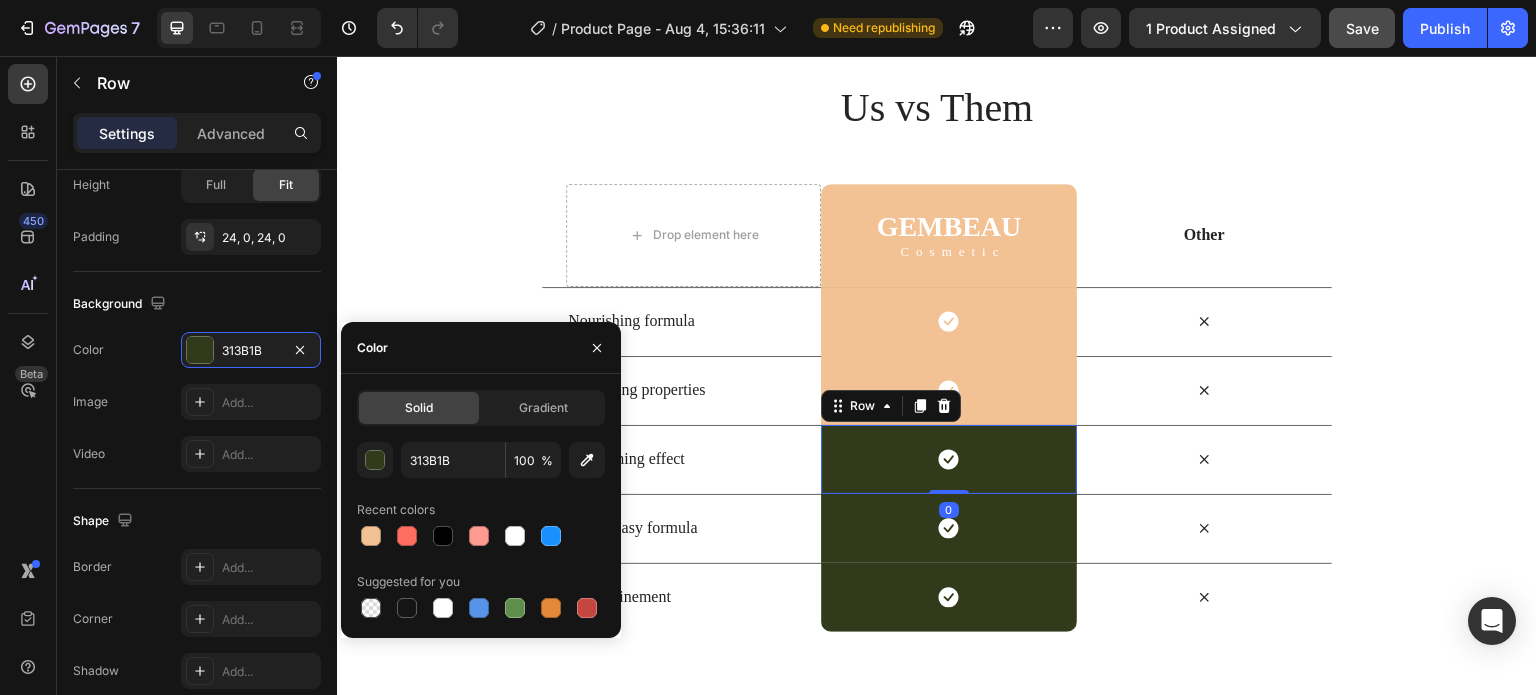 type on "F2C294" 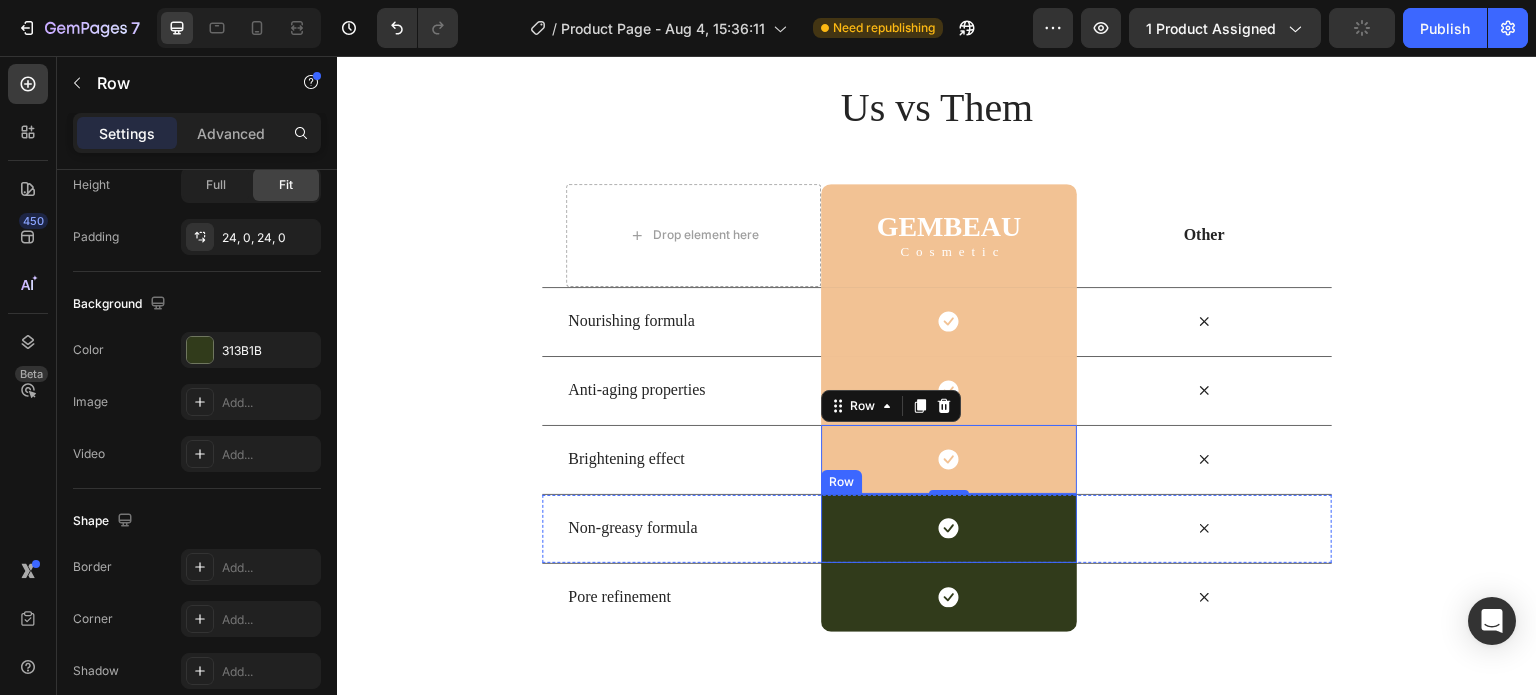 click on "Icon Row" at bounding box center [948, 528] 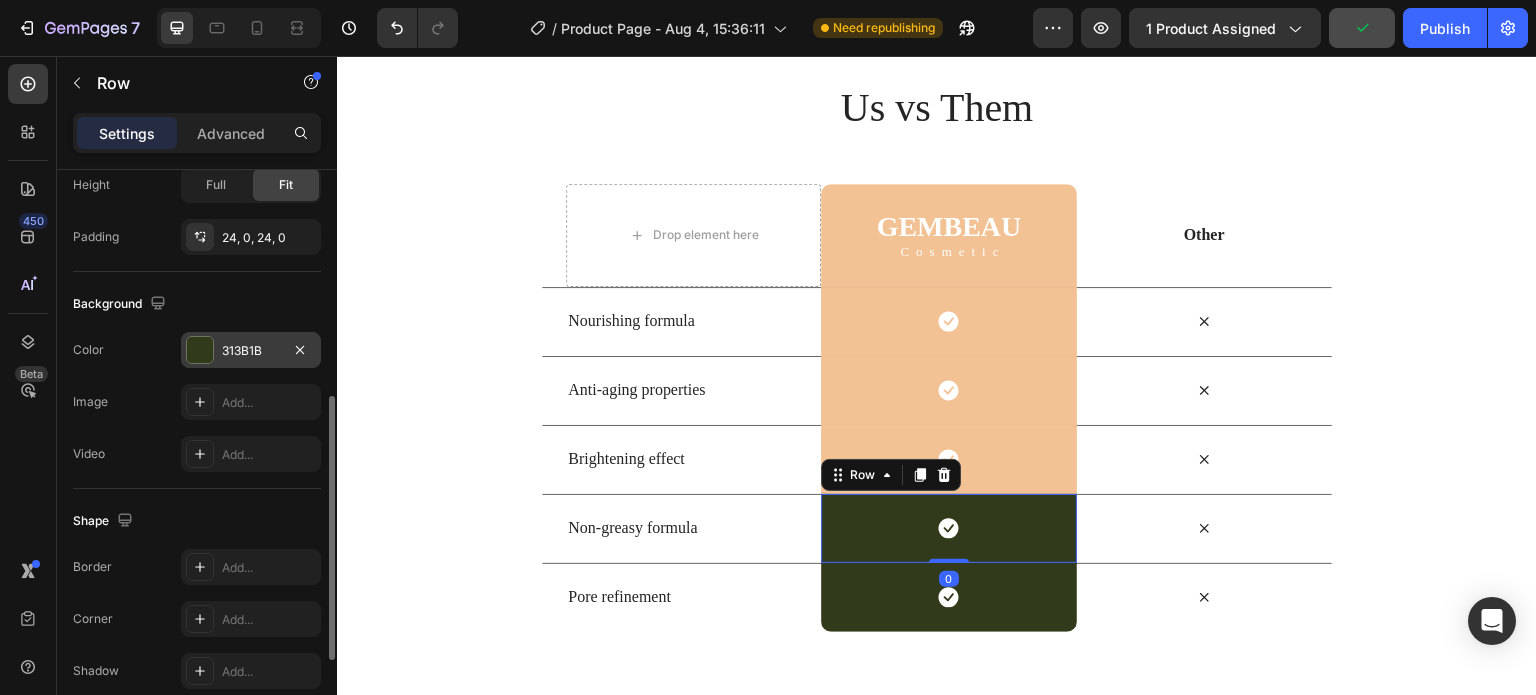 click at bounding box center [200, 350] 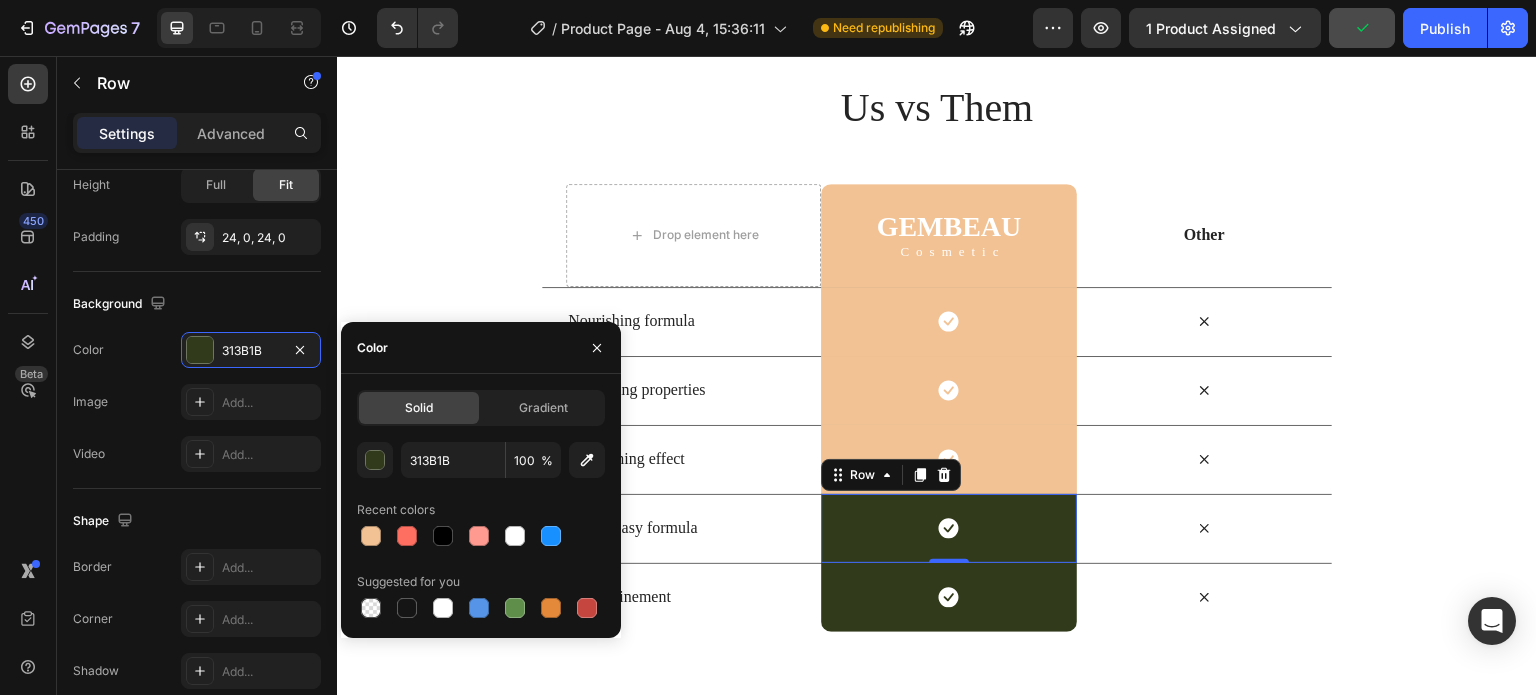 click at bounding box center (371, 536) 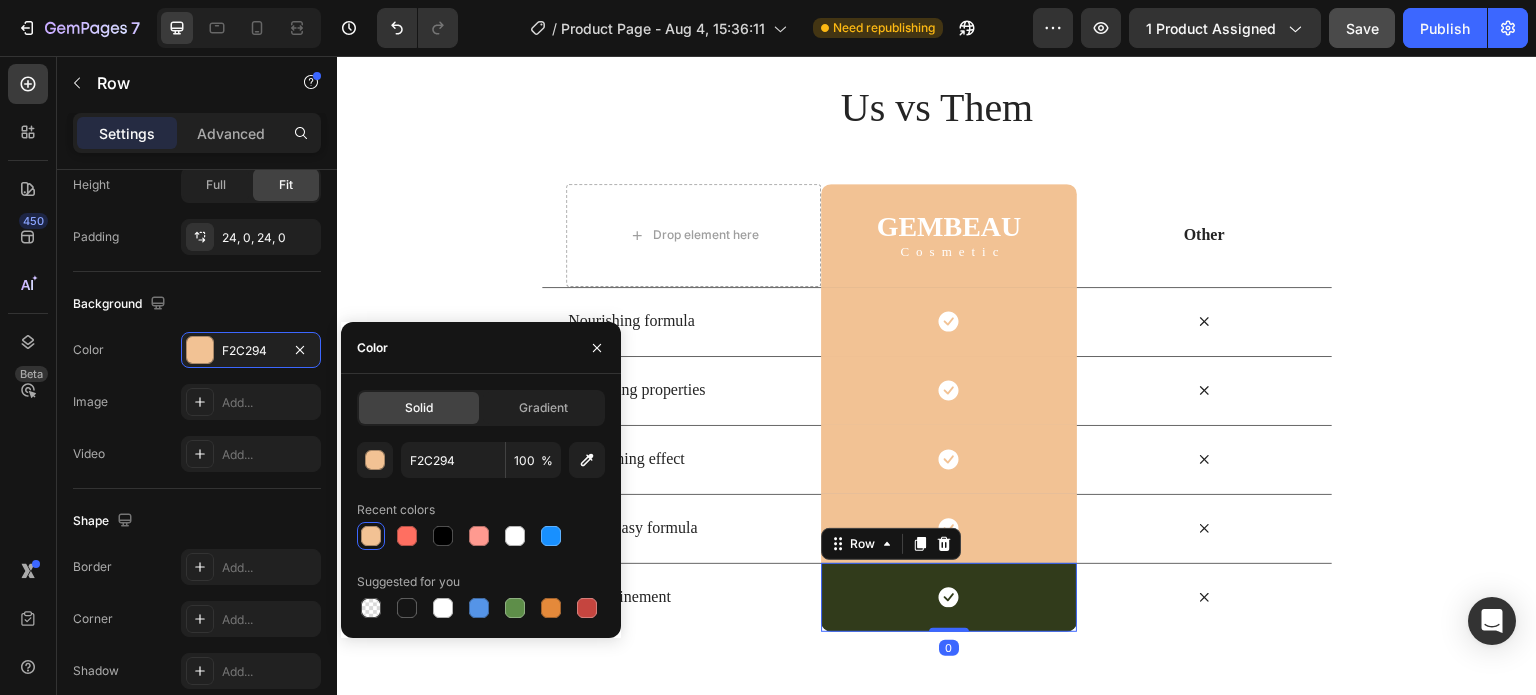 click on "Icon Row   0" at bounding box center [948, 597] 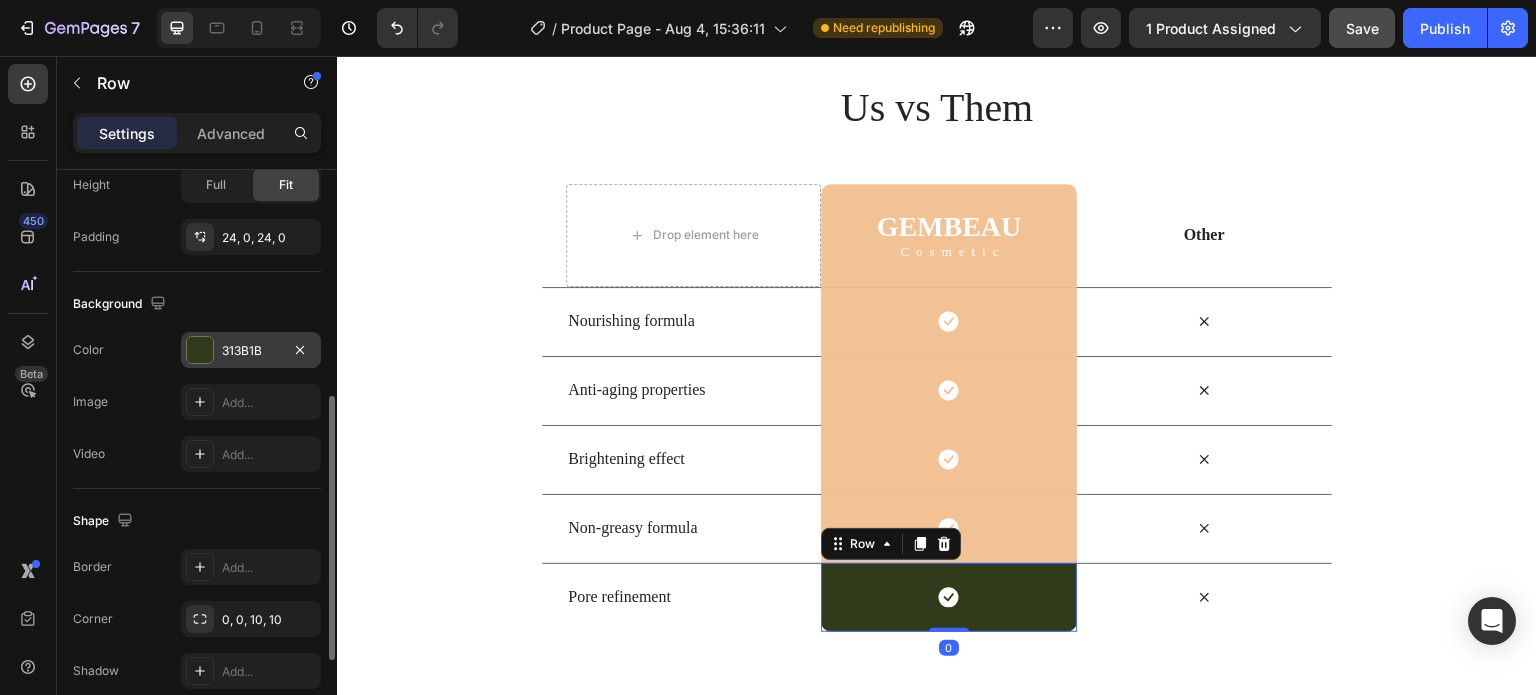 click at bounding box center [200, 350] 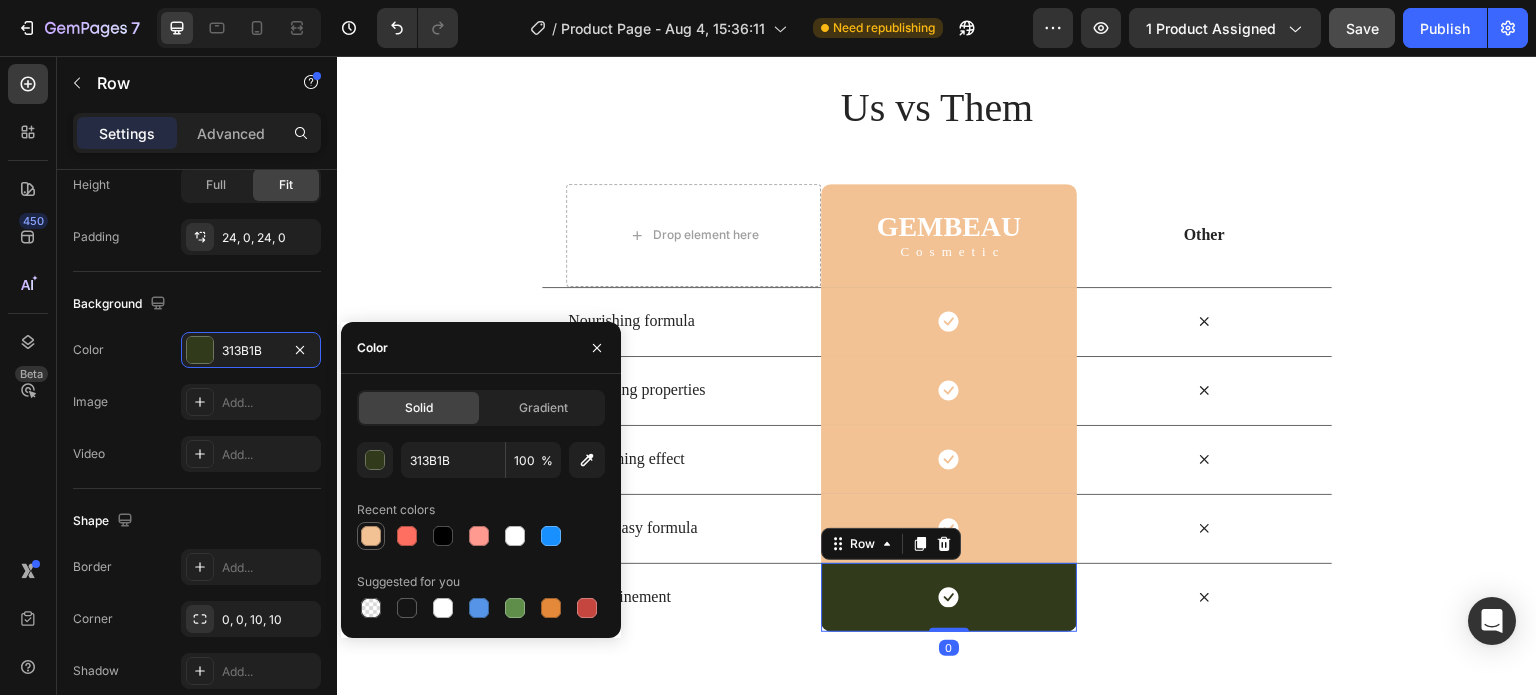 click at bounding box center (371, 536) 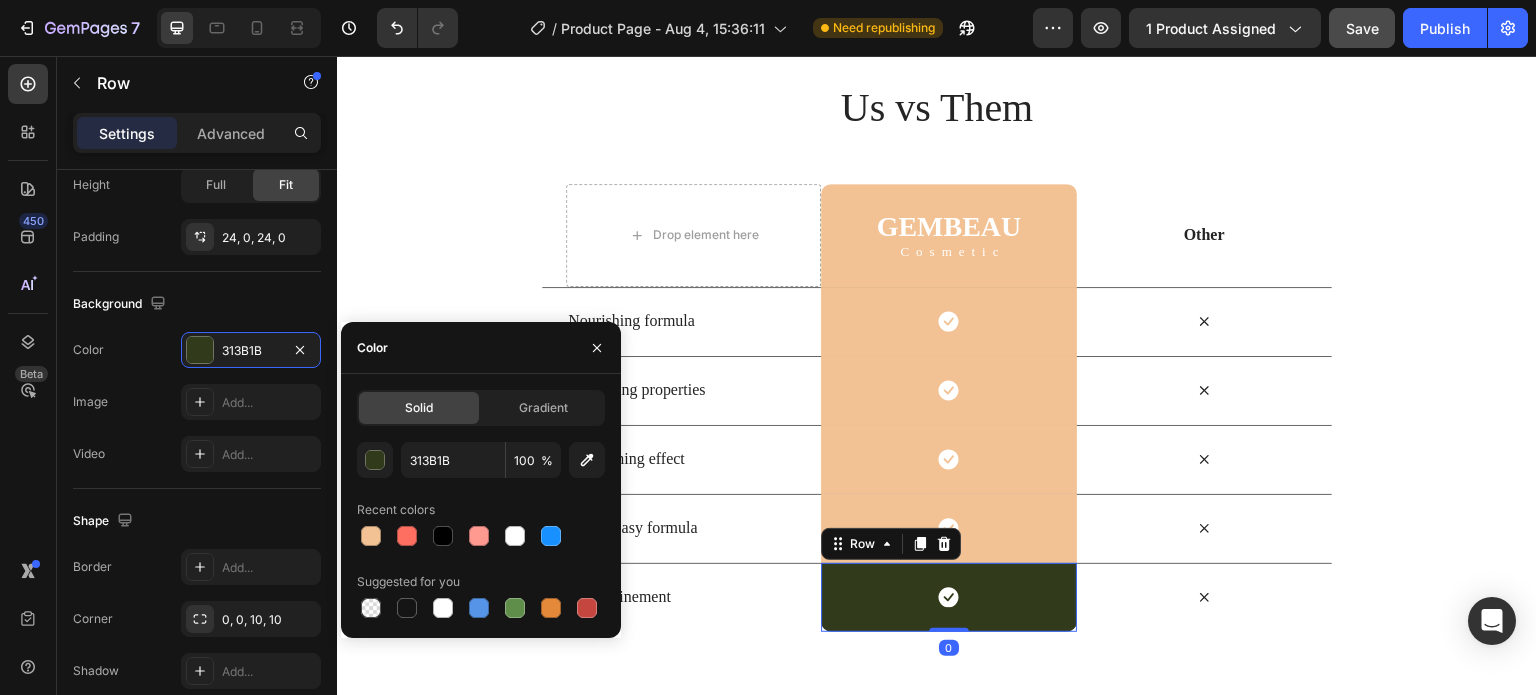 type on "F2C294" 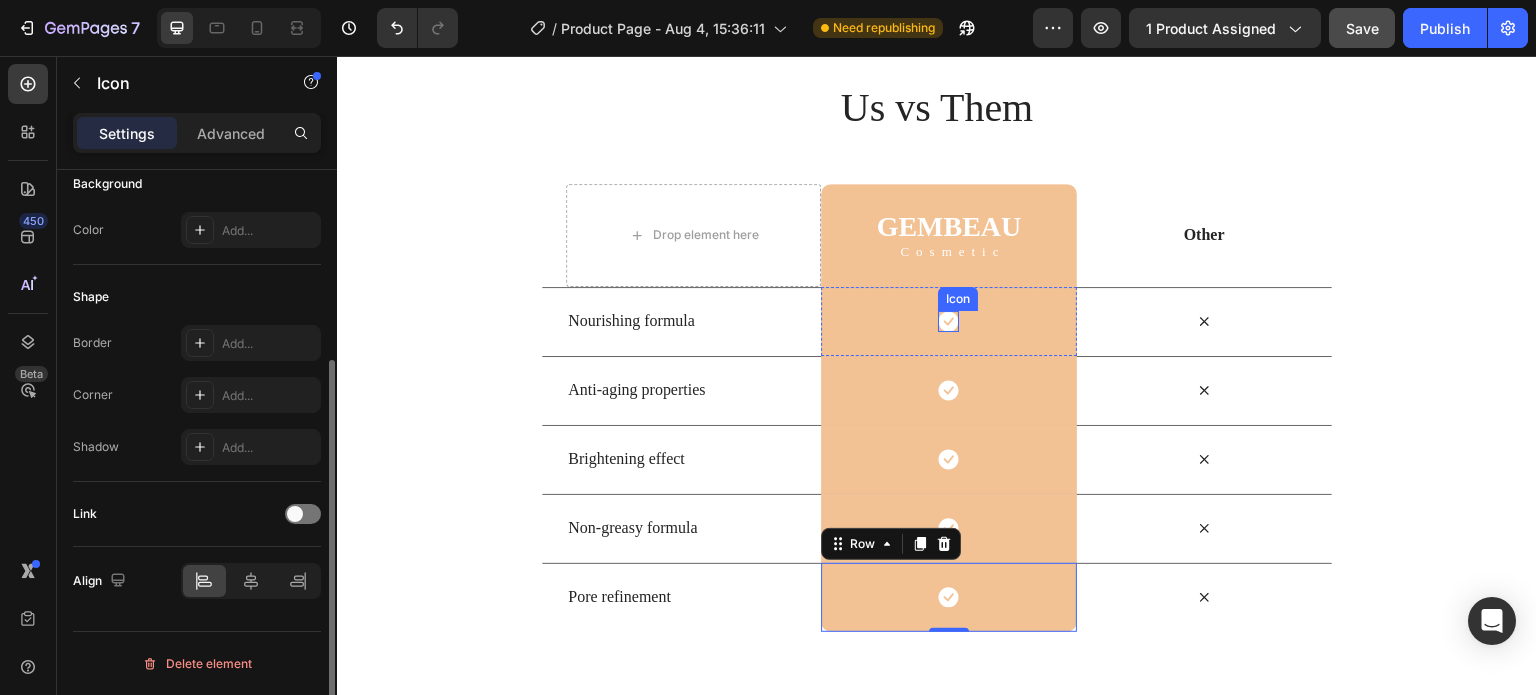 click 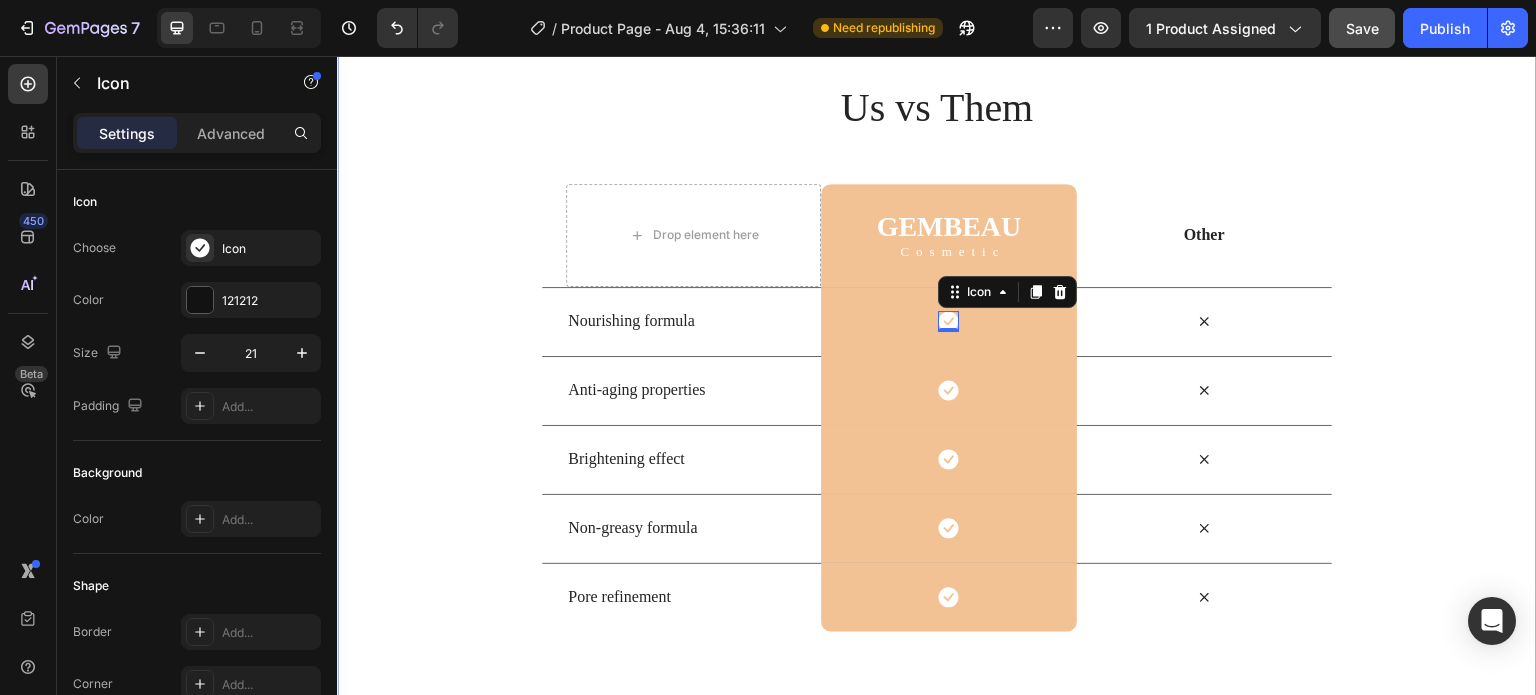 click on "Us vs Them Heading Row
Drop element here GEMBEAU Heading Cosmetic Text Block Row Other Text Block Row Nourishing formula Text Block
Icon   0 Row
Icon Row Anti-aging properties Text Block
Icon Row
Icon Row Brightening effect Text Block
Icon Row
Icon Row Non-greasy formula Text Block
Icon Row
Icon Row Pore refinement Text Block
Icon Row
Icon Row" at bounding box center (937, 356) 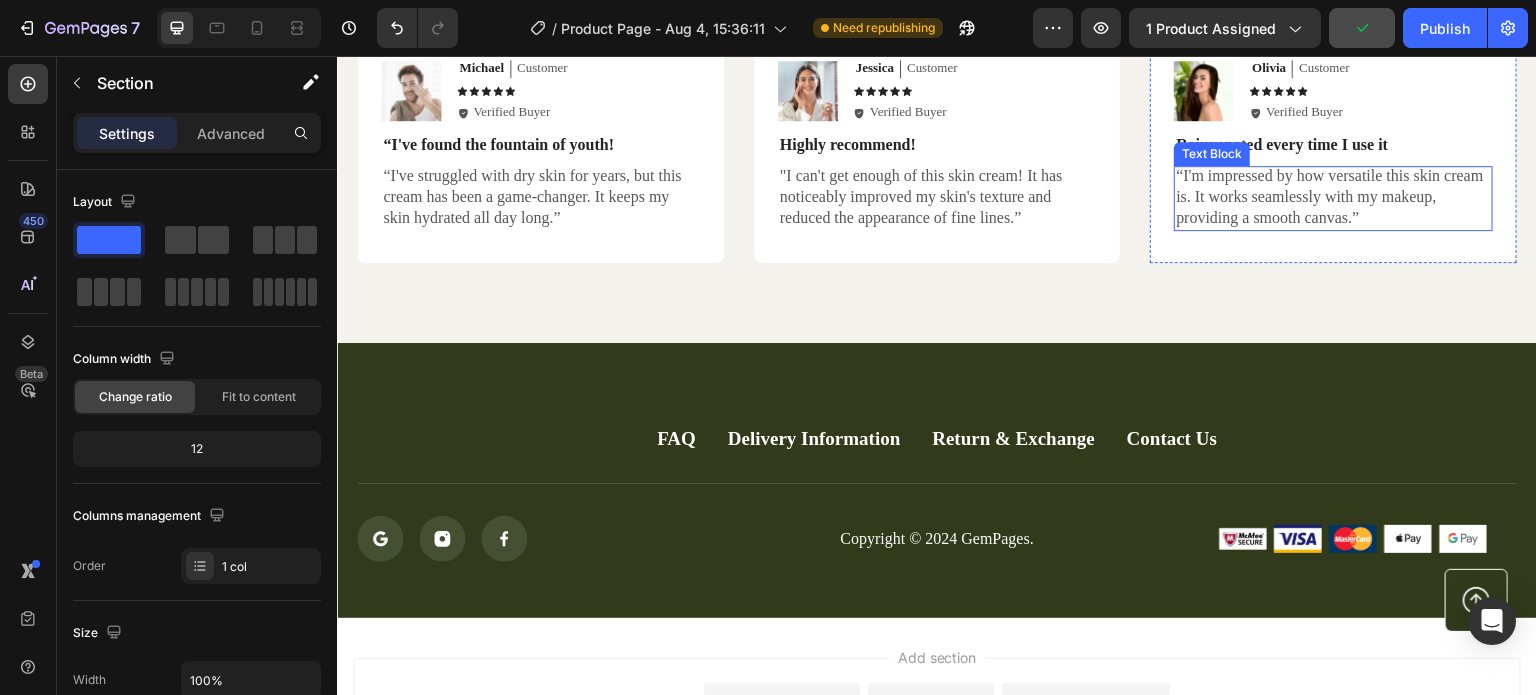 scroll, scrollTop: 5292, scrollLeft: 0, axis: vertical 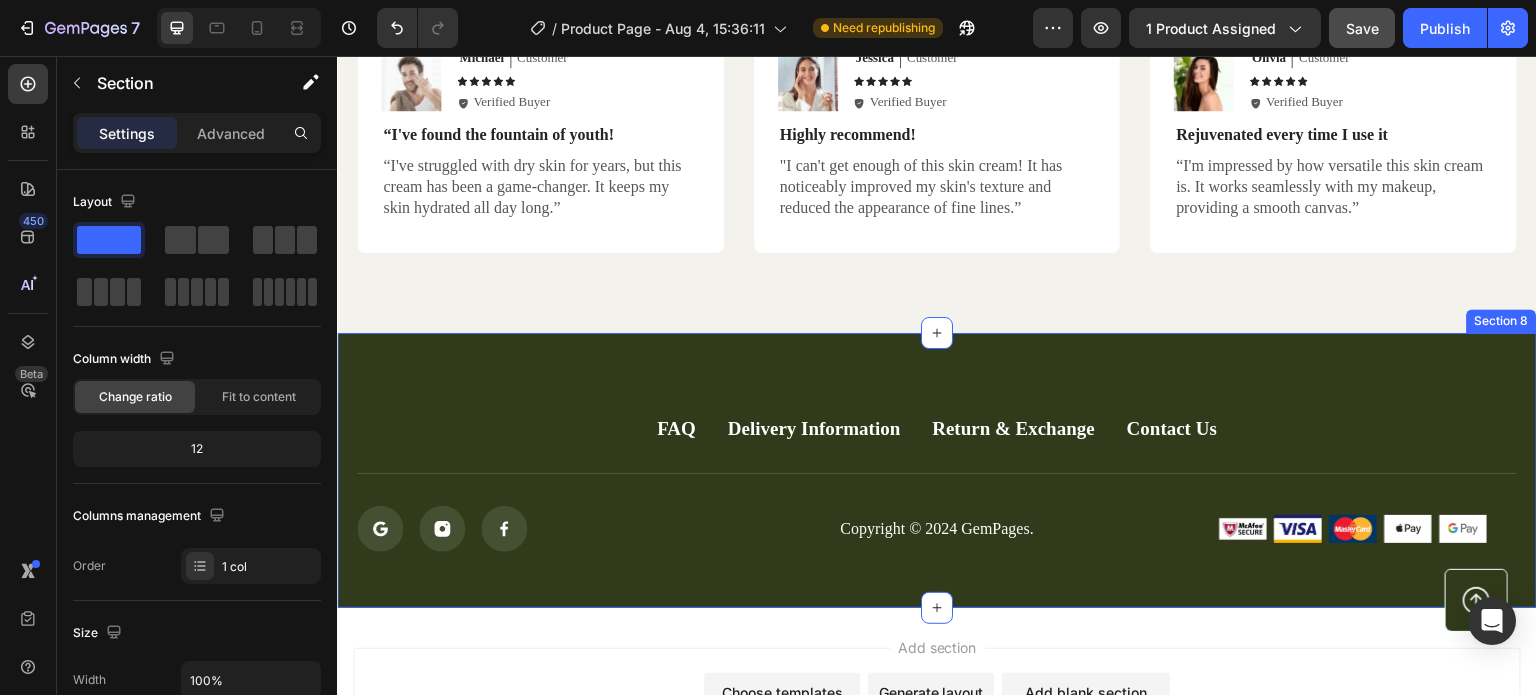 click on "FAQ Button Delivery Information Button Return & Exchange   Button Contact Us Button Row
Icon
Icon
Icon Icon List Copyright © 2024 GemPages.  Text block Image Image Image Image Image Row Row
Button Row Section 8" at bounding box center [937, 471] 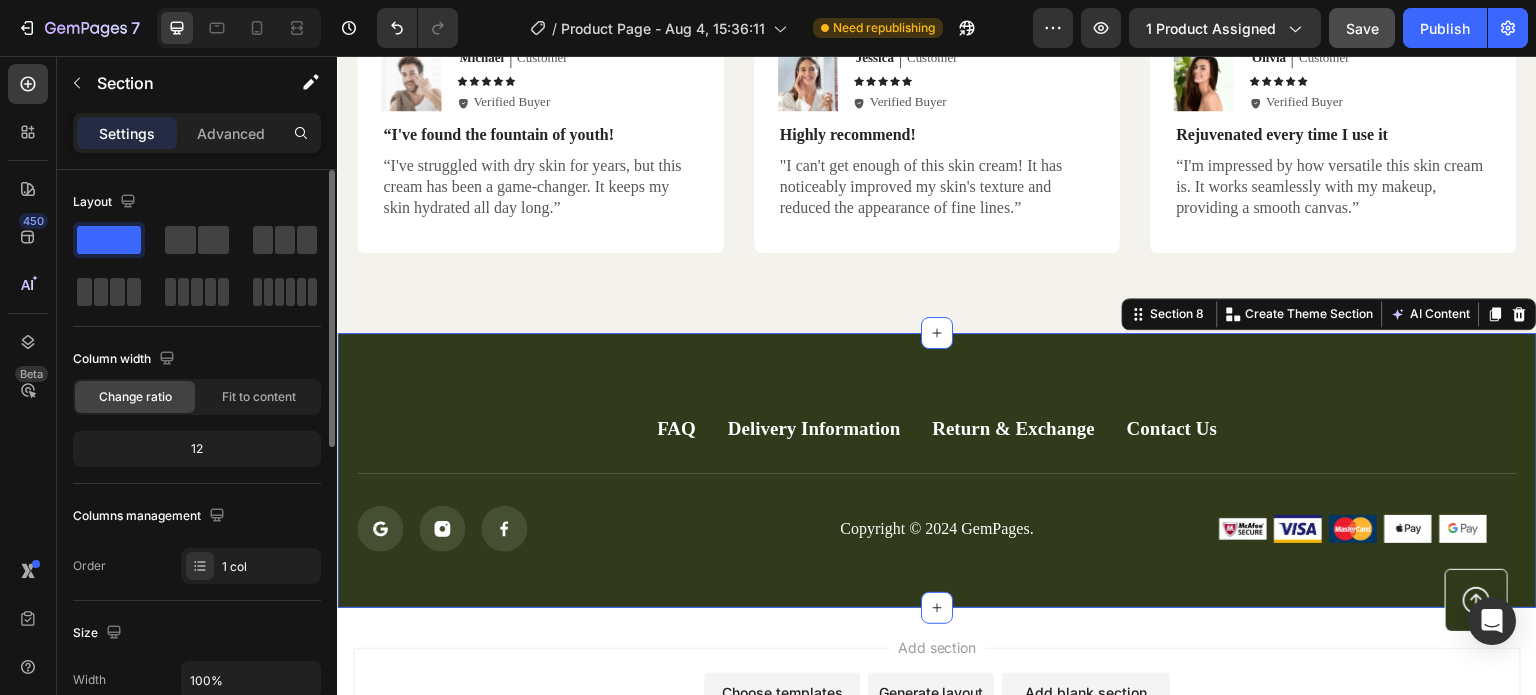 scroll, scrollTop: 400, scrollLeft: 0, axis: vertical 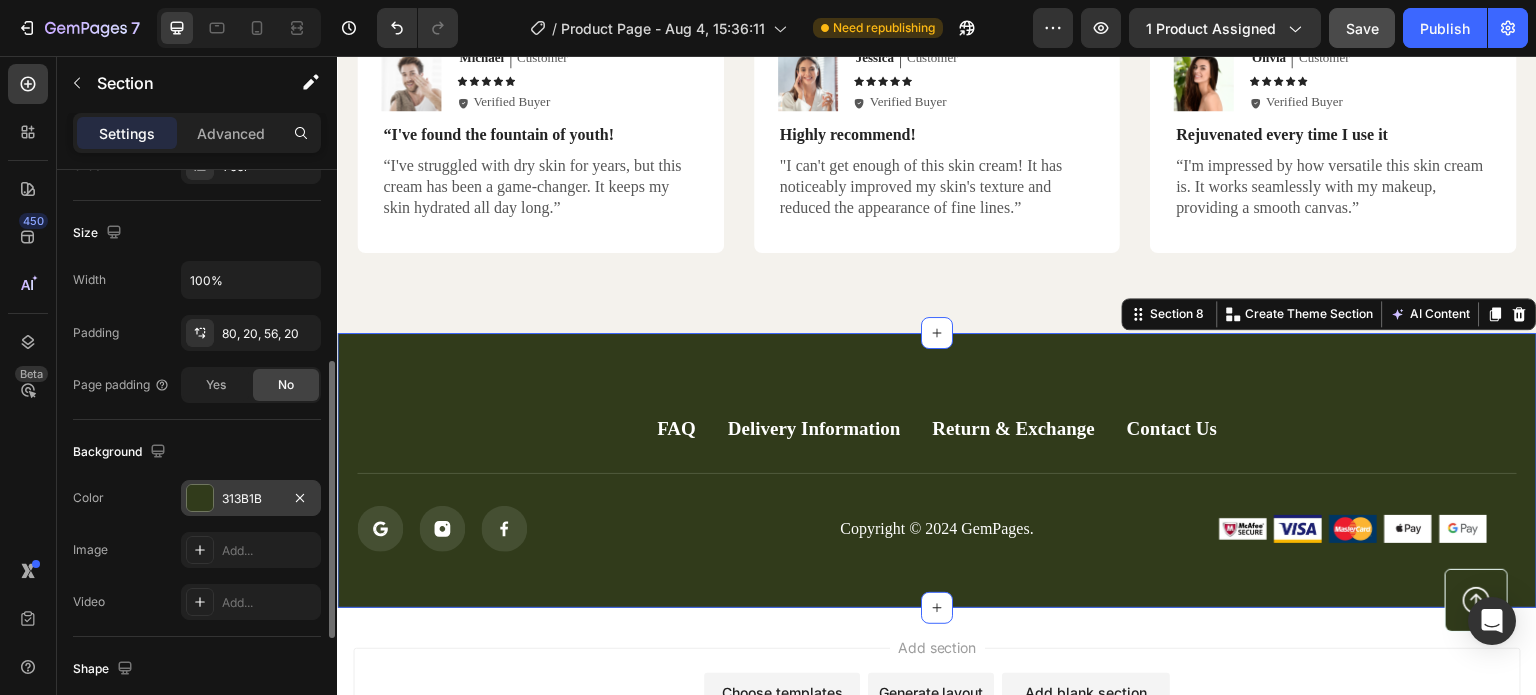 click at bounding box center [200, 498] 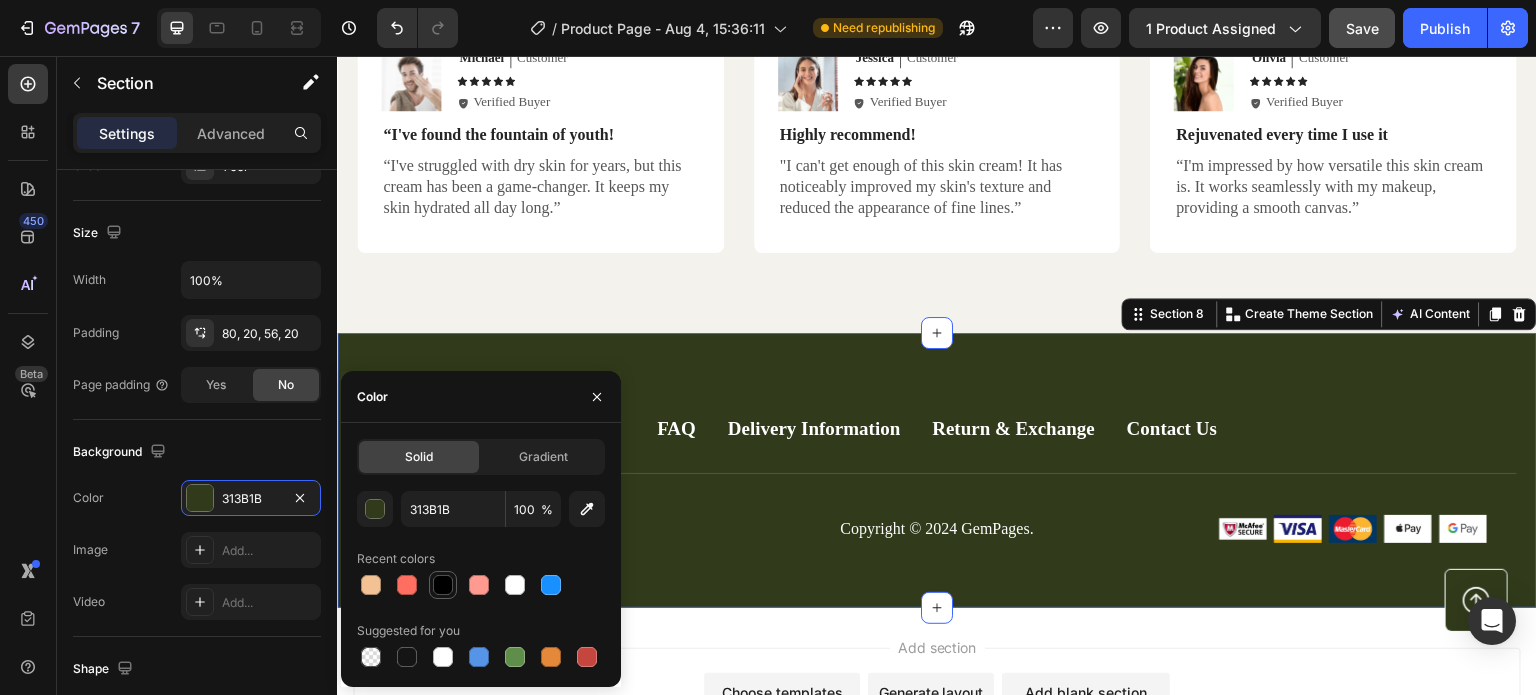 click at bounding box center [443, 585] 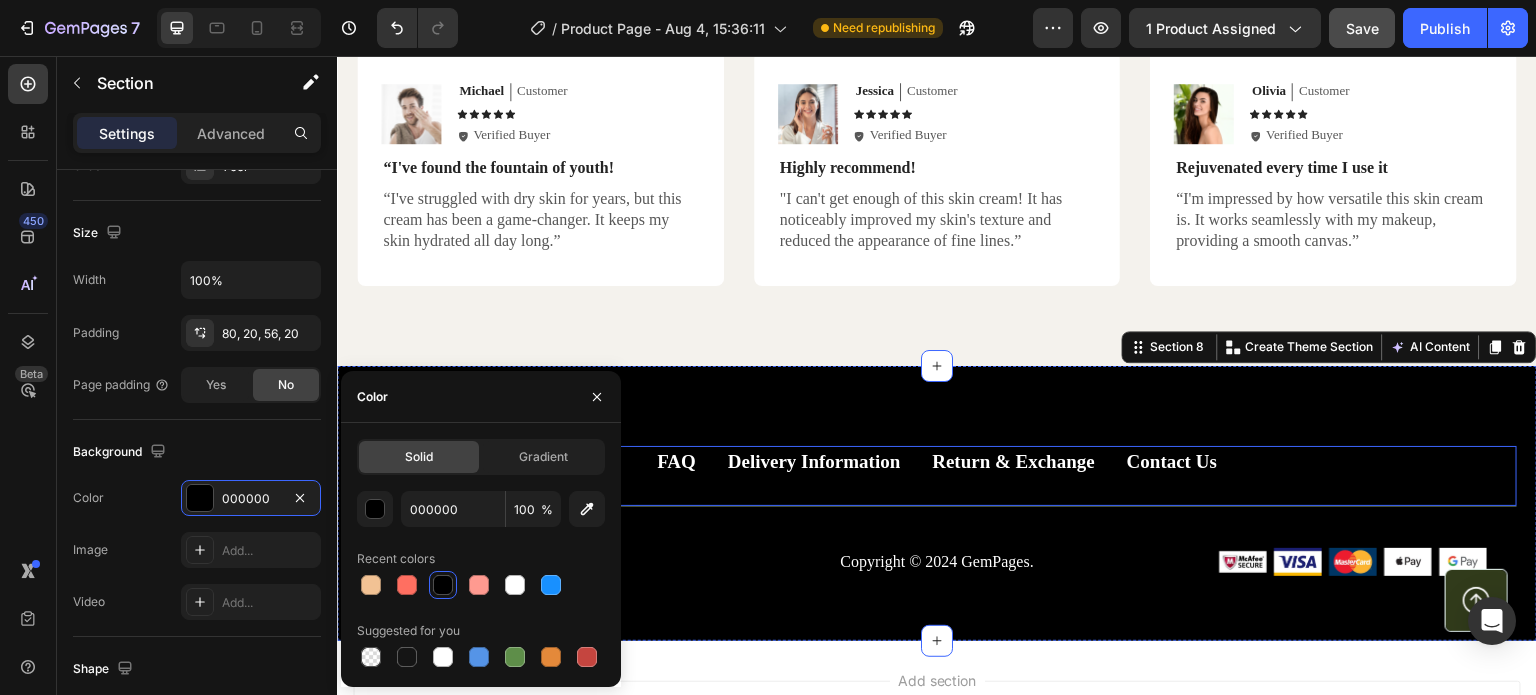 scroll, scrollTop: 5292, scrollLeft: 0, axis: vertical 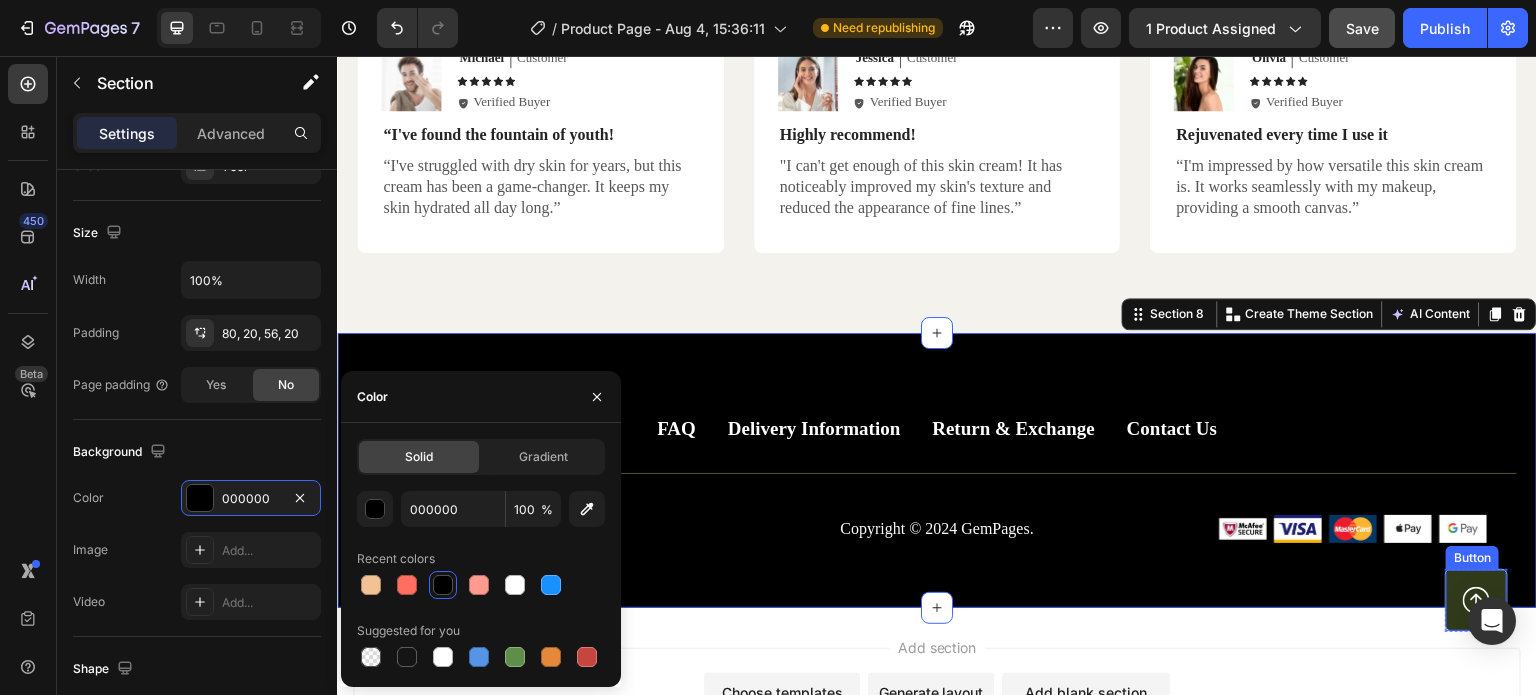 click at bounding box center [1476, 600] 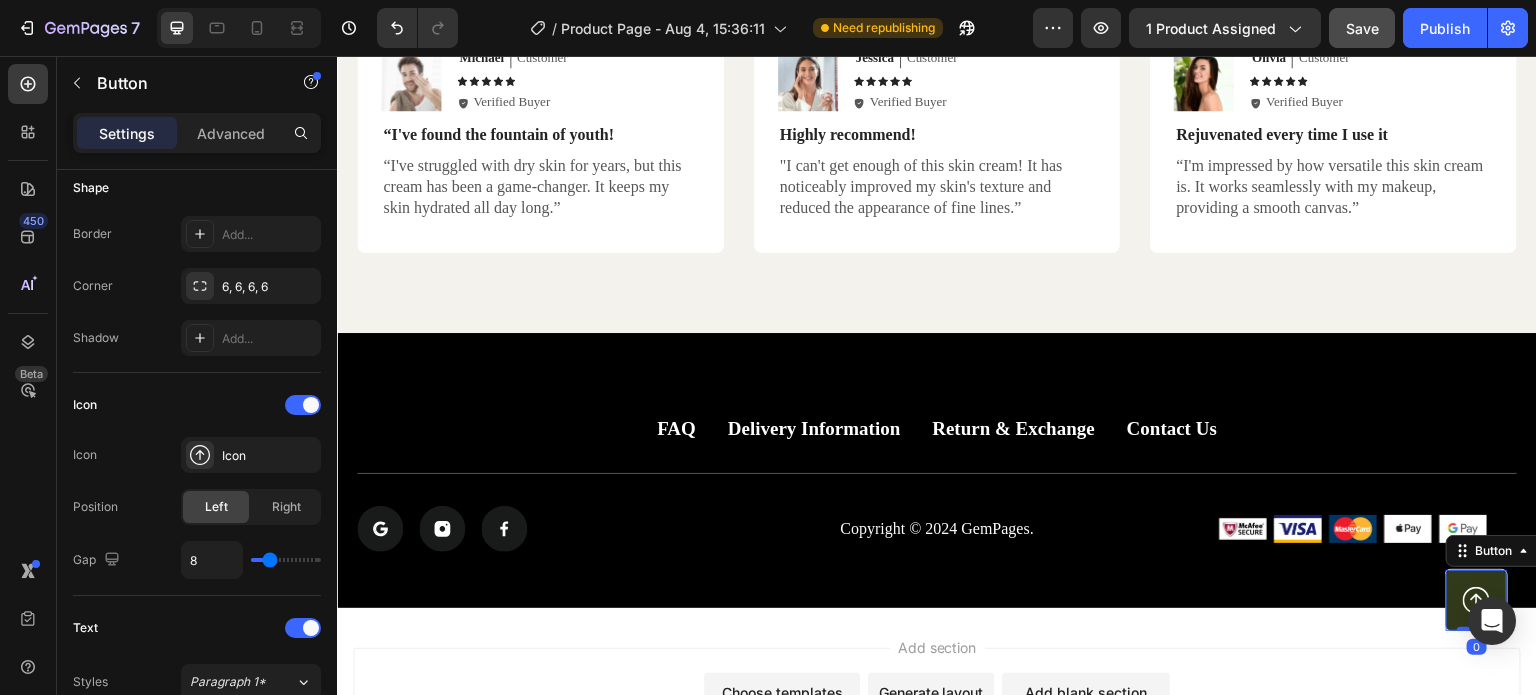 scroll, scrollTop: 0, scrollLeft: 0, axis: both 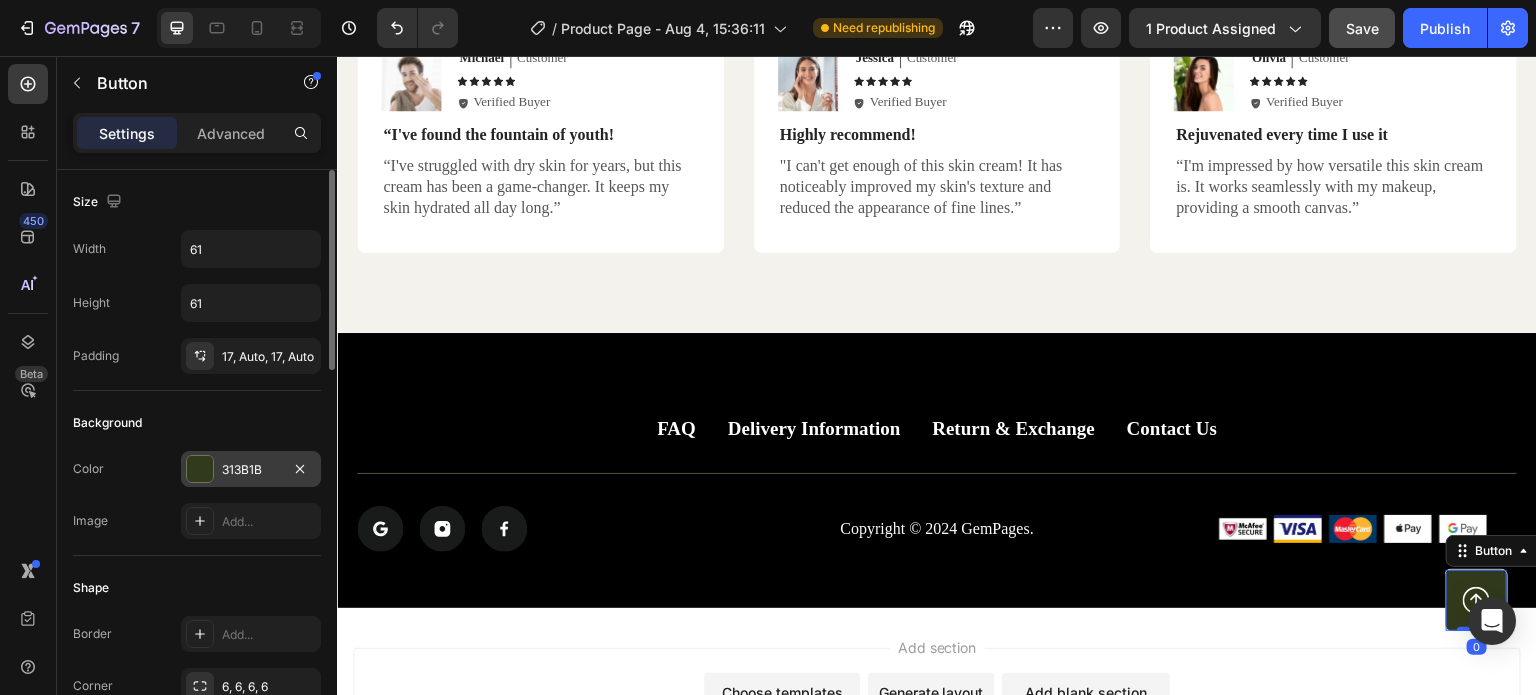 click at bounding box center [200, 469] 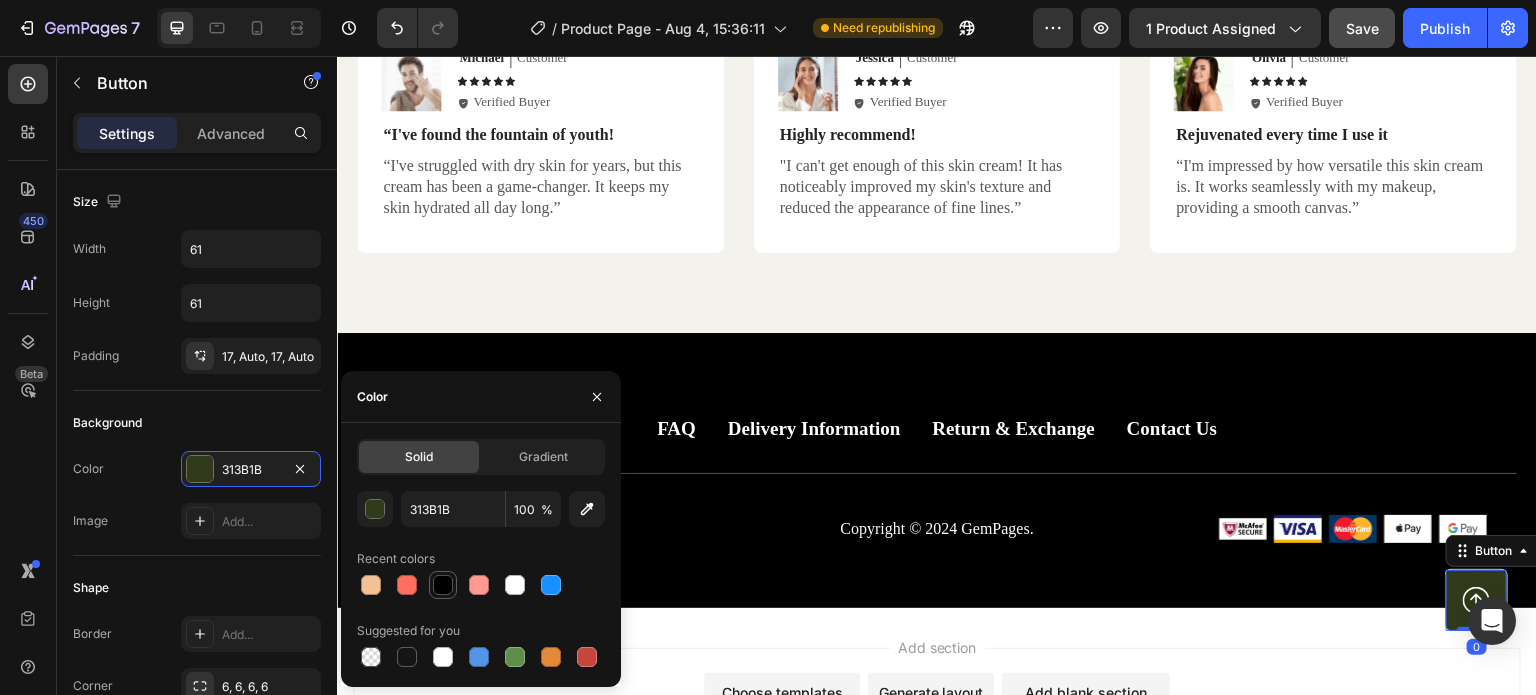 click at bounding box center (443, 585) 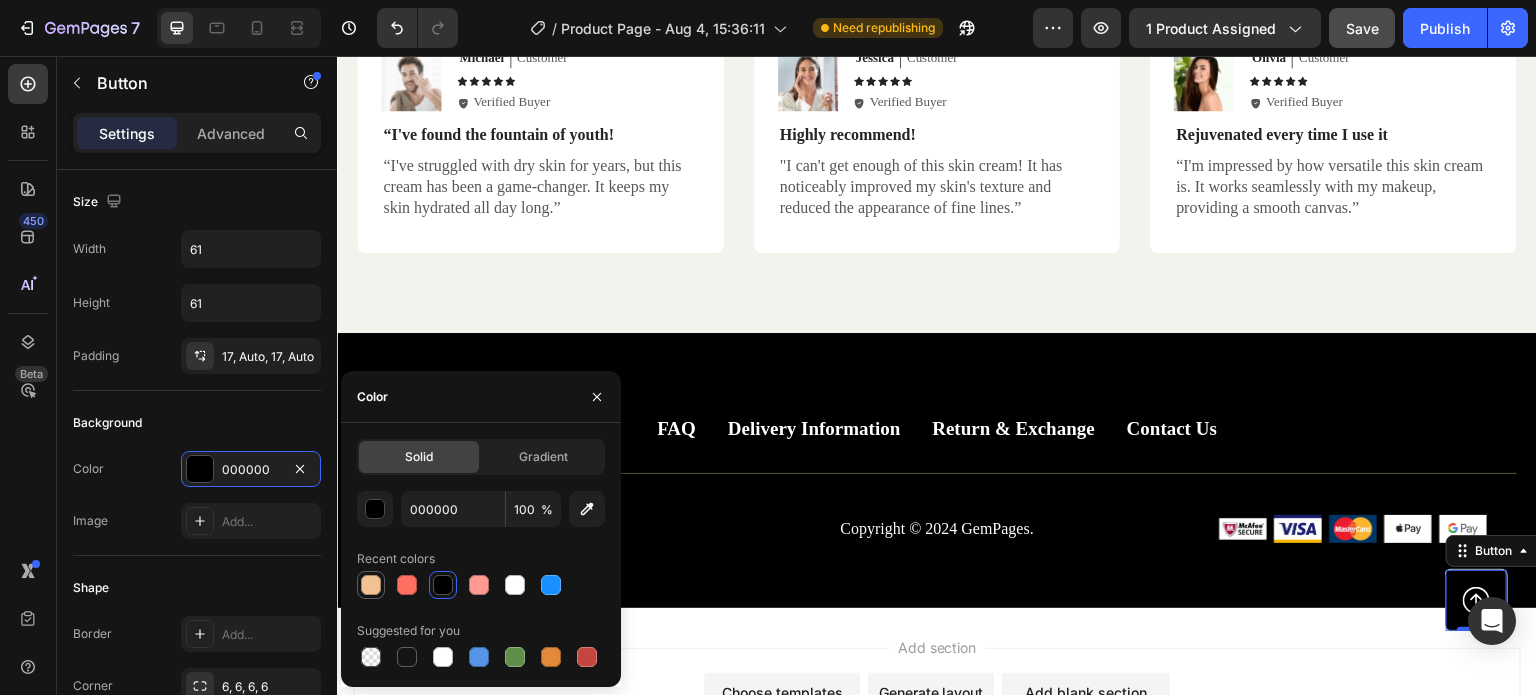 click at bounding box center [371, 585] 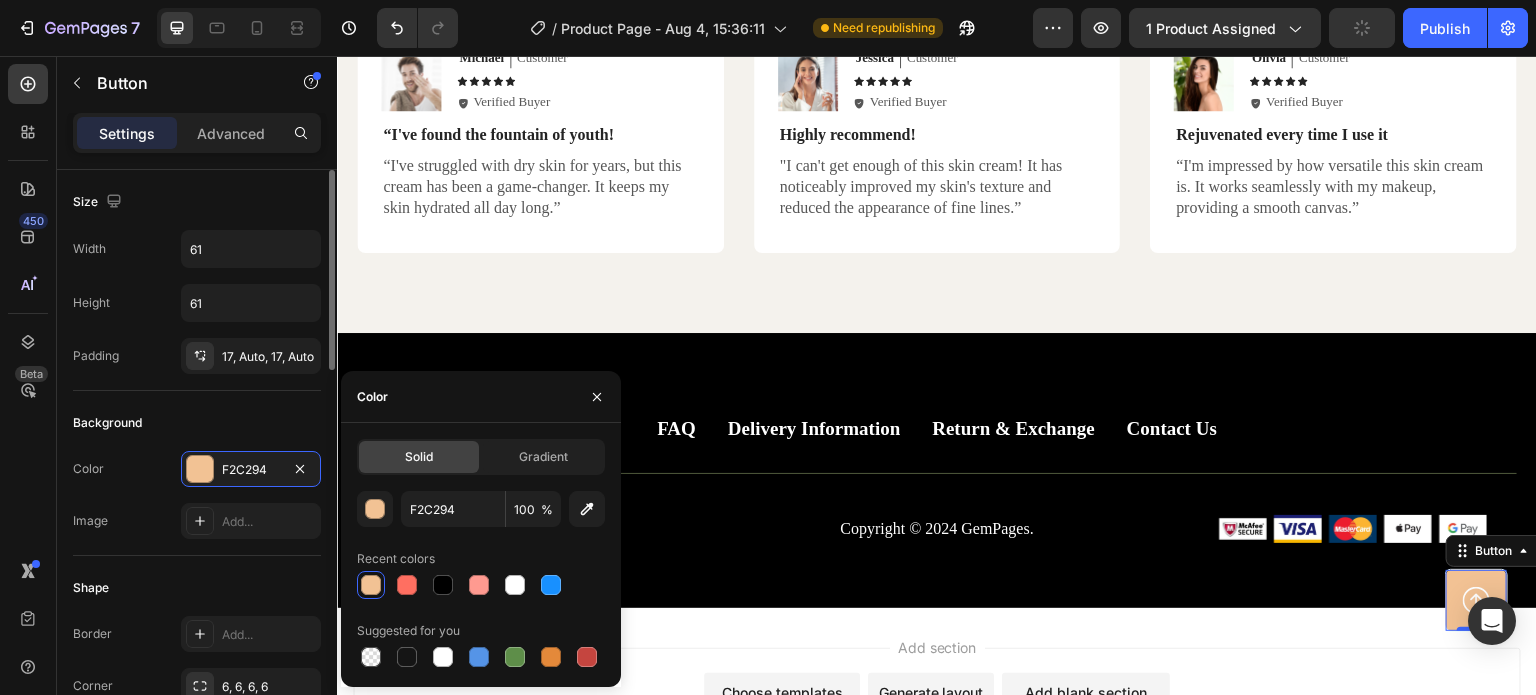scroll, scrollTop: 300, scrollLeft: 0, axis: vertical 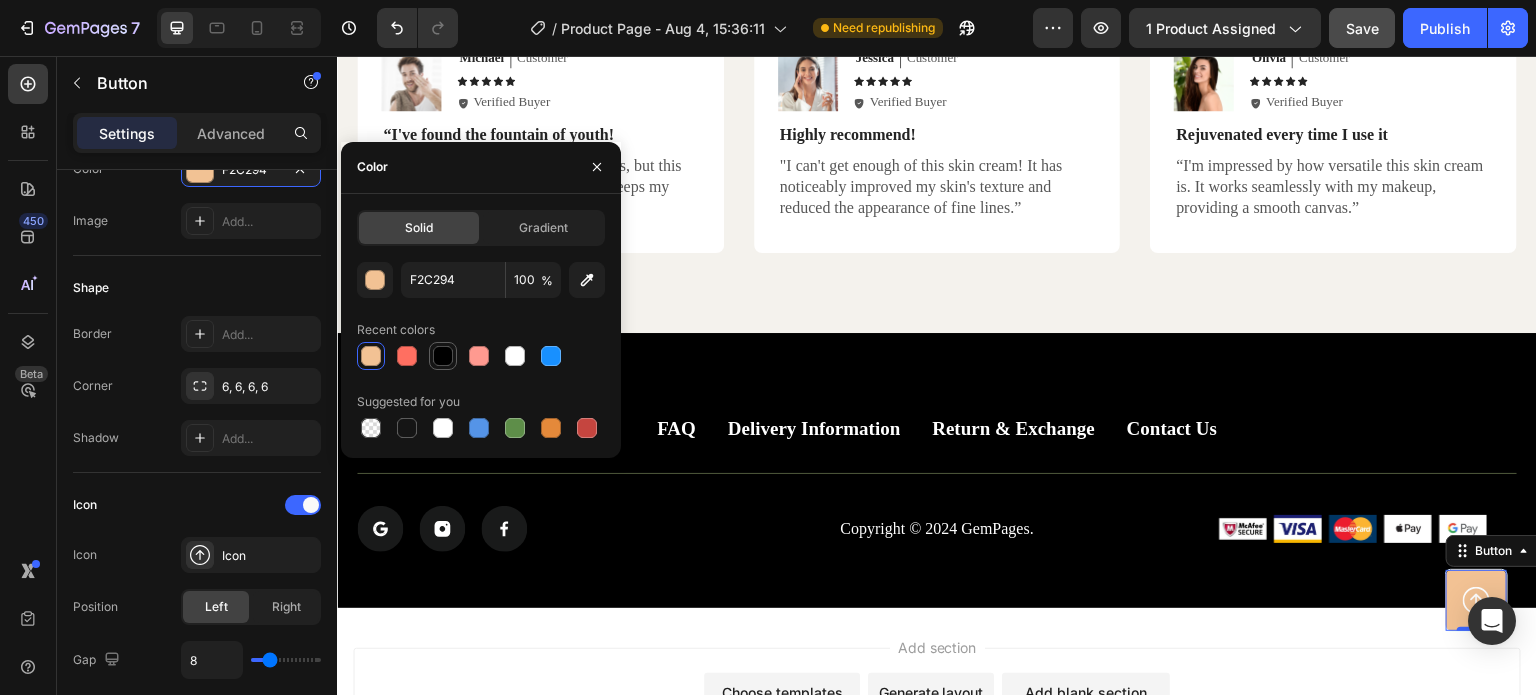 click at bounding box center [443, 356] 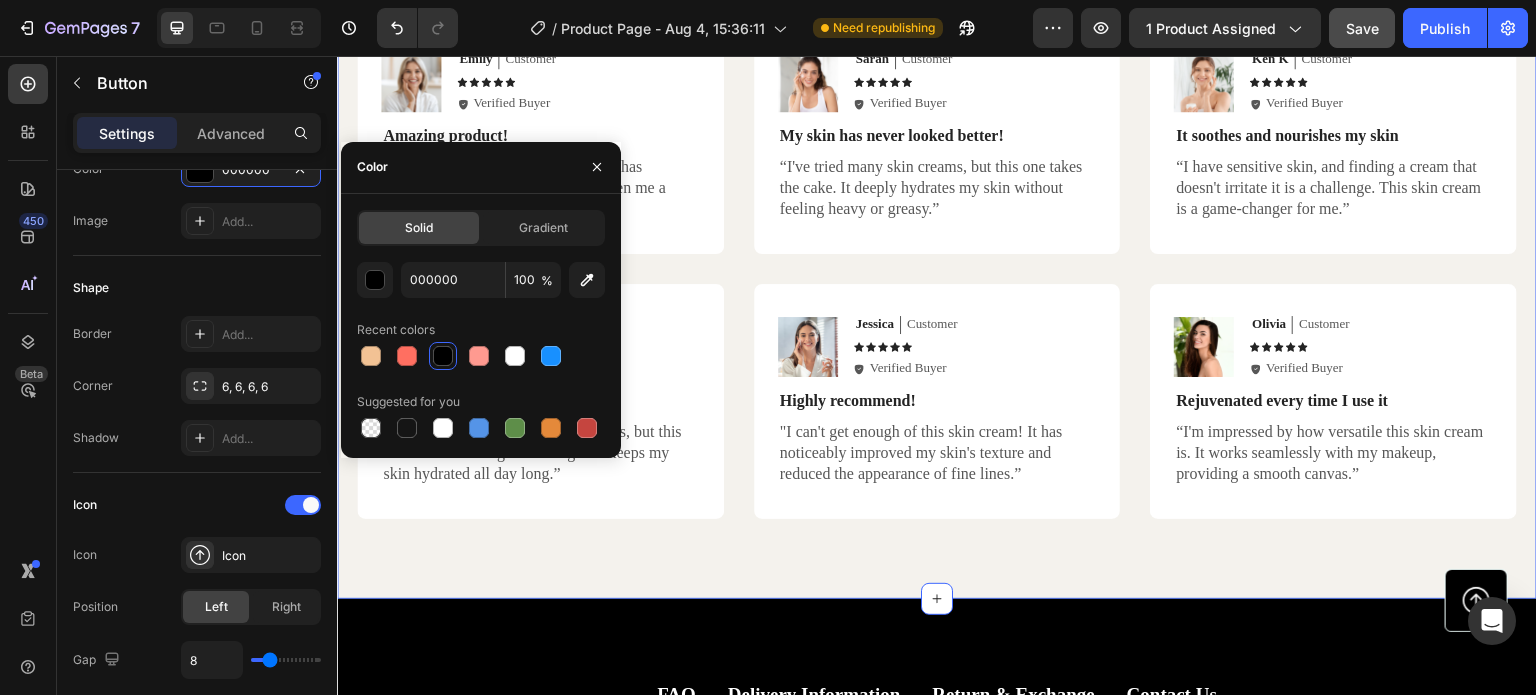scroll, scrollTop: 4992, scrollLeft: 0, axis: vertical 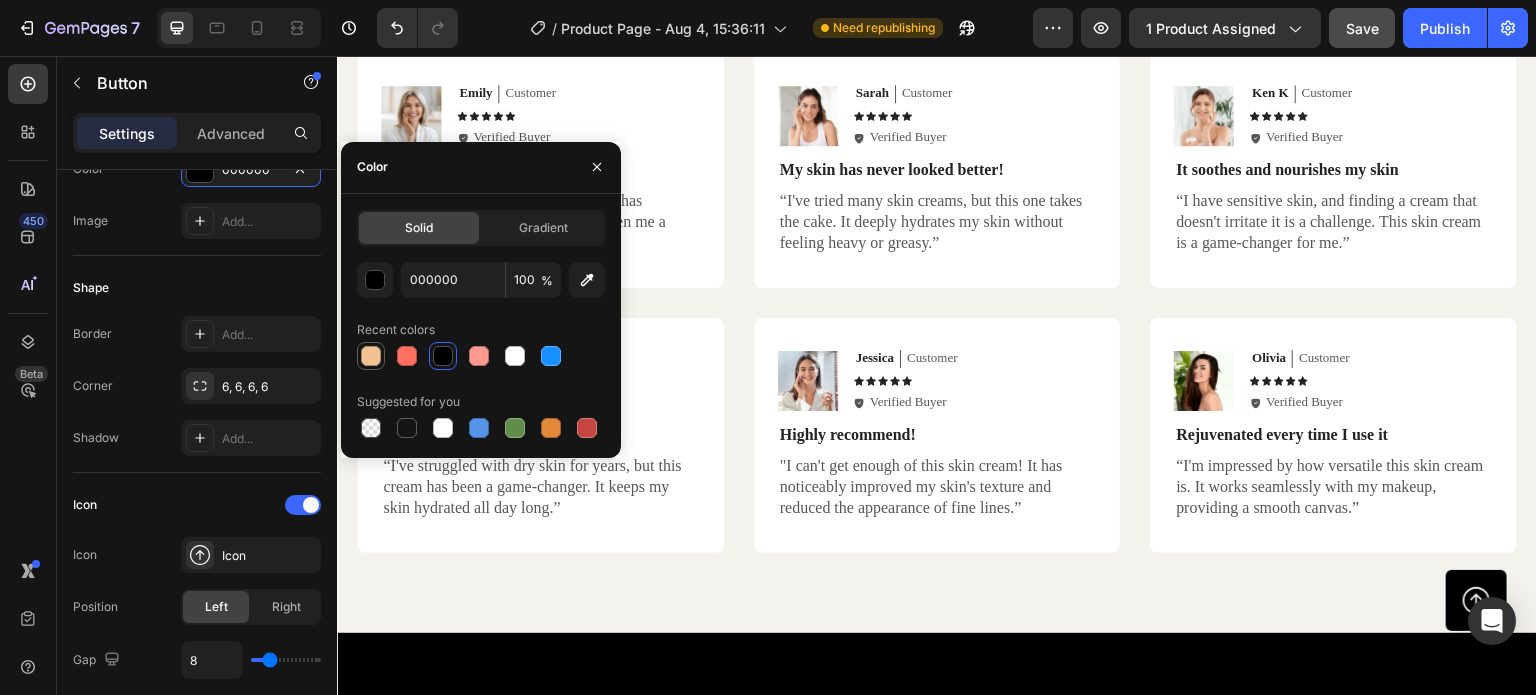 click at bounding box center (371, 356) 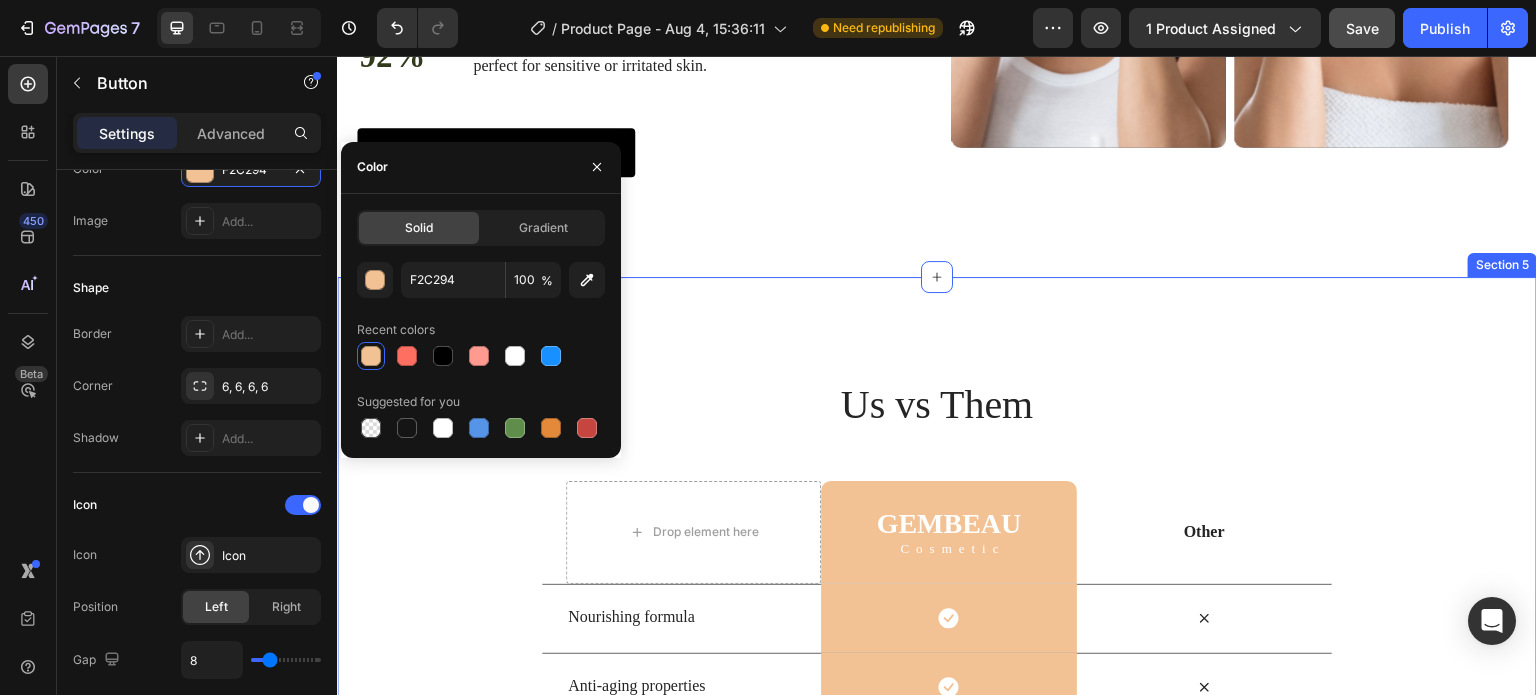 scroll, scrollTop: 3792, scrollLeft: 0, axis: vertical 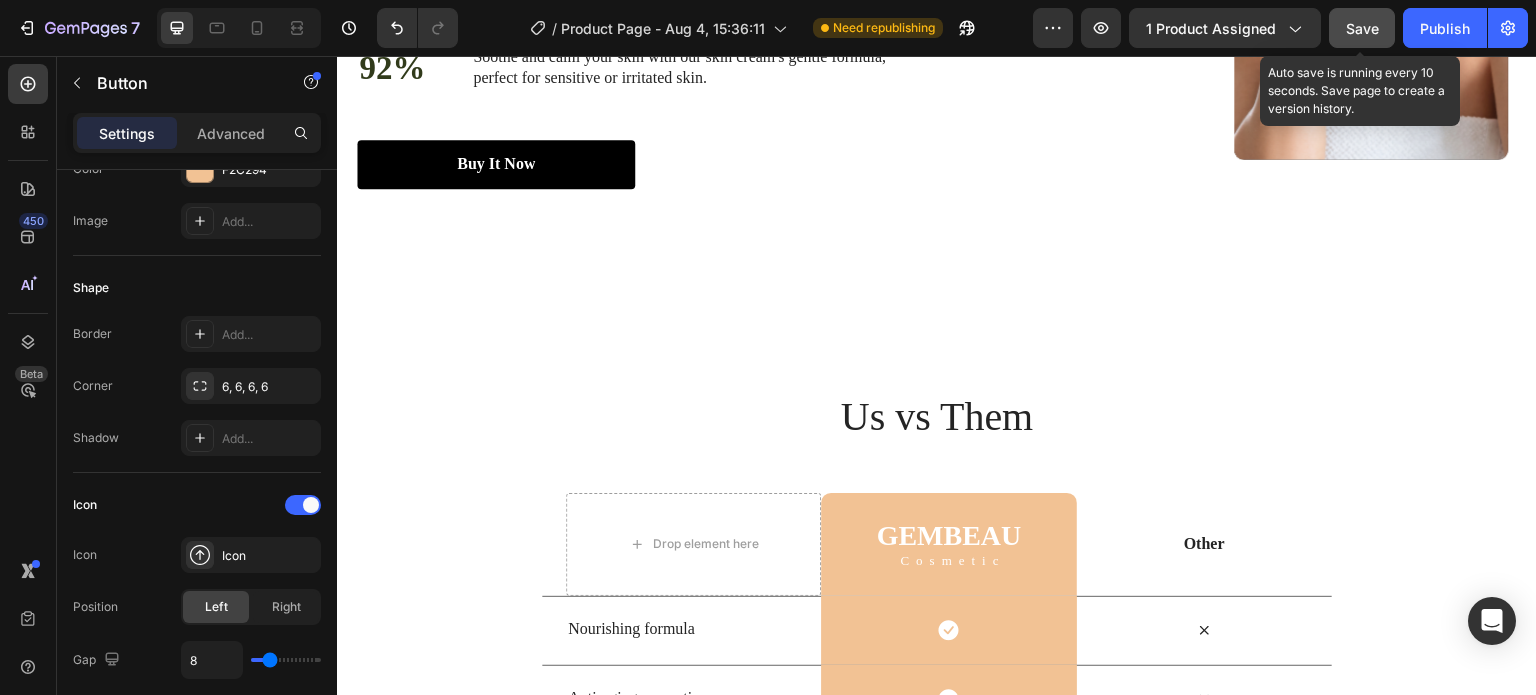 click on "Save" at bounding box center [1362, 28] 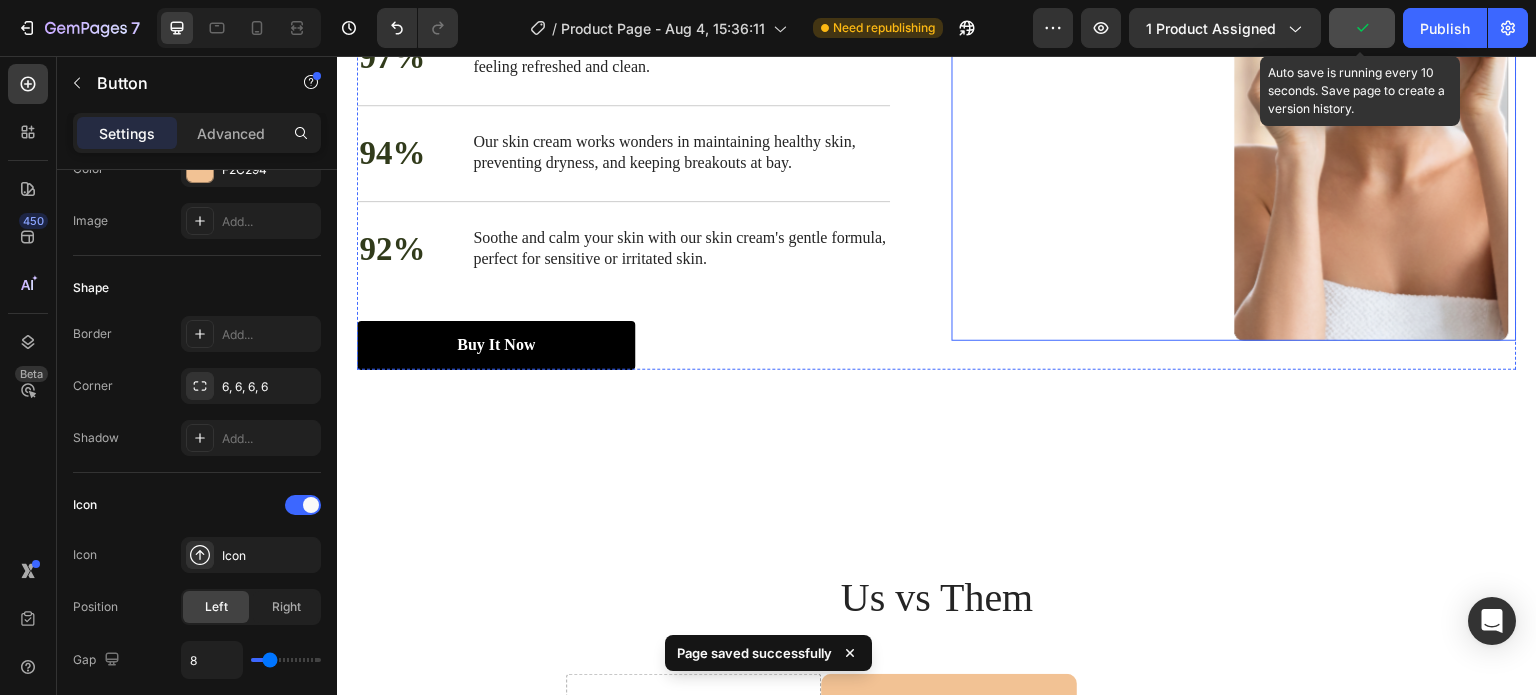 scroll, scrollTop: 3492, scrollLeft: 0, axis: vertical 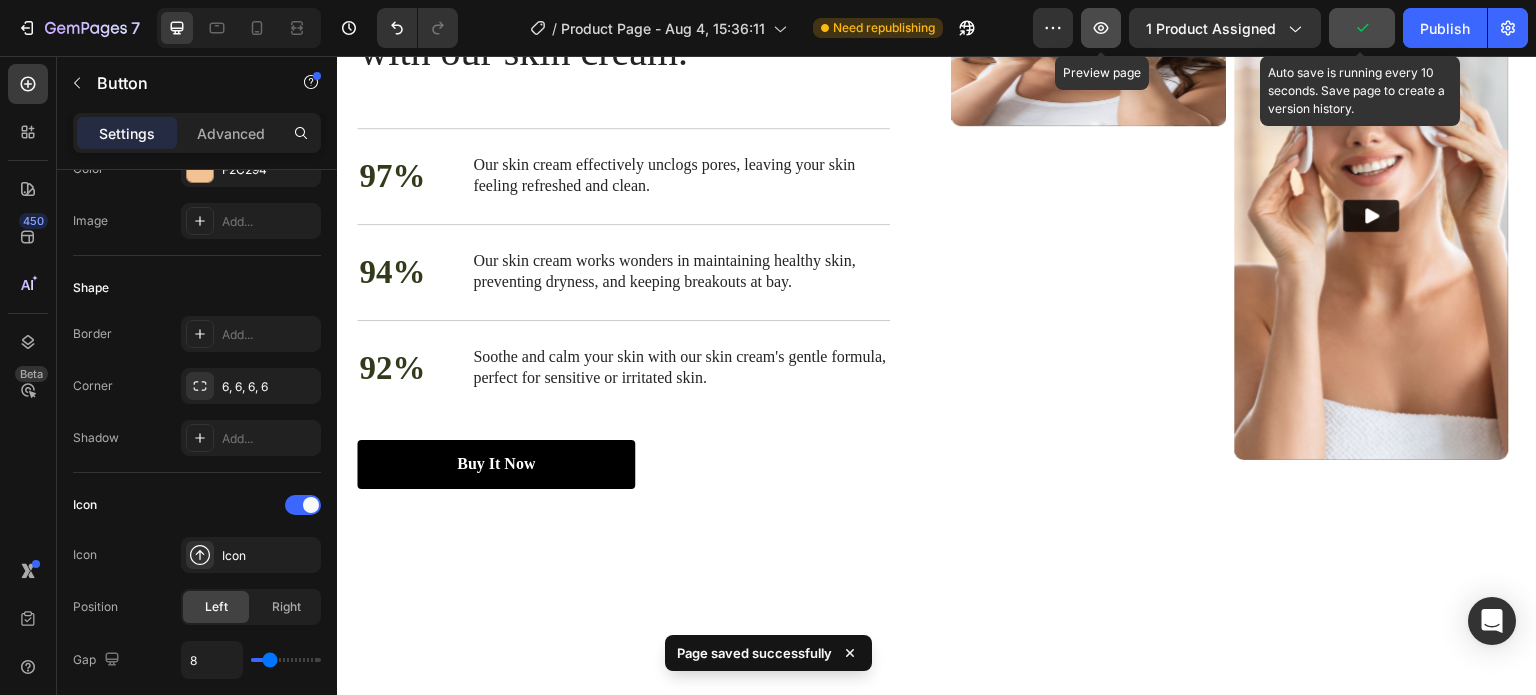 click 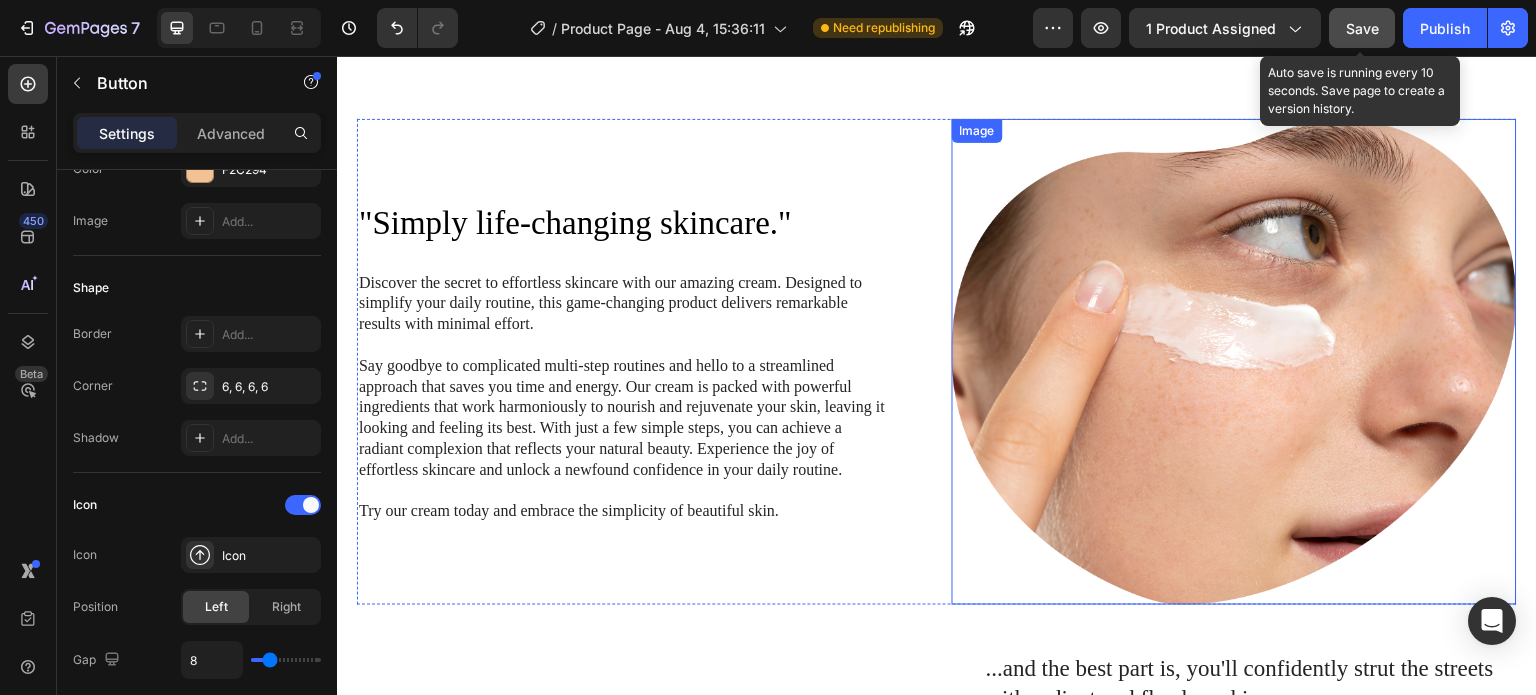 scroll, scrollTop: 0, scrollLeft: 0, axis: both 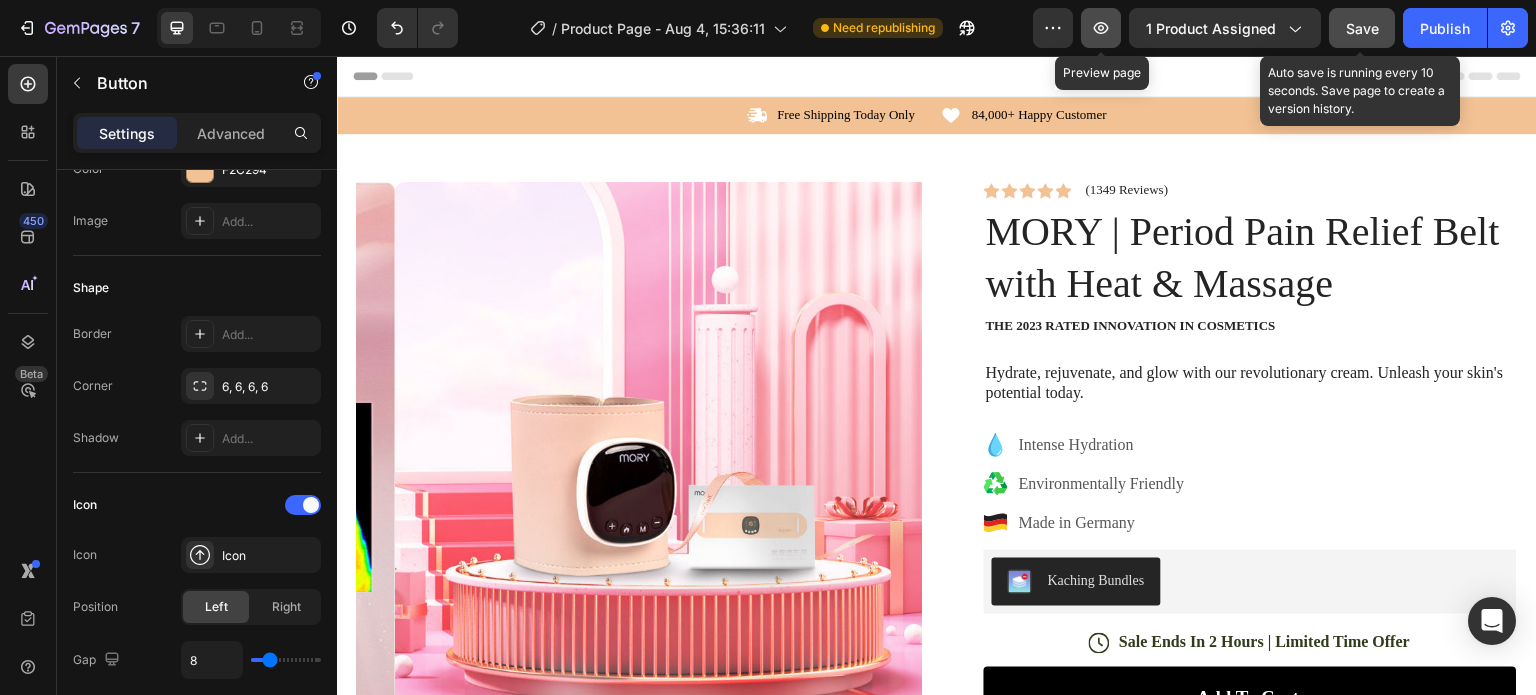 click 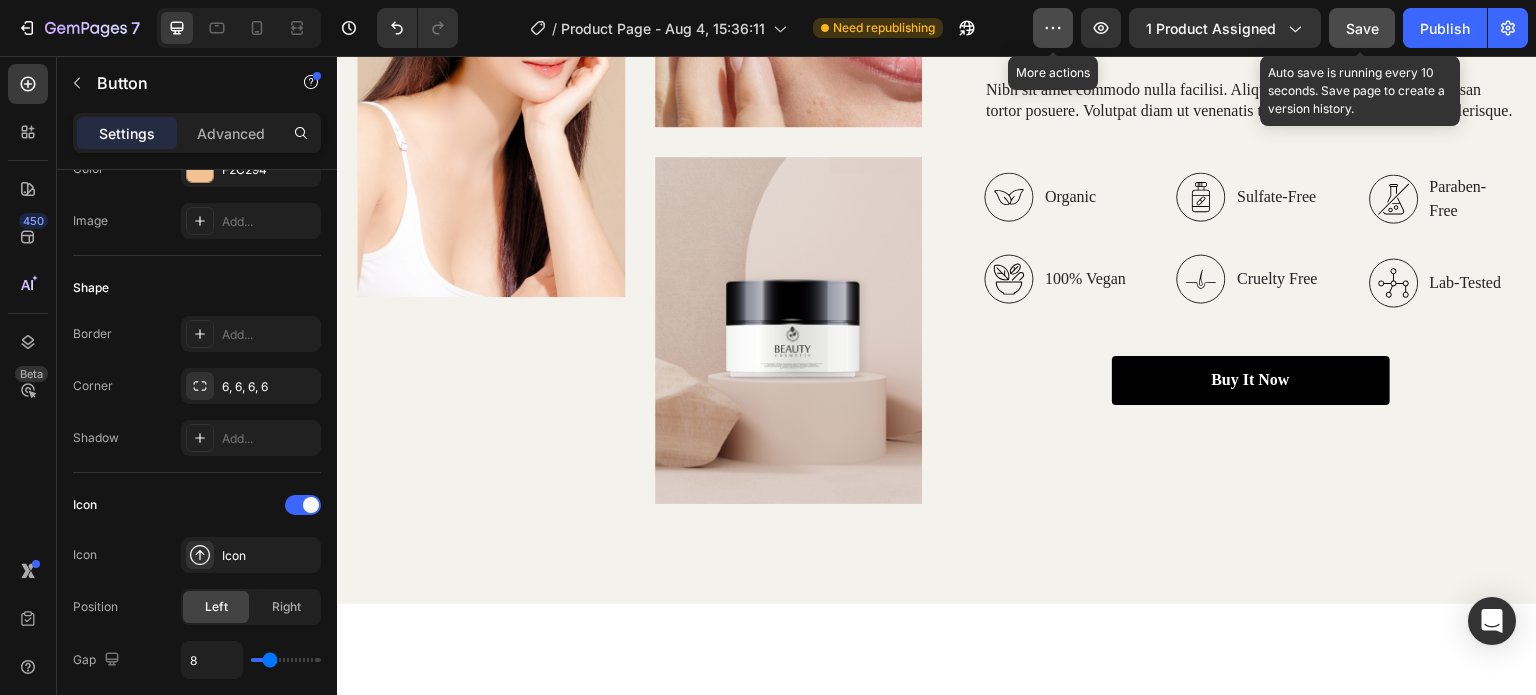 scroll, scrollTop: 2800, scrollLeft: 0, axis: vertical 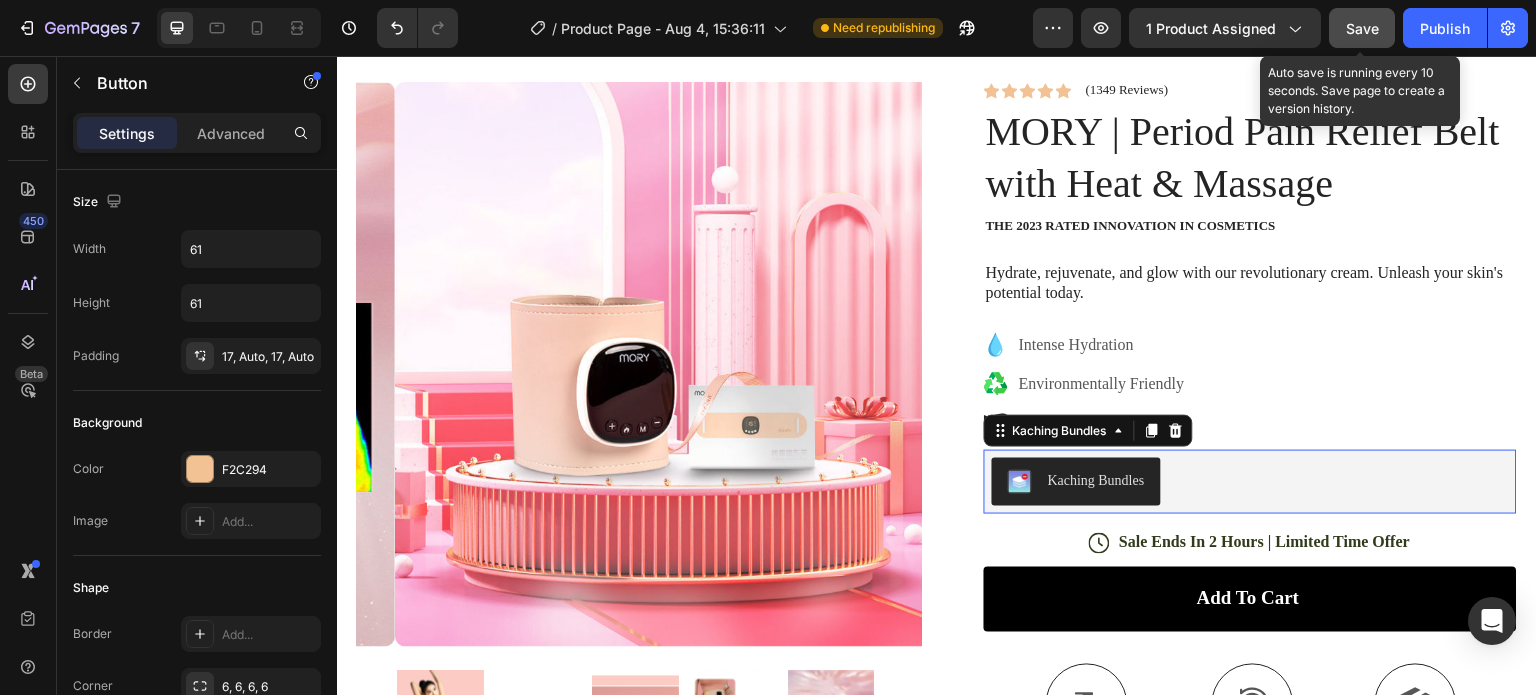 click on "Kaching Bundles" at bounding box center [1076, 482] 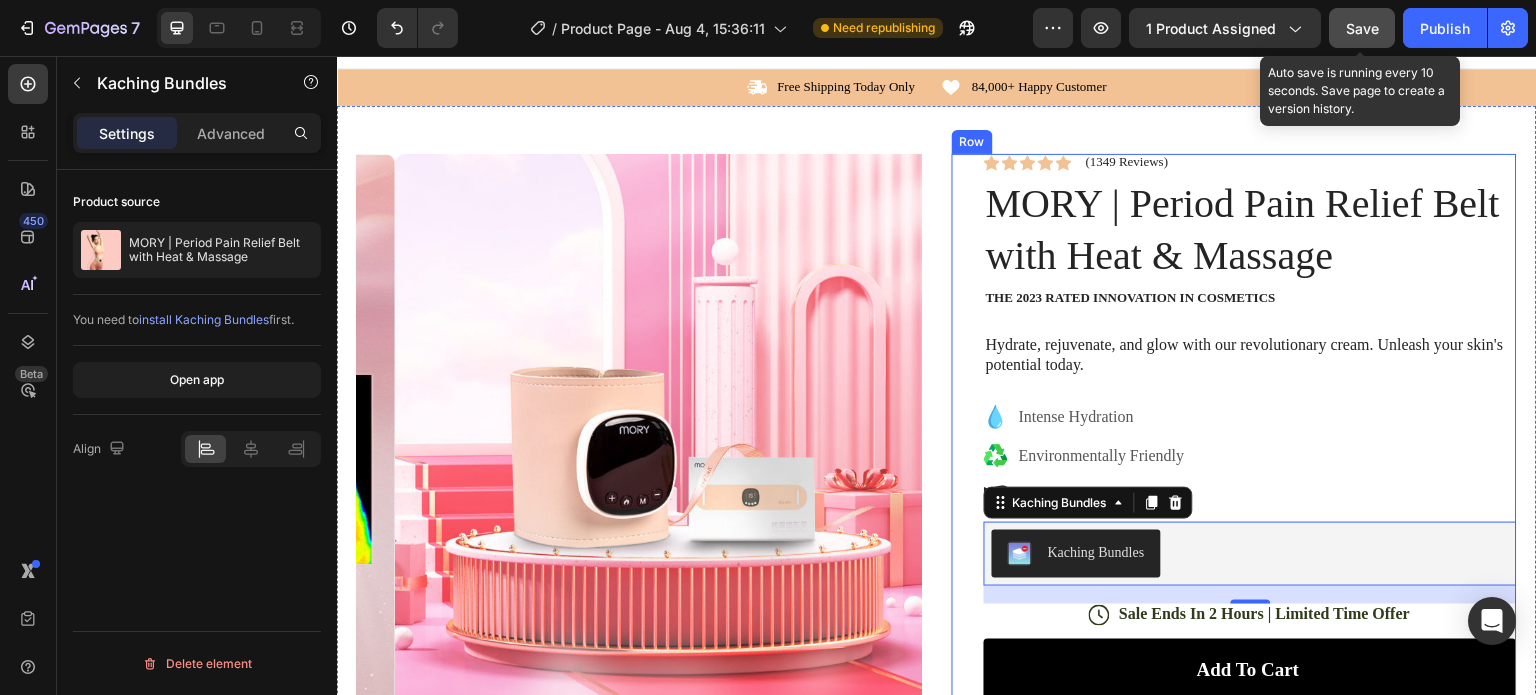 scroll, scrollTop: 0, scrollLeft: 0, axis: both 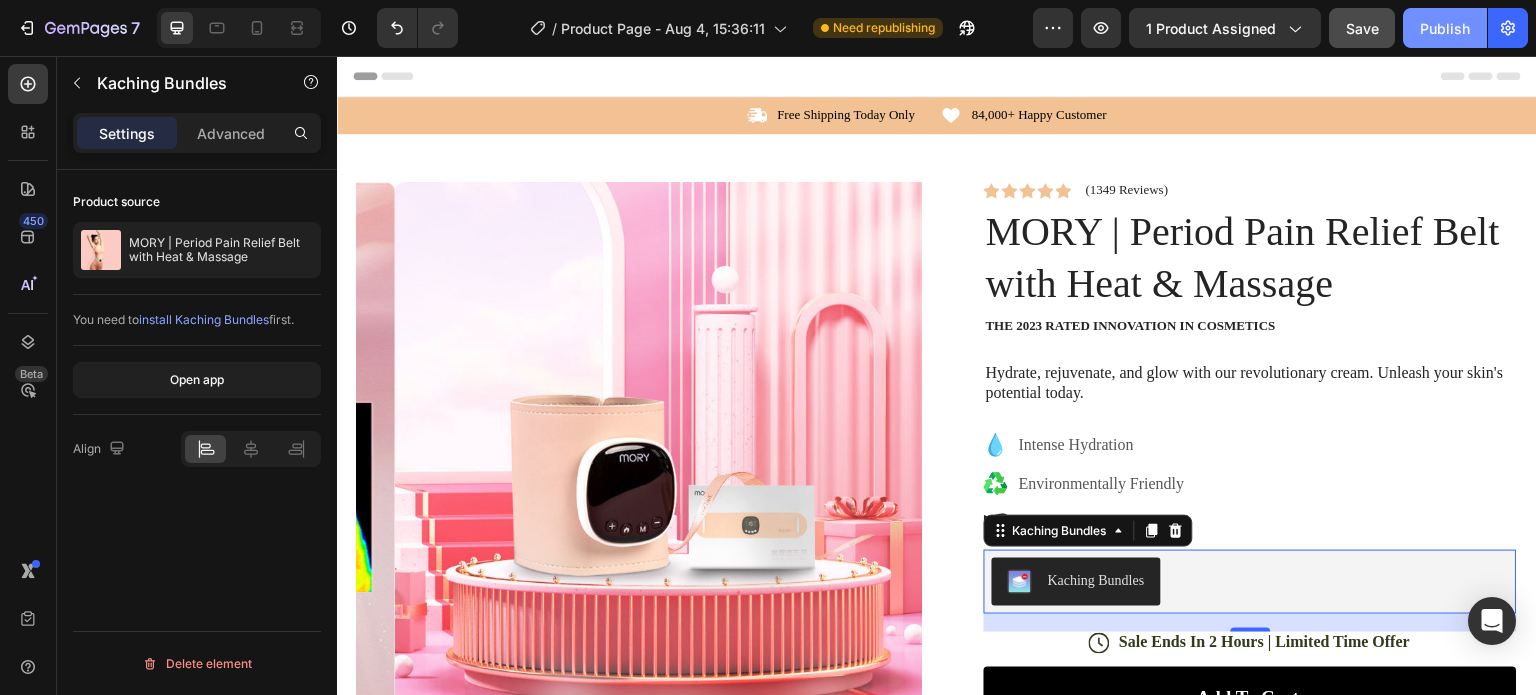click on "Publish" at bounding box center [1445, 28] 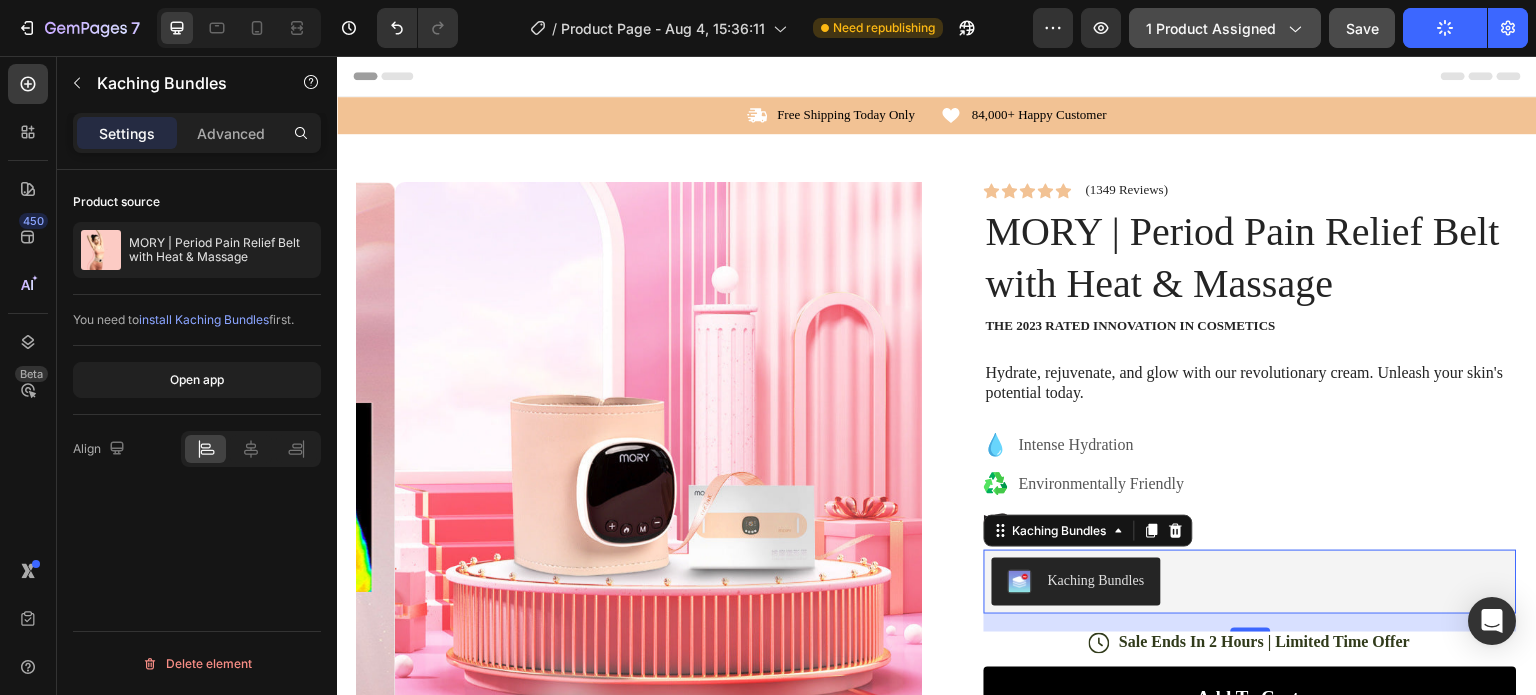 click on "1 product assigned" 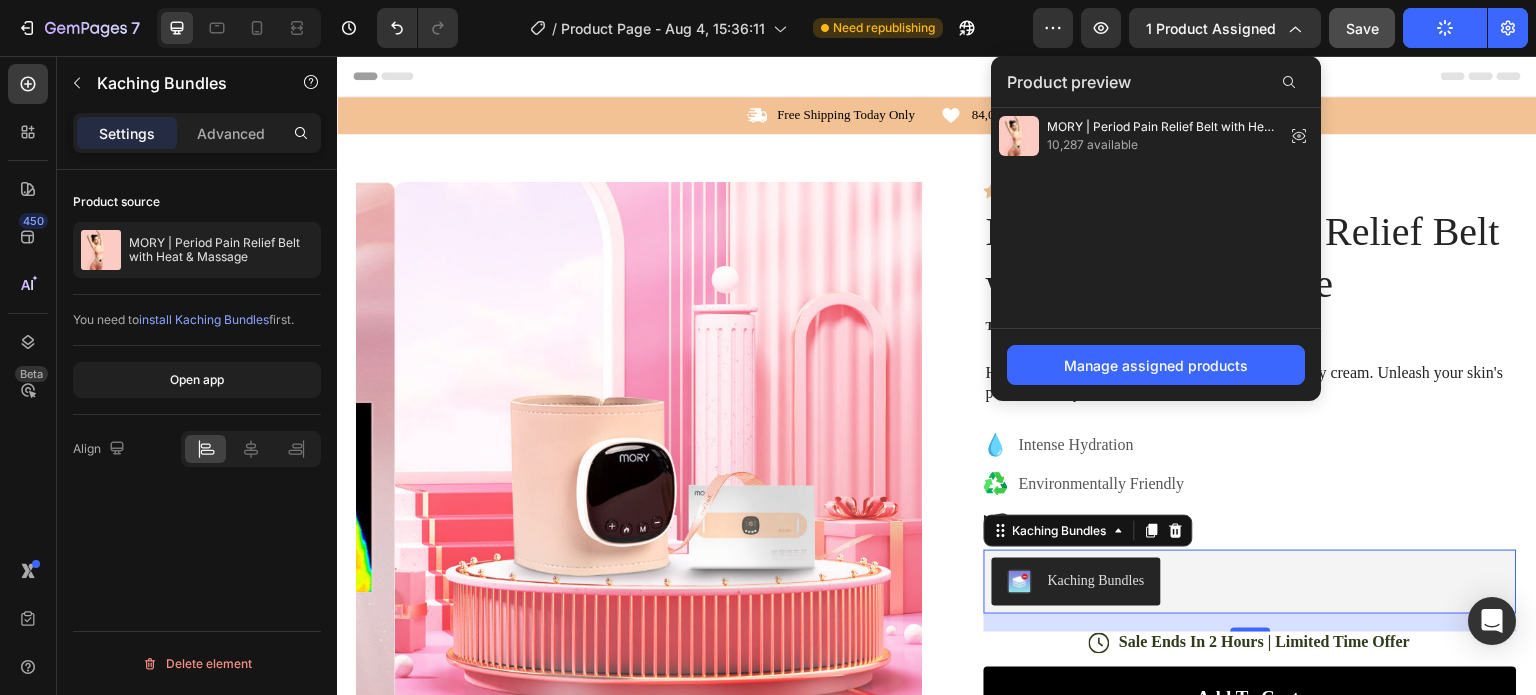click on "/  Product Page - Aug 4, 15:36:11 Need republishing" 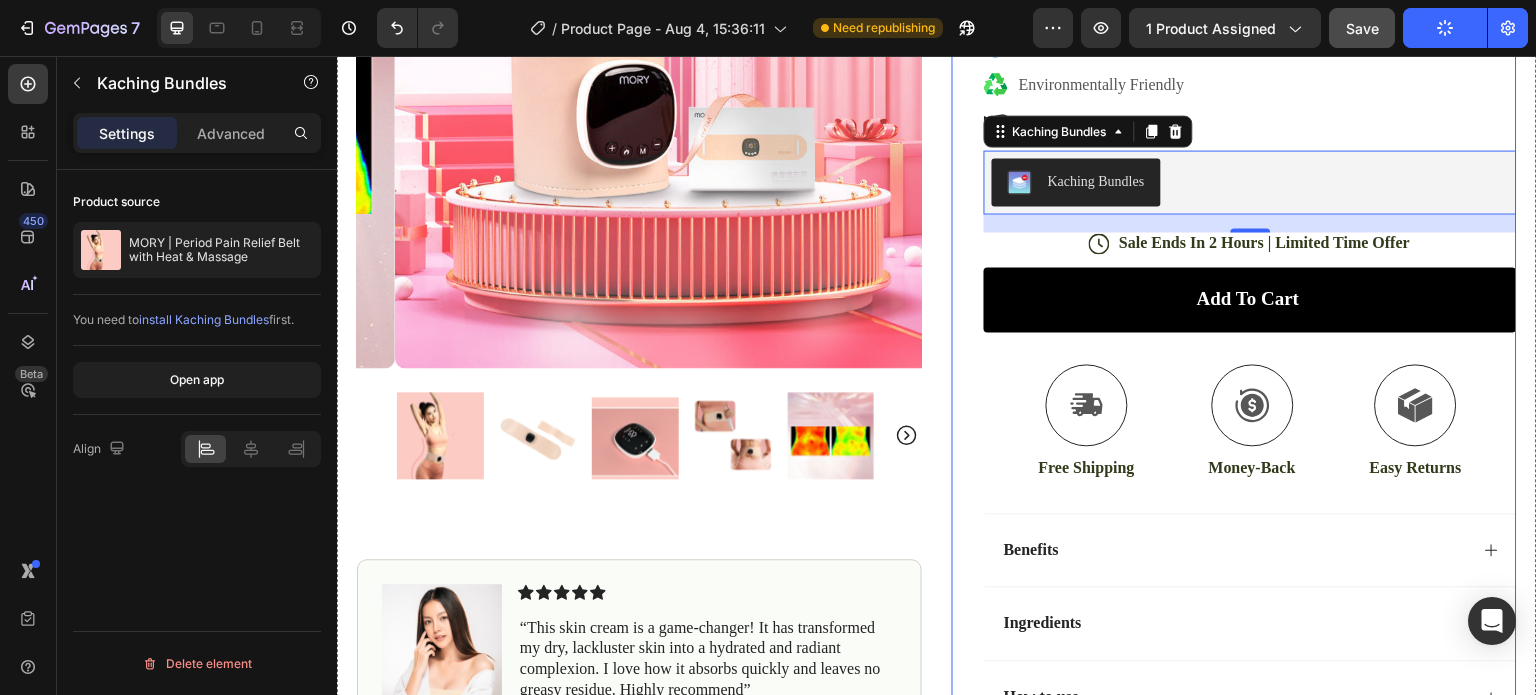 scroll, scrollTop: 0, scrollLeft: 0, axis: both 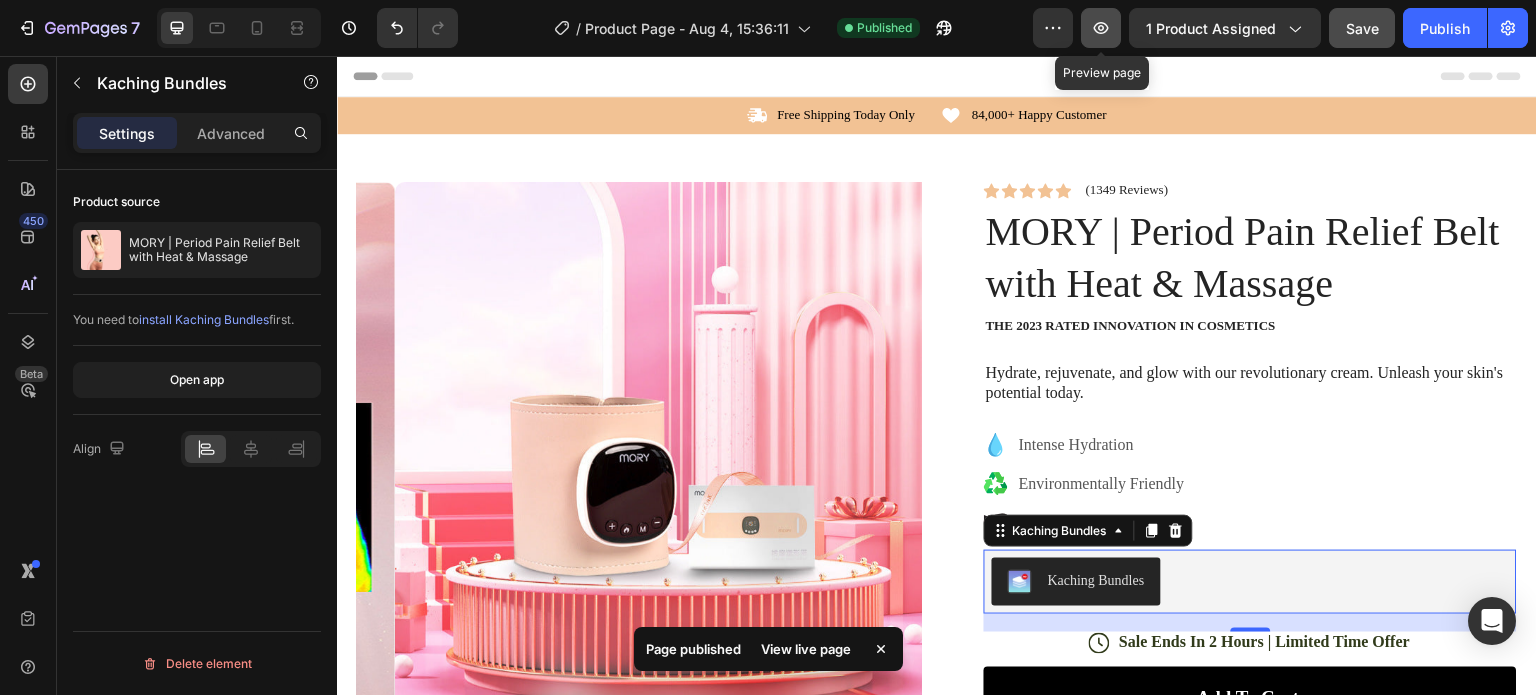 click 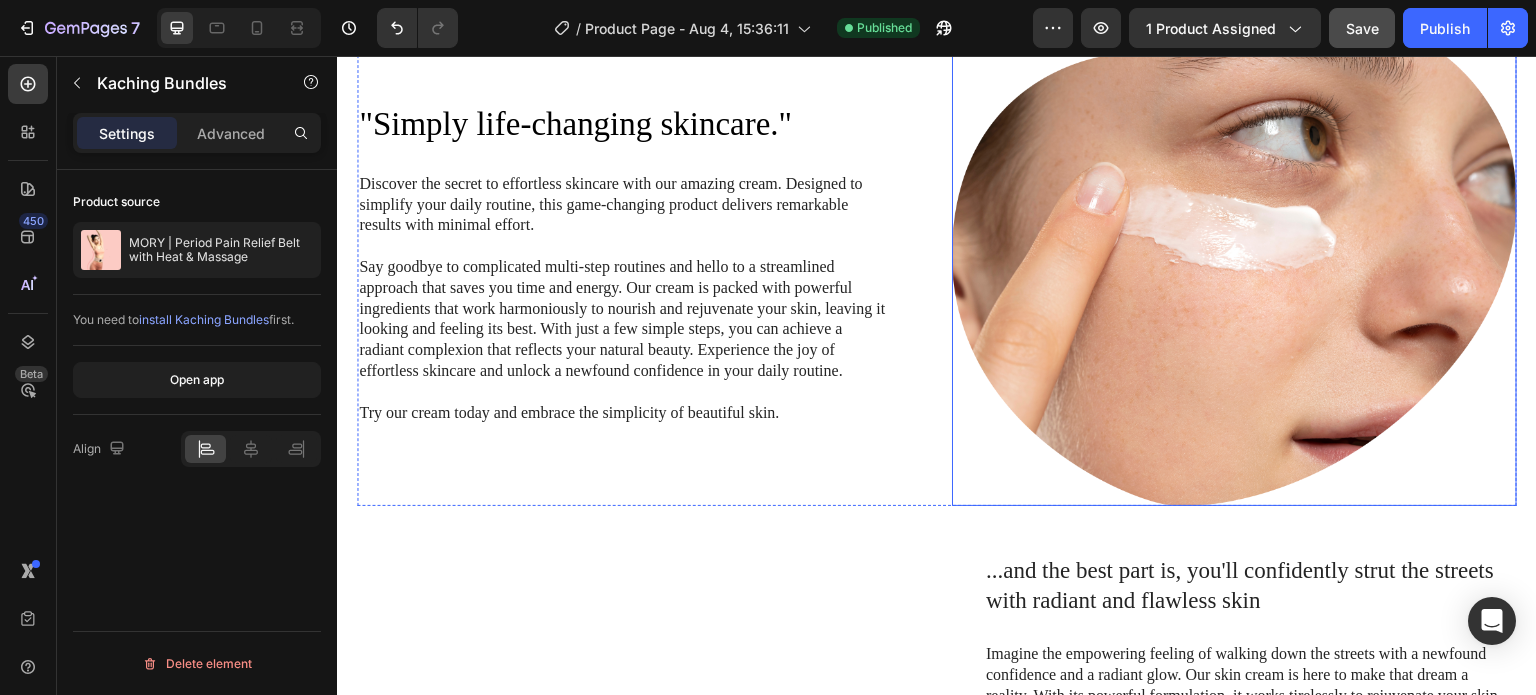 scroll, scrollTop: 1315, scrollLeft: 0, axis: vertical 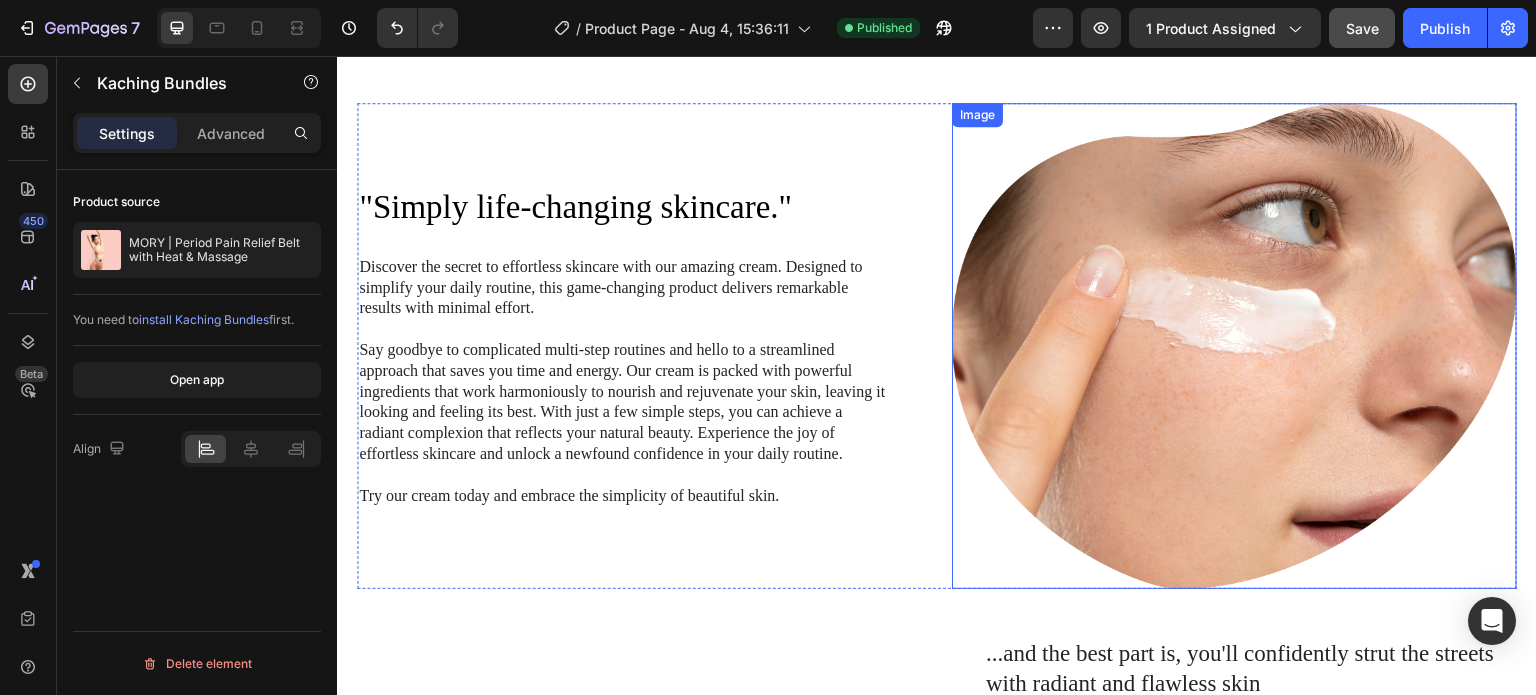 click at bounding box center [1234, 346] 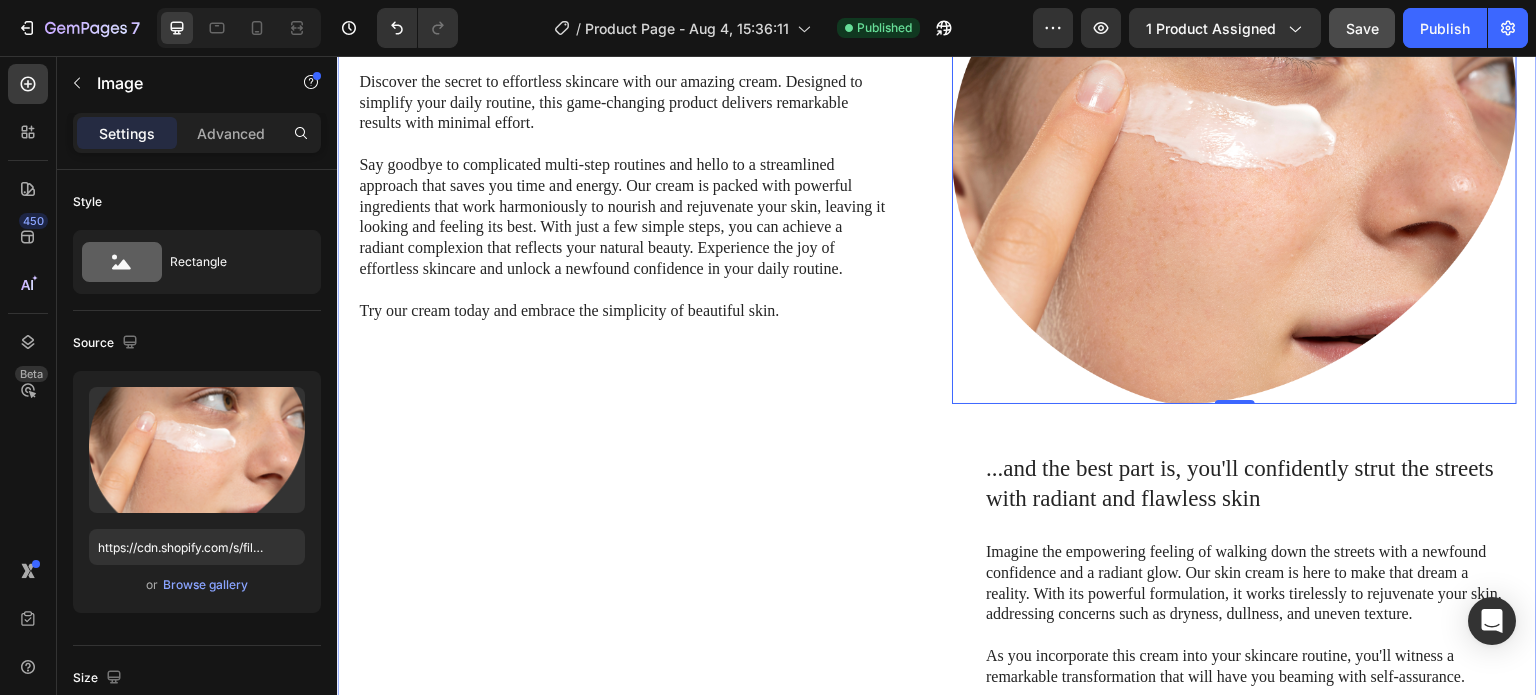 scroll, scrollTop: 1700, scrollLeft: 0, axis: vertical 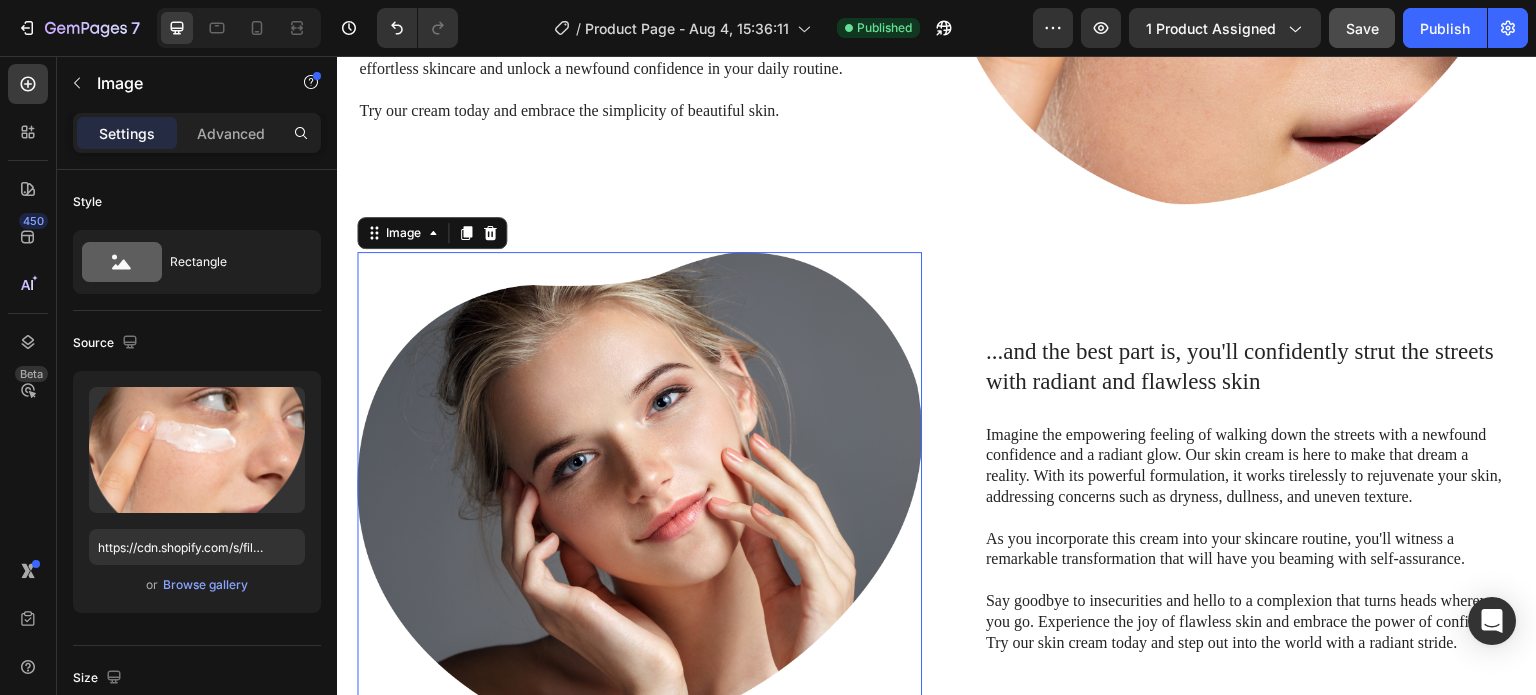 click at bounding box center (639, 495) 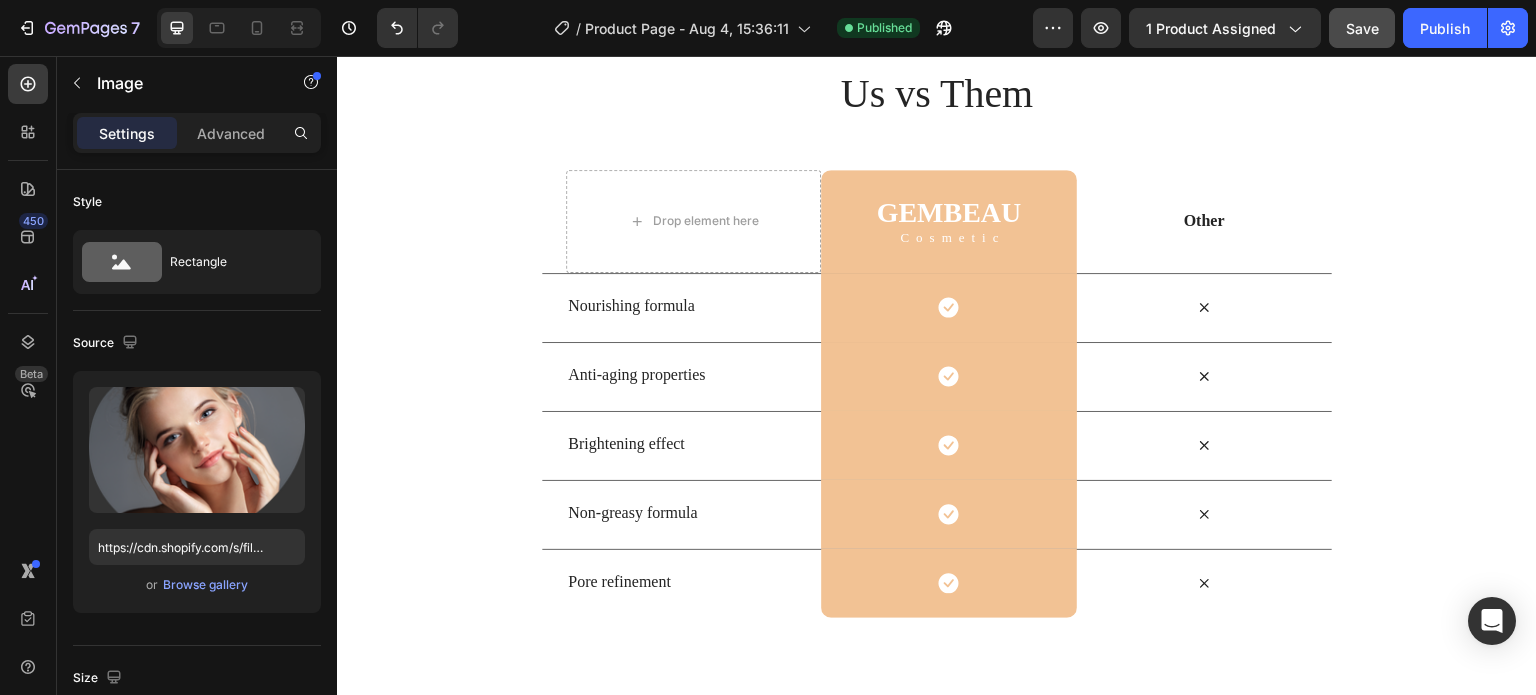 scroll, scrollTop: 4000, scrollLeft: 0, axis: vertical 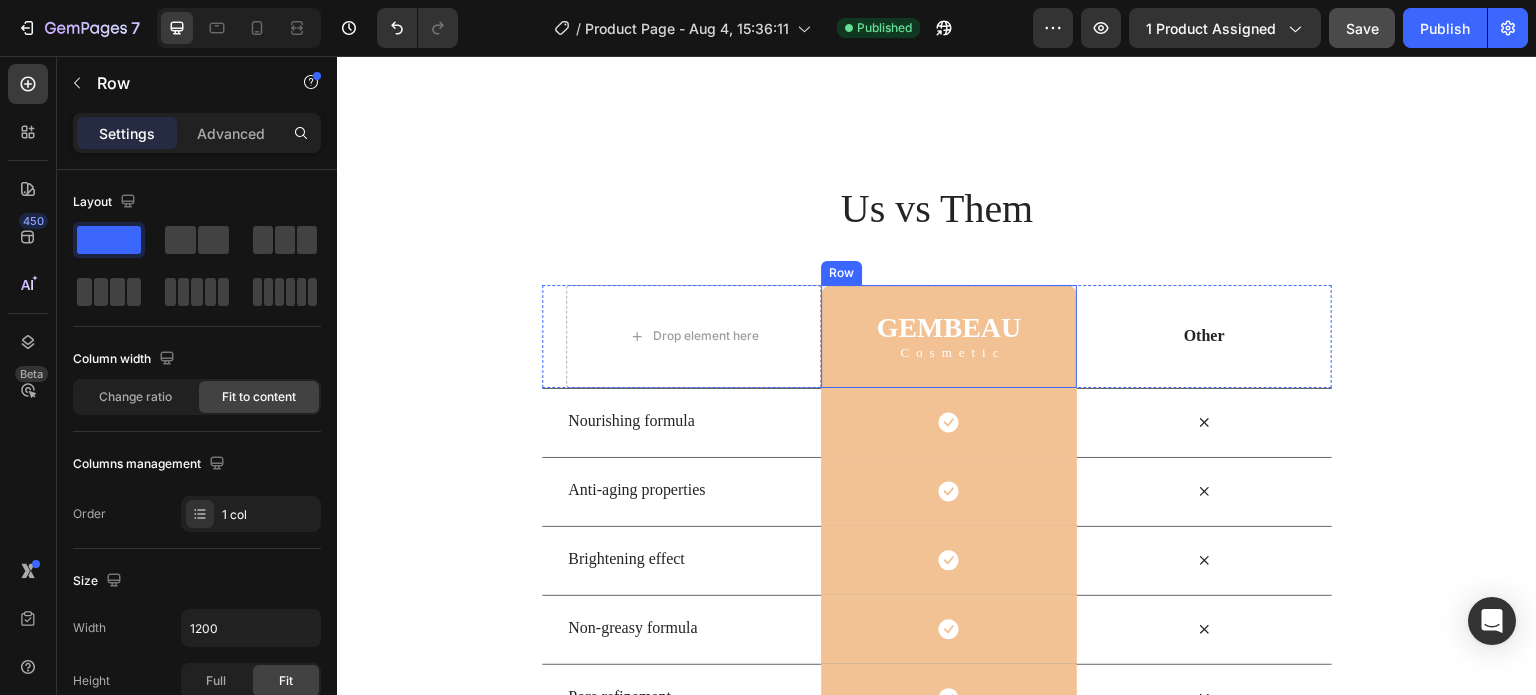 click on "GEMBEAU Heading Cosmetic Text Block Row" at bounding box center (948, 336) 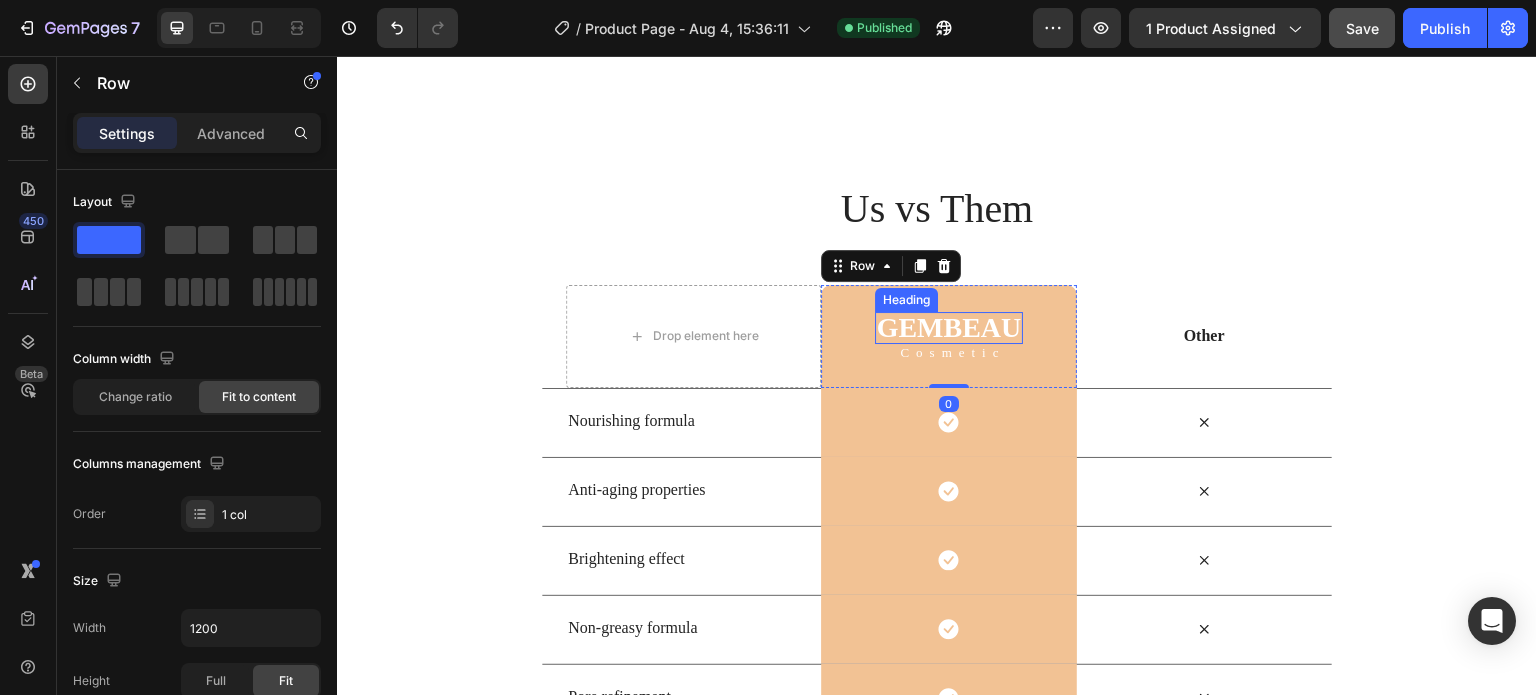 click on "GEMBEAU" at bounding box center [949, 328] 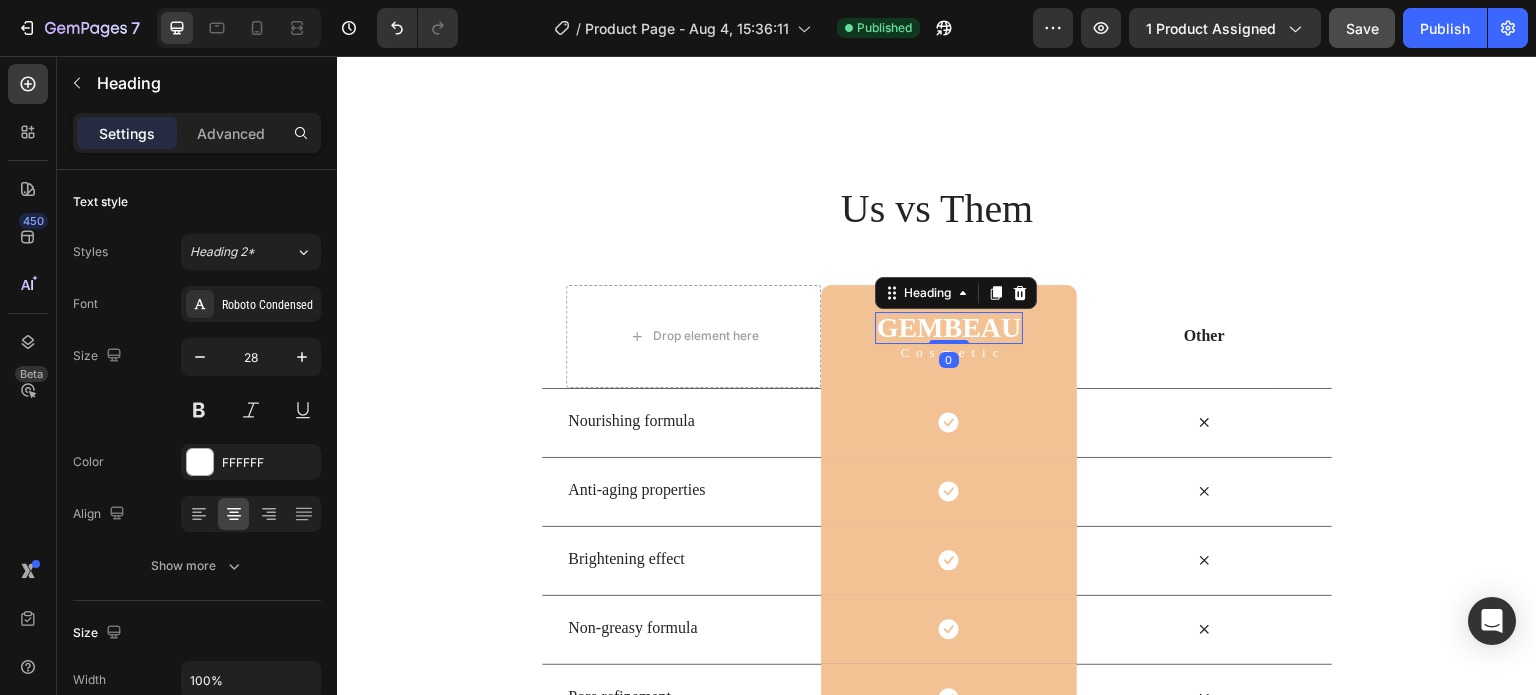 click on "GEMBEAU" at bounding box center (949, 328) 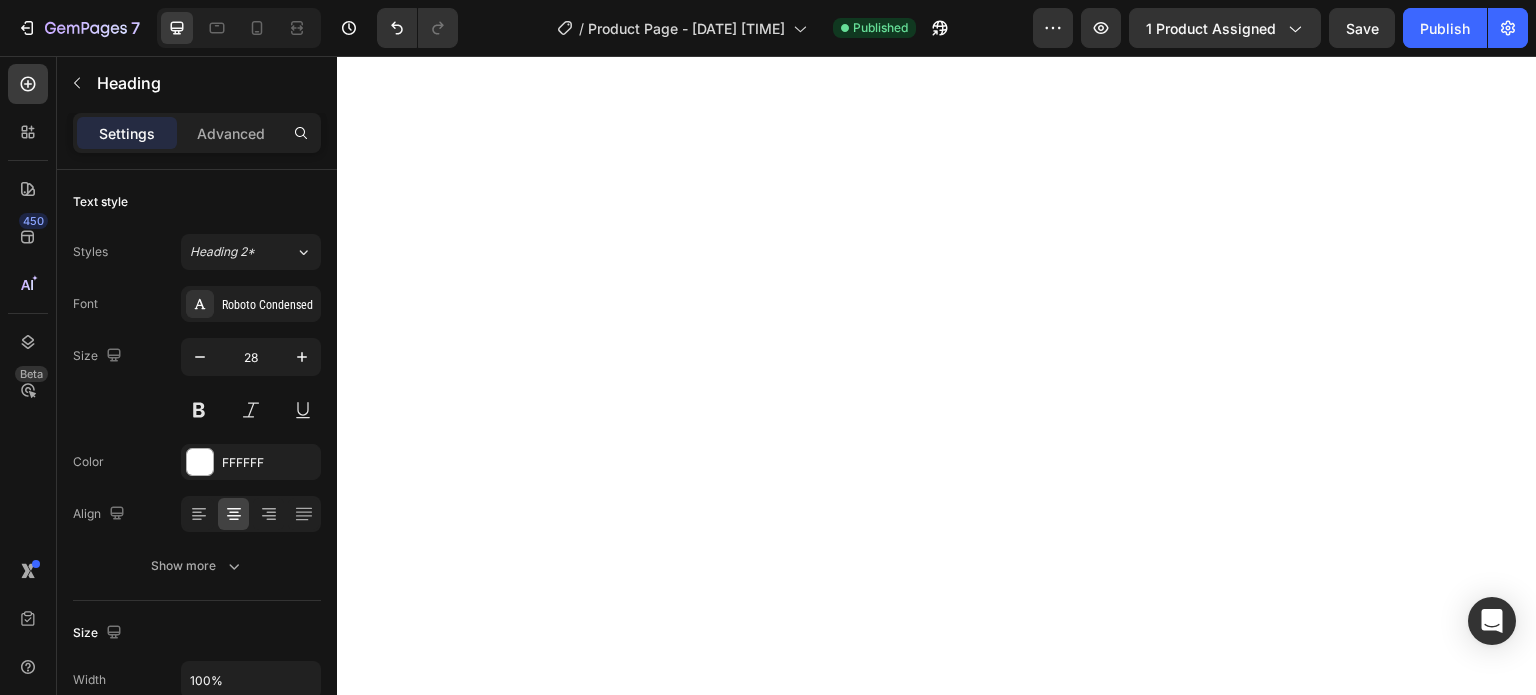 scroll, scrollTop: 0, scrollLeft: 0, axis: both 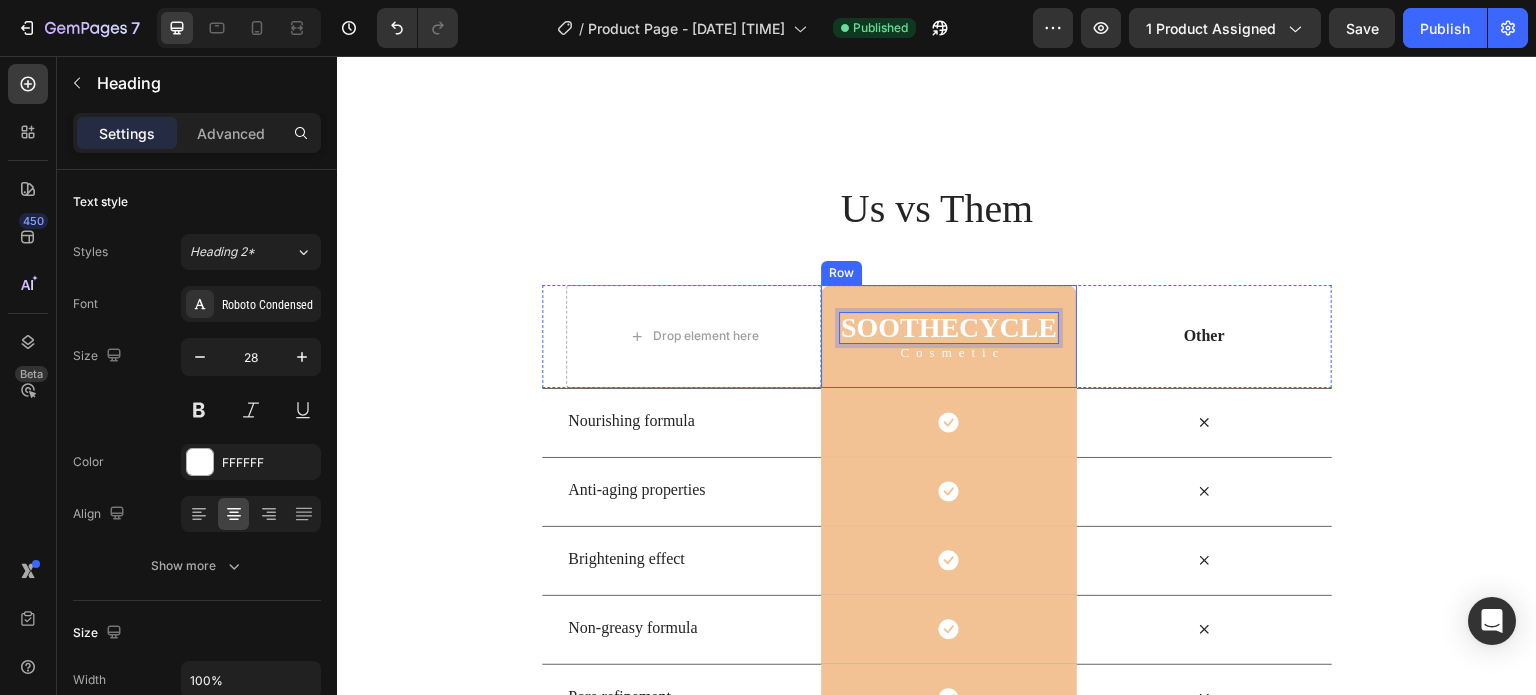 click on "SootheCycle Heading   0 Cosmetic Text Block Row" at bounding box center (948, 336) 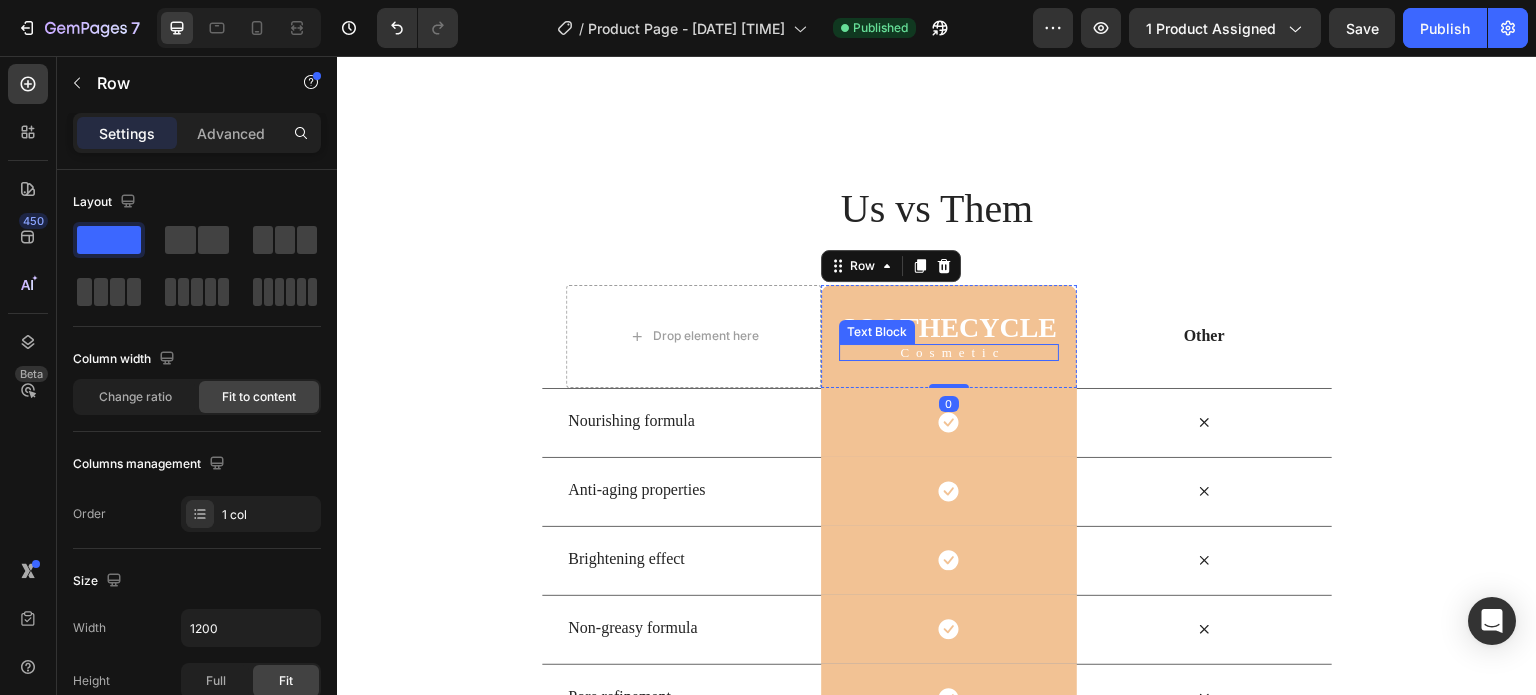 click on "Text Block" at bounding box center (877, 332) 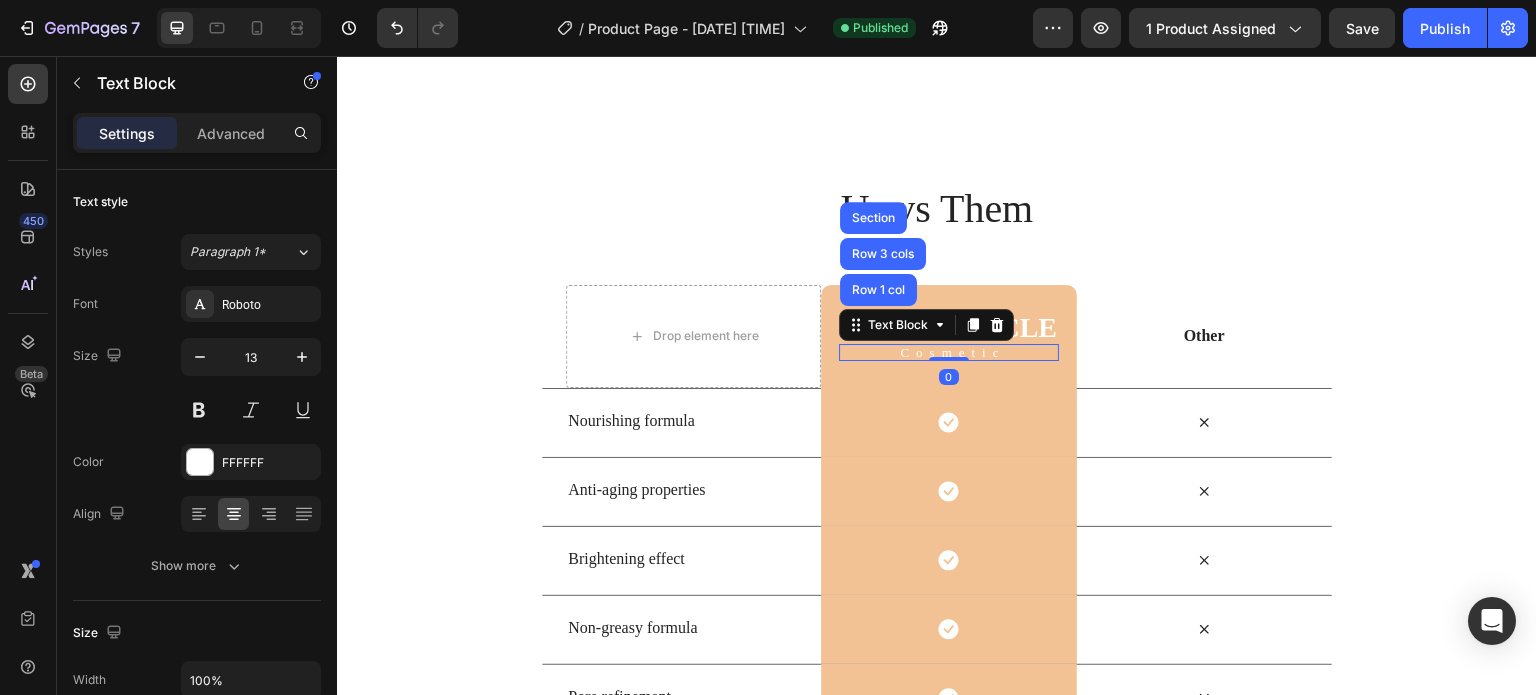 click on "SootheCycle Heading Cosmetic Text Block Row 1 col Row 3 cols Section   0 Row" at bounding box center (948, 336) 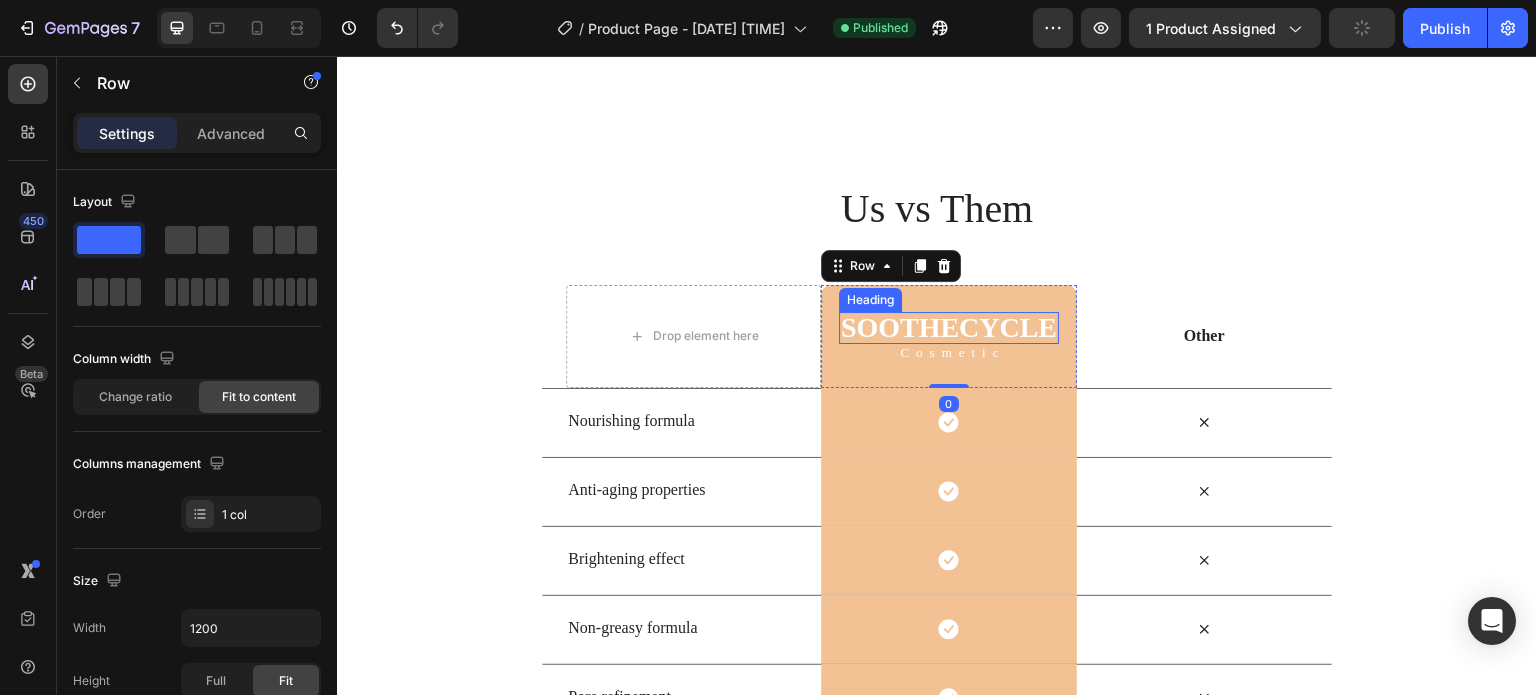 click on "SootheCycle" at bounding box center [949, 328] 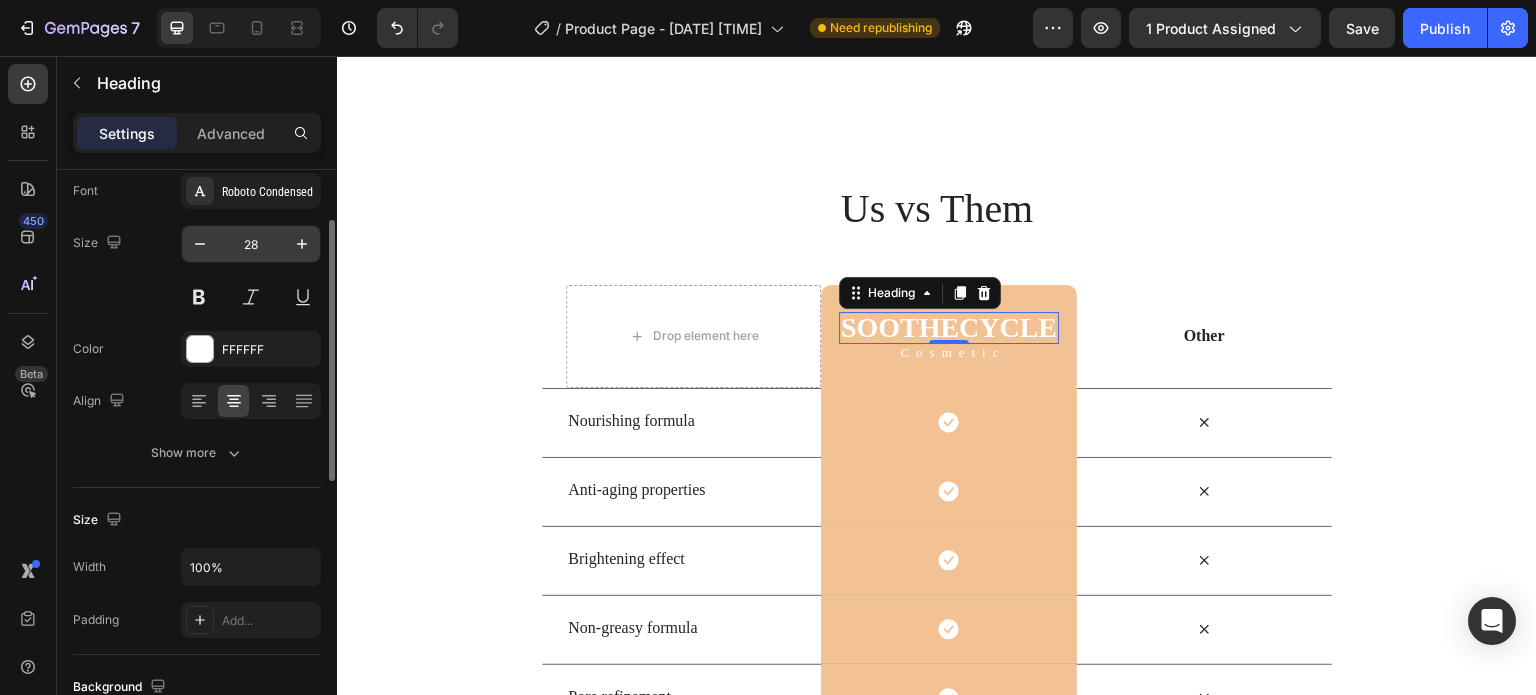 scroll, scrollTop: 0, scrollLeft: 0, axis: both 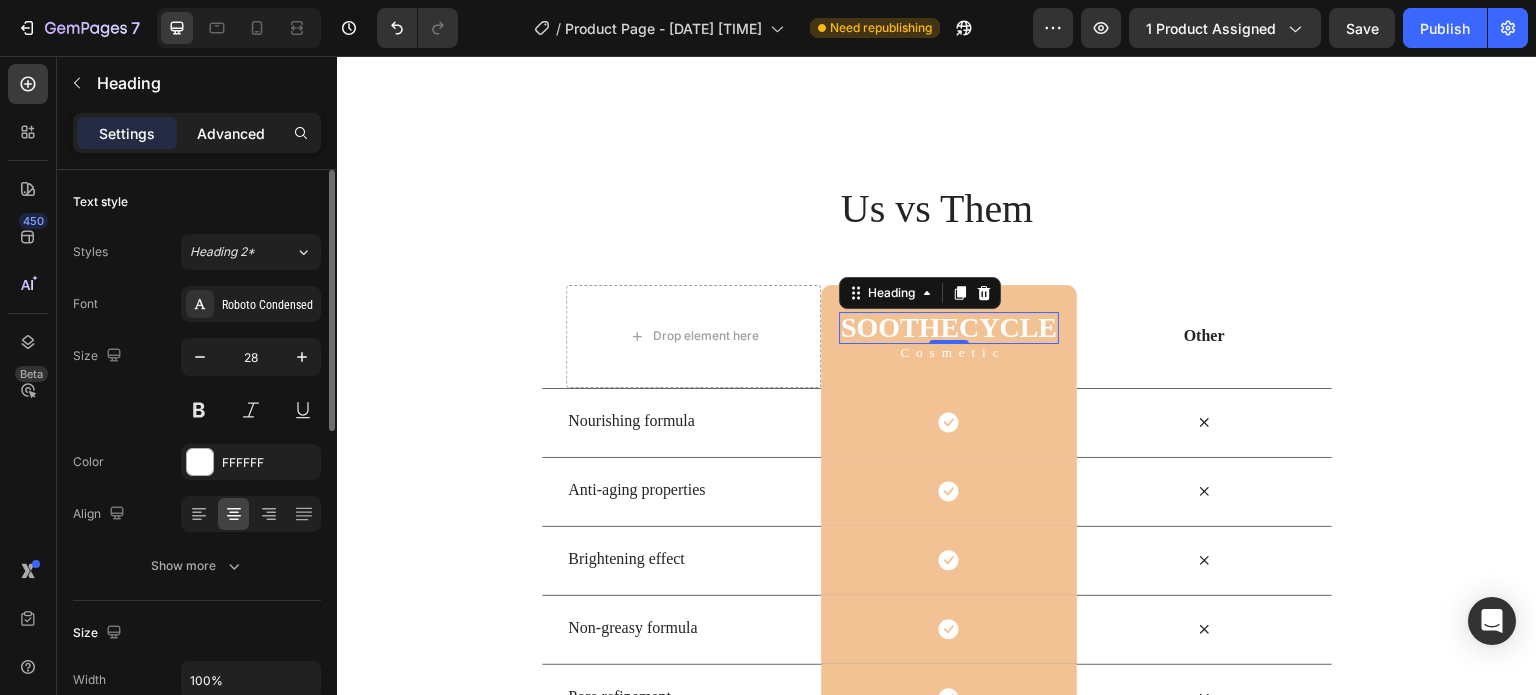 click on "Advanced" at bounding box center (231, 133) 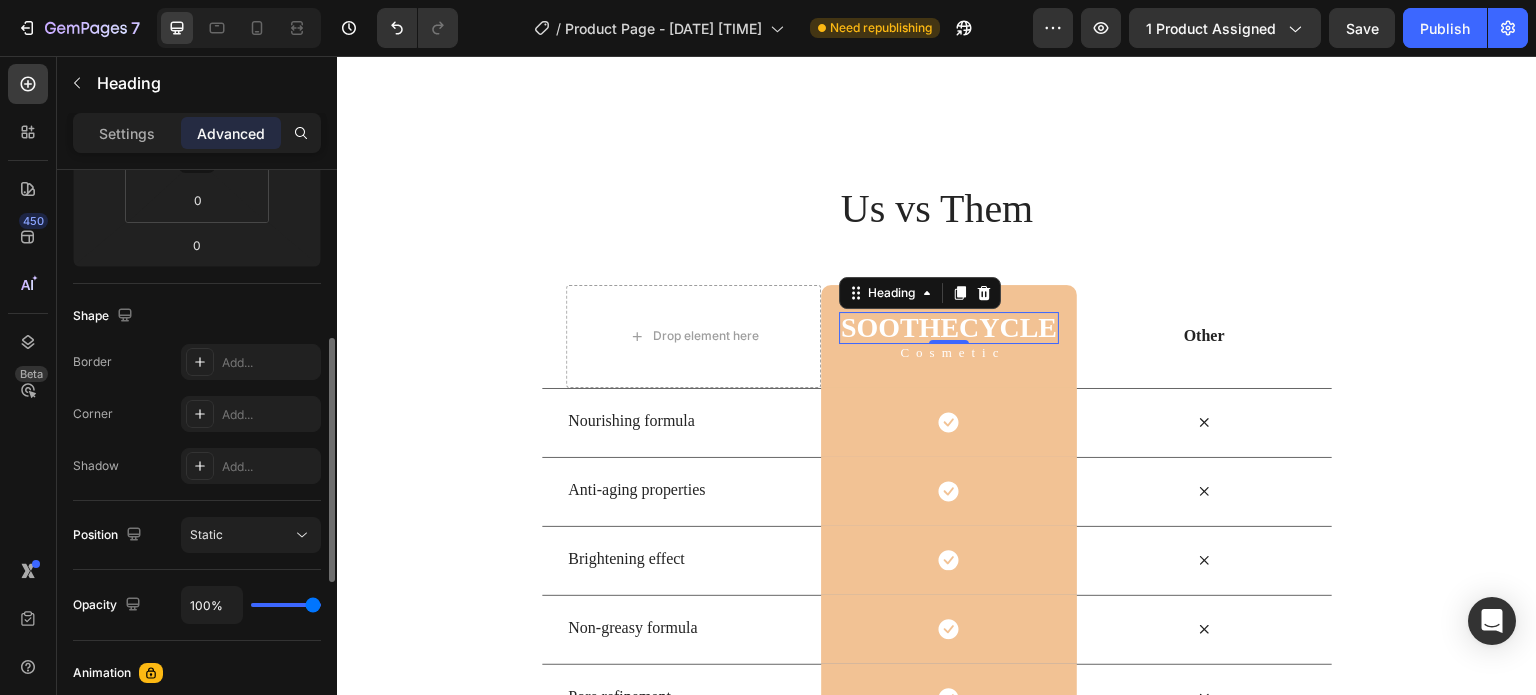 scroll, scrollTop: 0, scrollLeft: 0, axis: both 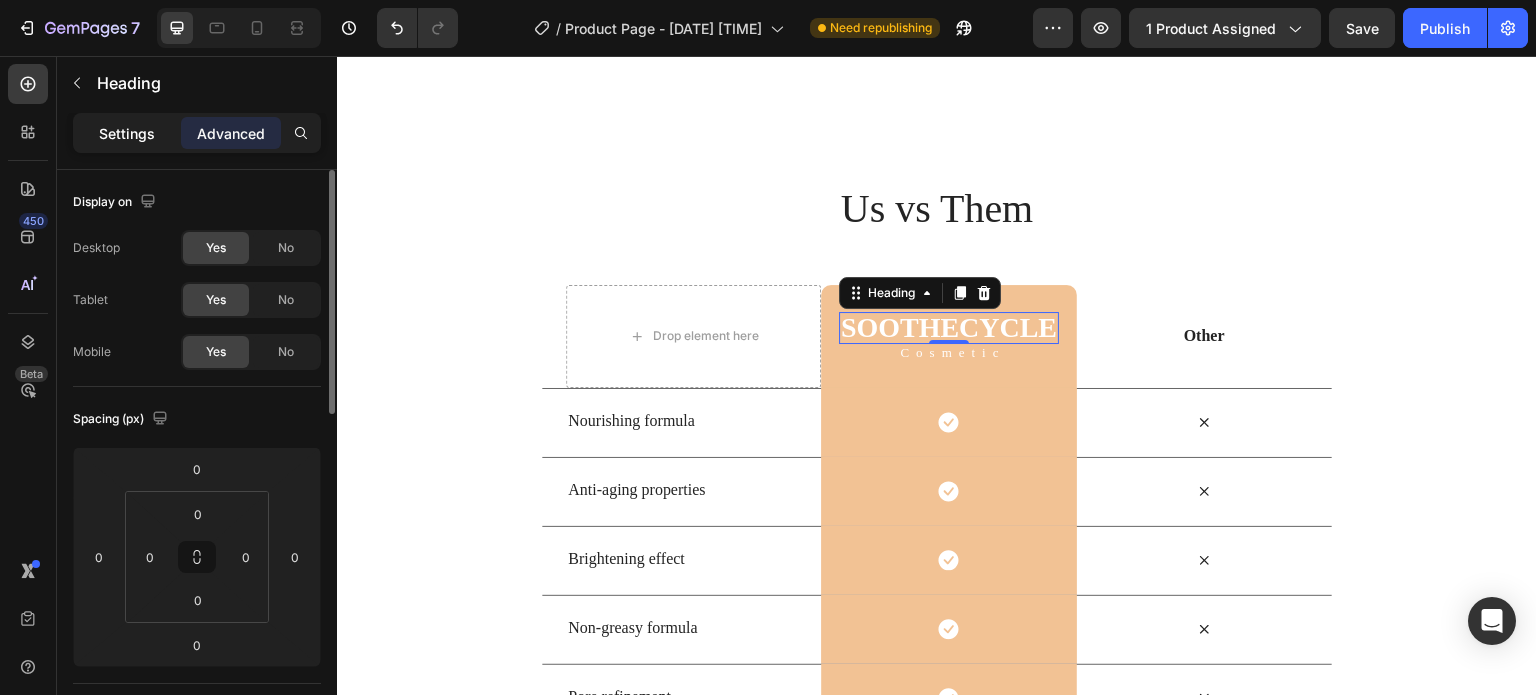 click on "Settings" at bounding box center [127, 133] 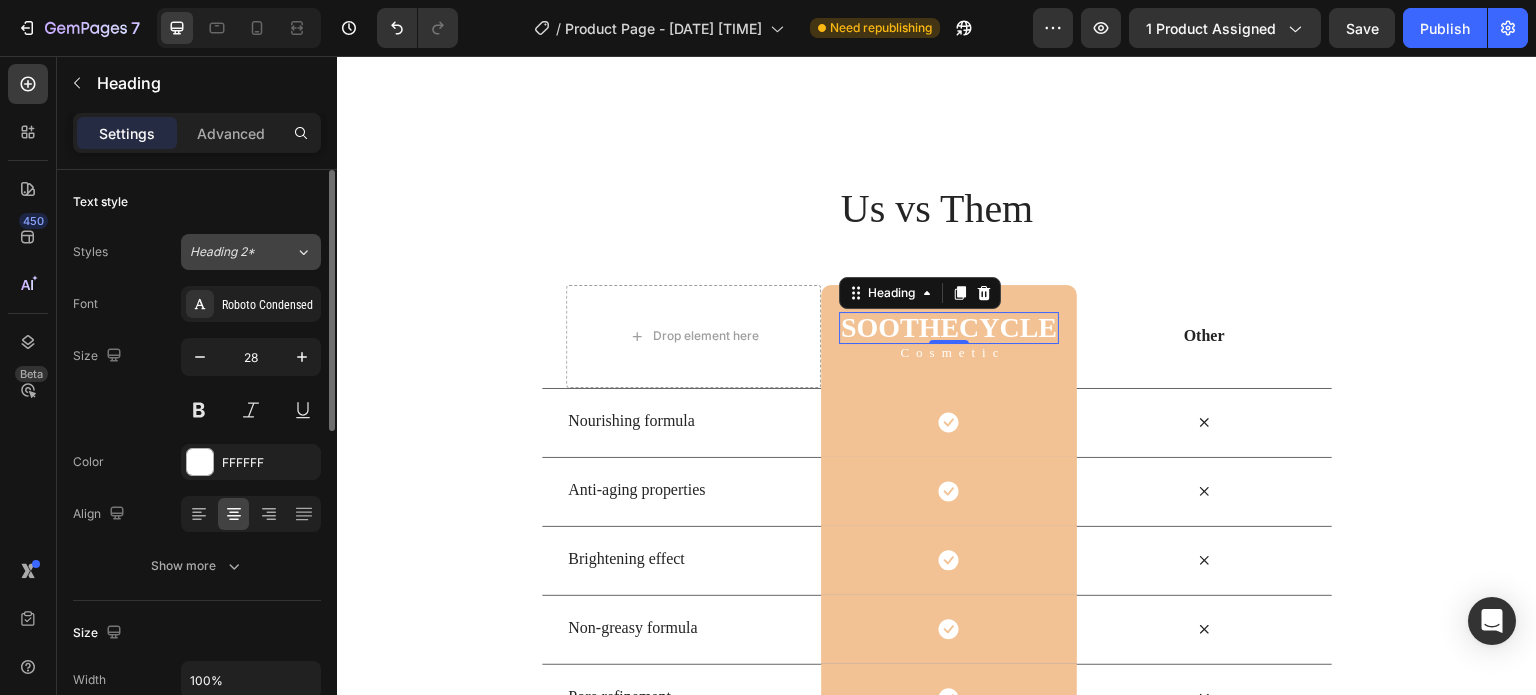 click on "Heading 2*" at bounding box center [230, 252] 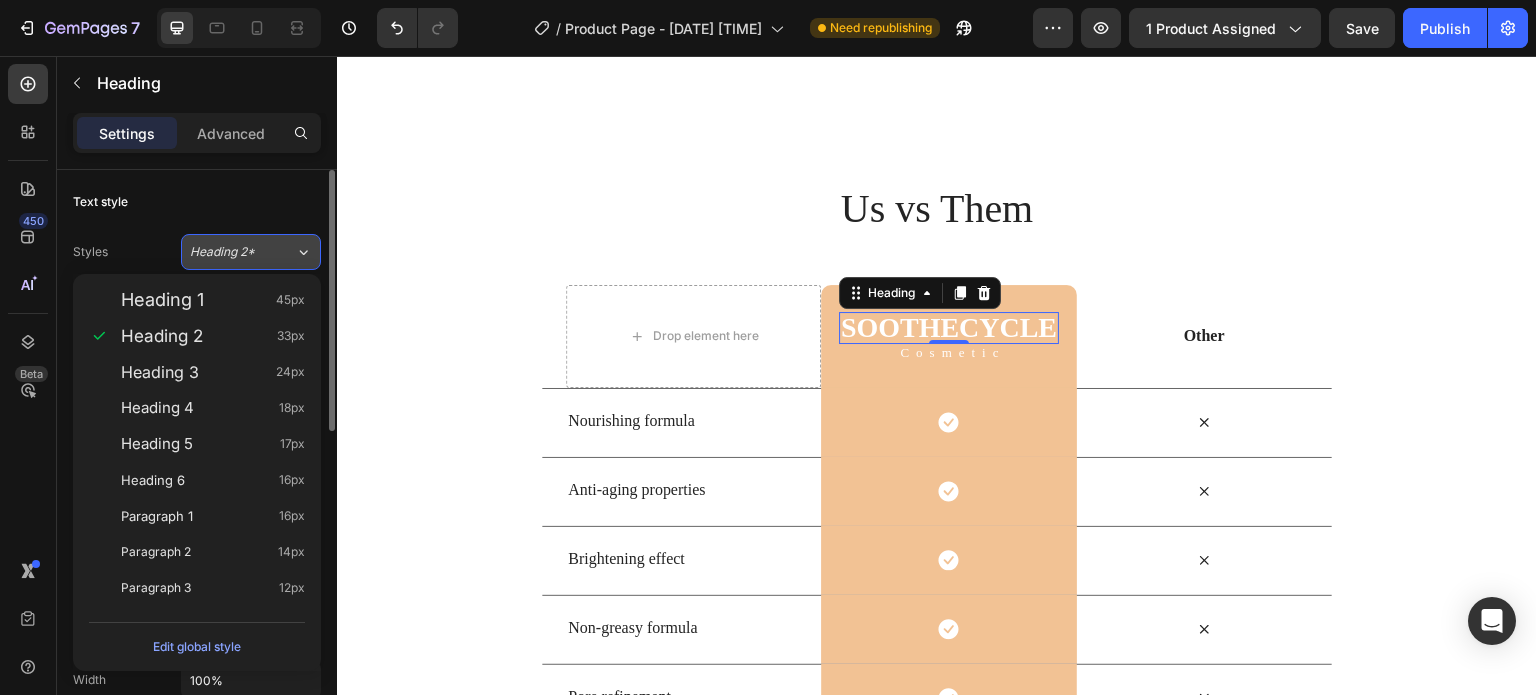 click on "Heading 2*" at bounding box center (230, 252) 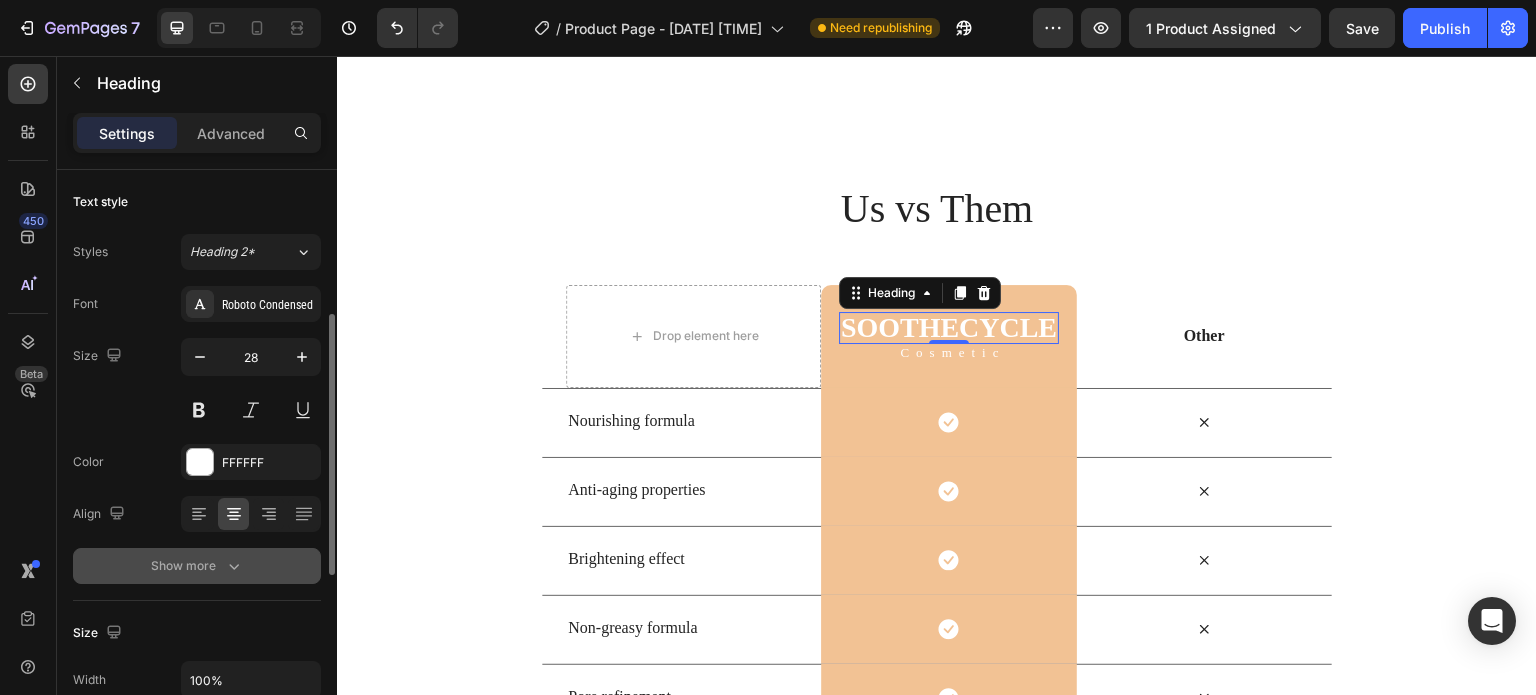 scroll, scrollTop: 100, scrollLeft: 0, axis: vertical 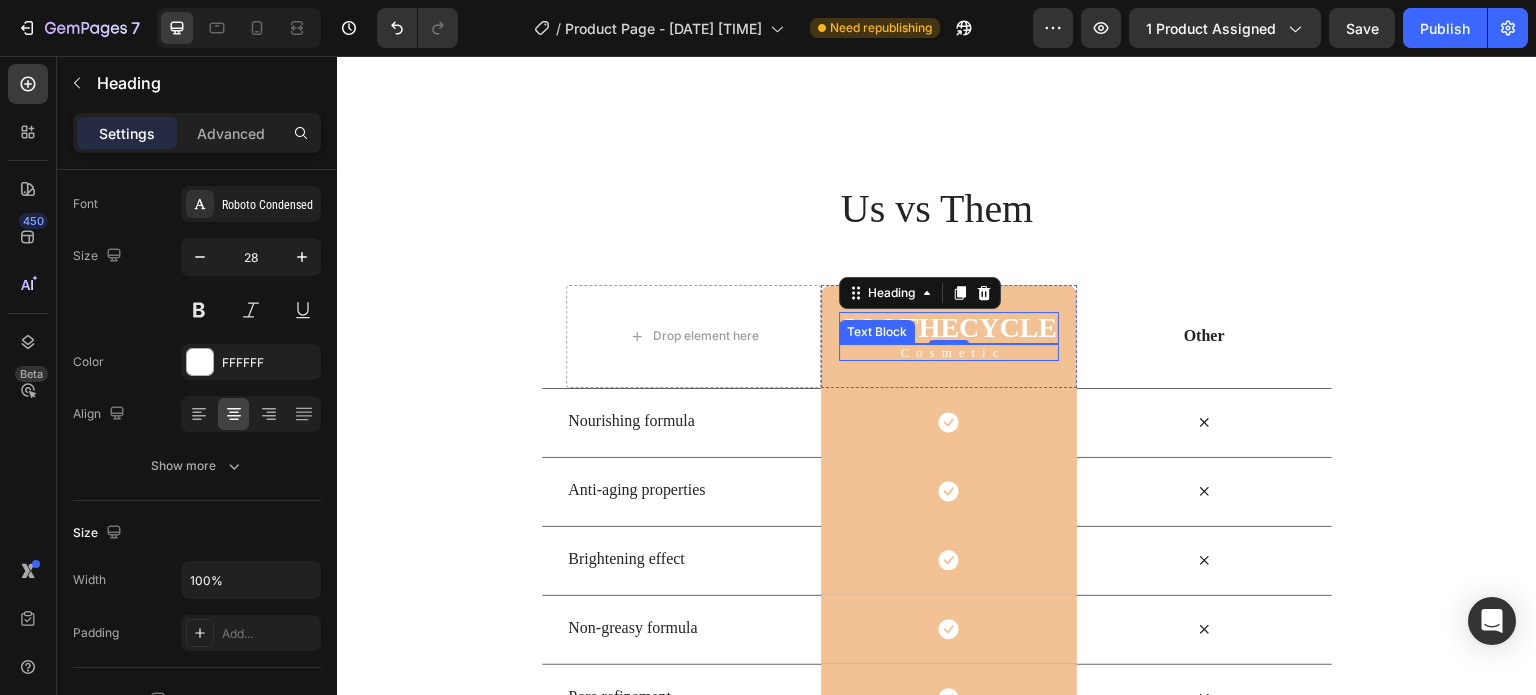 click on "0" at bounding box center [949, 360] 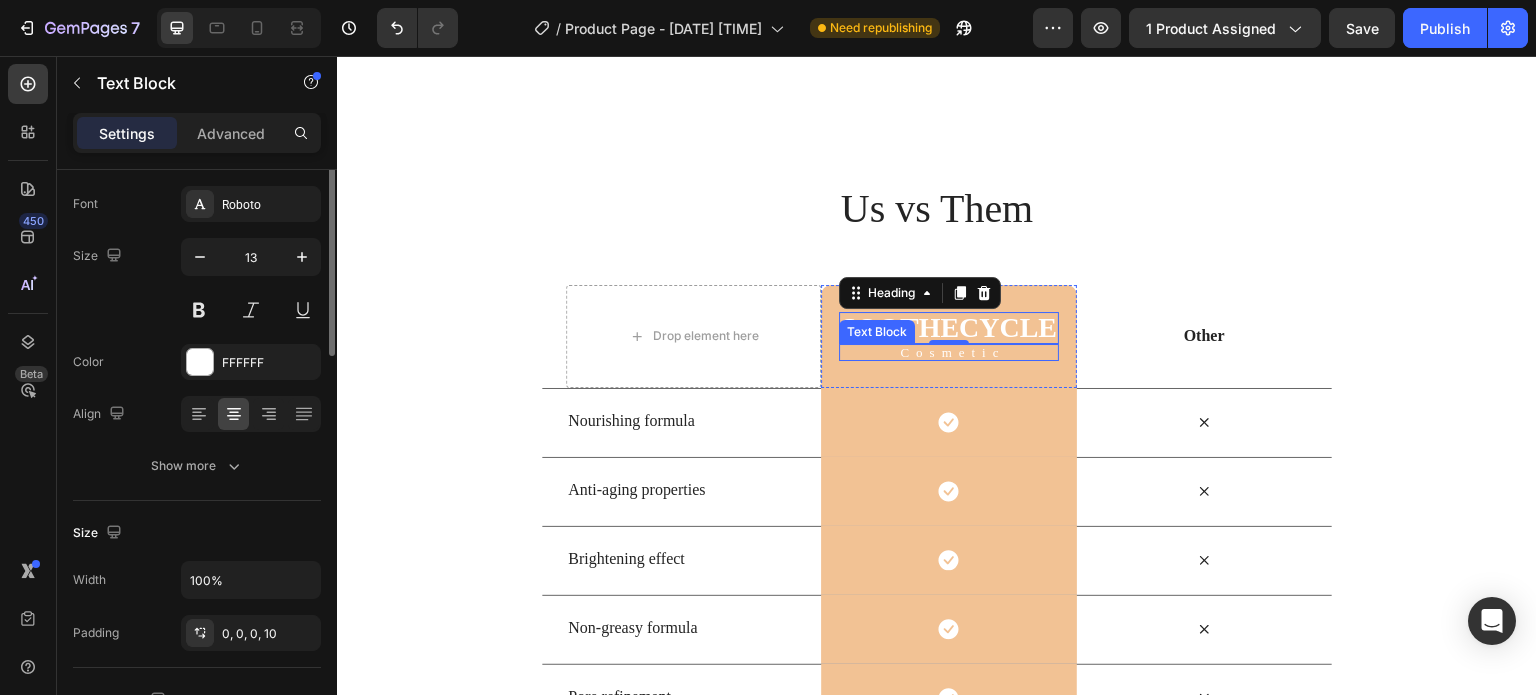 scroll, scrollTop: 0, scrollLeft: 0, axis: both 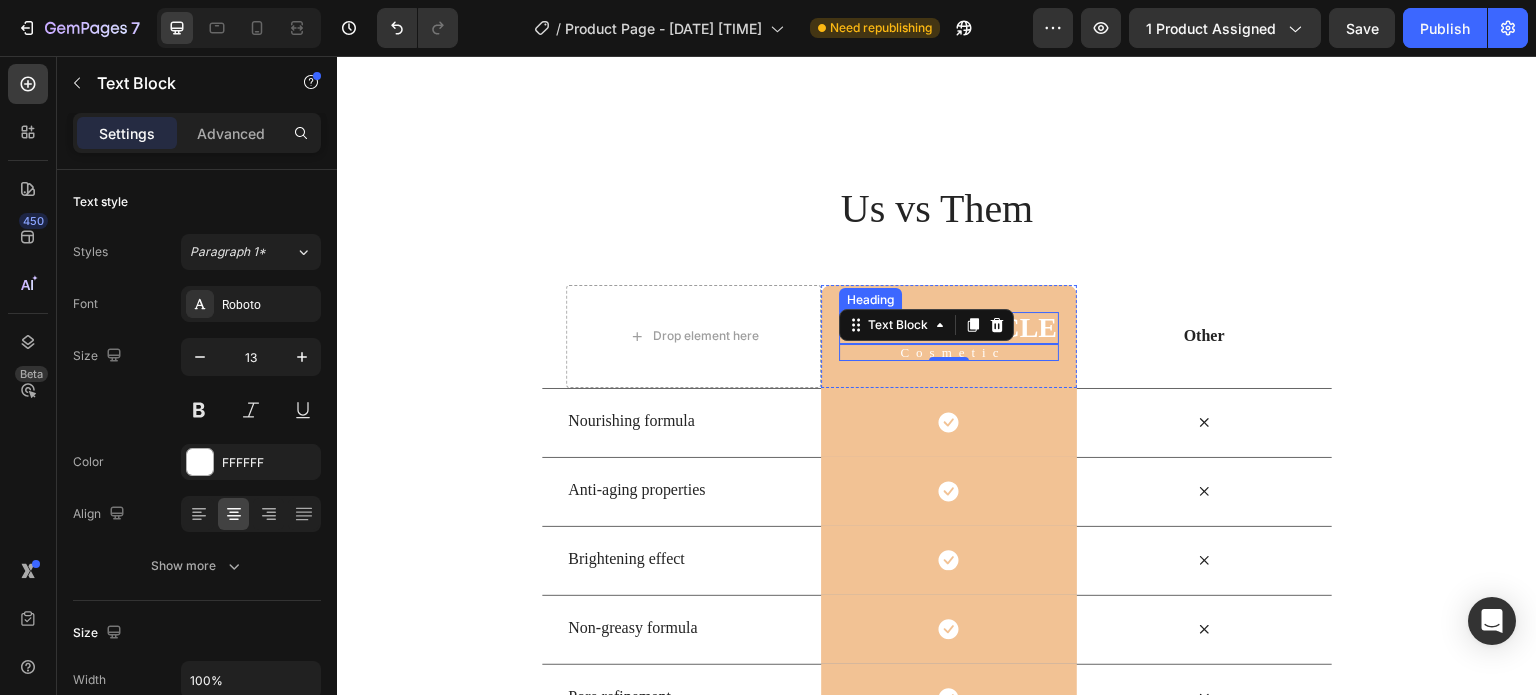 click on "SootheCycle" at bounding box center (949, 328) 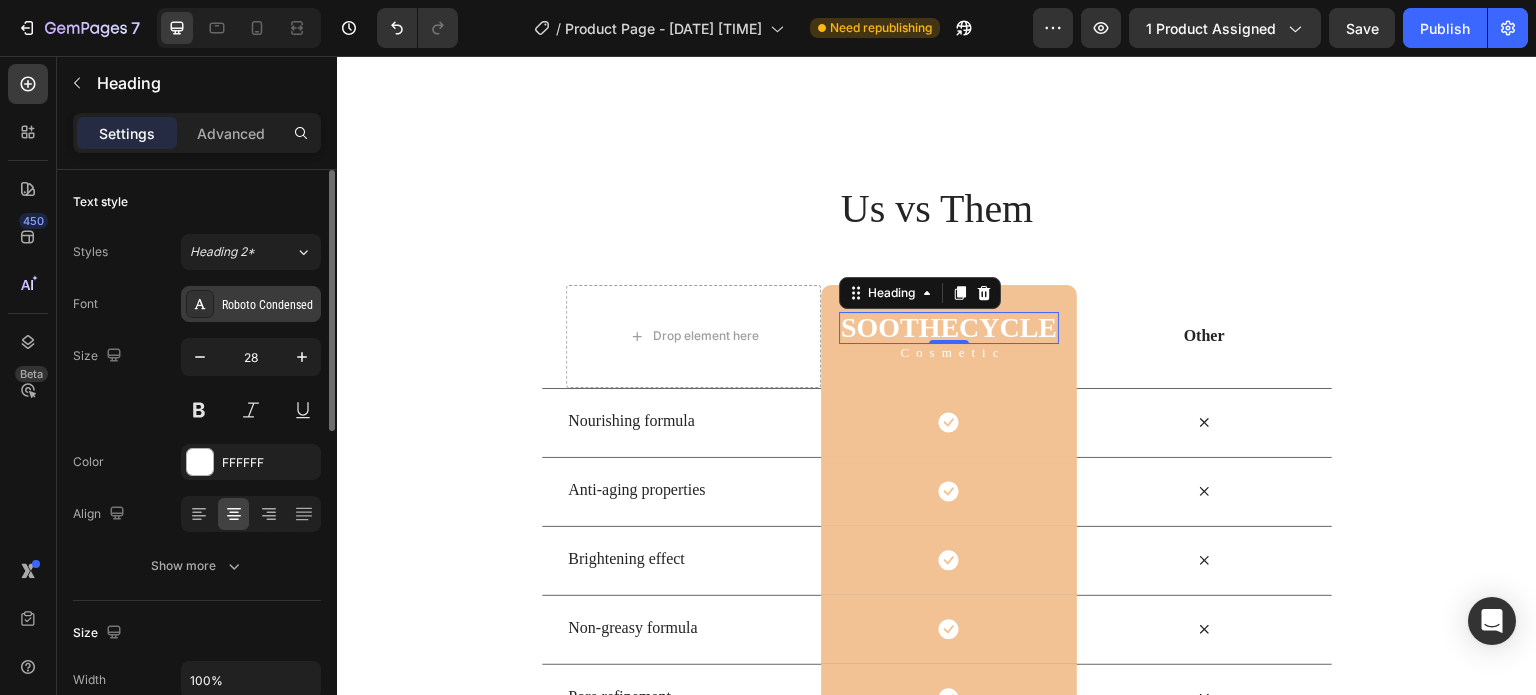 click on "Roboto Condensed" at bounding box center (251, 304) 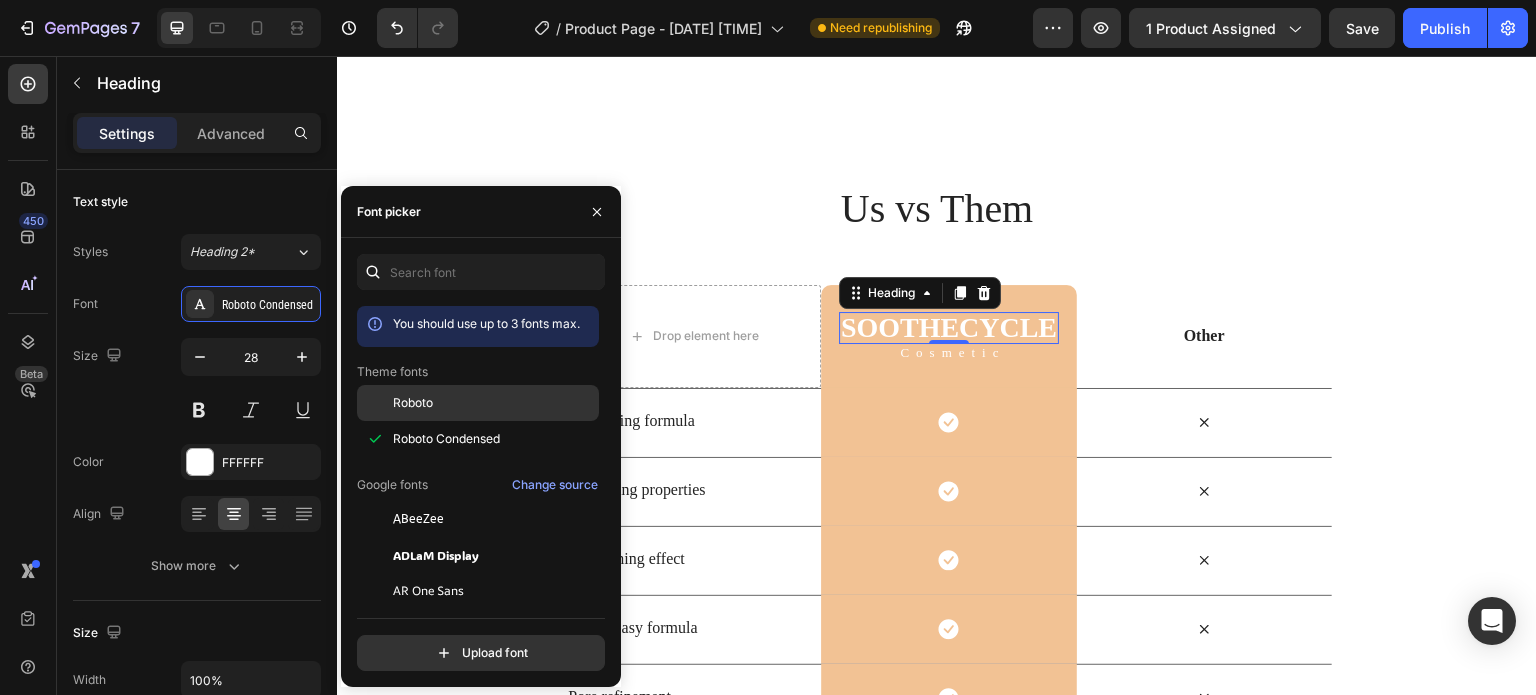 click on "Roboto" at bounding box center [494, 403] 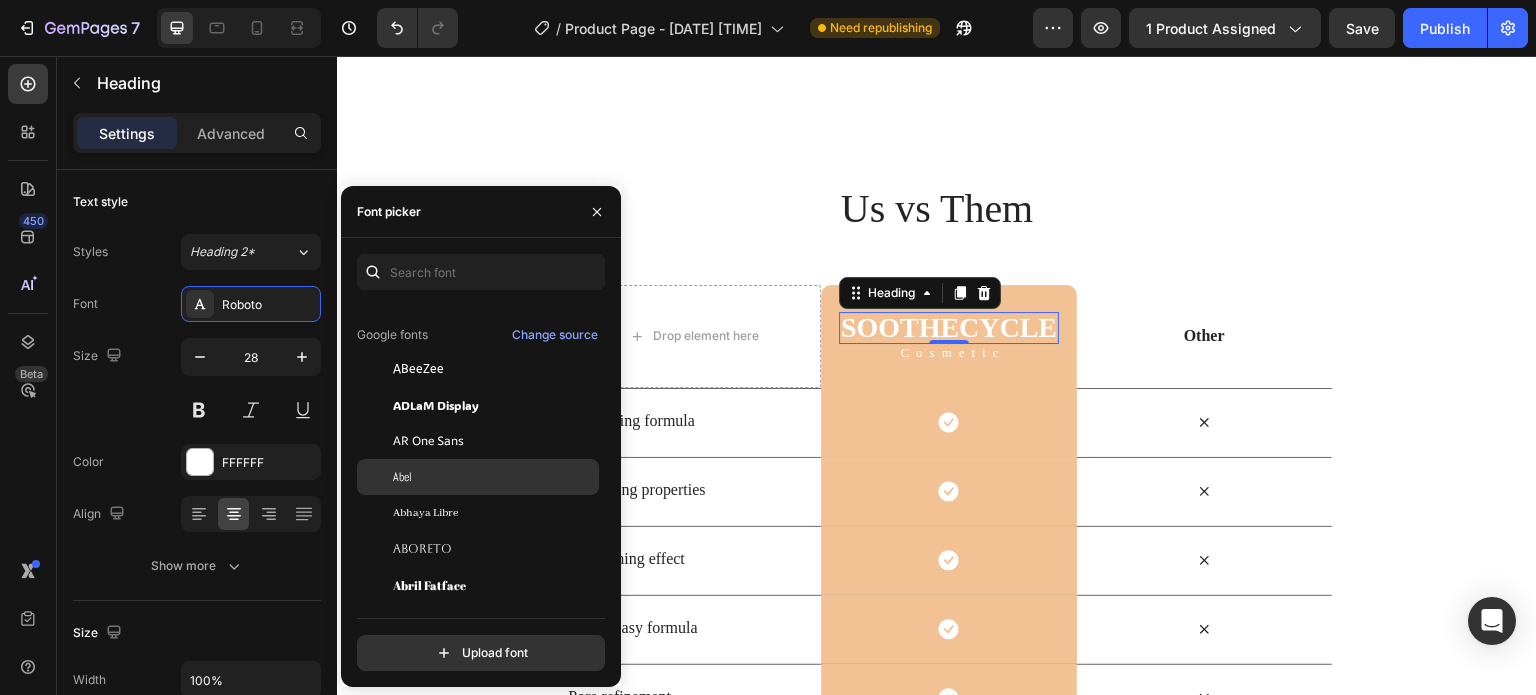 scroll, scrollTop: 300, scrollLeft: 0, axis: vertical 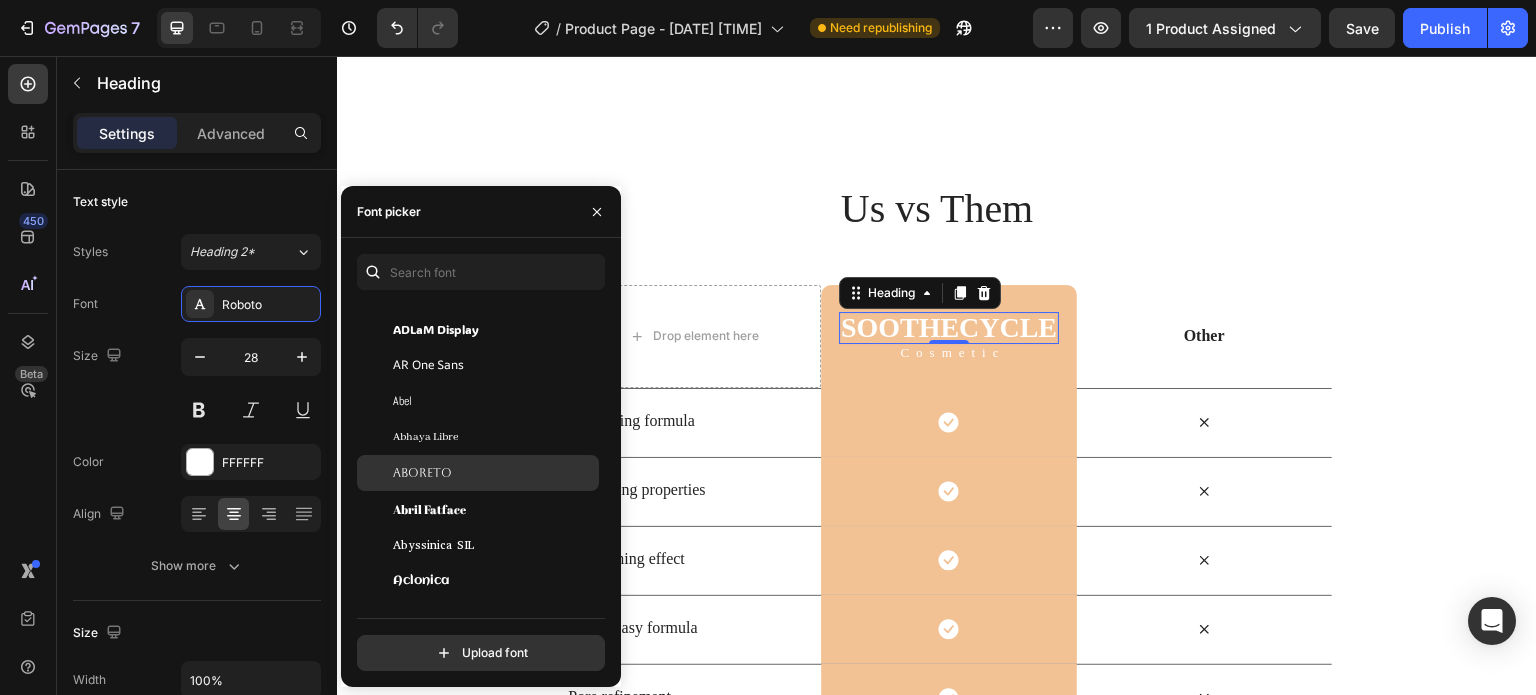click on "Aboreto" at bounding box center (494, 473) 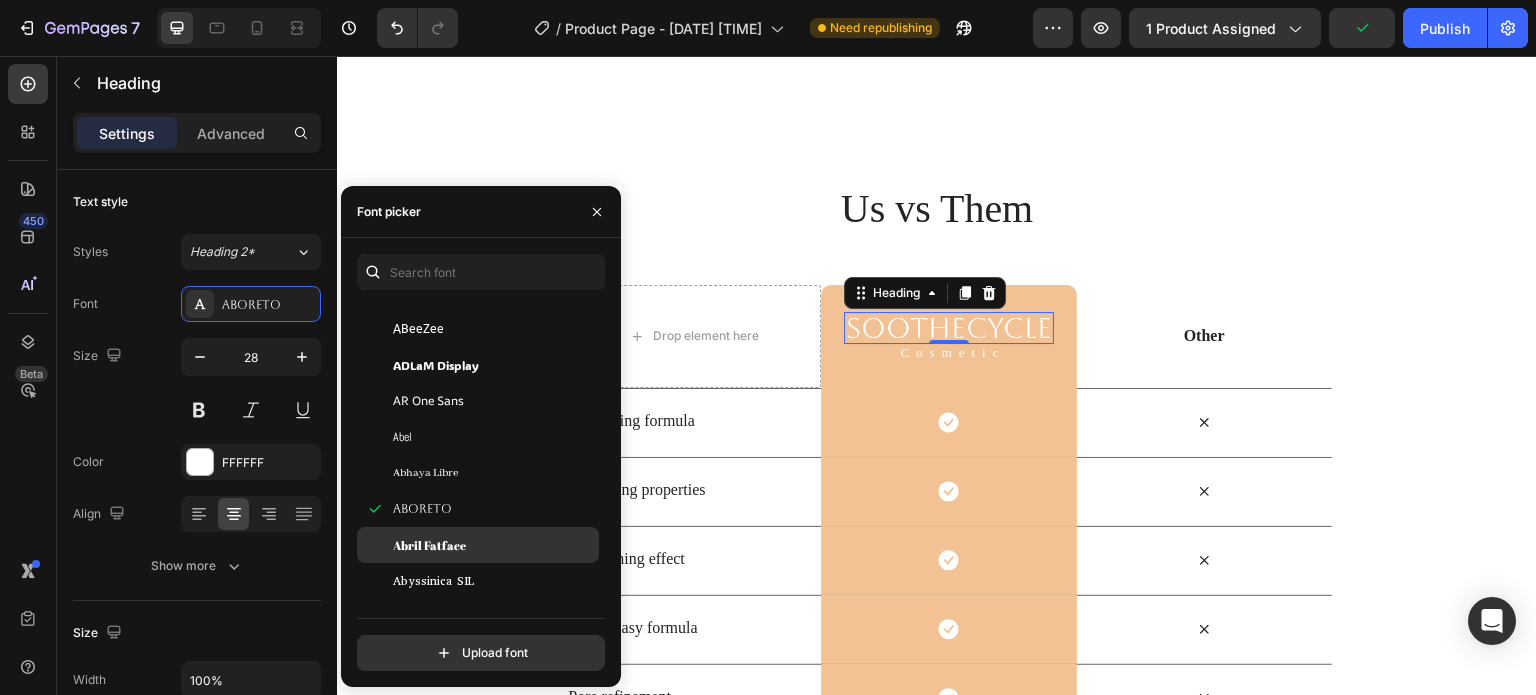 click on "Abril Fatface" at bounding box center [494, 545] 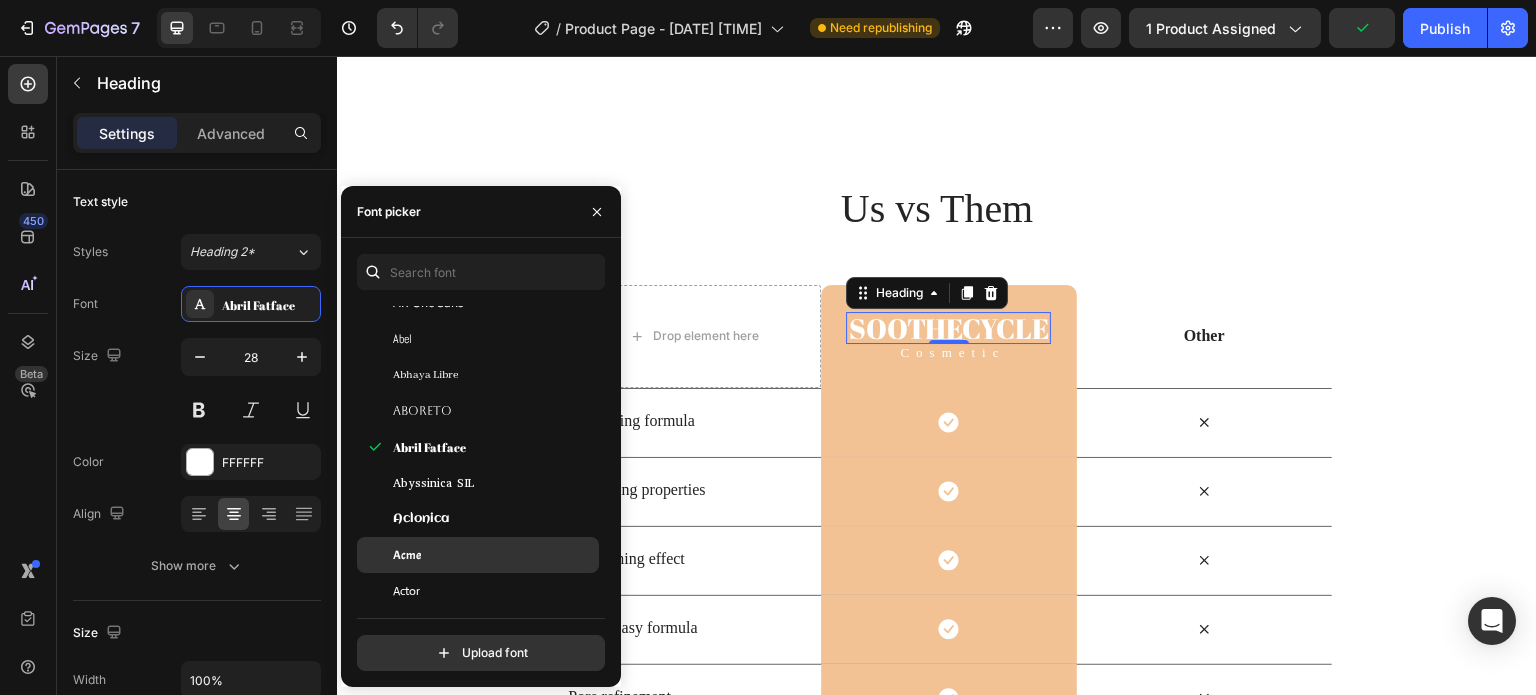 scroll, scrollTop: 500, scrollLeft: 0, axis: vertical 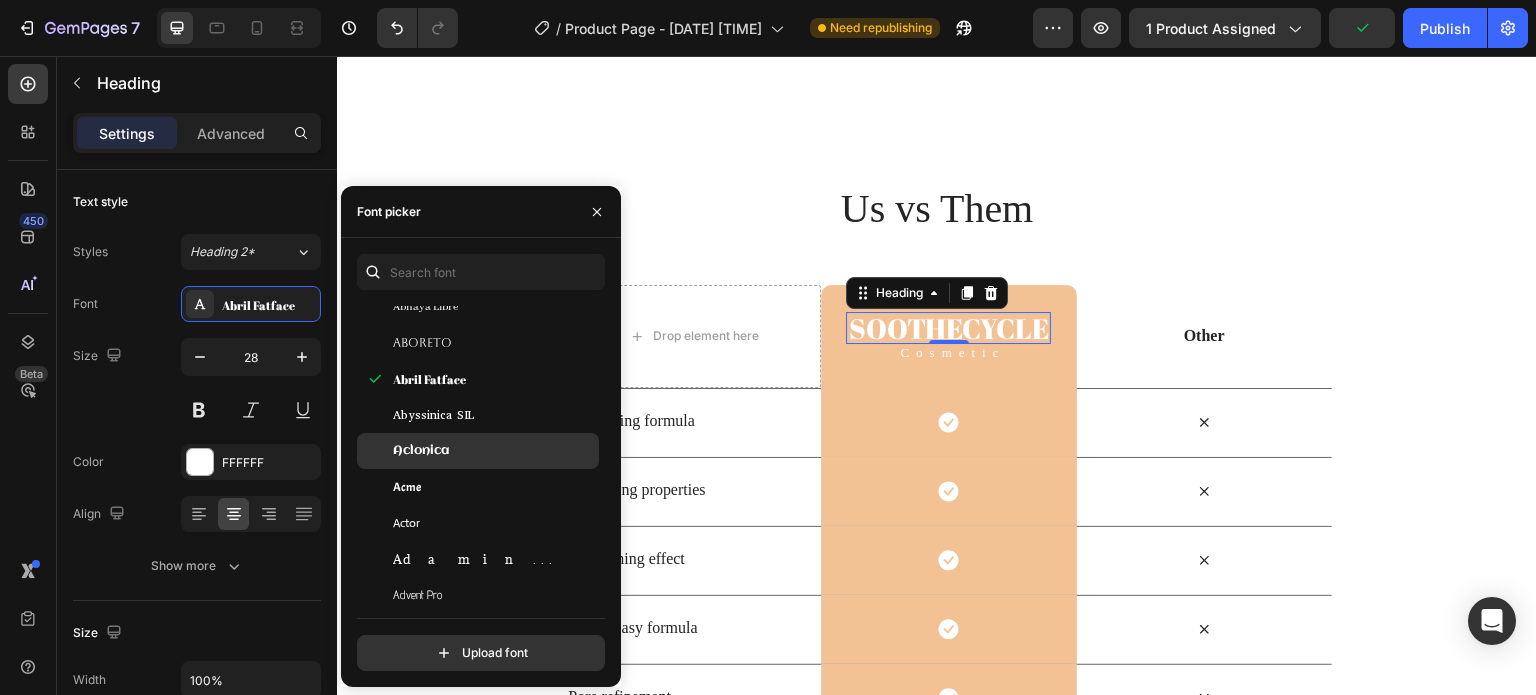 click on "Aclonica" at bounding box center (494, 451) 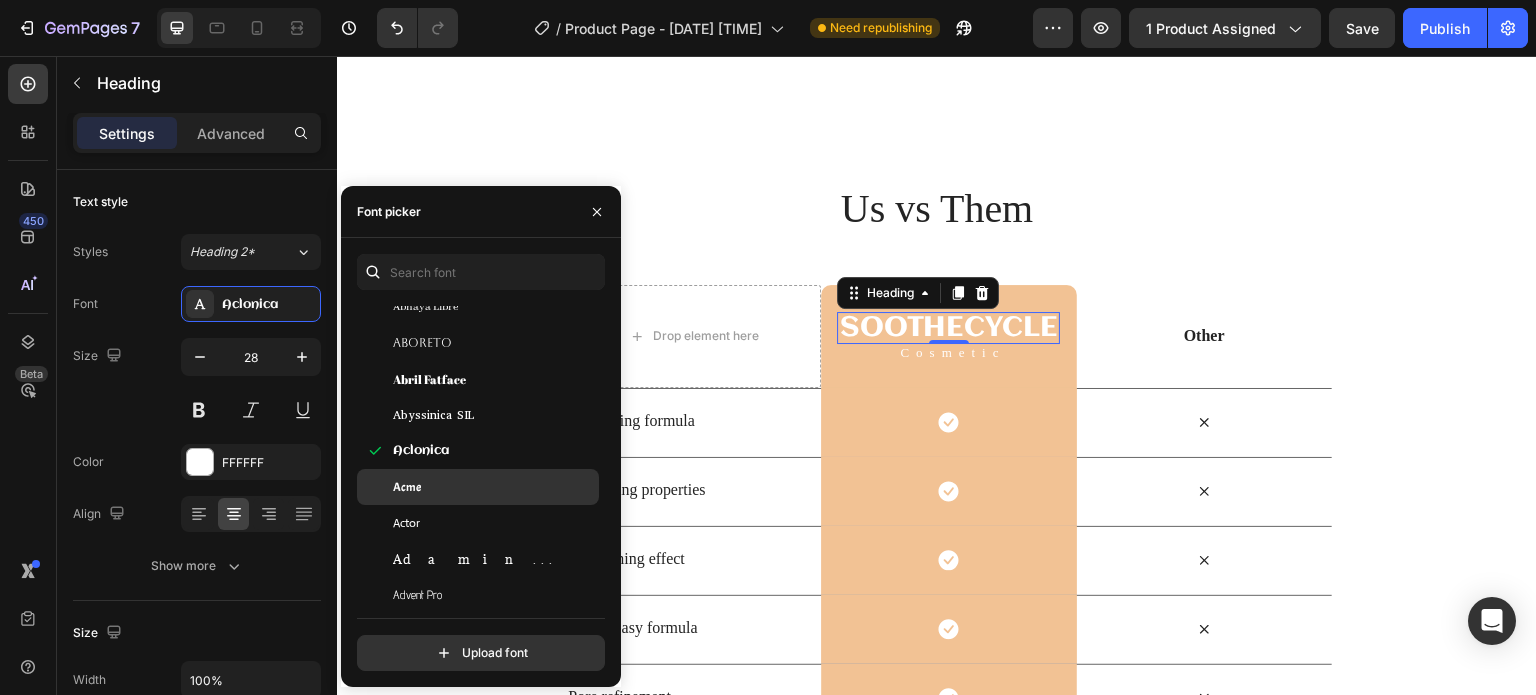 click on "Acme" 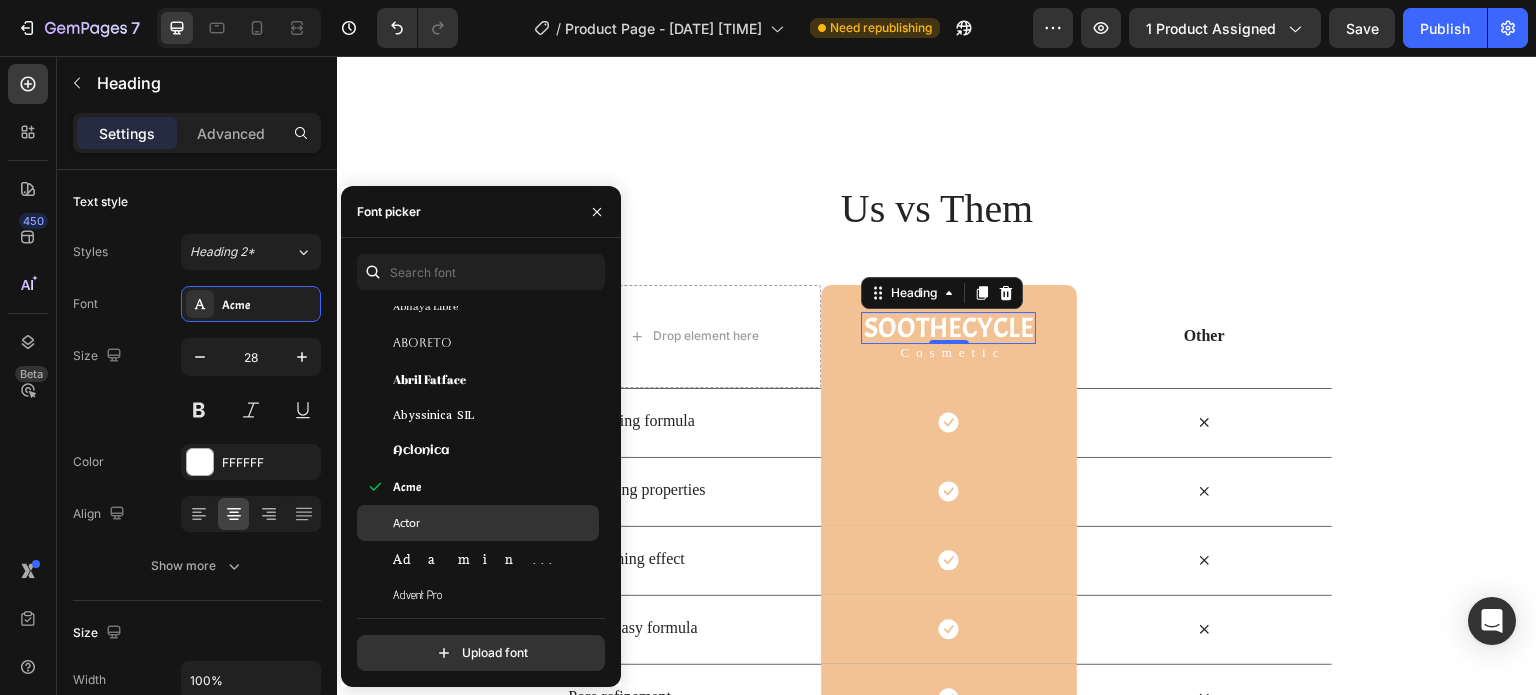 click on "Actor" at bounding box center (494, 523) 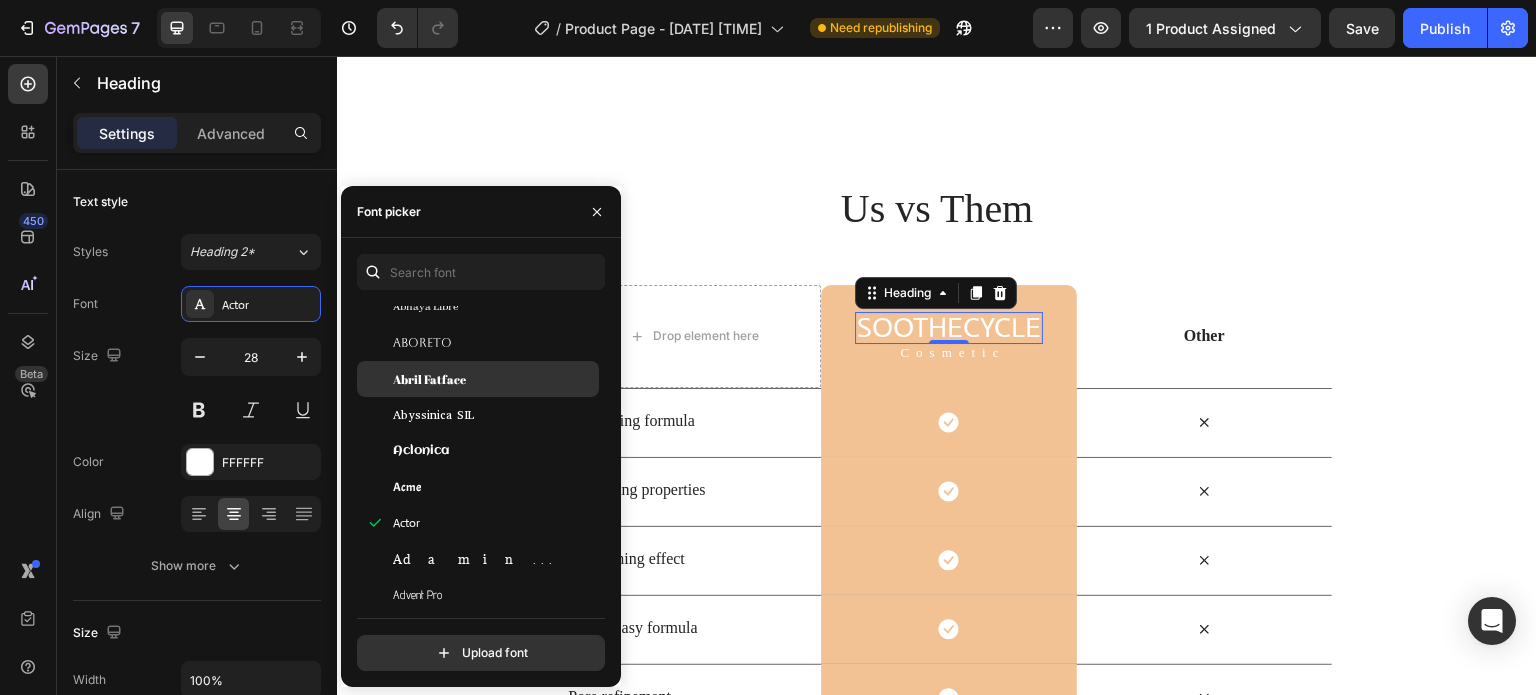 scroll, scrollTop: 200, scrollLeft: 0, axis: vertical 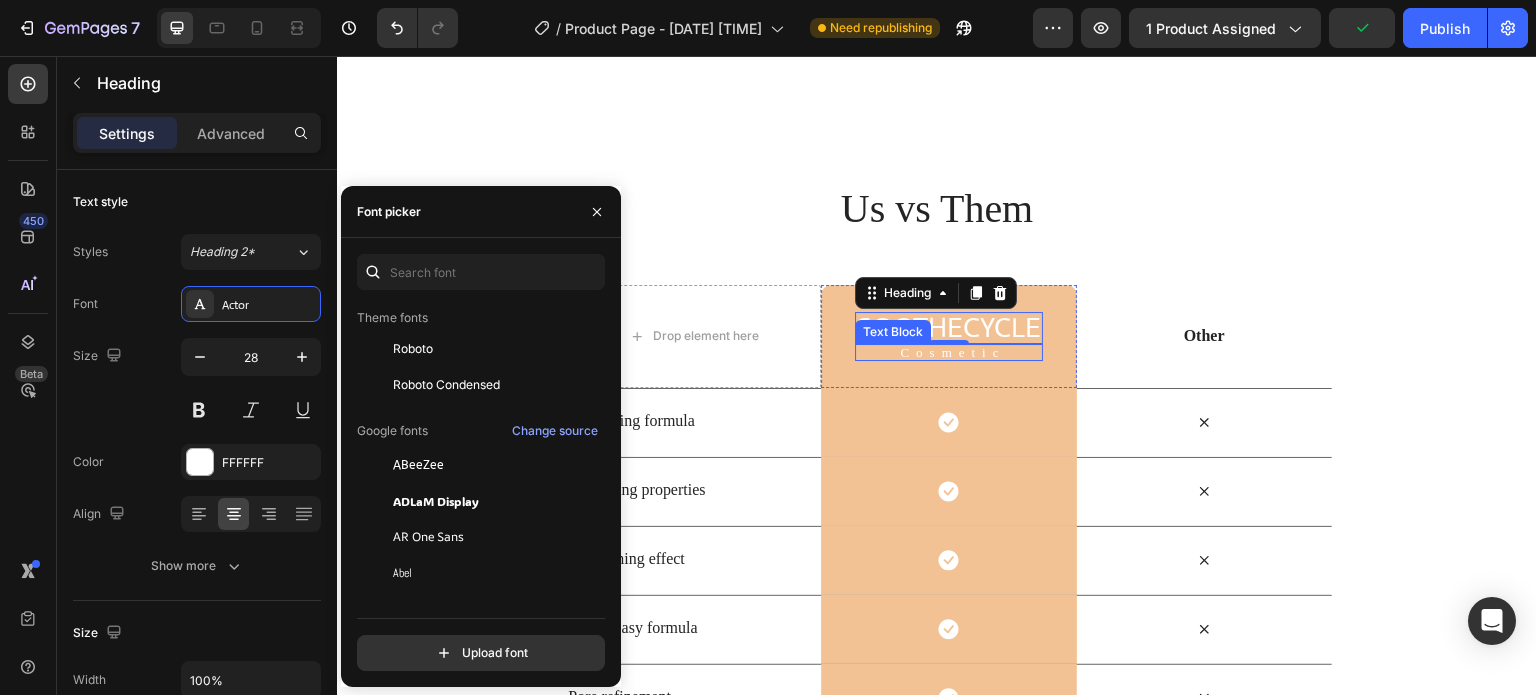 click on "Cosmetic" at bounding box center (953, 352) 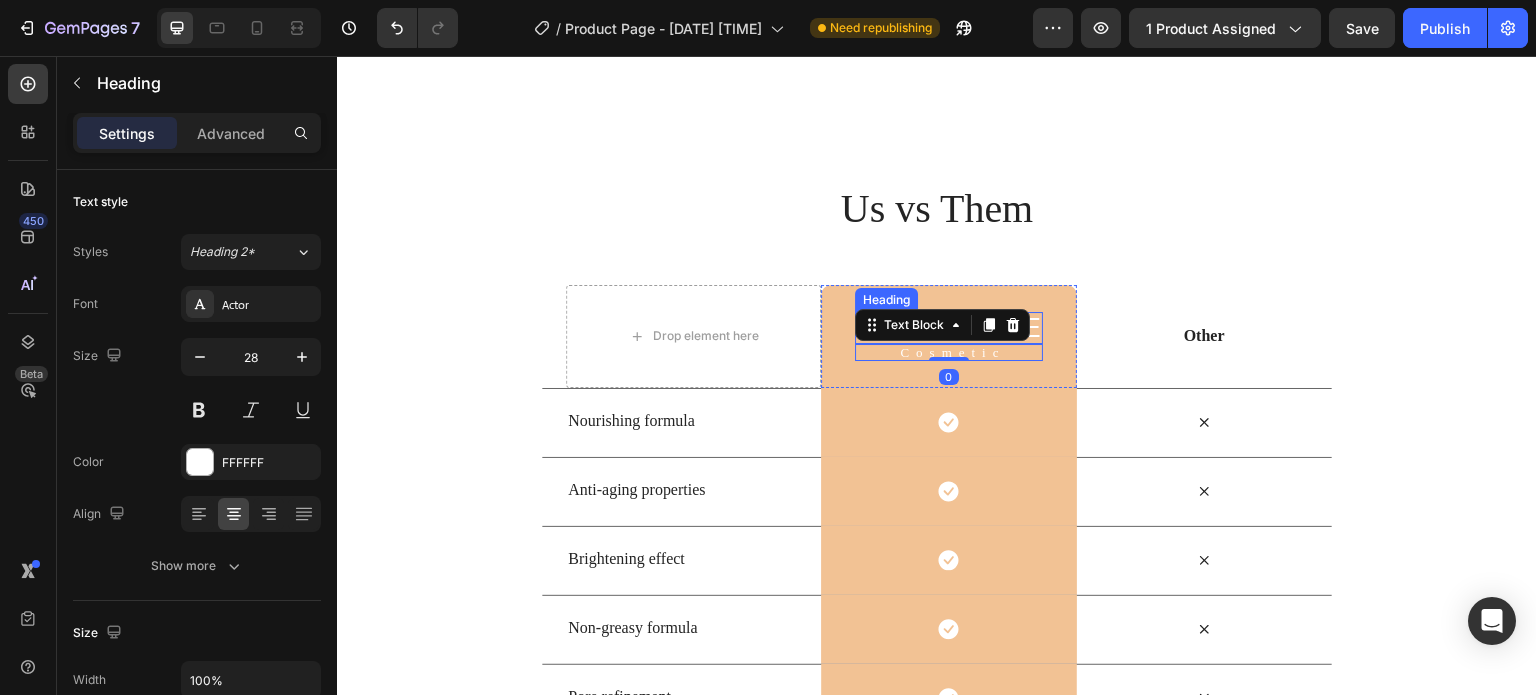 click on "SootheCycle" at bounding box center (949, 328) 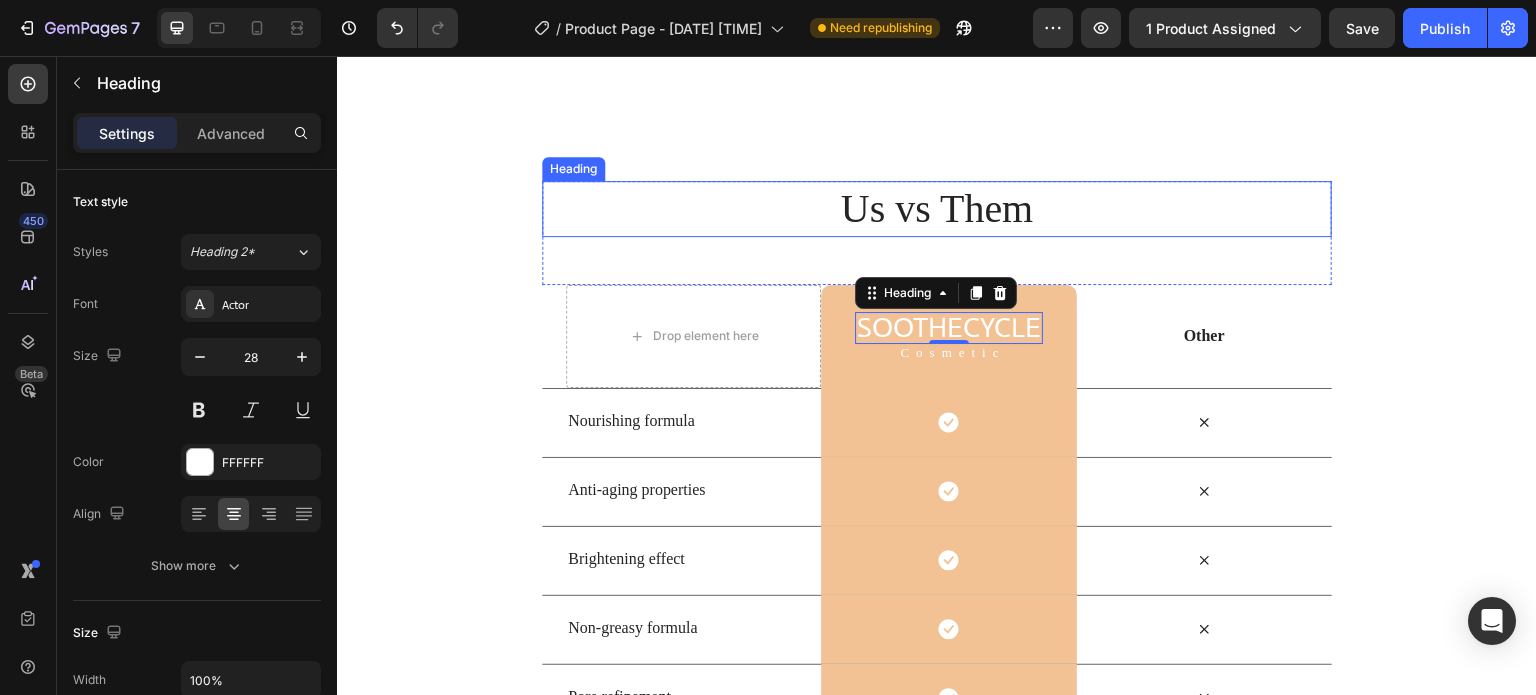 click on "Us vs Them" at bounding box center (937, 209) 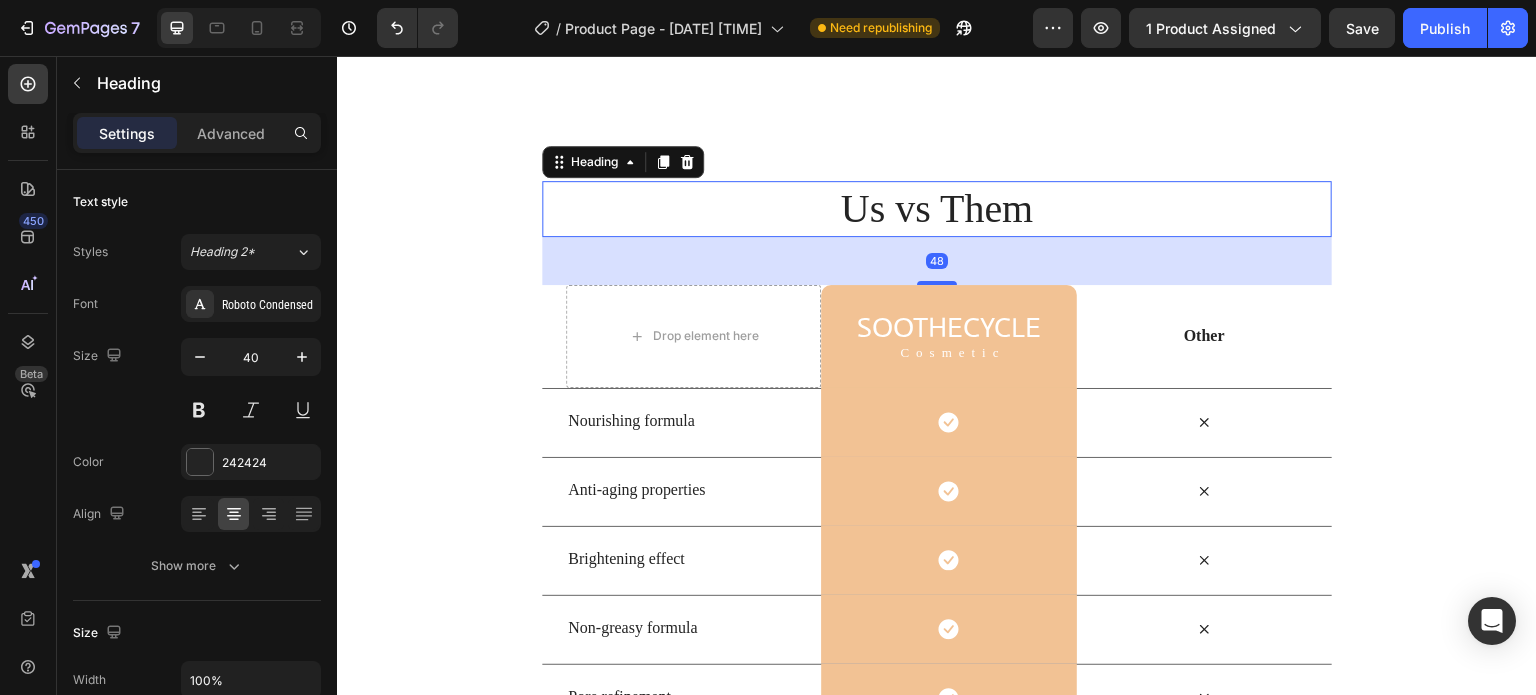 click on "Us vs Them" at bounding box center [937, 209] 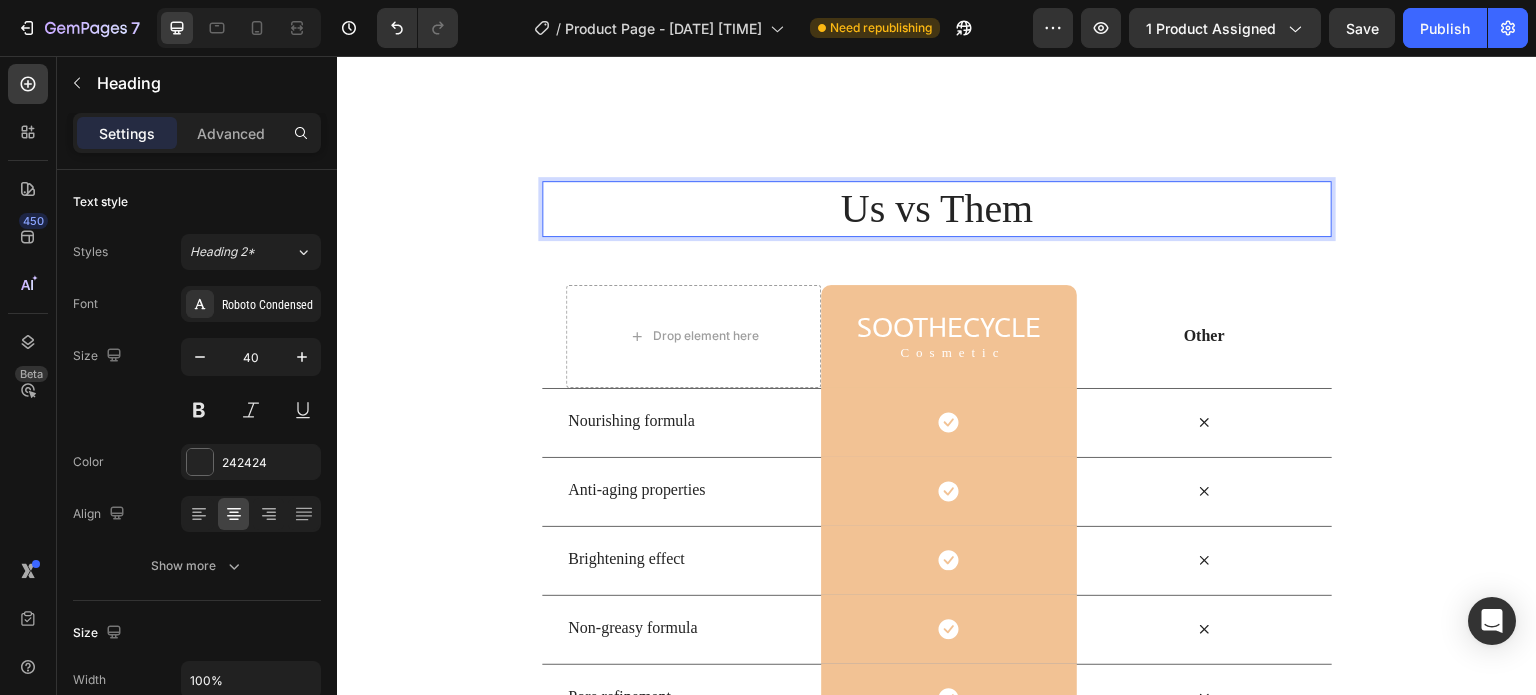 click on "Us vs Them" at bounding box center (937, 209) 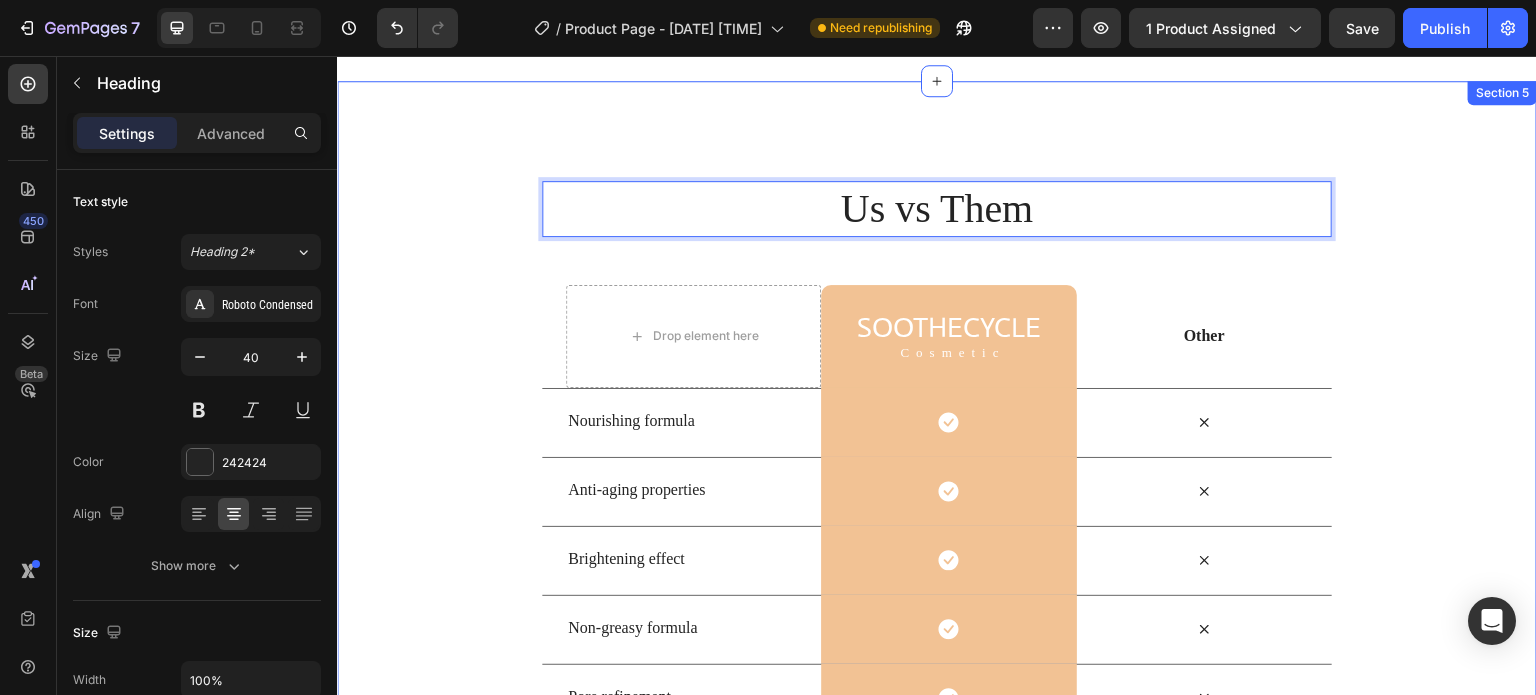 click on "Us vs Them Heading   48 Row
Drop element here SootheCycle Heading Cosmetic Text Block Row Other Text Block Row Nourishing formula Text Block
Icon Row
Icon Row Anti-aging properties Text Block
Icon Row
Icon Row Brightening effect Text Block
Icon Row
Icon Row Non-greasy formula Text Block
Icon Row
Icon Row Pore refinement Text Block
Icon Row
Icon Row" at bounding box center (937, 457) 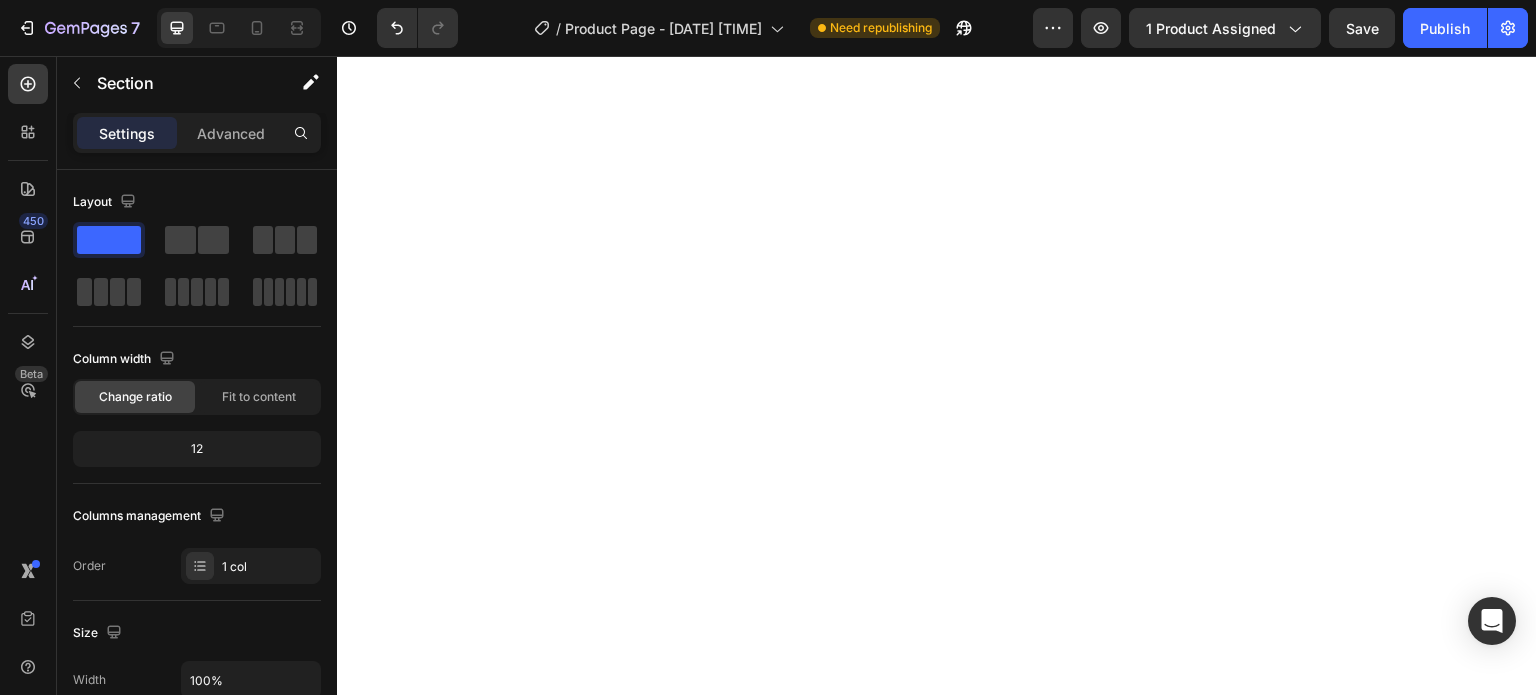 scroll, scrollTop: 0, scrollLeft: 0, axis: both 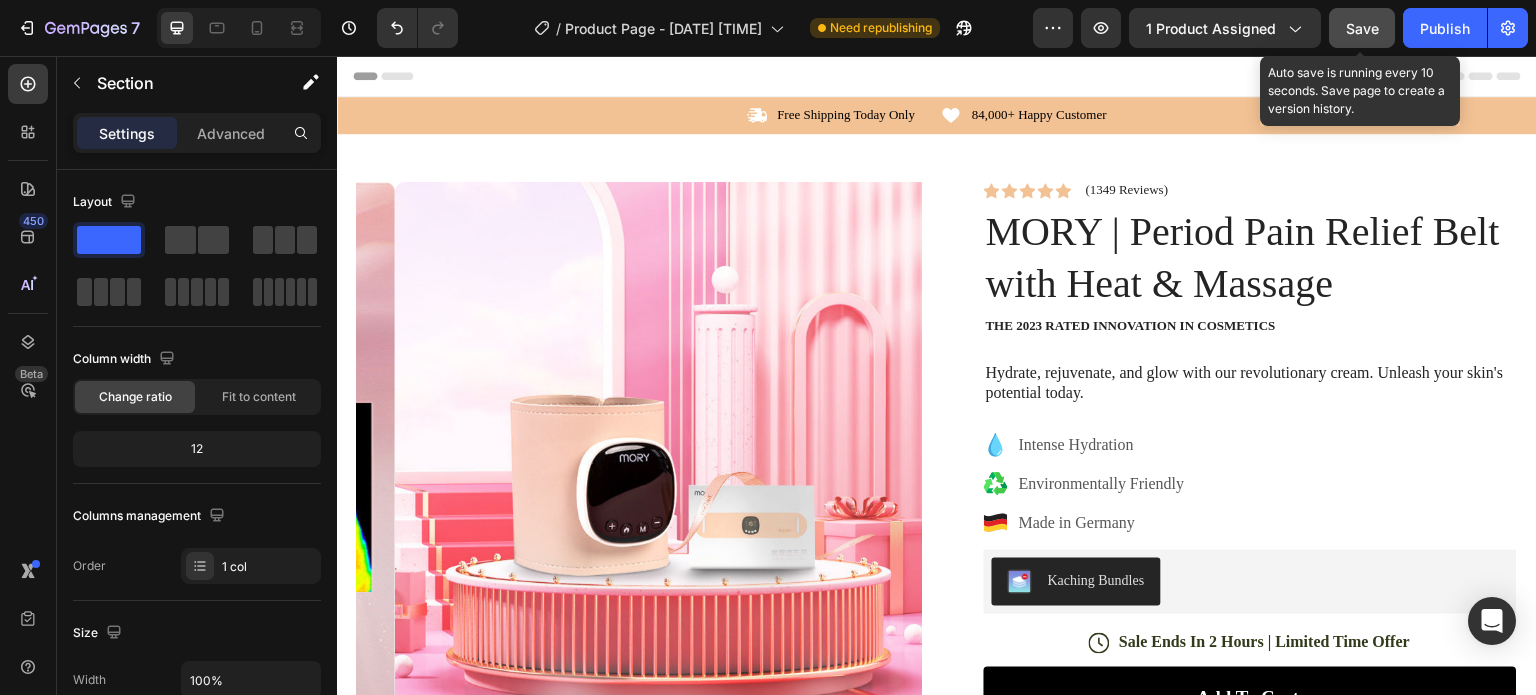 click on "Save" 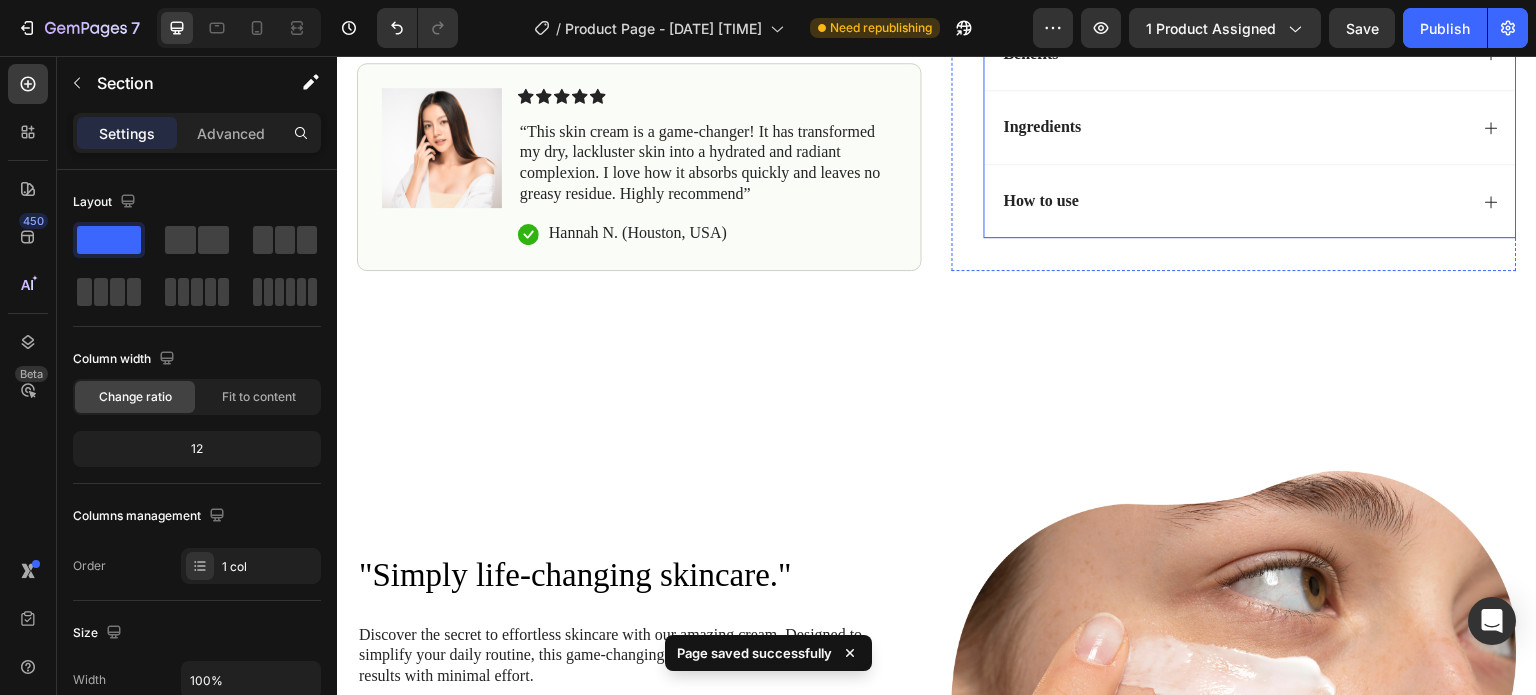 scroll, scrollTop: 900, scrollLeft: 0, axis: vertical 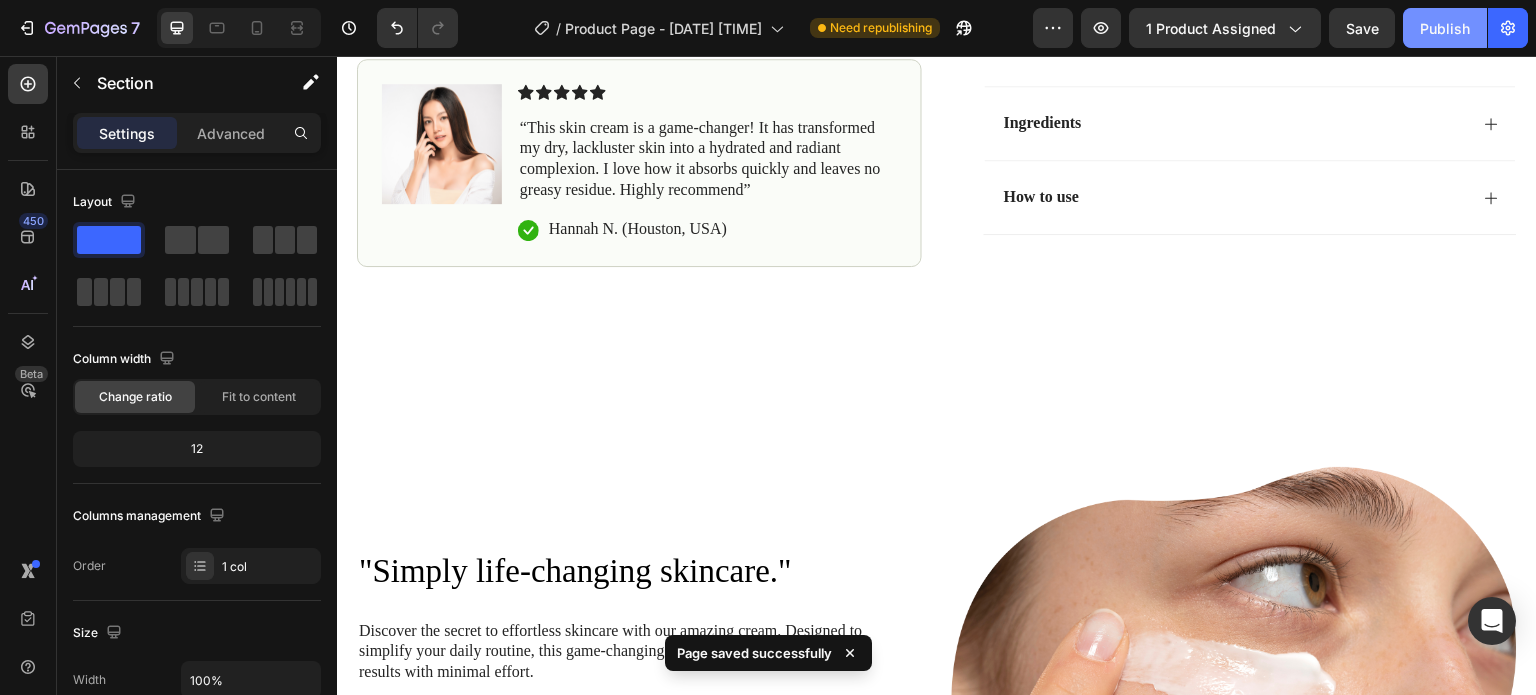 click on "Publish" 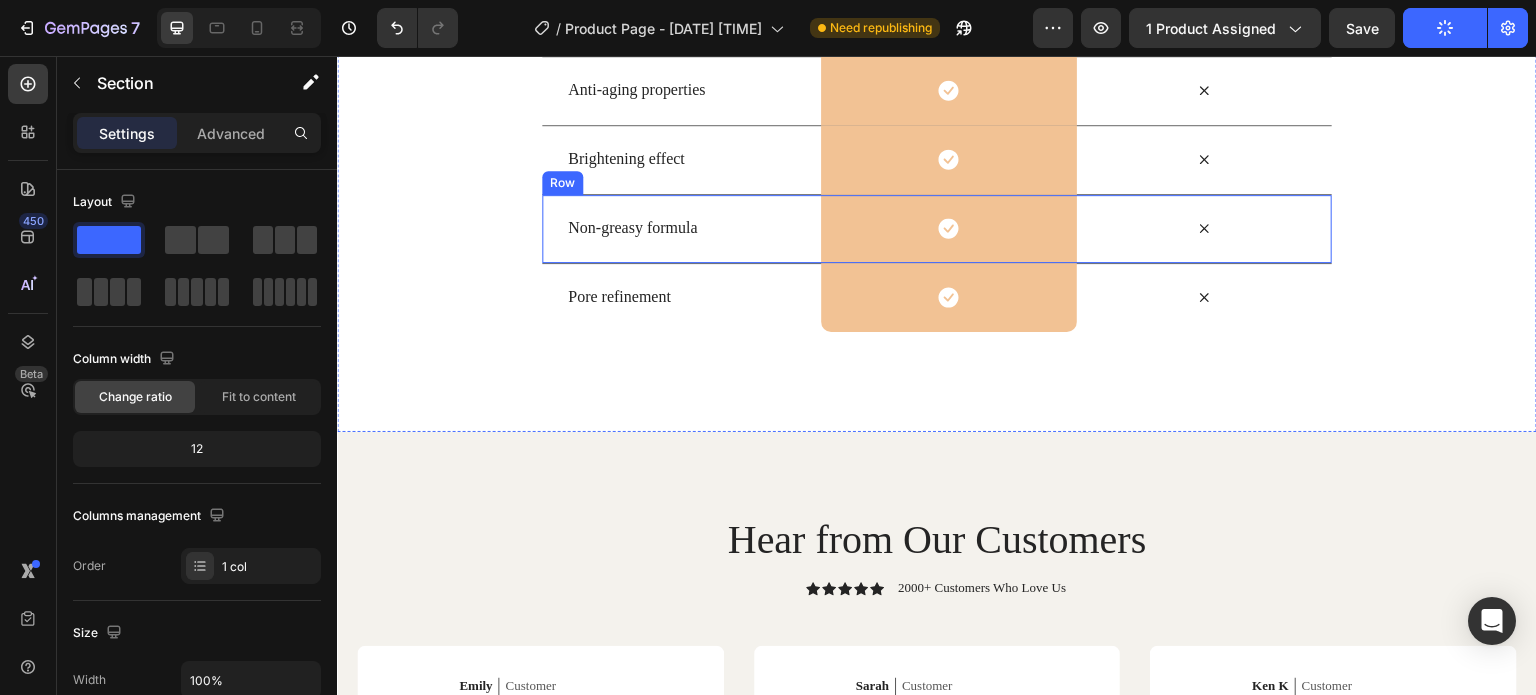 scroll, scrollTop: 4100, scrollLeft: 0, axis: vertical 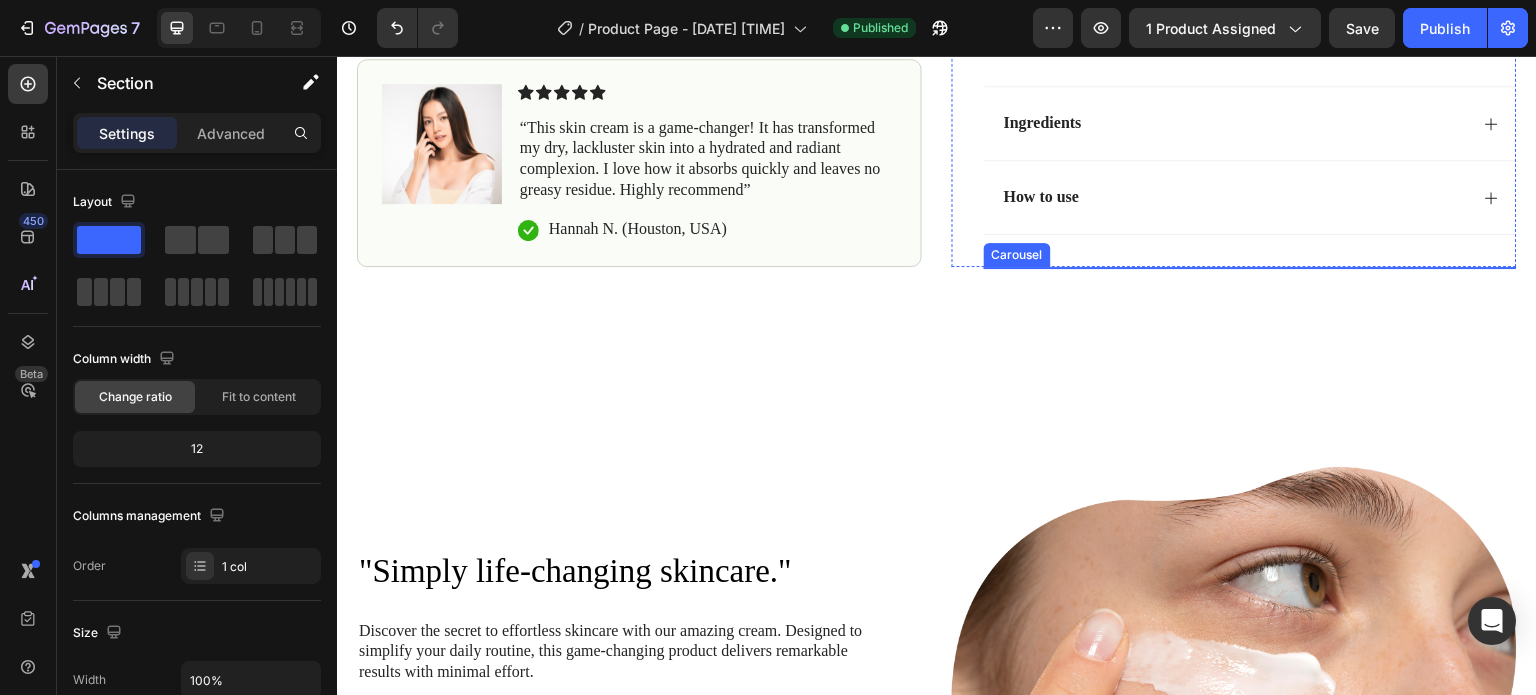 click on "Image Image Image Image Image" at bounding box center (1250, 267) 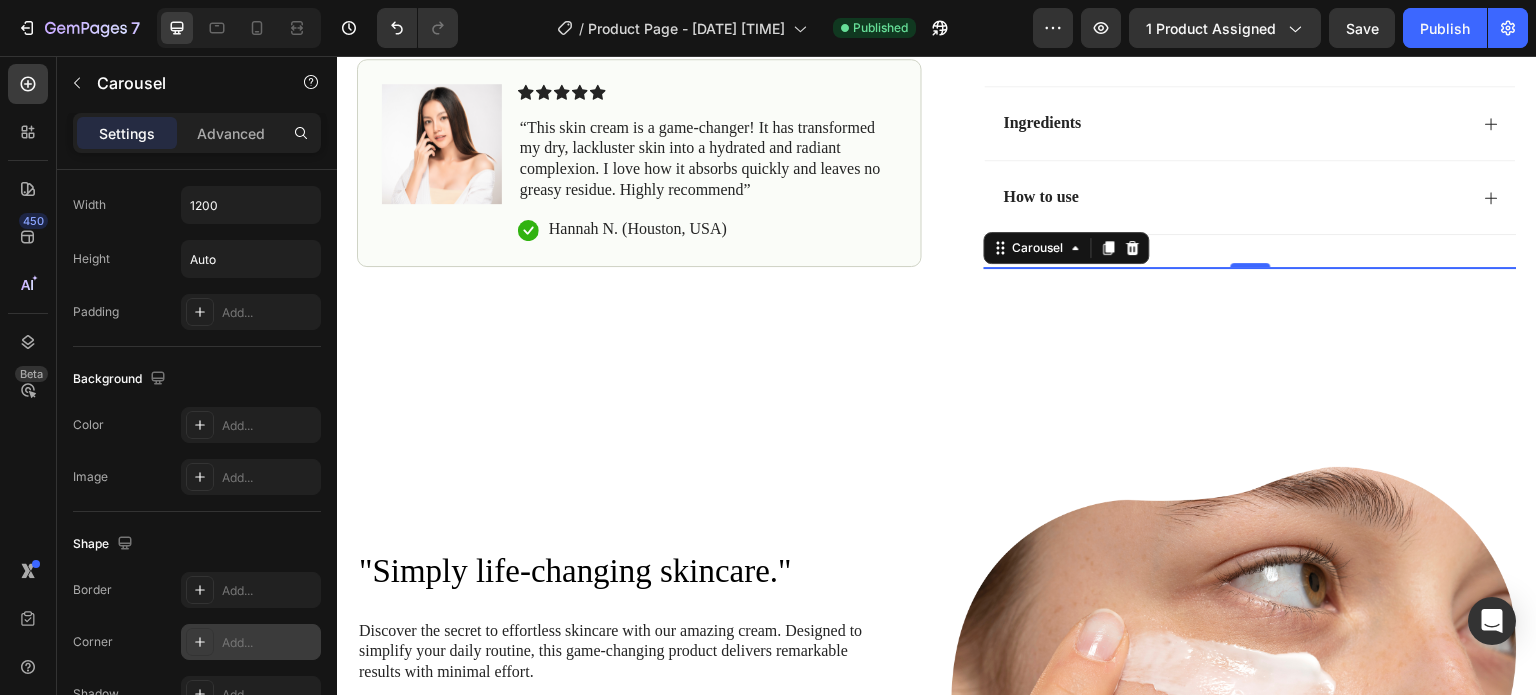 scroll, scrollTop: 1477, scrollLeft: 0, axis: vertical 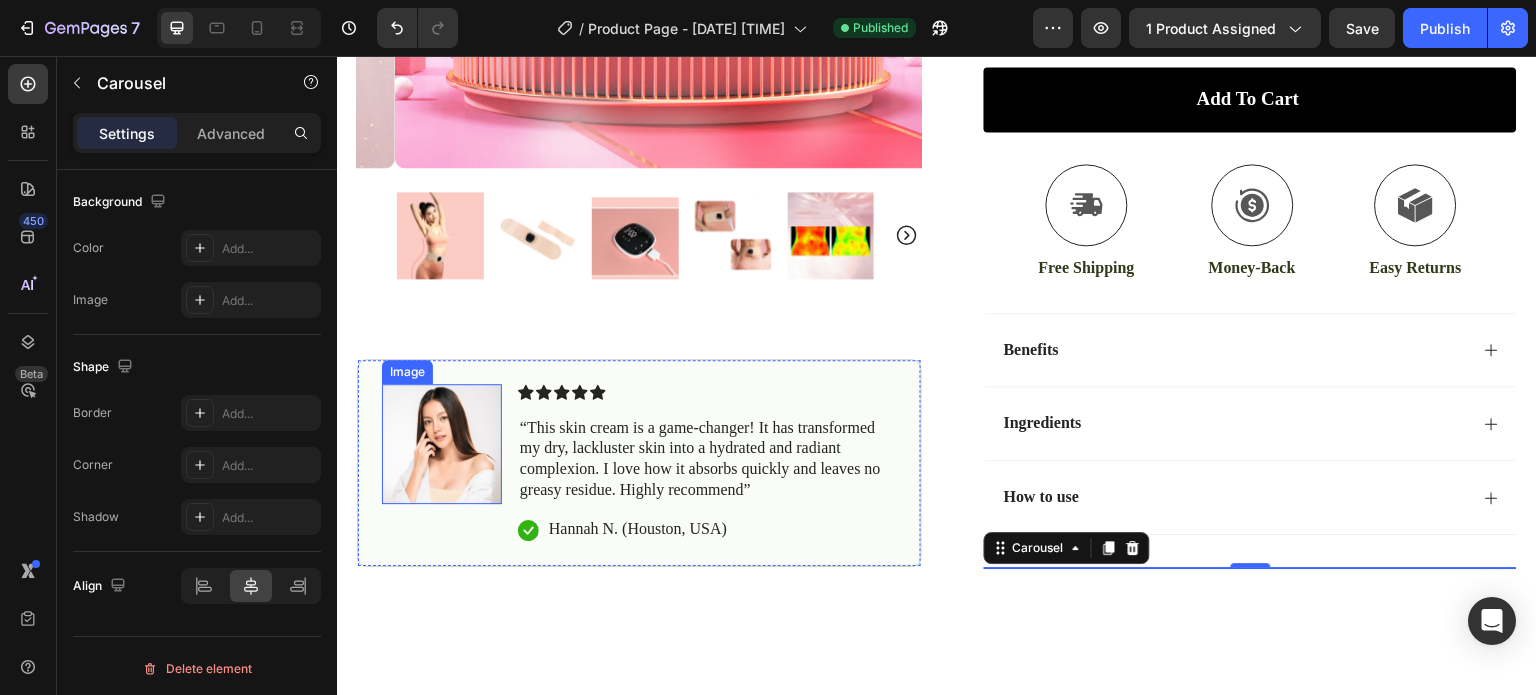 click at bounding box center (442, 444) 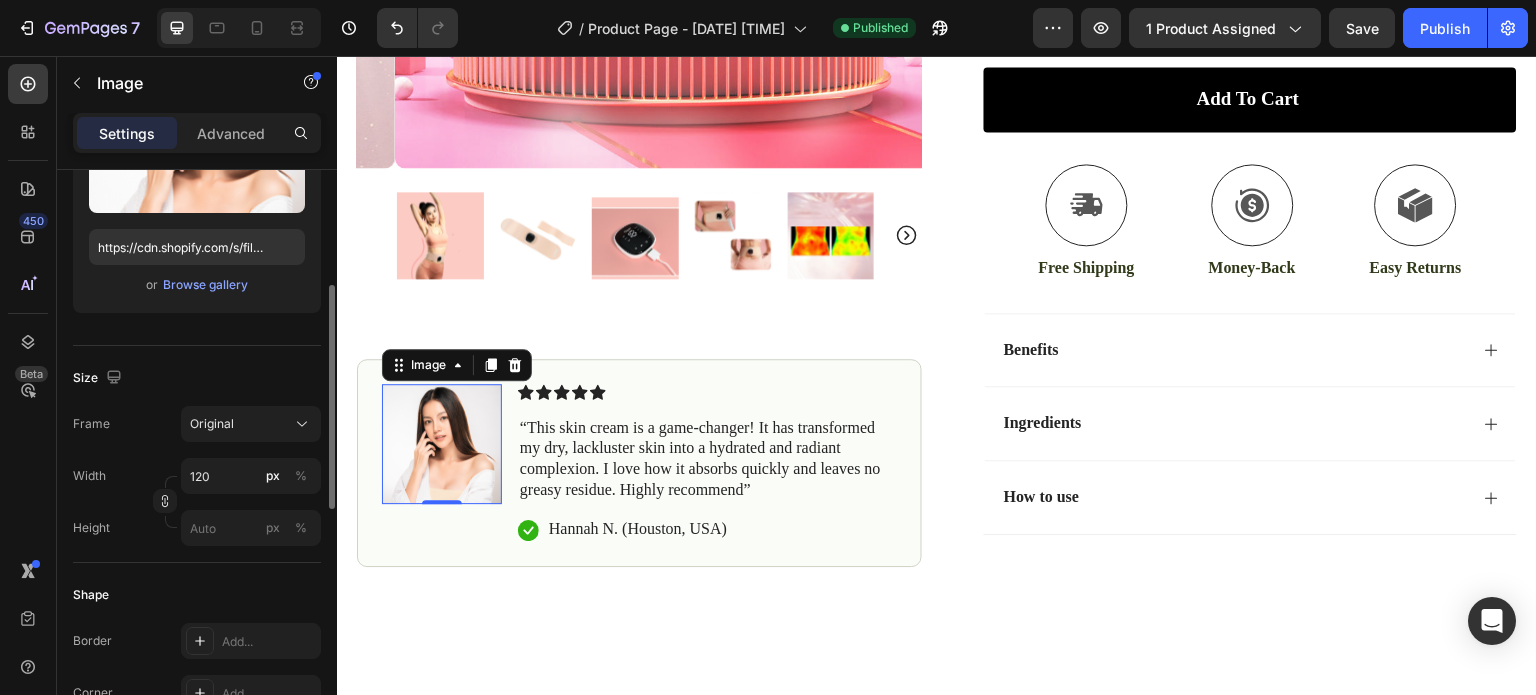 scroll, scrollTop: 0, scrollLeft: 0, axis: both 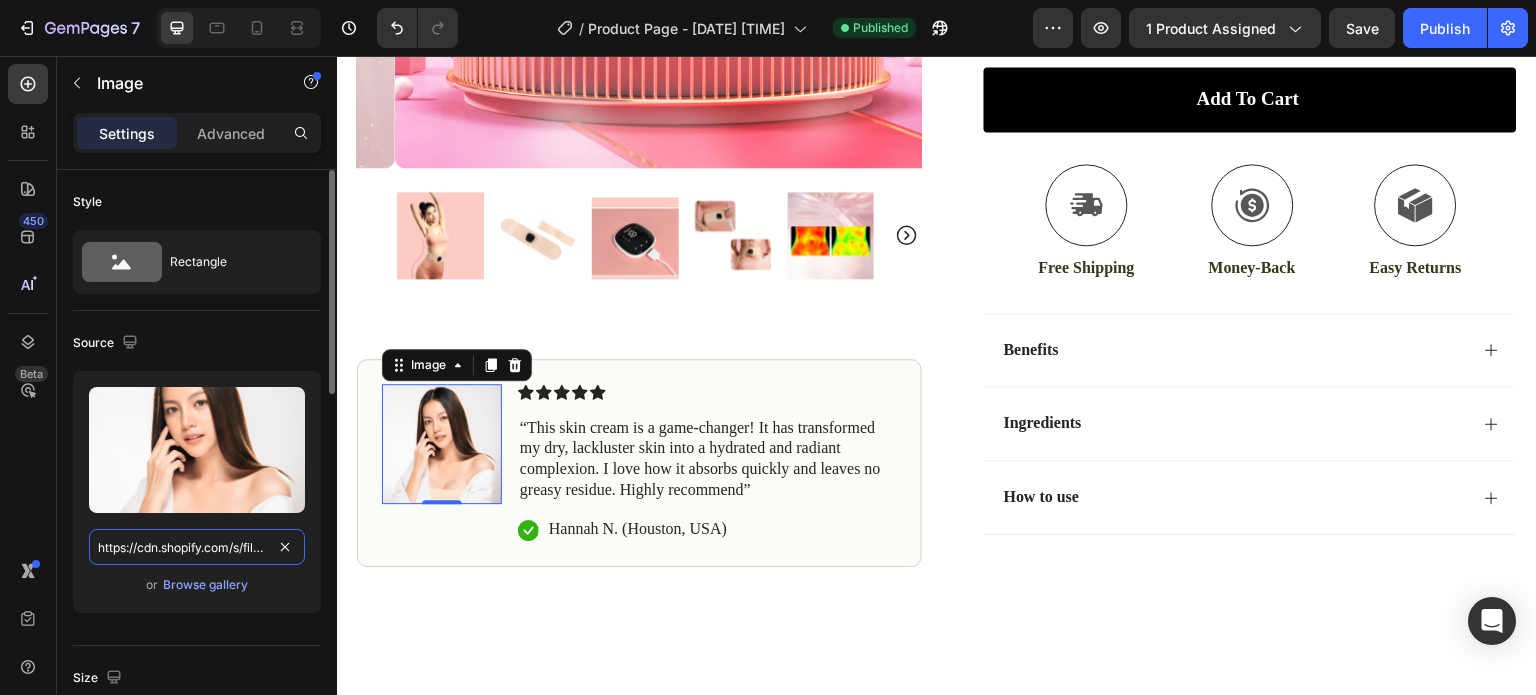 click on "https://cdn.shopify.com/s/files/1/0922/3834/8665/files/gempages_578446692517413761-7dde7d26-49a8-4646-be61-75cf6fa0ed34.png" at bounding box center (197, 547) 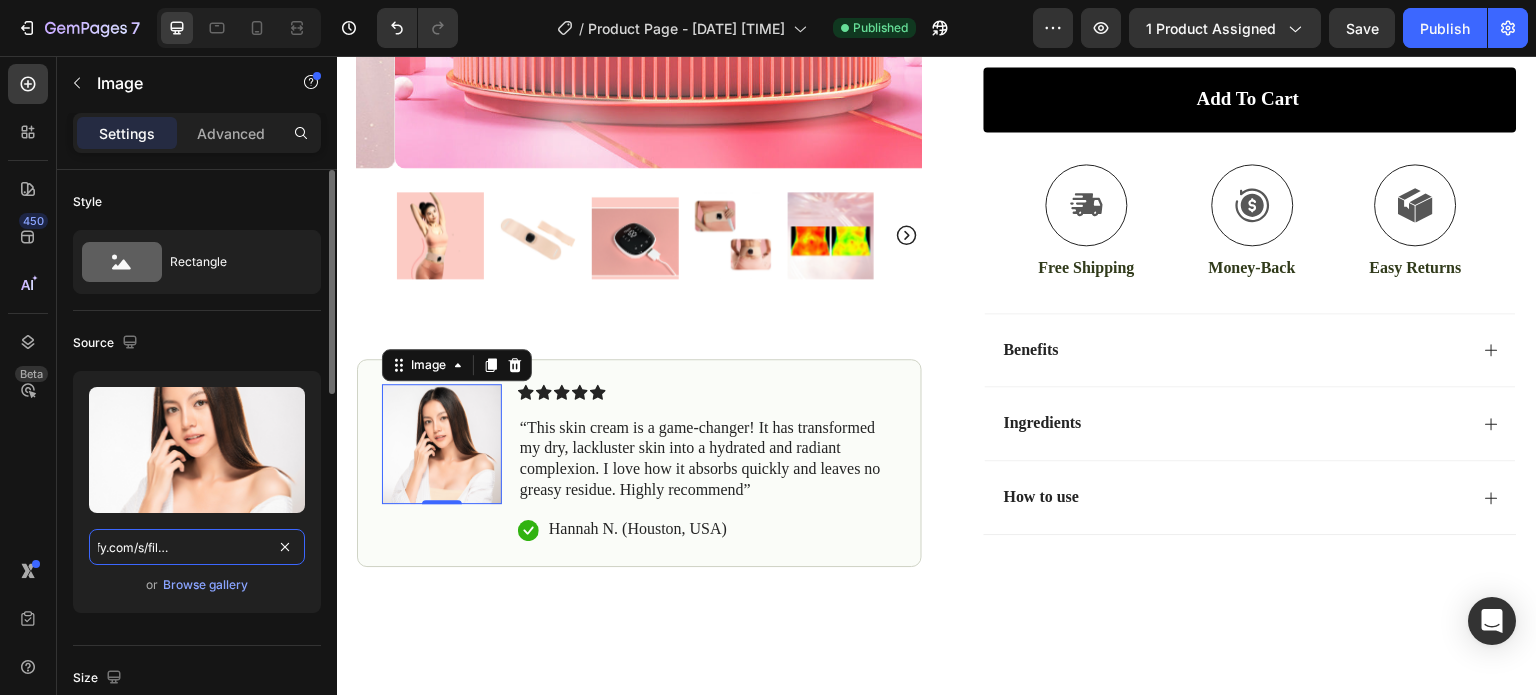 scroll, scrollTop: 0, scrollLeft: 0, axis: both 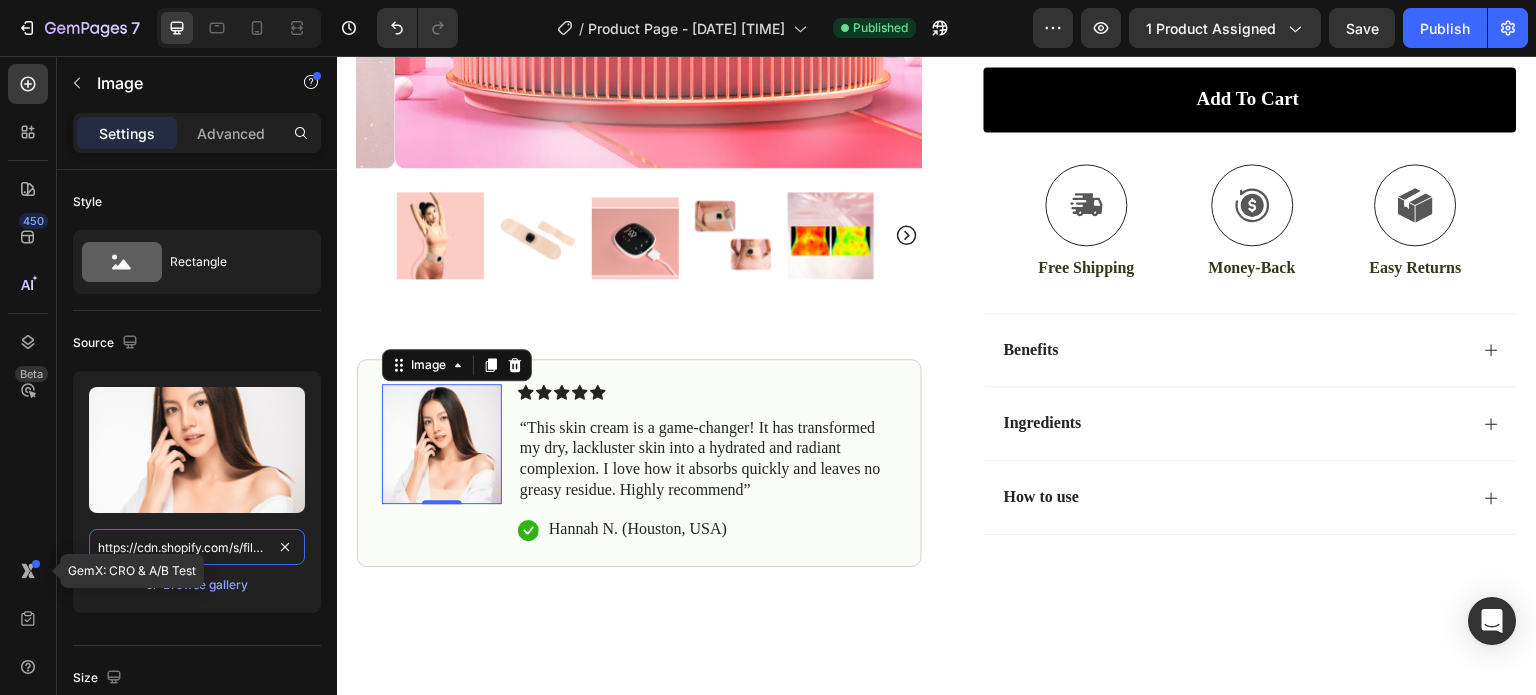 drag, startPoint x: 200, startPoint y: 547, endPoint x: 56, endPoint y: 559, distance: 144.49913 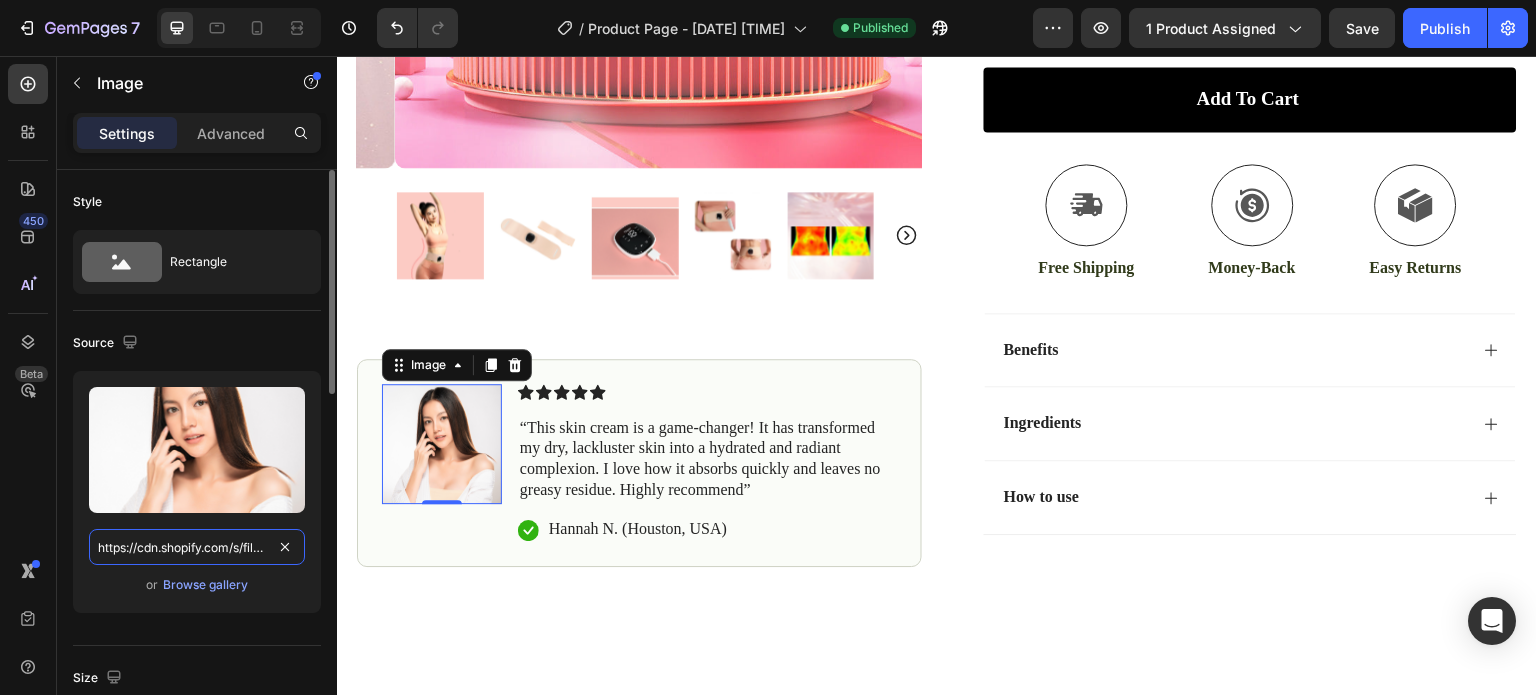 click on "https://cdn.shopify.com/s/files/1/0922/3834/8665/files/gempages_578446692517413761-7dde7d26-49a8-4646-be61-75cf6fa0ed34.png" at bounding box center [197, 547] 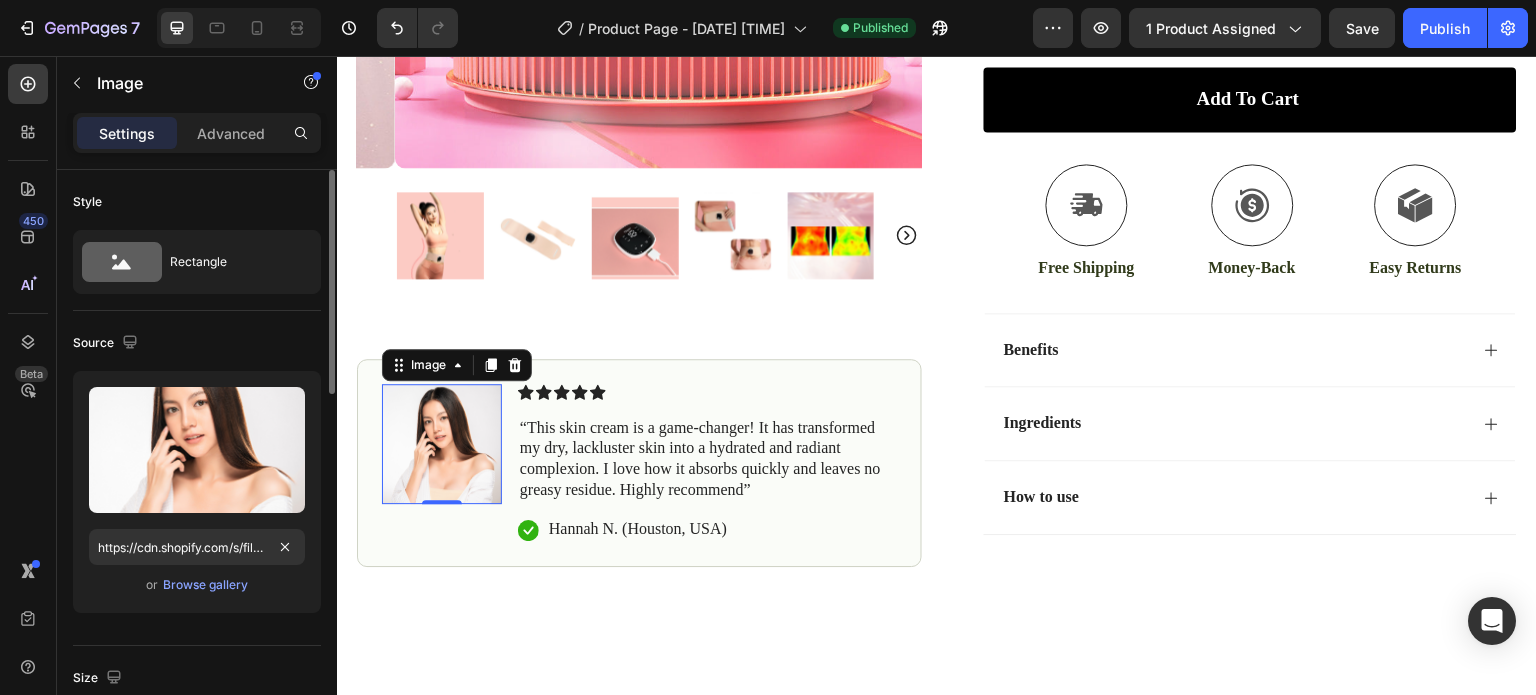 click on "Style Rectangle Source Upload Image https://cdn.shopify.com/s/files/1/0922/3834/8665/files/gempages_578446692517413761-7dde7d26-49a8-4646-be61-75cf6fa0ed34.png or  Browse gallery  Size Frame Original Width 120 px % Height px % Shape Border Add... Corner Add... Shadow Add... Link SEO Alt text Add... Image title Add... Optimize LCP Preload Yes No Quality High Align Delete element" at bounding box center (197, 925) 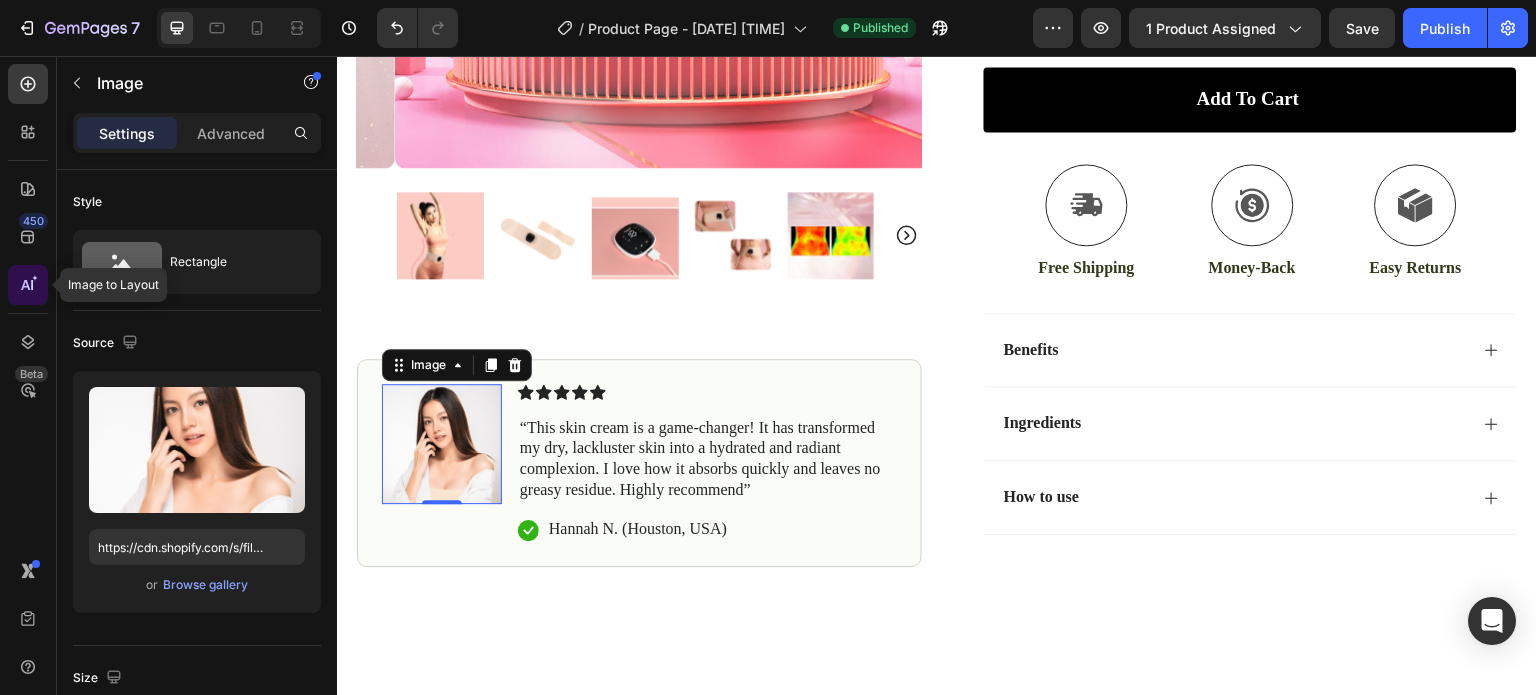 click 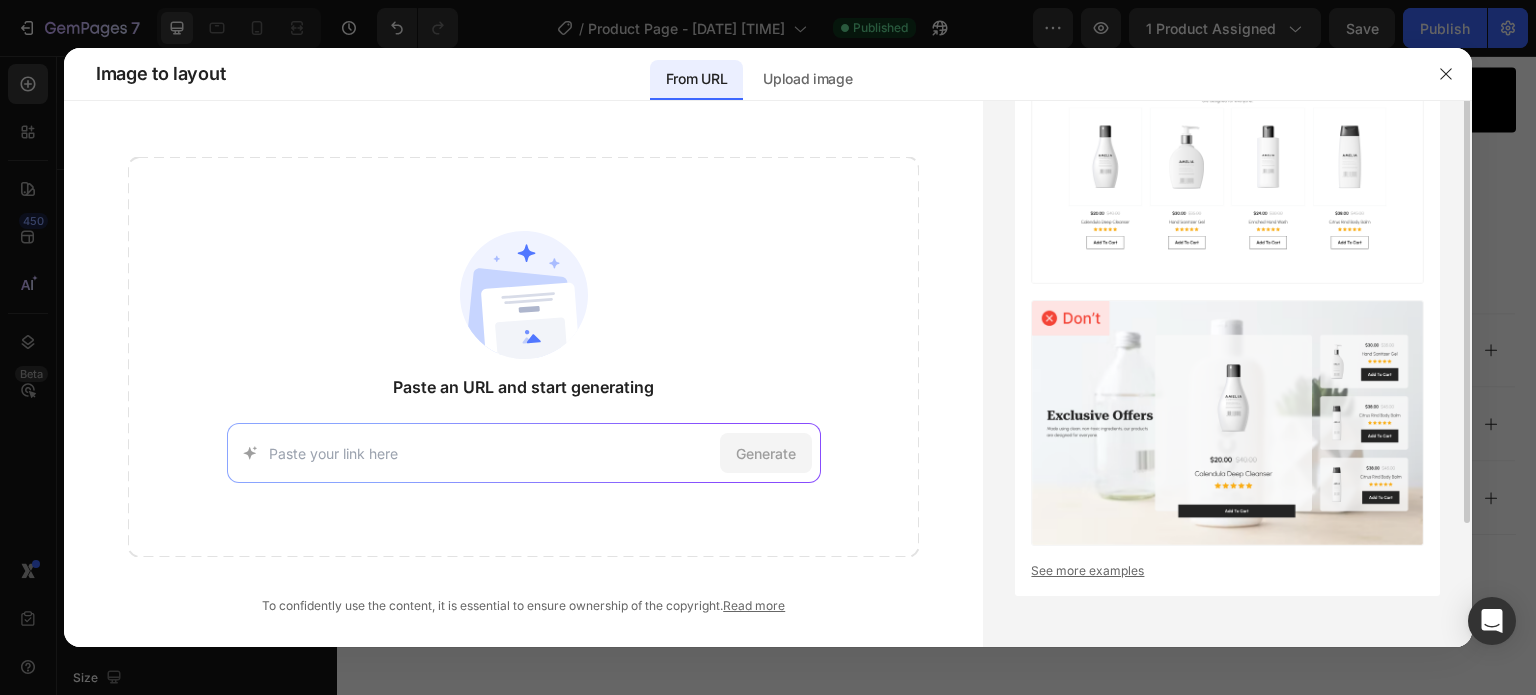 scroll, scrollTop: 0, scrollLeft: 0, axis: both 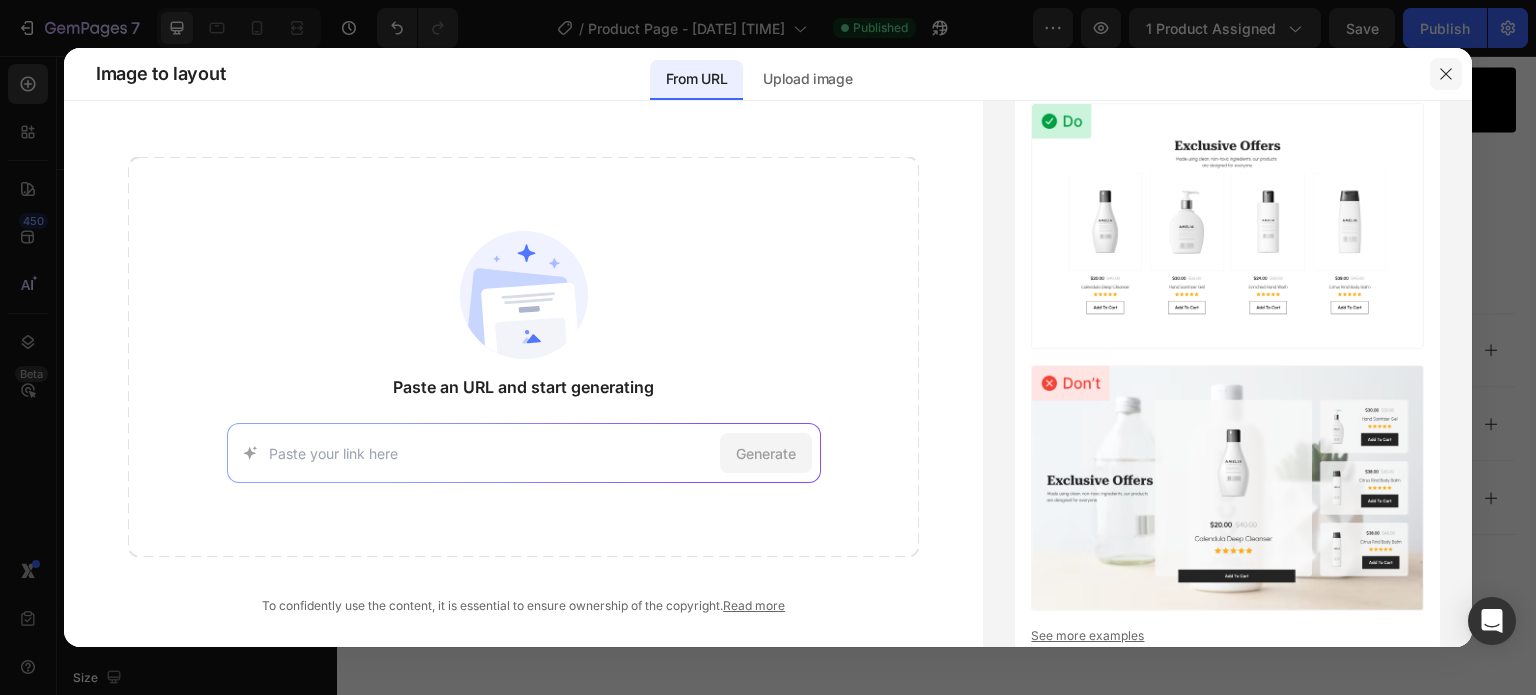 click at bounding box center [1446, 74] 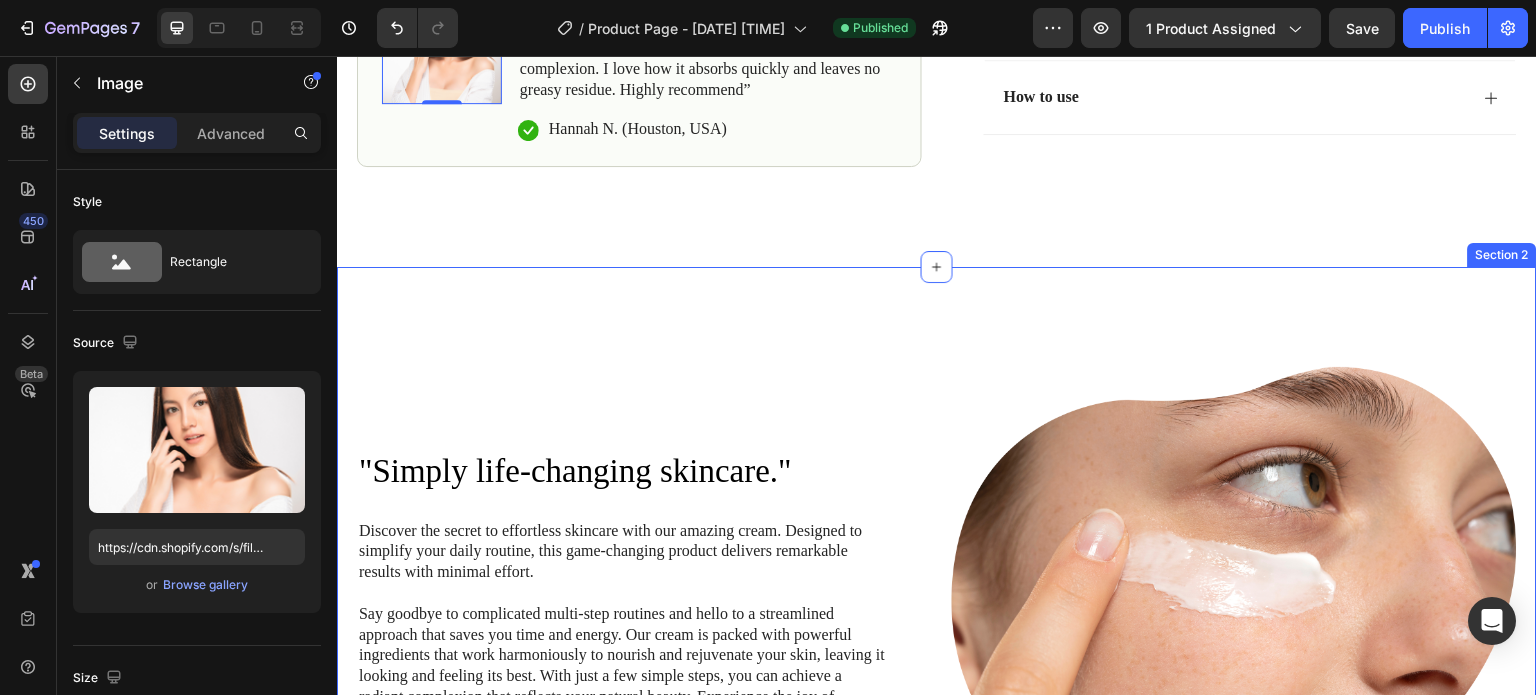 scroll, scrollTop: 1000, scrollLeft: 0, axis: vertical 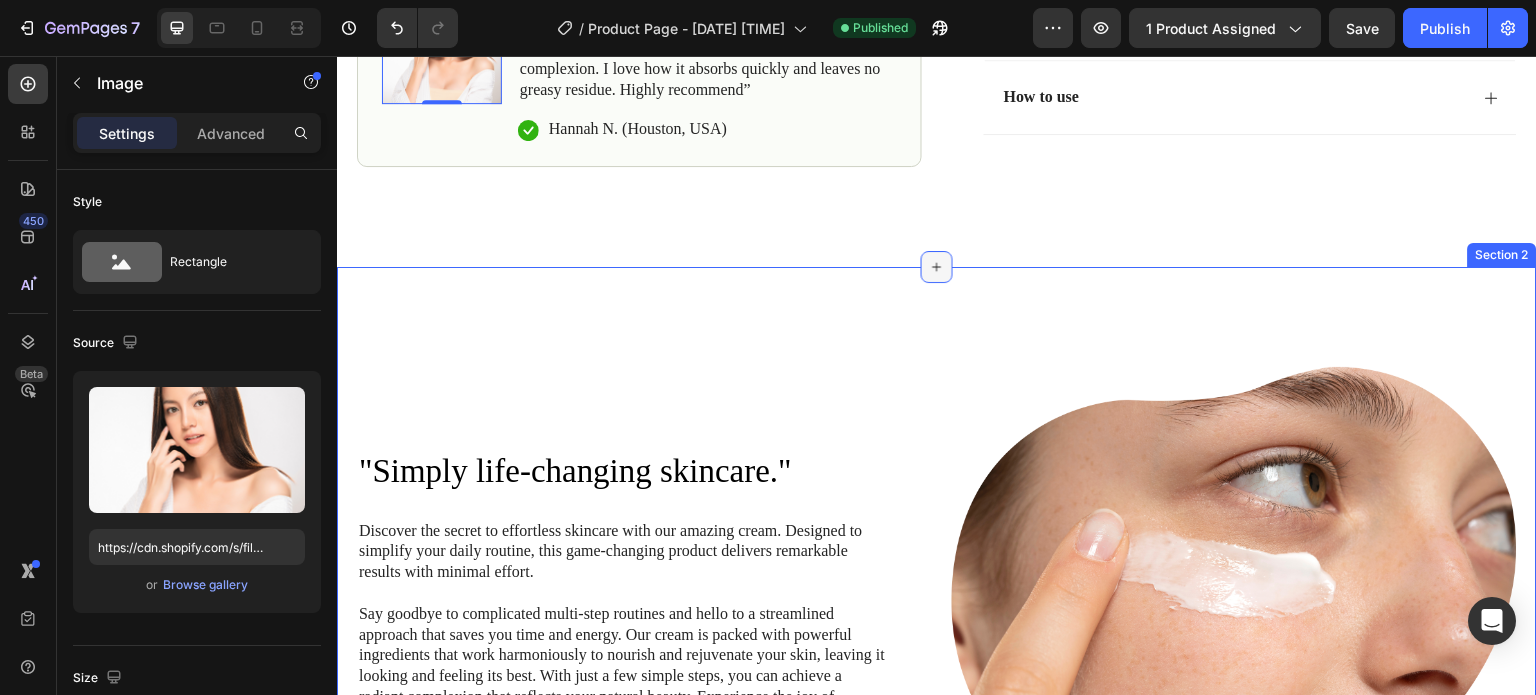 click 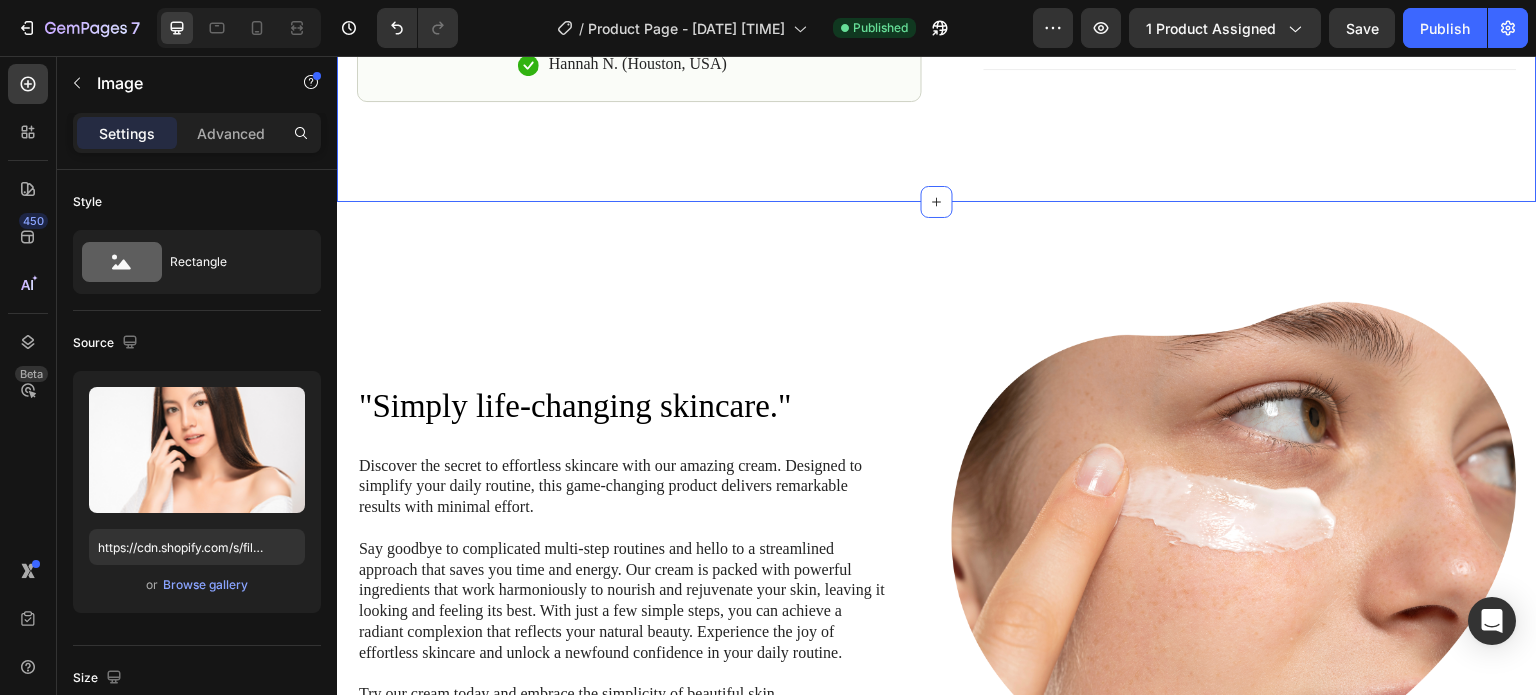 scroll, scrollTop: 1100, scrollLeft: 0, axis: vertical 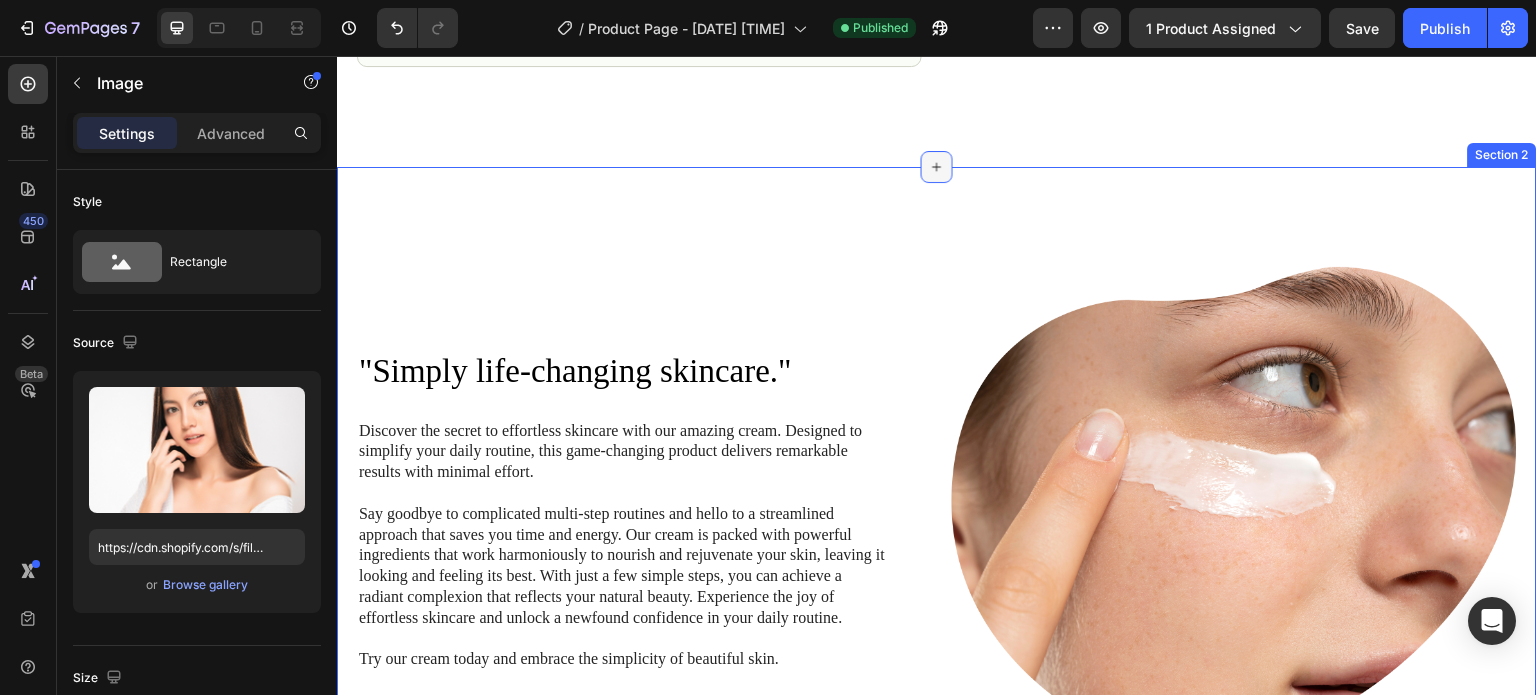 click 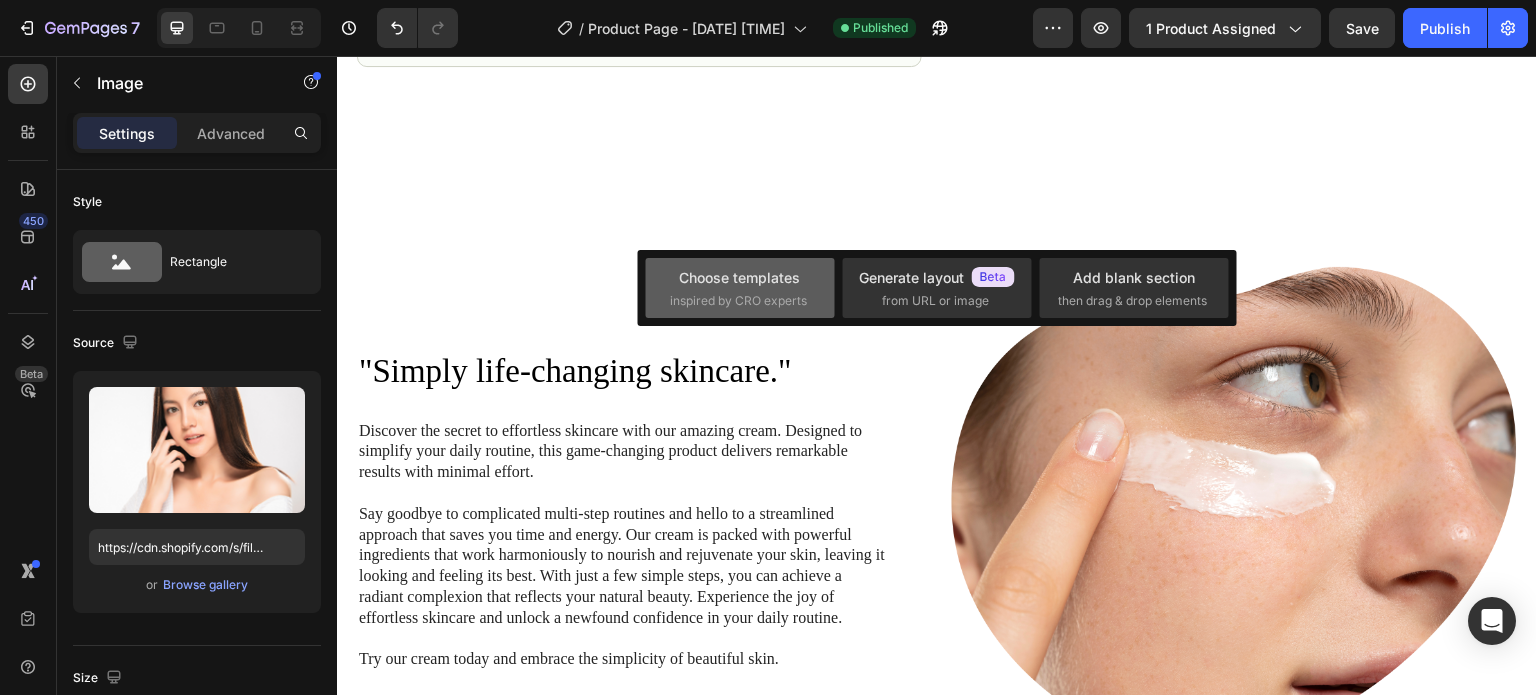 click on "Choose templates" at bounding box center [739, 277] 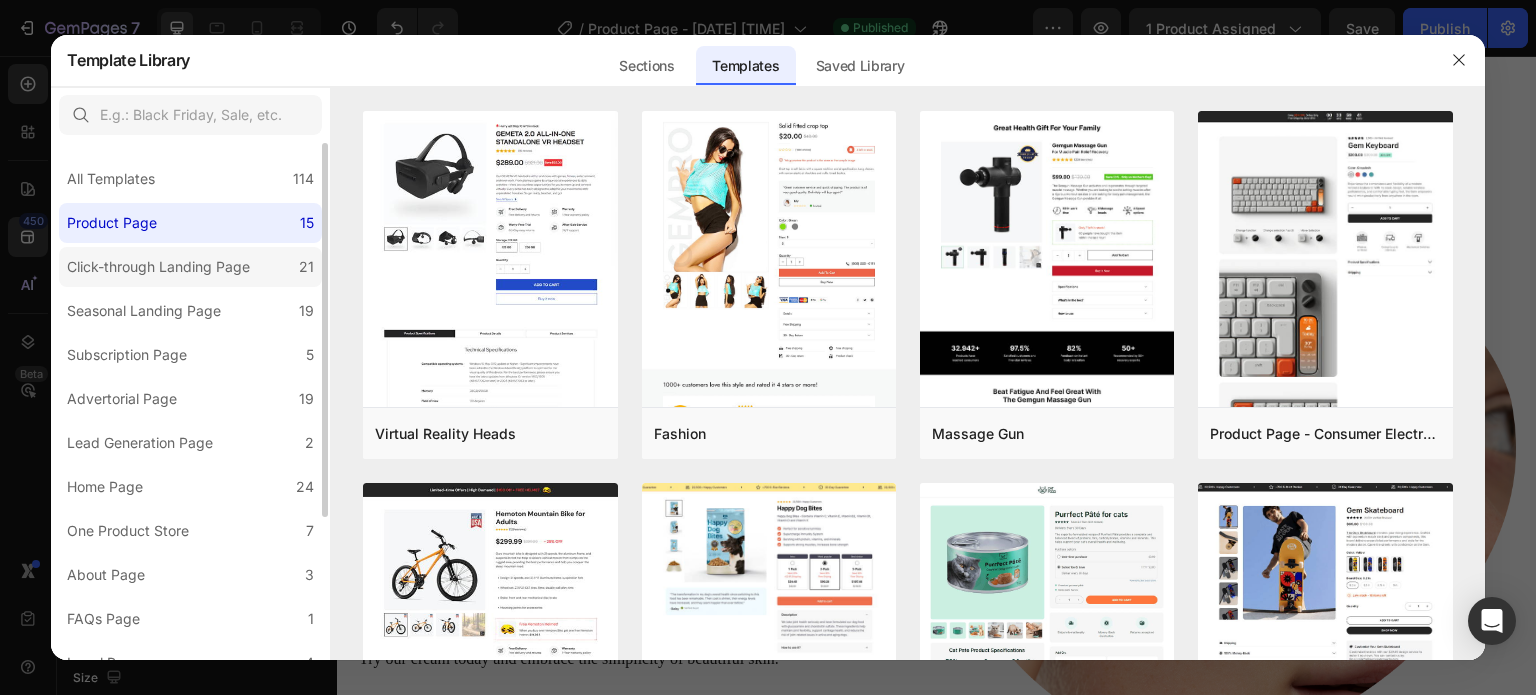 click on "Click-through Landing Page" at bounding box center (158, 267) 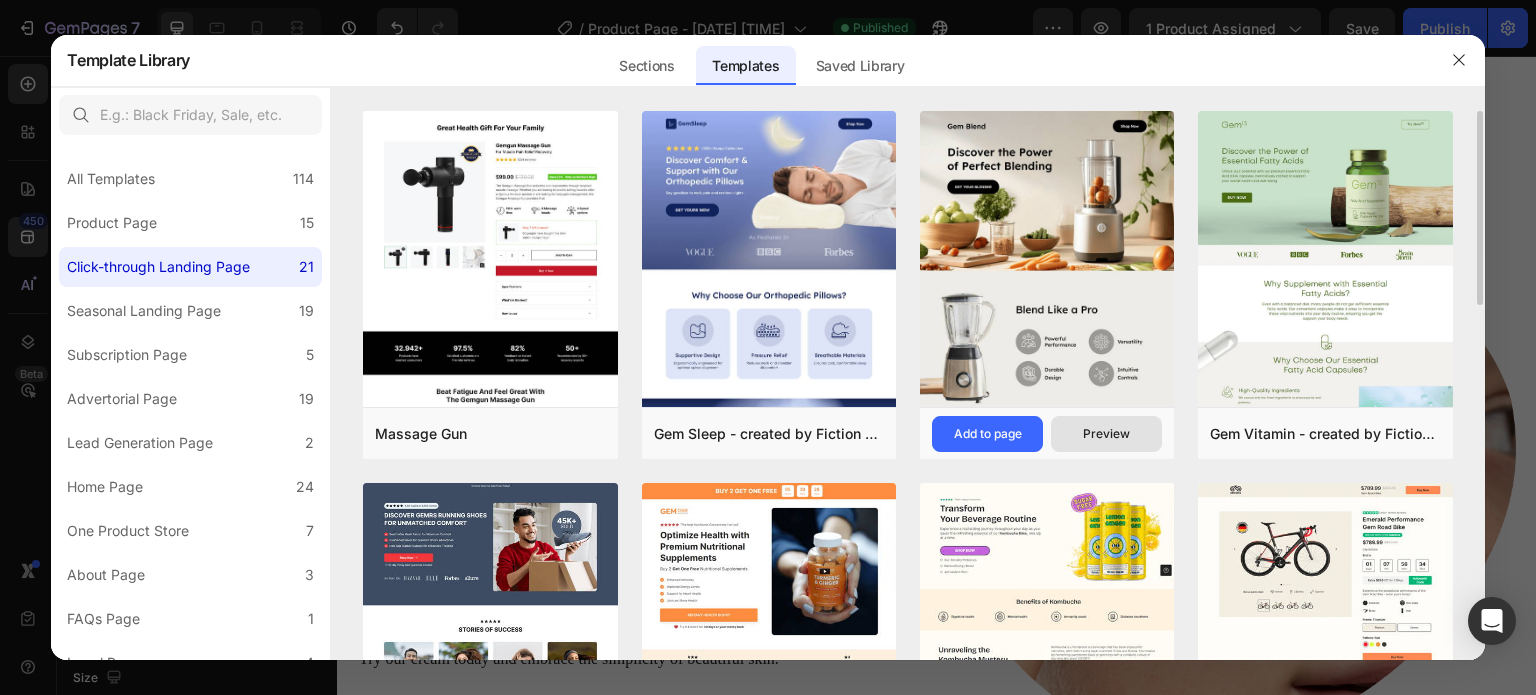click on "Preview" at bounding box center (1106, 434) 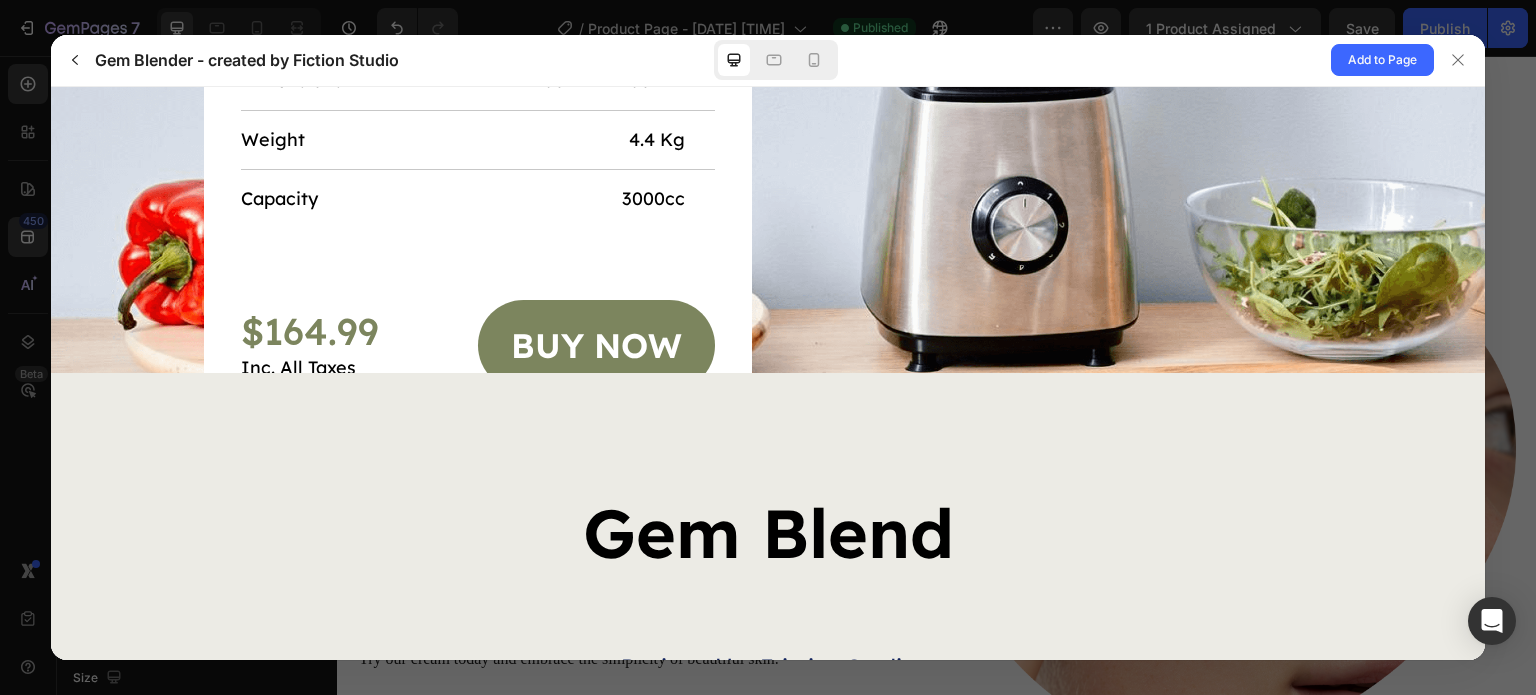 scroll, scrollTop: 6548, scrollLeft: 0, axis: vertical 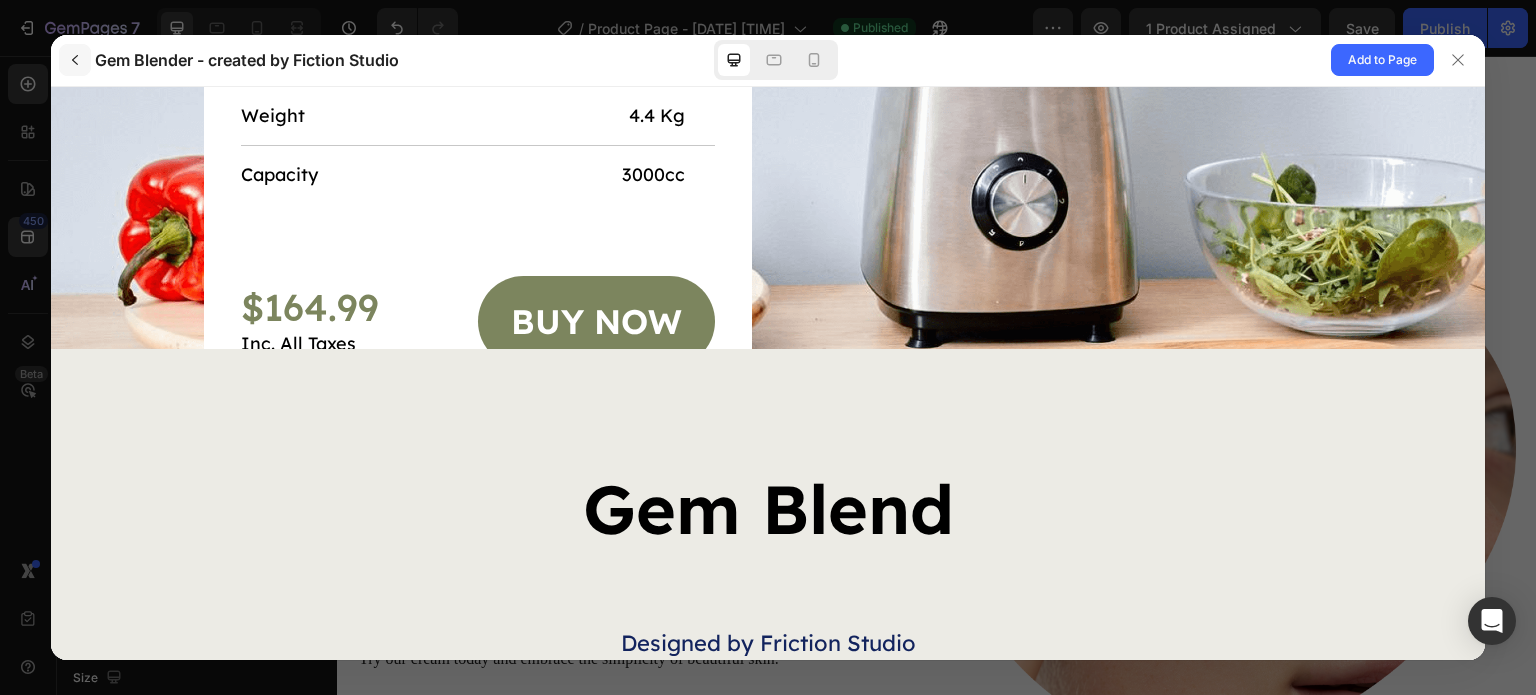 click at bounding box center (75, 60) 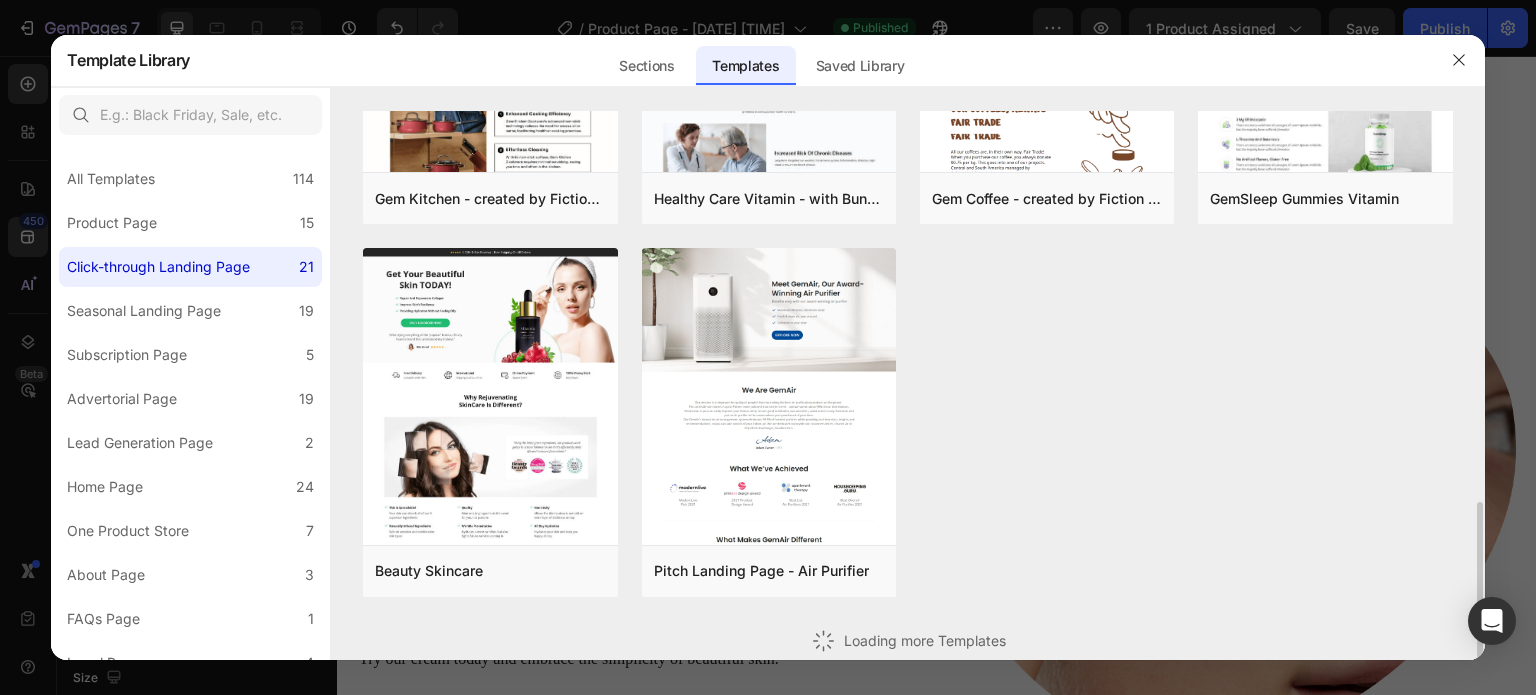 scroll, scrollTop: 952, scrollLeft: 0, axis: vertical 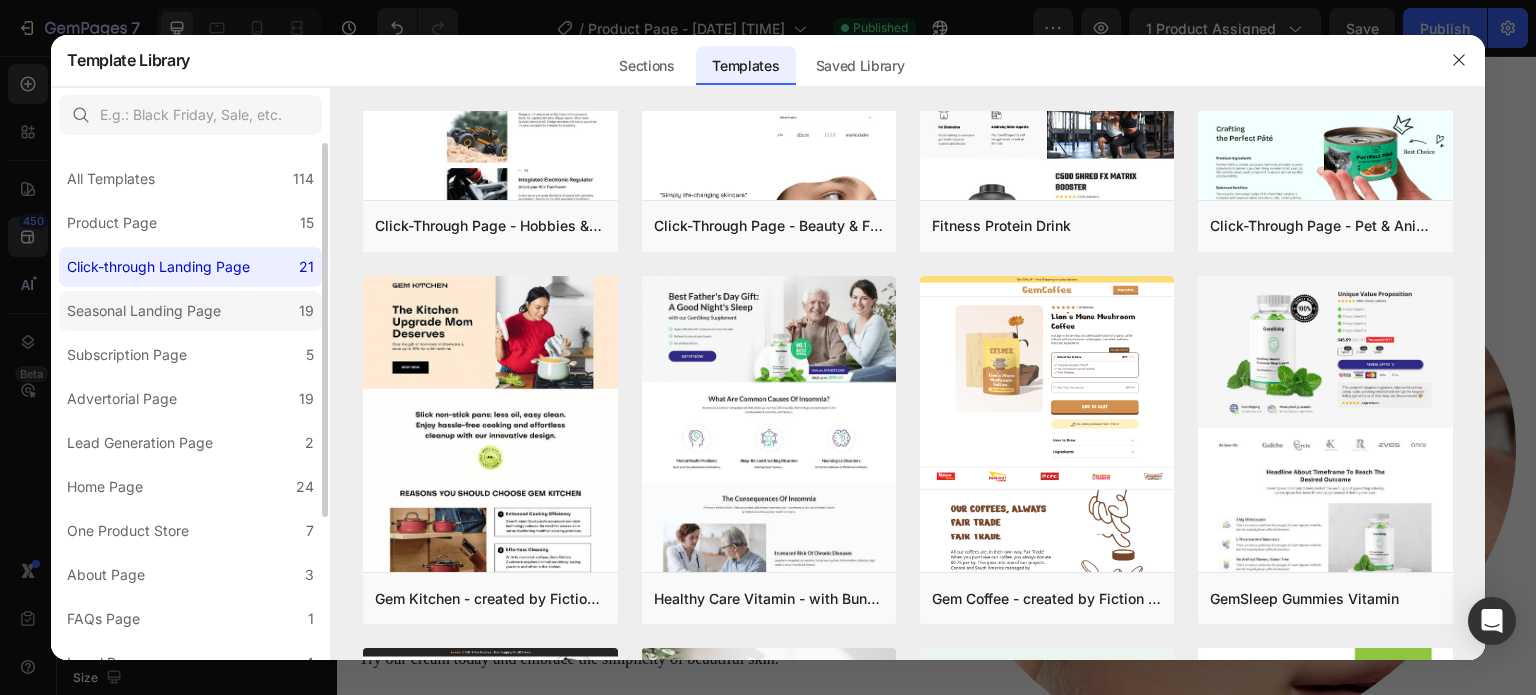 click on "Seasonal Landing Page 19" 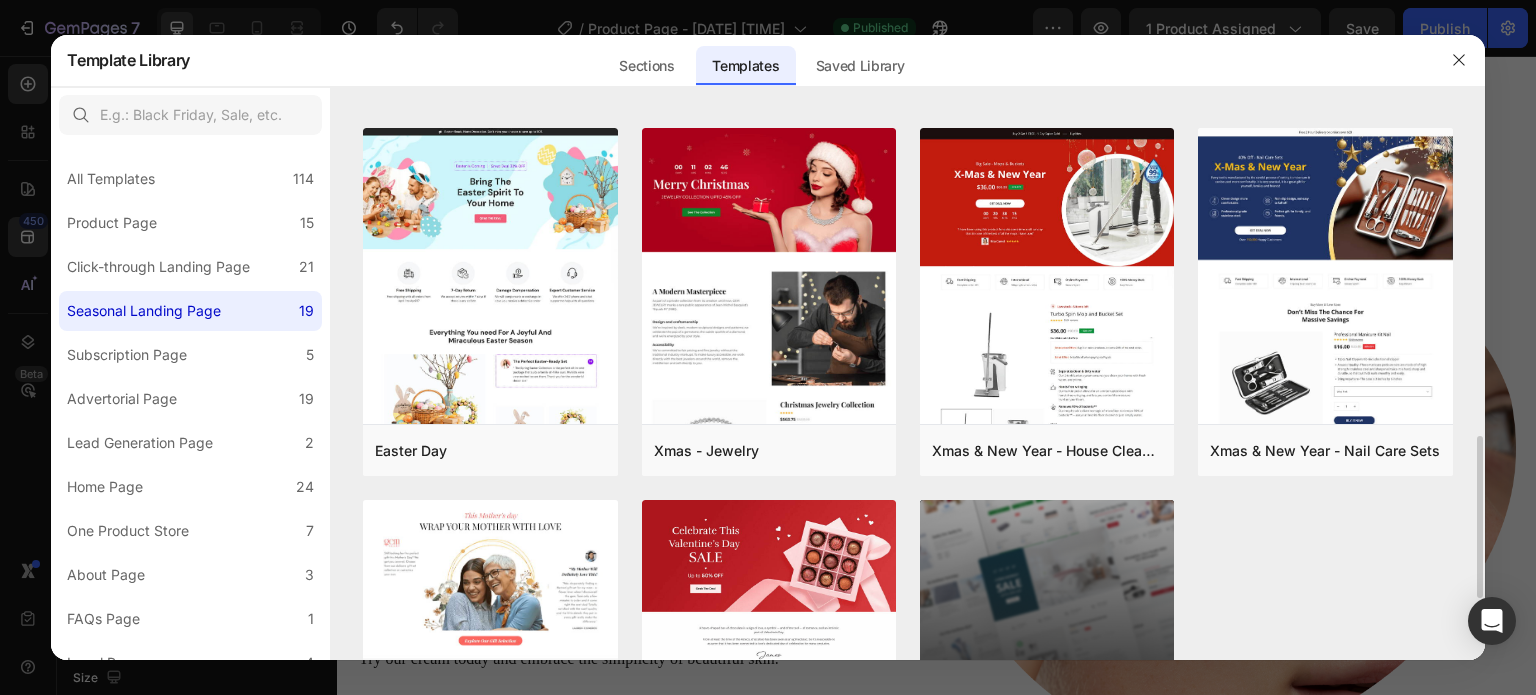 scroll, scrollTop: 1312, scrollLeft: 0, axis: vertical 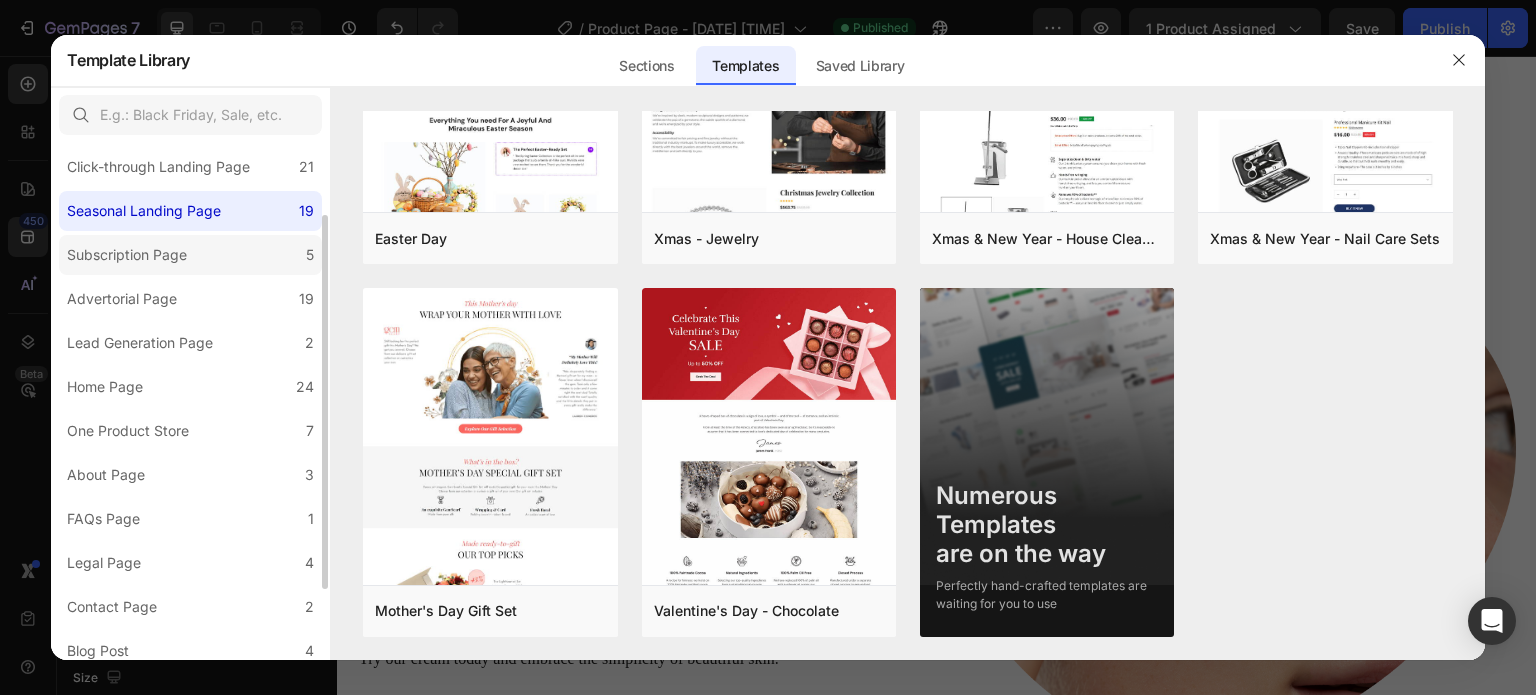 click on "Subscription Page" at bounding box center [131, 255] 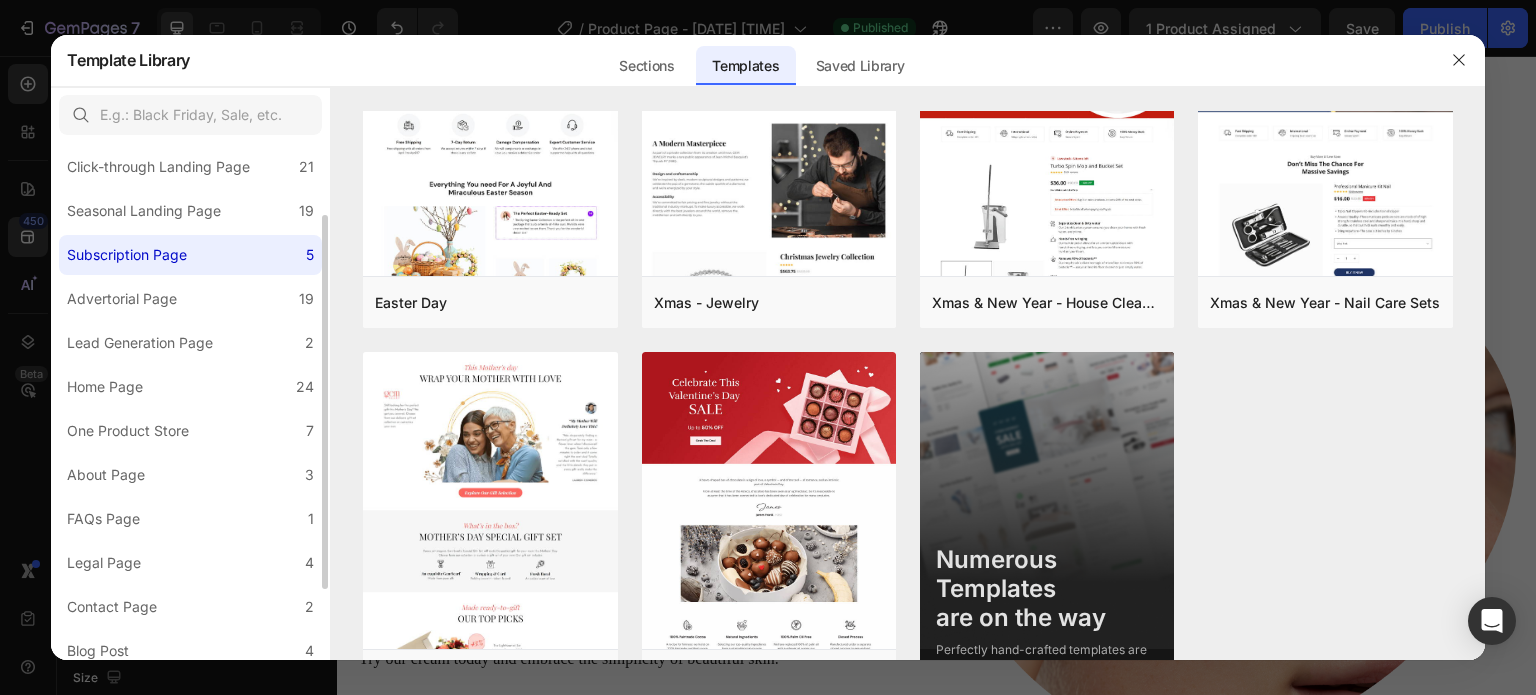 scroll, scrollTop: 0, scrollLeft: 0, axis: both 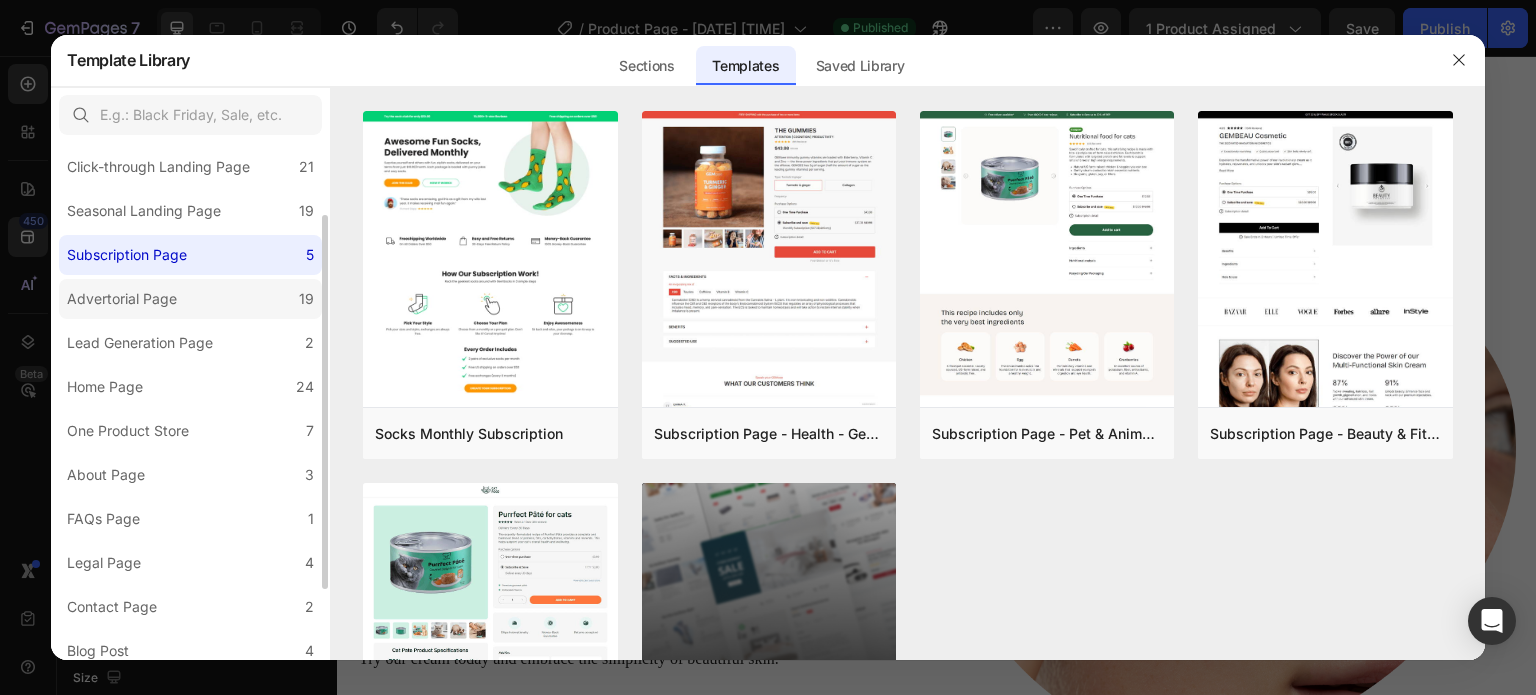 click on "Advertorial Page 19" 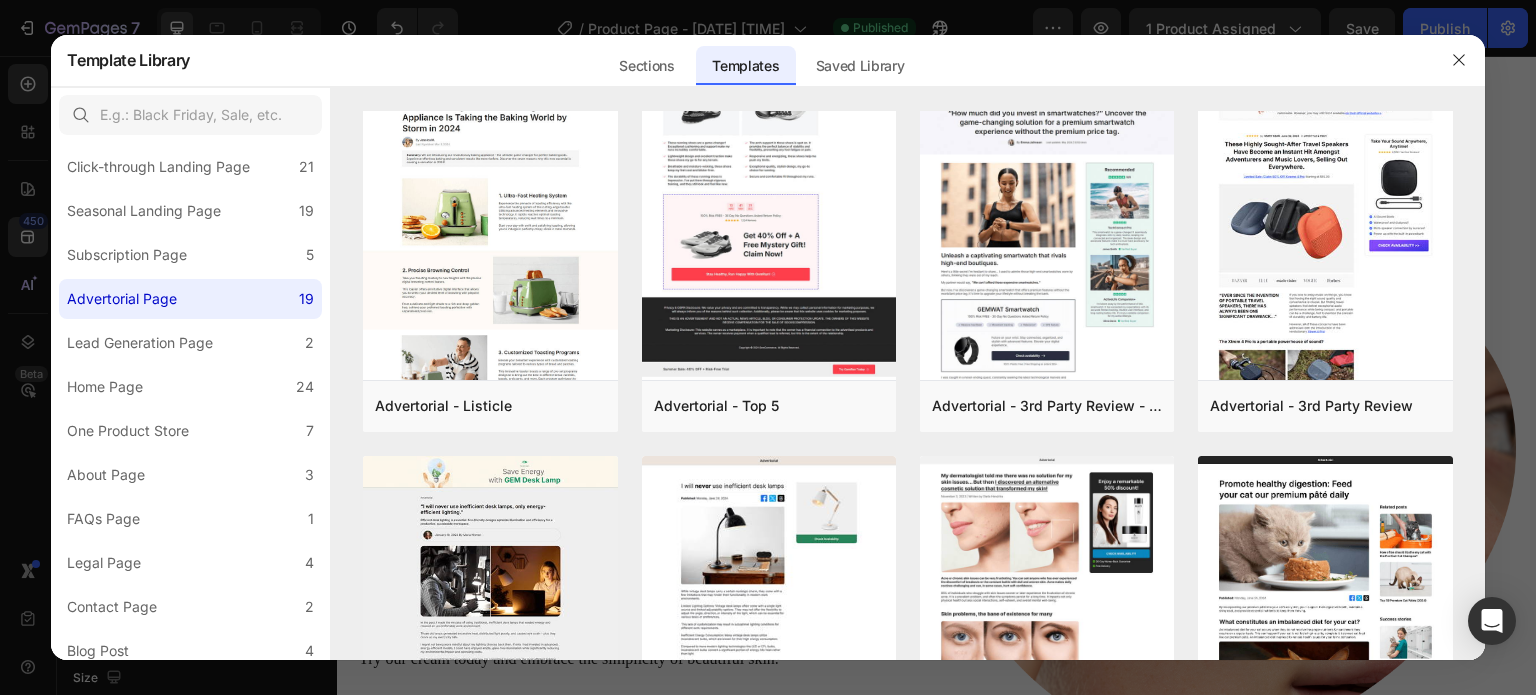 scroll, scrollTop: 500, scrollLeft: 0, axis: vertical 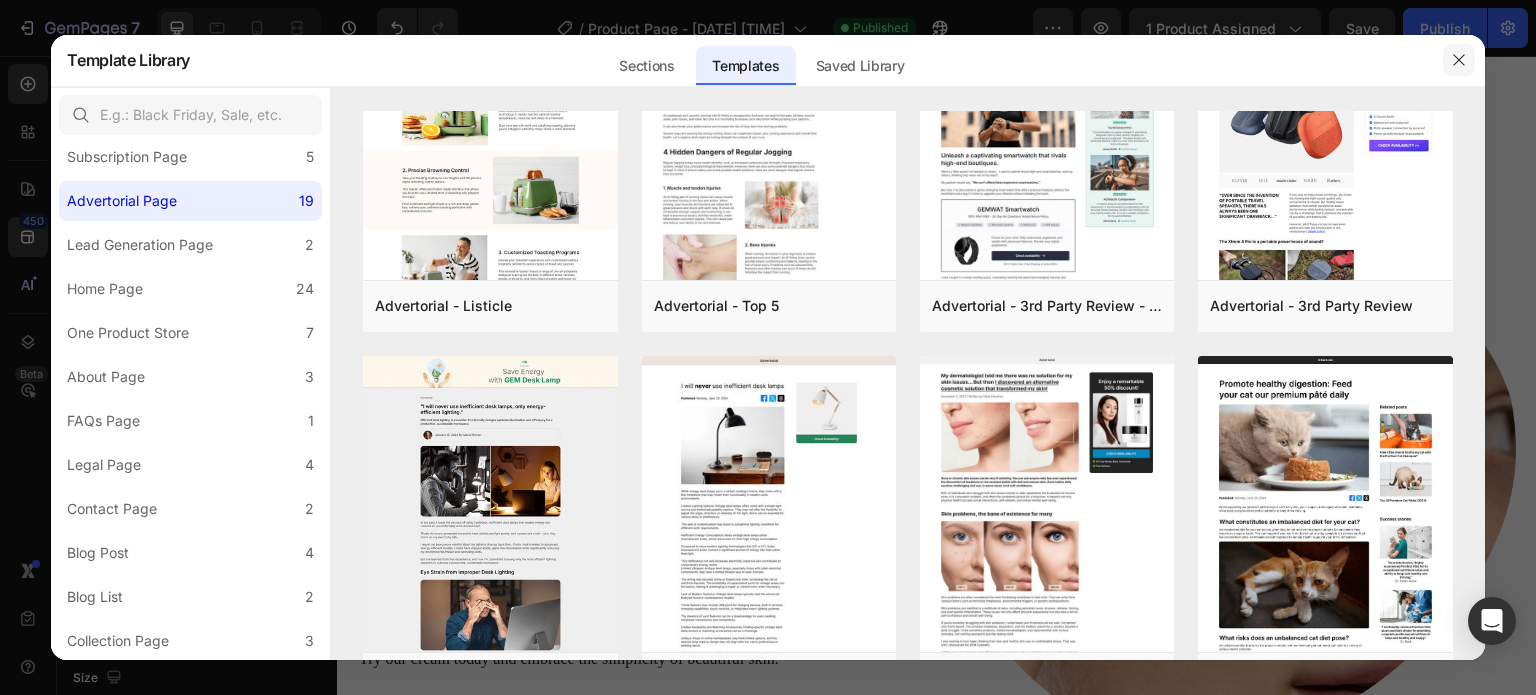click 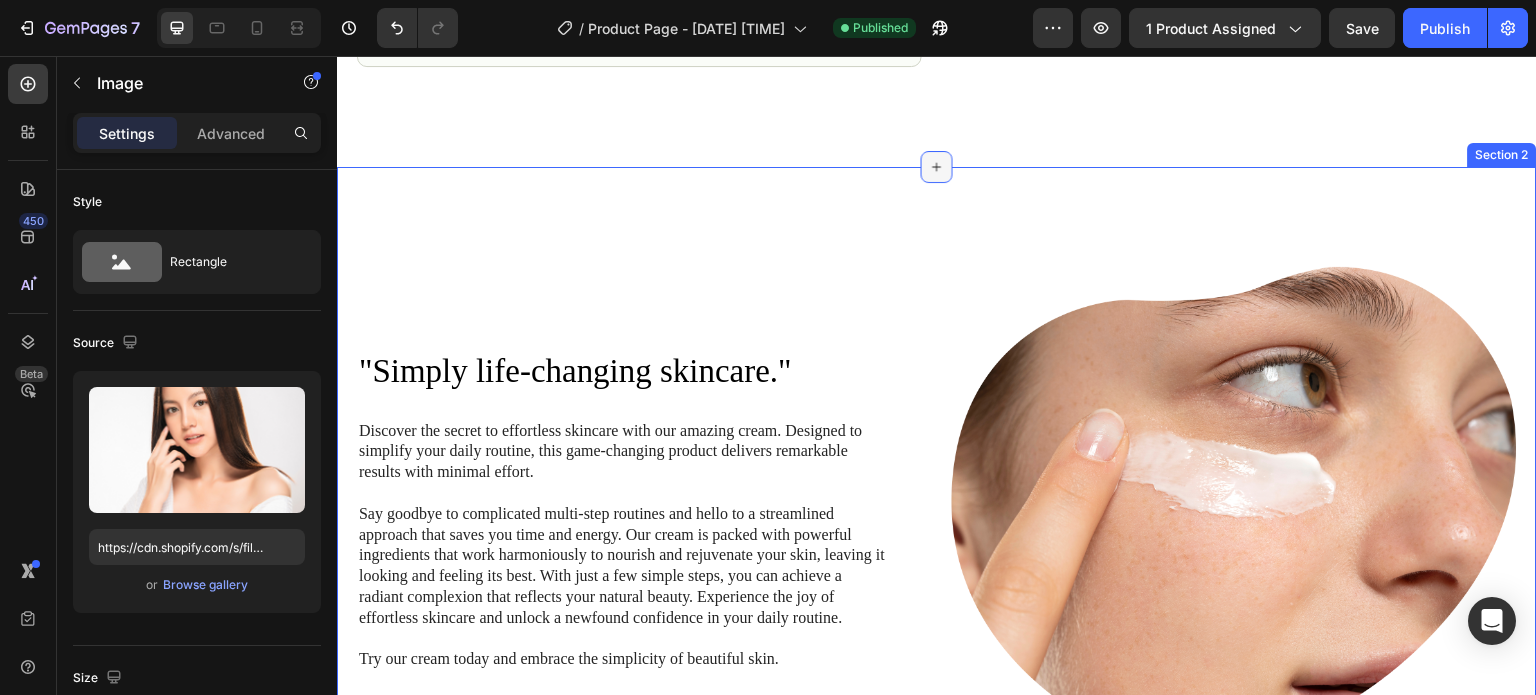 click 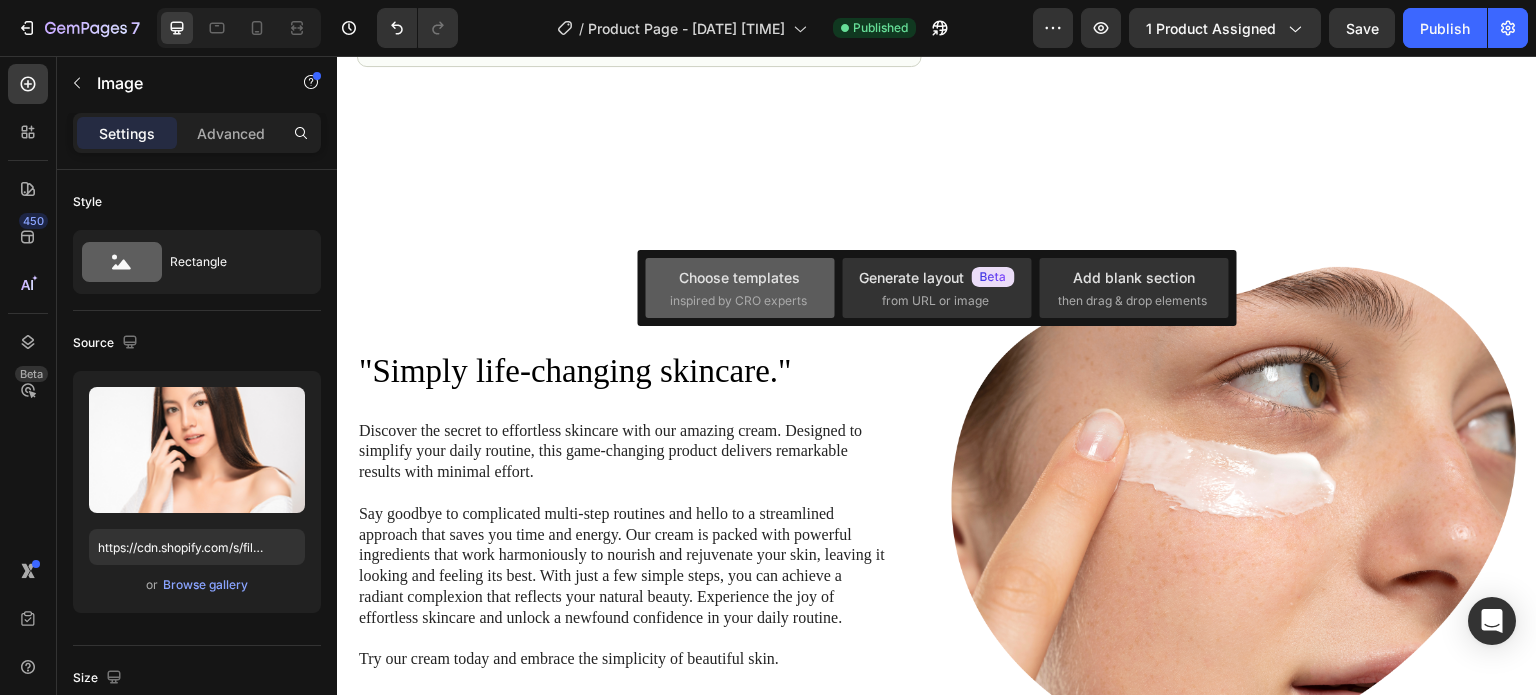 click on "inspired by CRO experts" at bounding box center [738, 301] 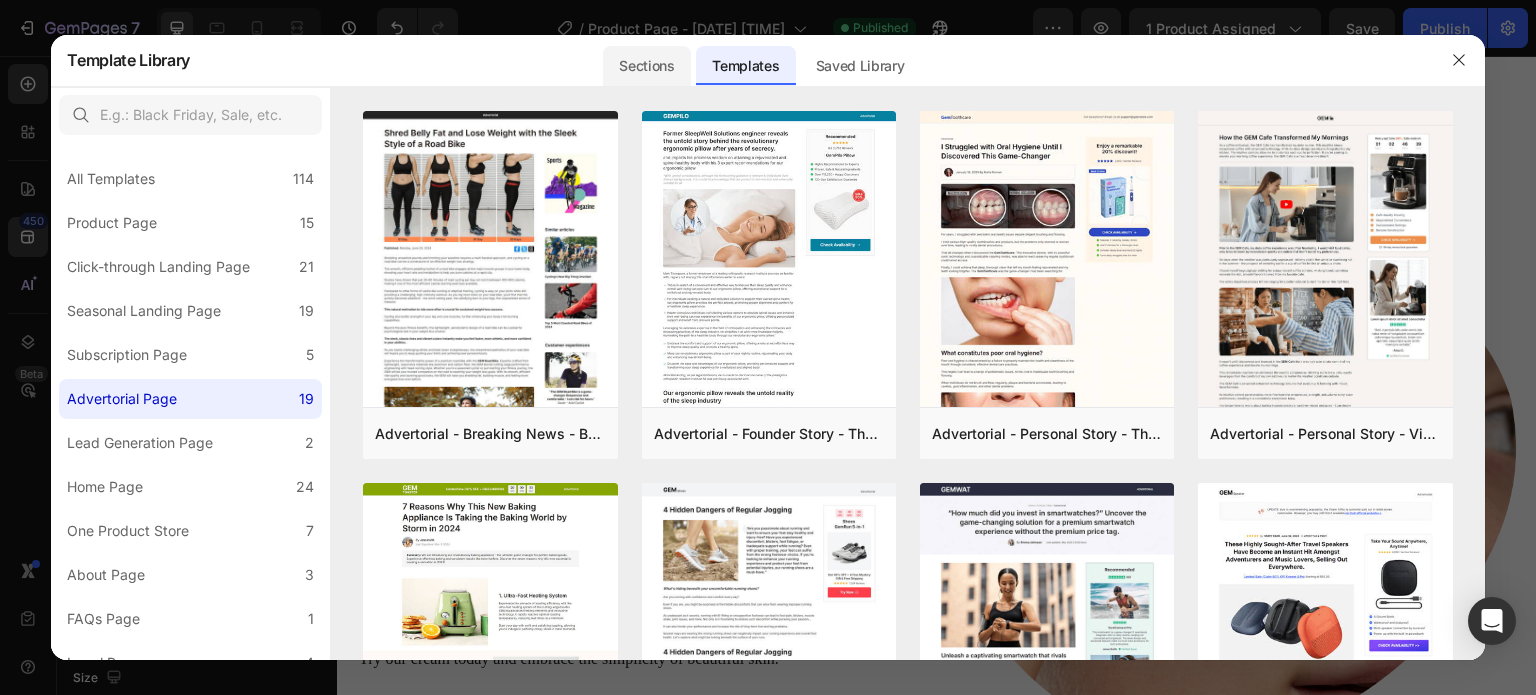 click on "Sections" 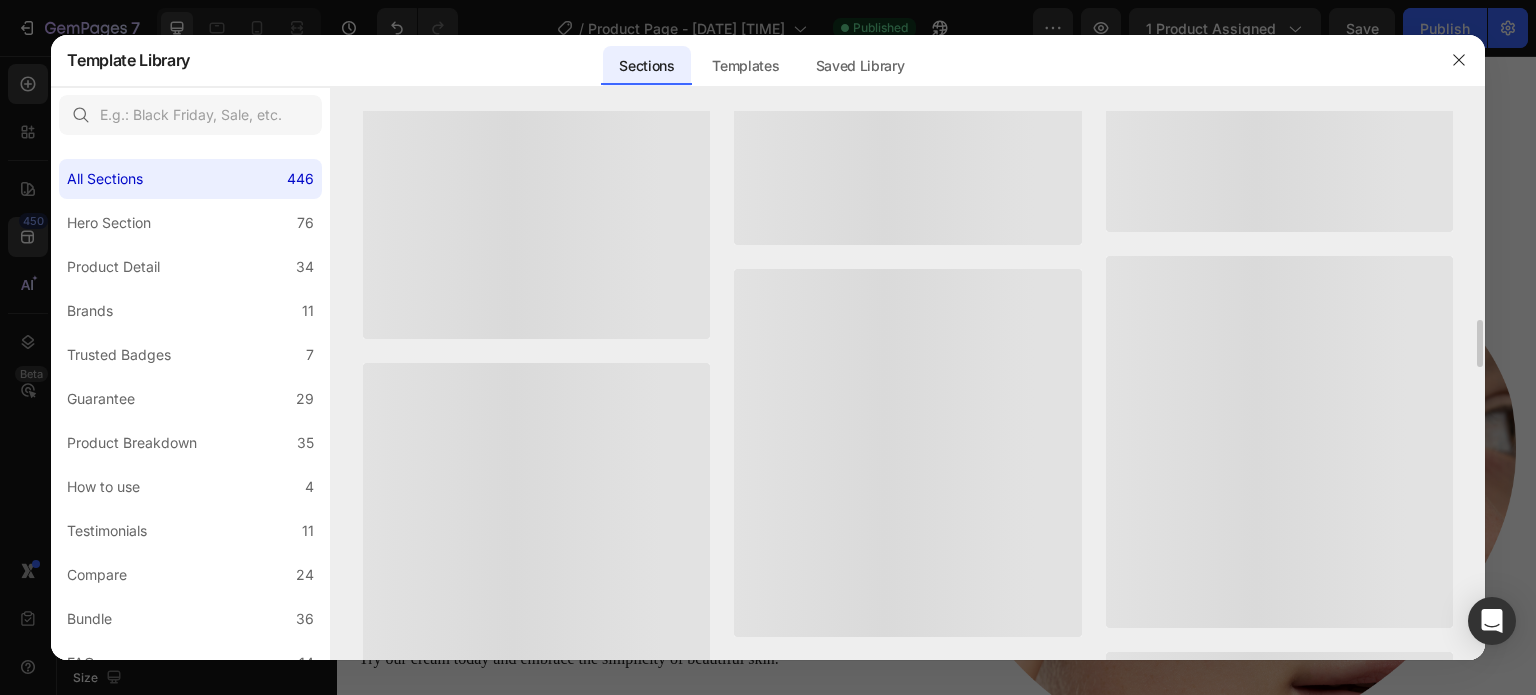 scroll, scrollTop: 3511, scrollLeft: 0, axis: vertical 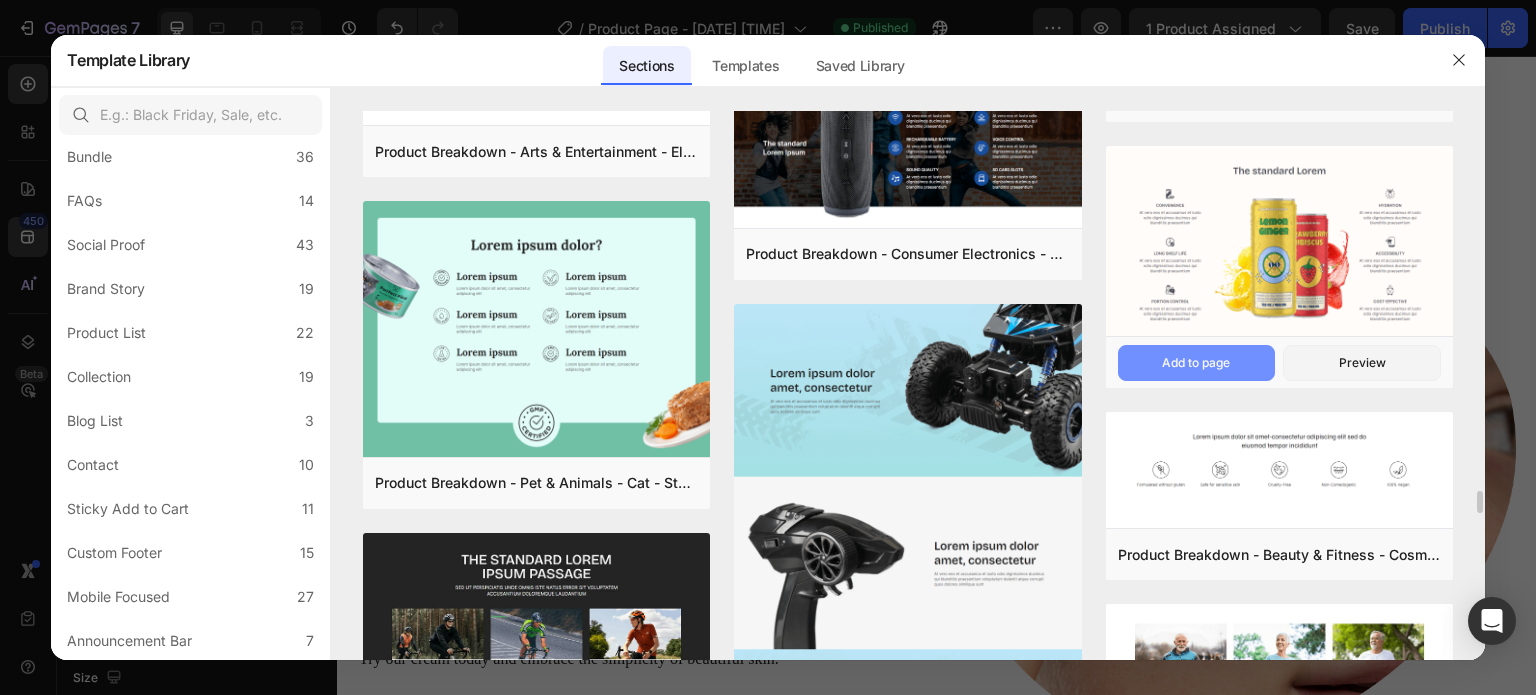 click on "Add to page" at bounding box center [1197, 363] 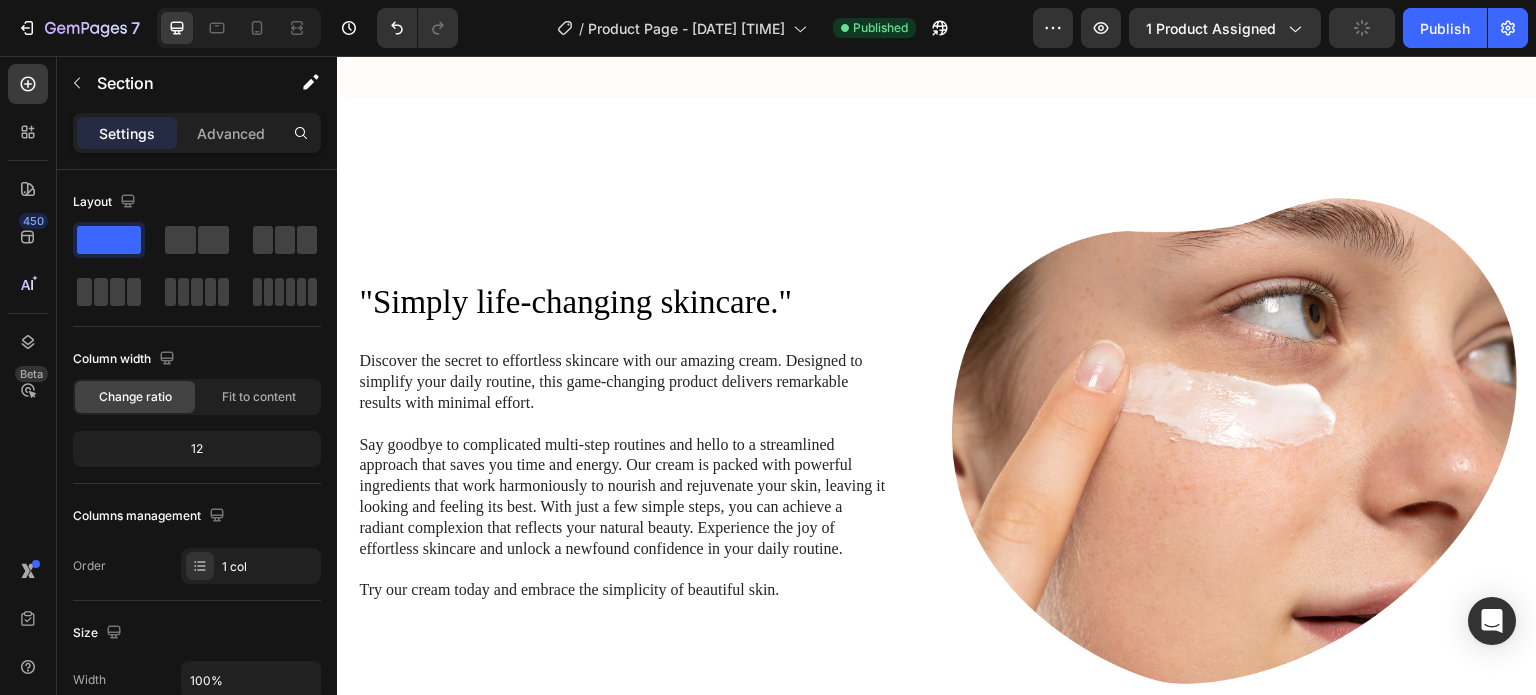 scroll, scrollTop: 1862, scrollLeft: 0, axis: vertical 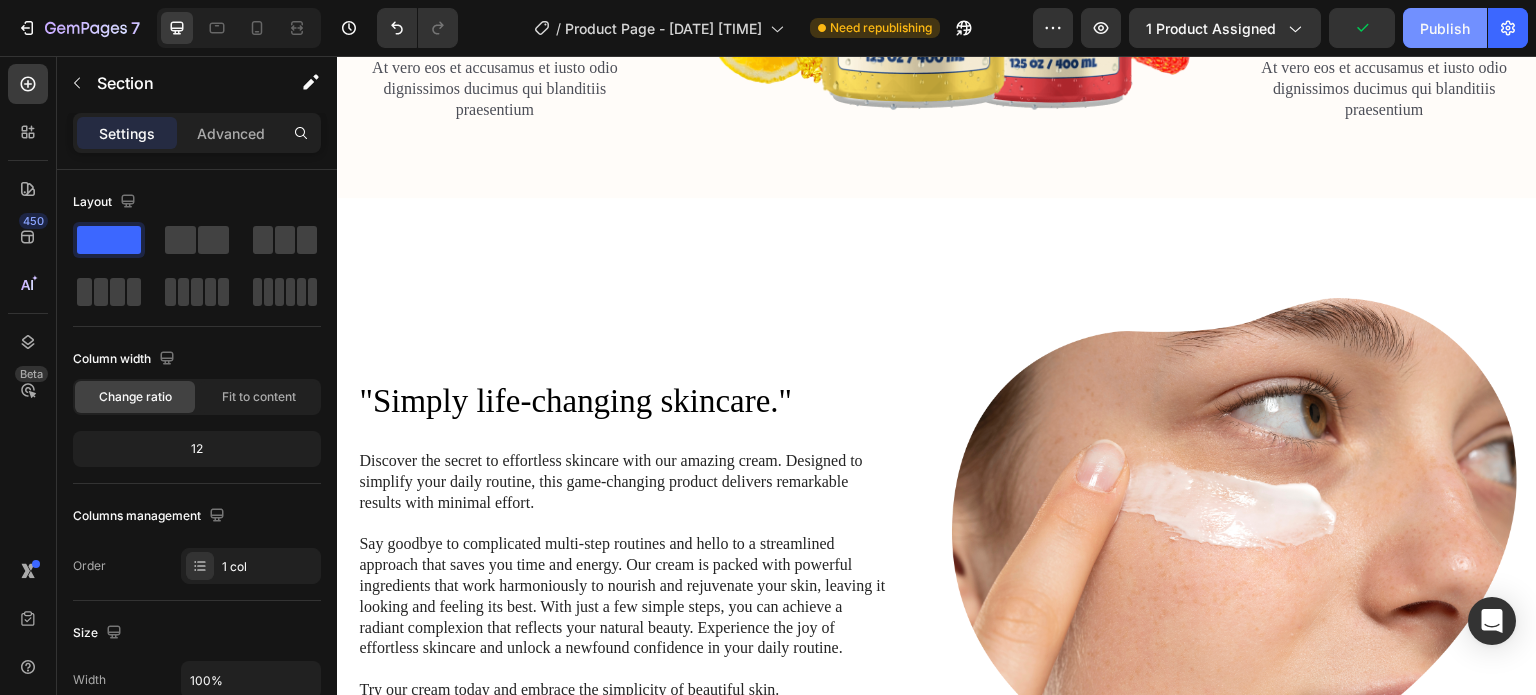 click on "Publish" 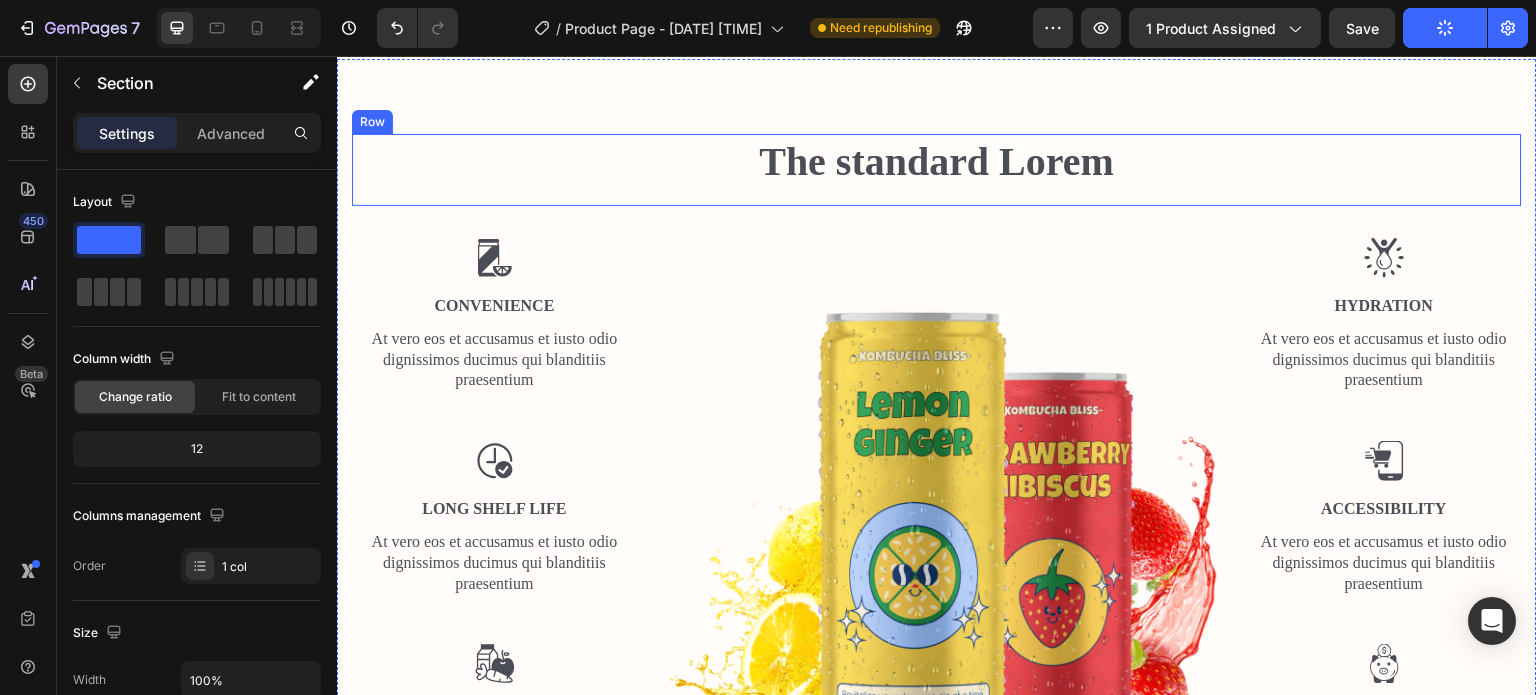 scroll, scrollTop: 1262, scrollLeft: 0, axis: vertical 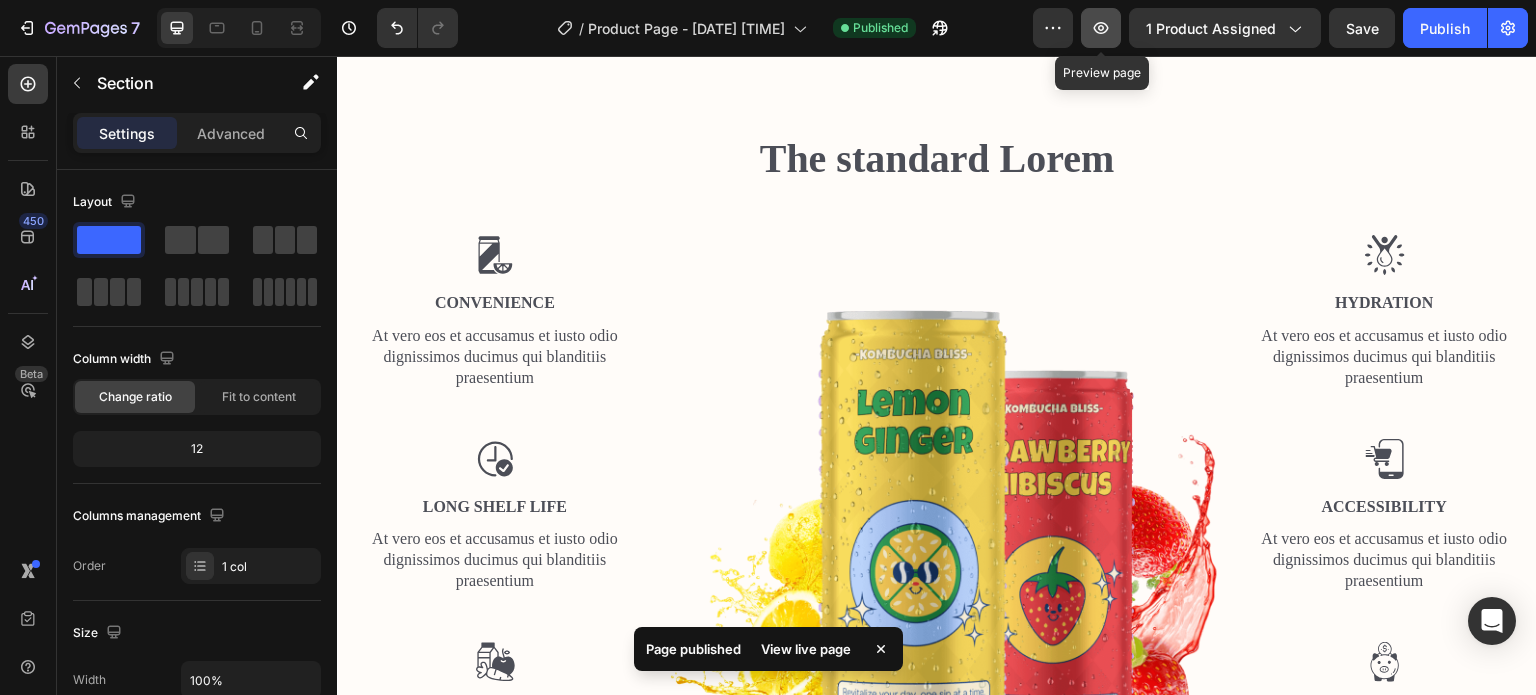 click 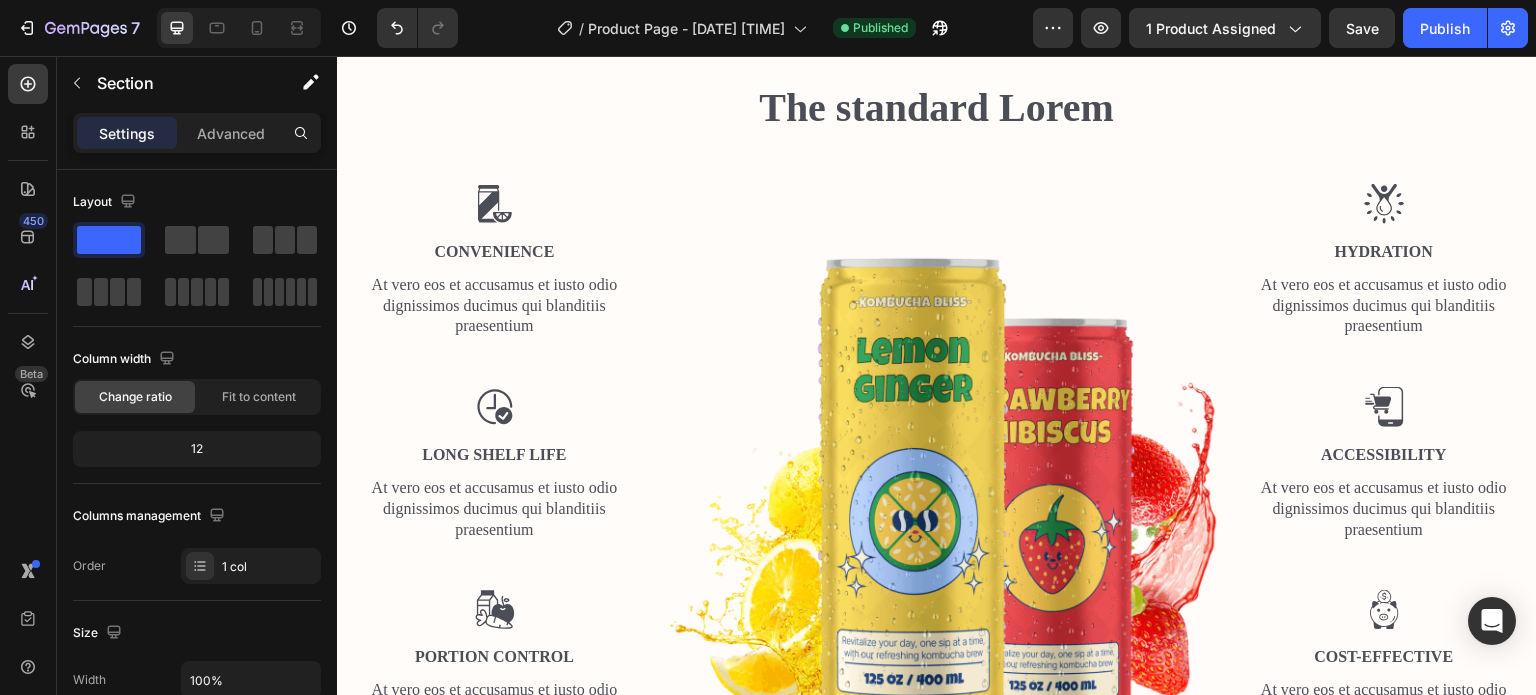 scroll, scrollTop: 1062, scrollLeft: 0, axis: vertical 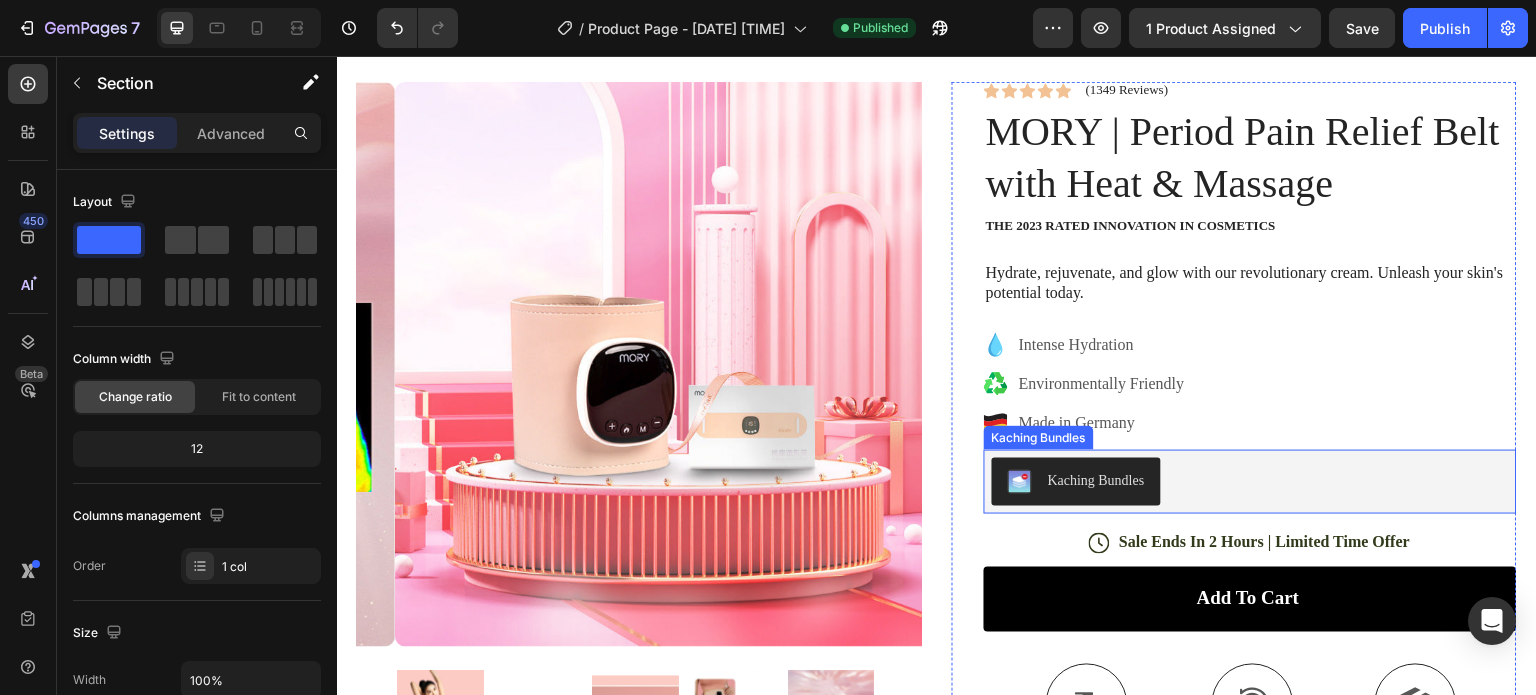 click on "Kaching Bundles" at bounding box center (1250, 482) 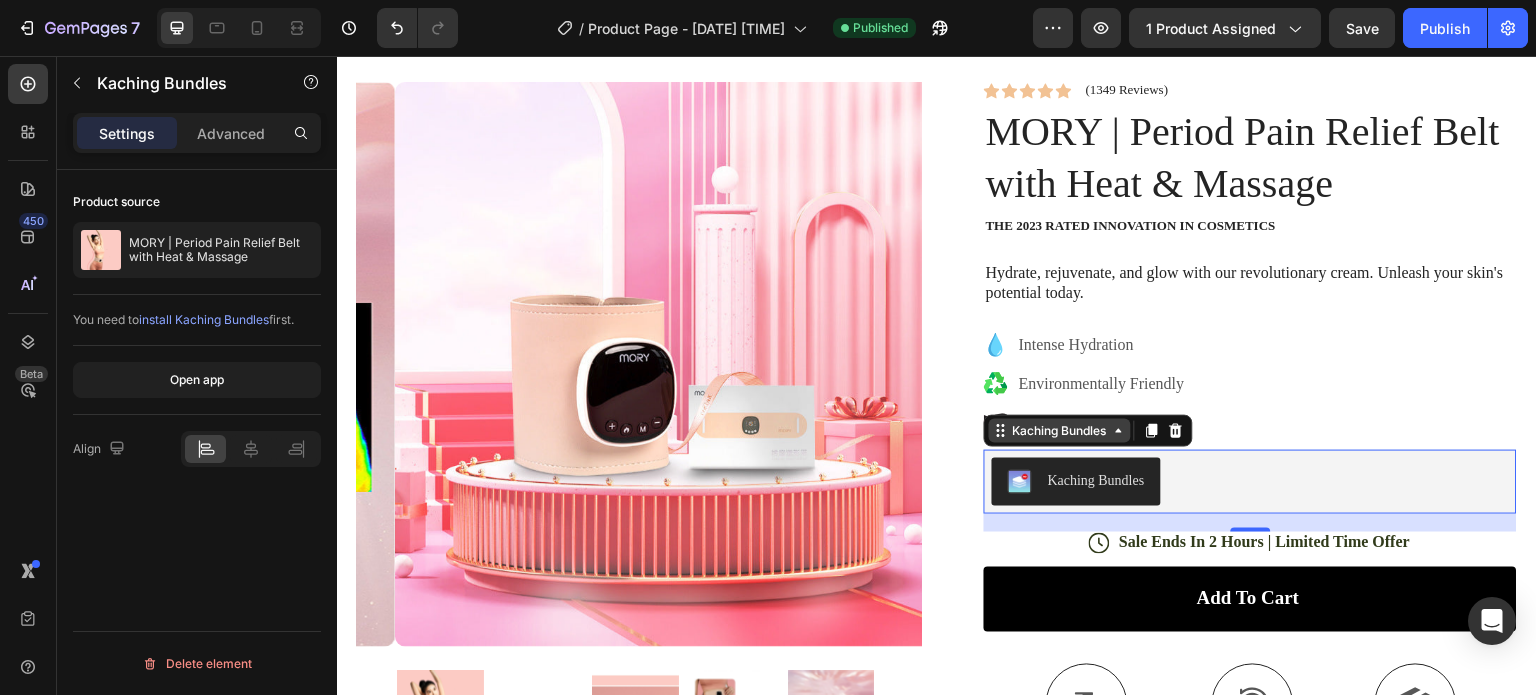 click on "Kaching Bundles" at bounding box center (1060, 431) 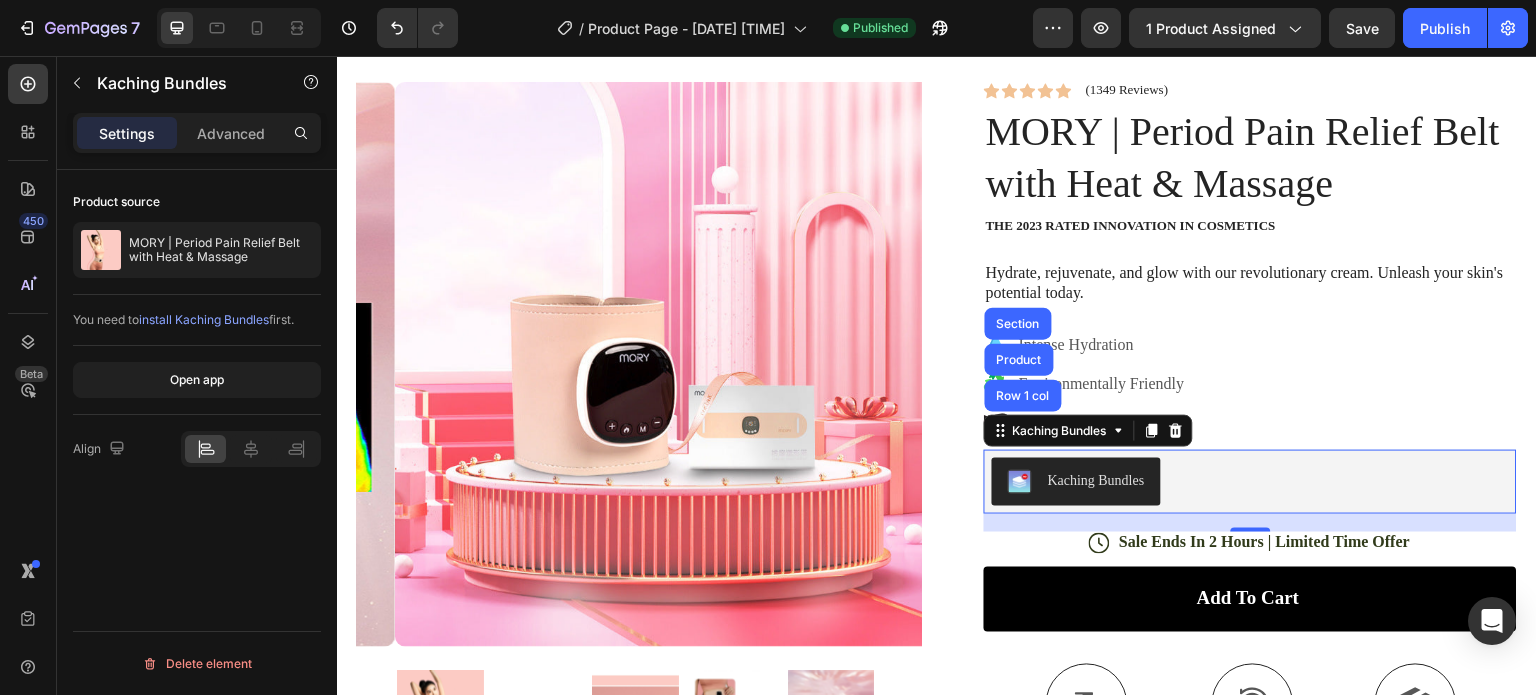 click on "Kaching Bundles" at bounding box center [1250, 482] 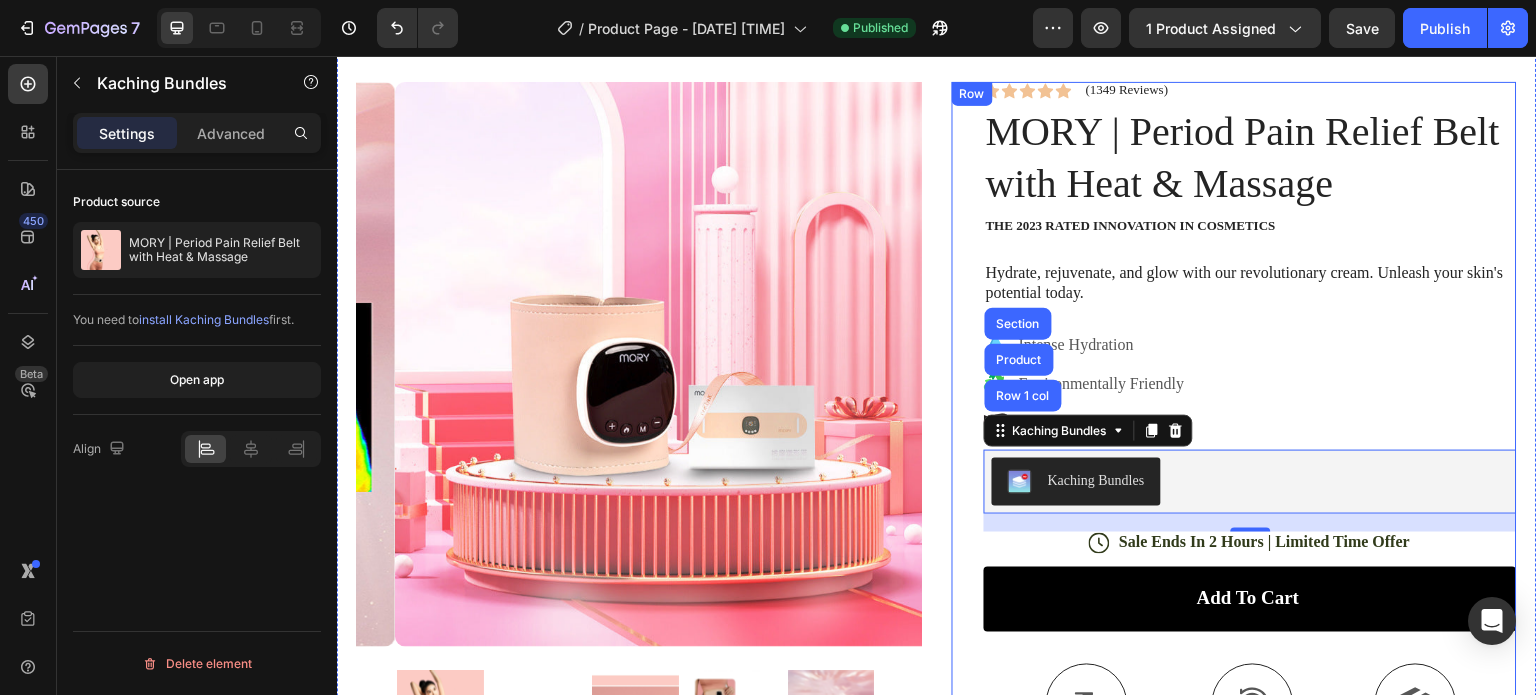 click on "Icon Icon Icon Icon Icon Icon List (1349 Reviews) Text Block Row MORY | Period Pain Relief Belt with Heat & Massage Product Title The 2023 Rated Innovation in Cosmetics Text Block Hydrate, rejuvenate, and glow with our revolutionary cream. Unleash your skin's potential today. Text Block
Intense Hydration
Environmentally Friendly
Made in Germany Item List Kaching Bundles Kaching Bundles Row 1 col Product Section   18
Icon Sale Ends In 2 Hours | Limited Time Offer Text Block Row Add to cart Add to Cart
Icon Free Shipping Text Block
Icon Money-Back Text Block
Icon Easy Returns Text Block Row Image Icon Icon Icon Icon Icon Icon List “this skin cream is a game-changer! it has transformed my dry, lackluster skin into a hydrated and radiant complexion. i love how it absorbs quickly and leaves no greasy residue. highly recommend” Text Block
Icon Hannah N. (Houston, USA) Text Block" at bounding box center (1250, 574) 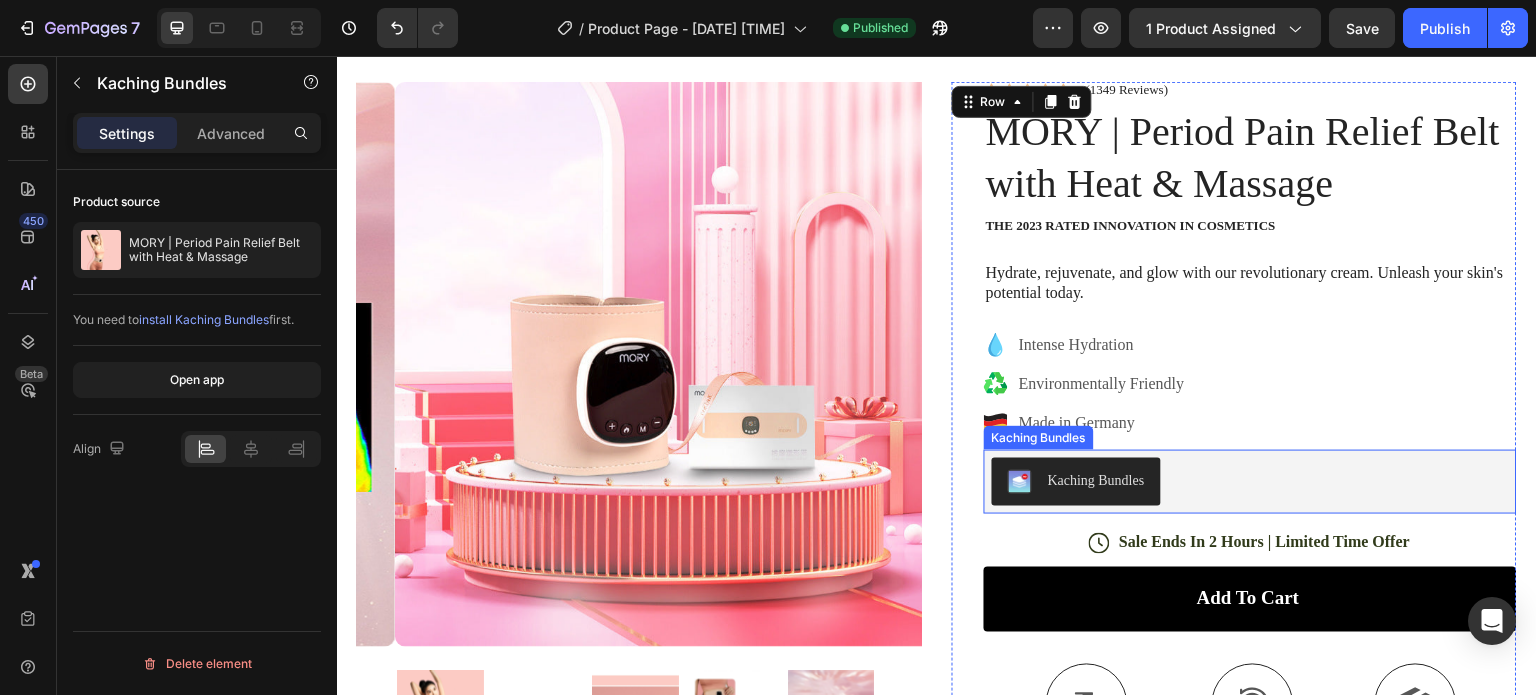 click on "Kaching Bundles" at bounding box center (1250, 482) 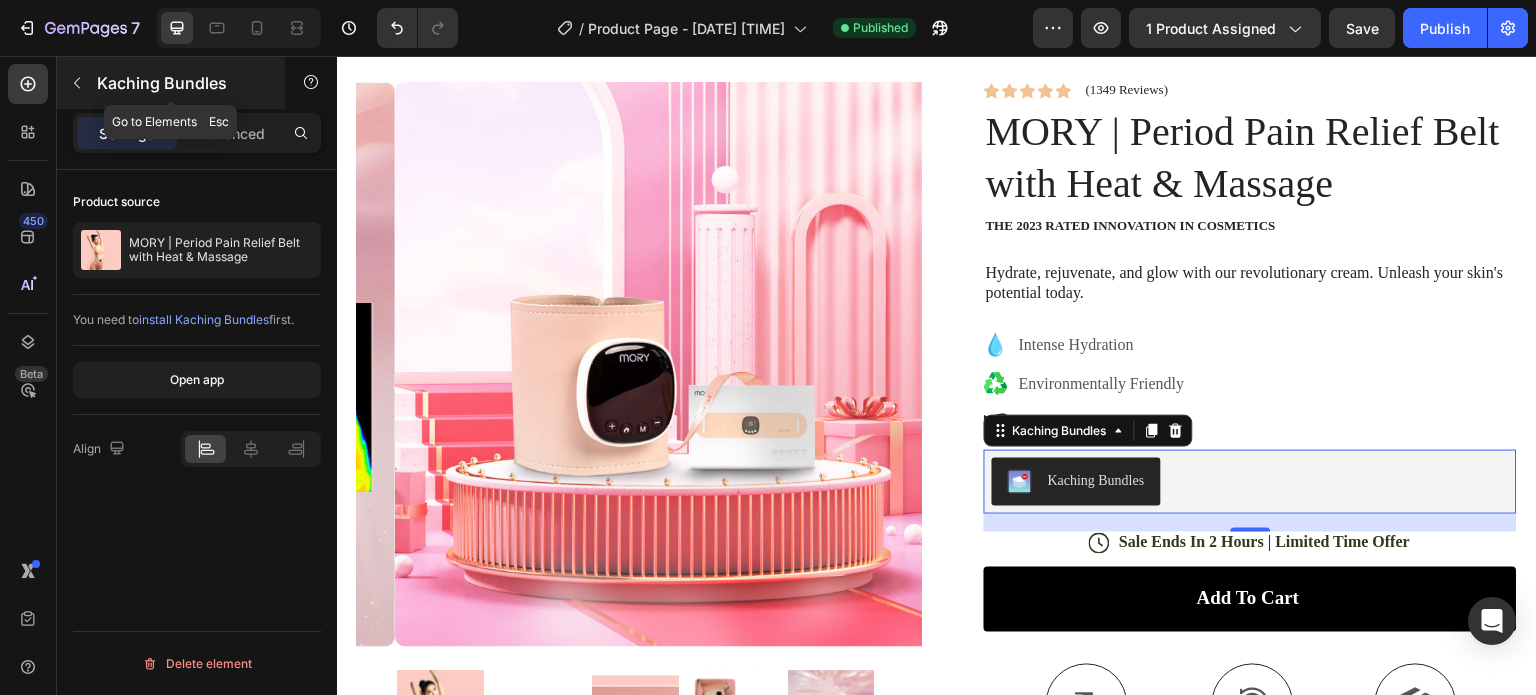 click on "Kaching Bundles" at bounding box center [182, 83] 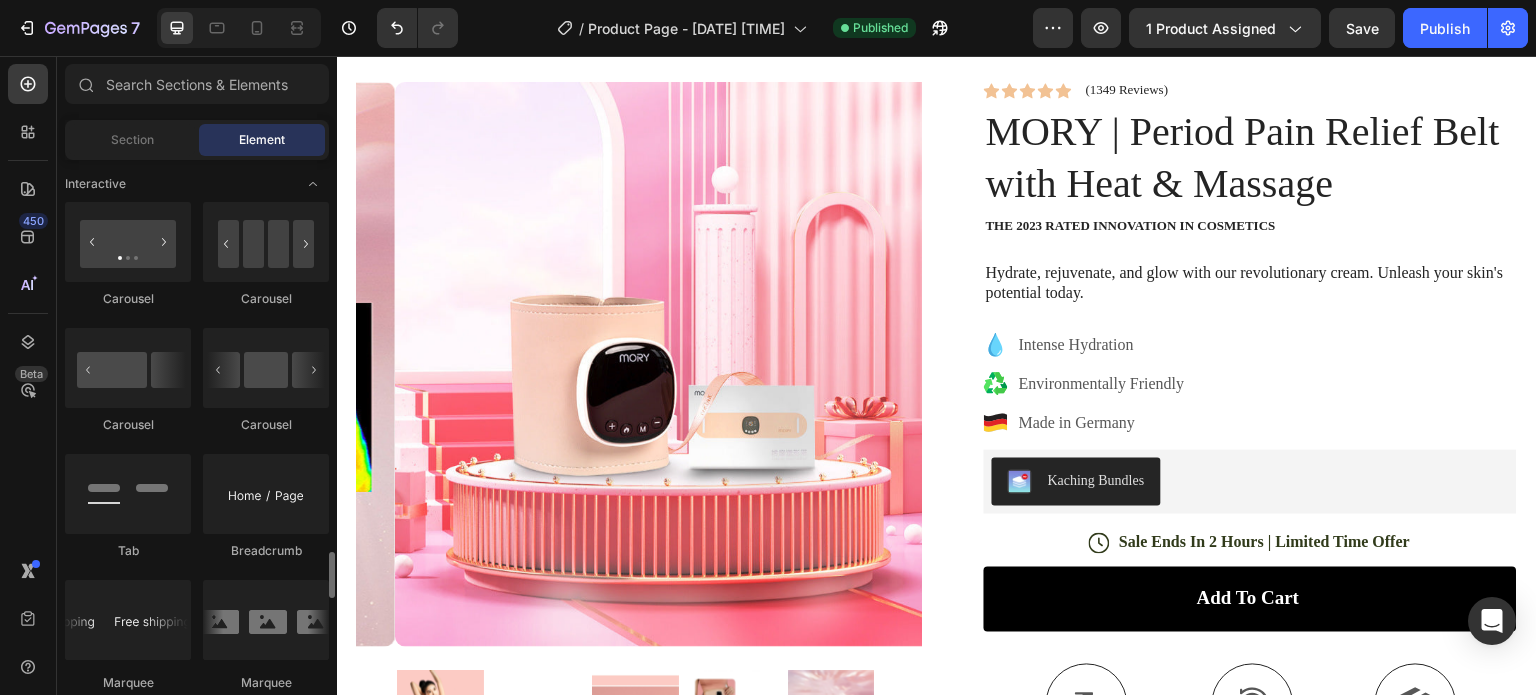 scroll, scrollTop: 2400, scrollLeft: 0, axis: vertical 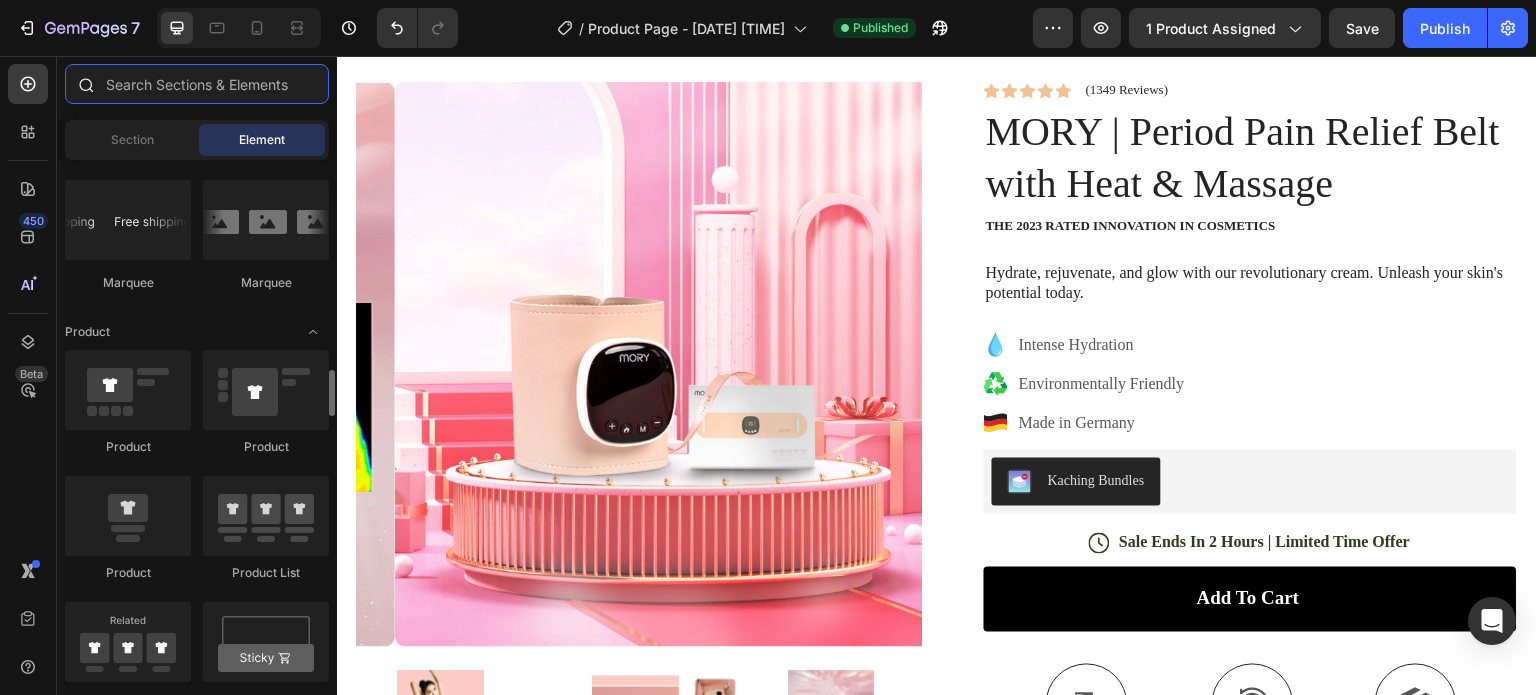 click at bounding box center [197, 84] 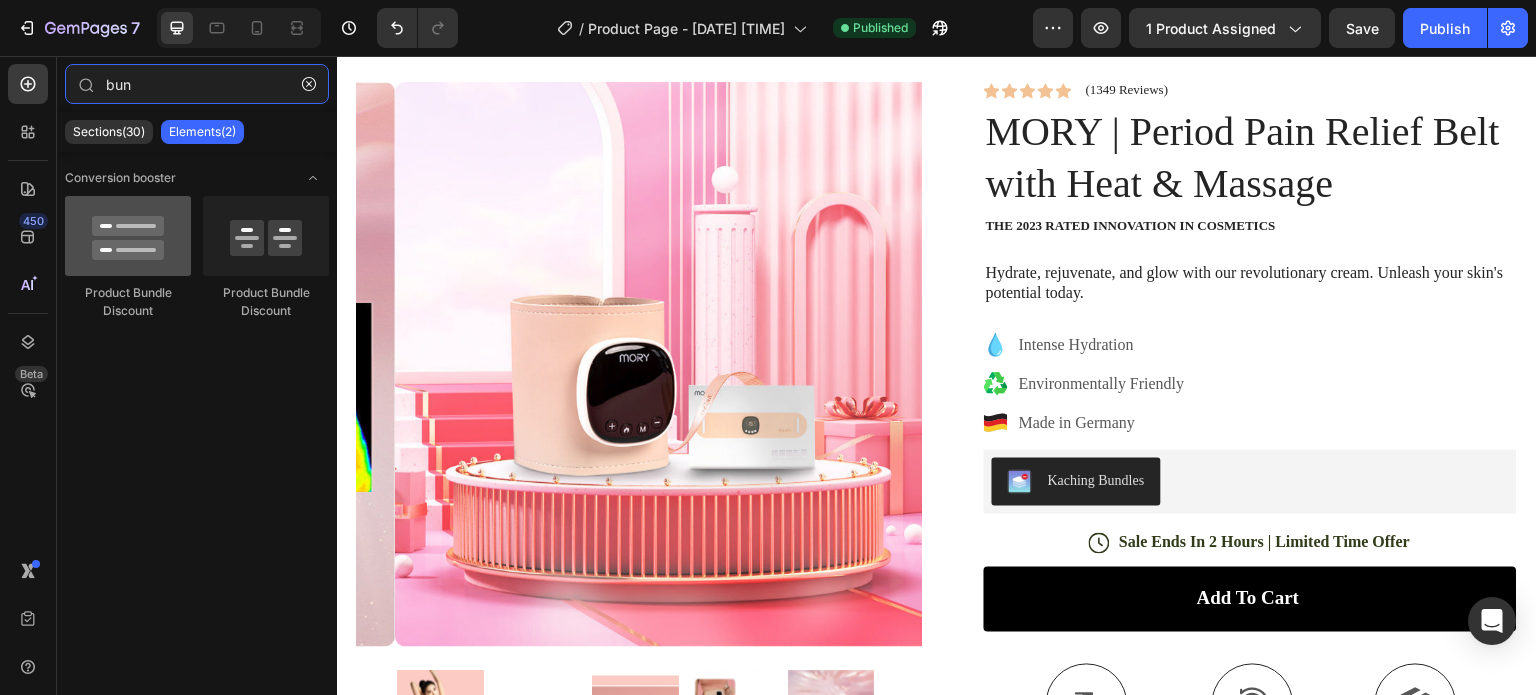 type on "bun" 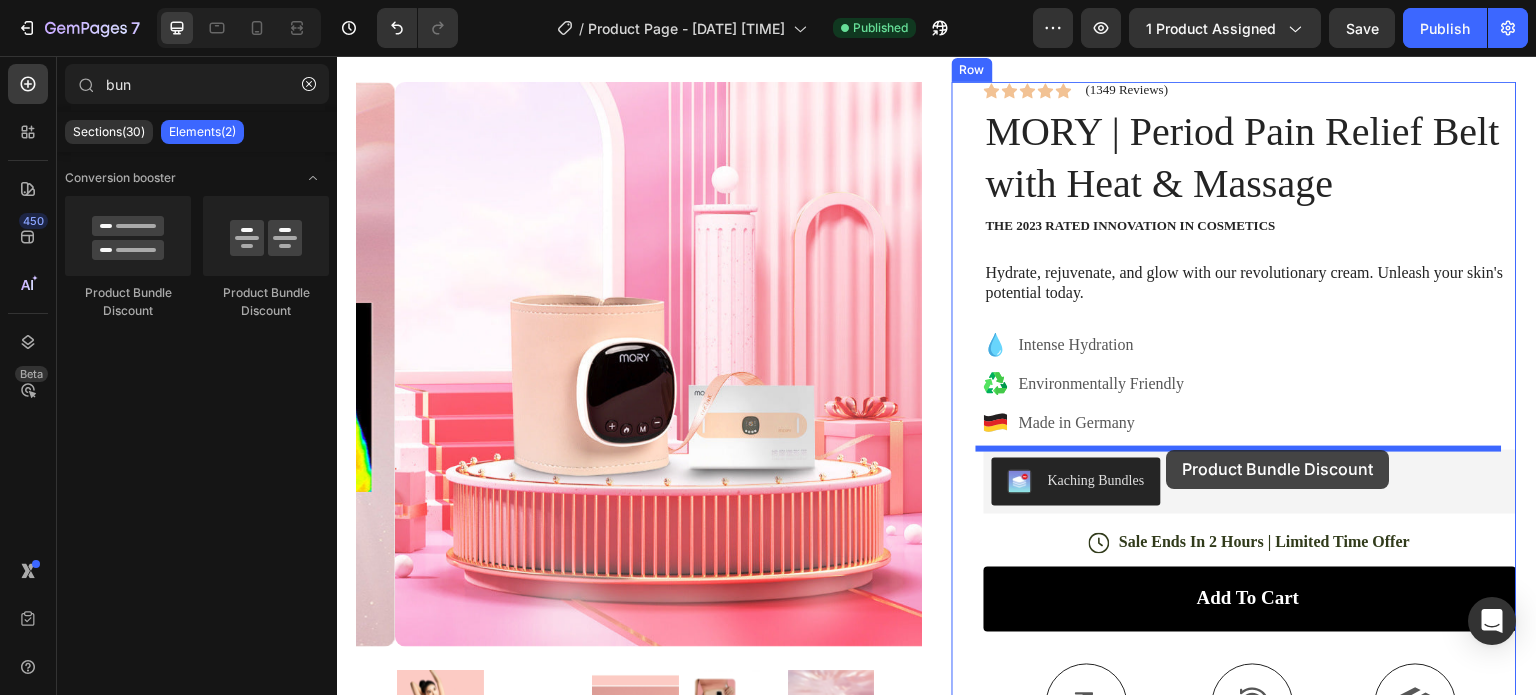 drag, startPoint x: 486, startPoint y: 313, endPoint x: 1167, endPoint y: 450, distance: 694.6438 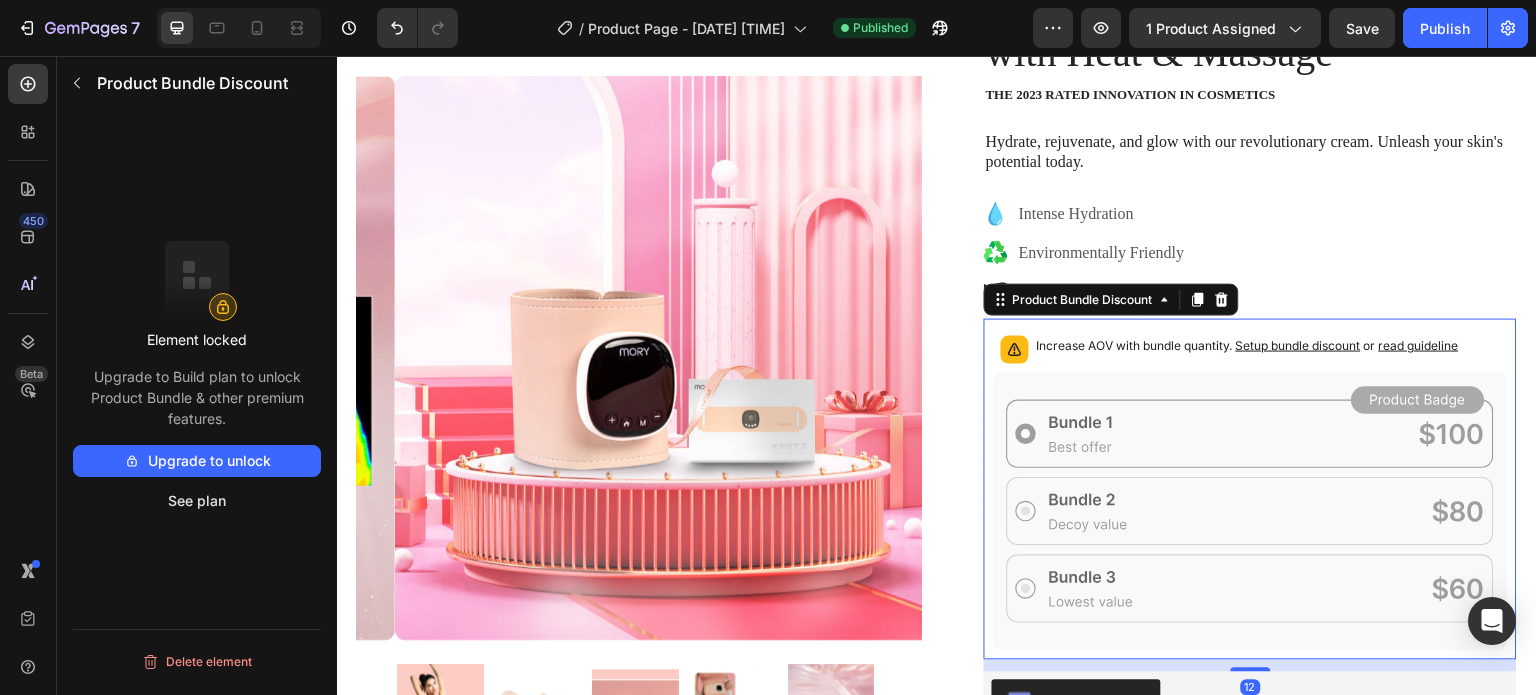 scroll, scrollTop: 300, scrollLeft: 0, axis: vertical 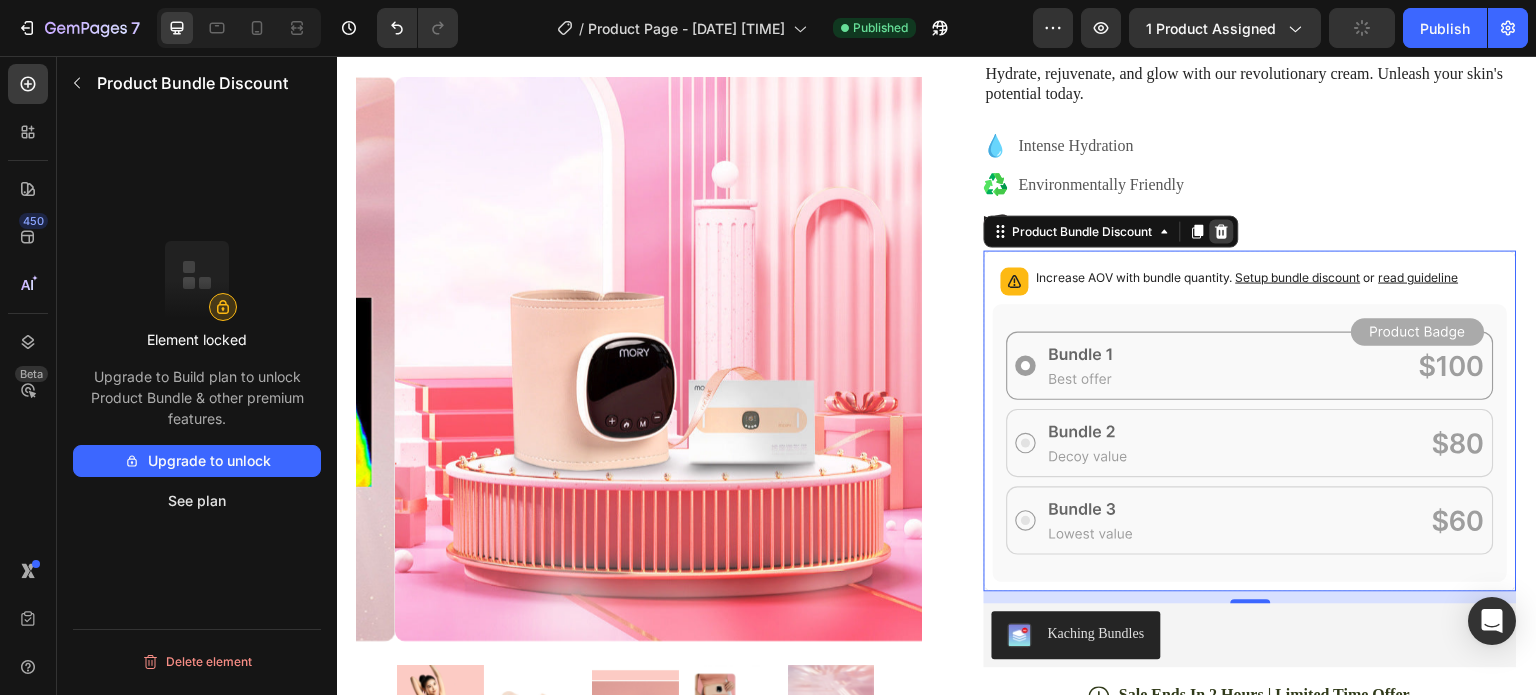 click 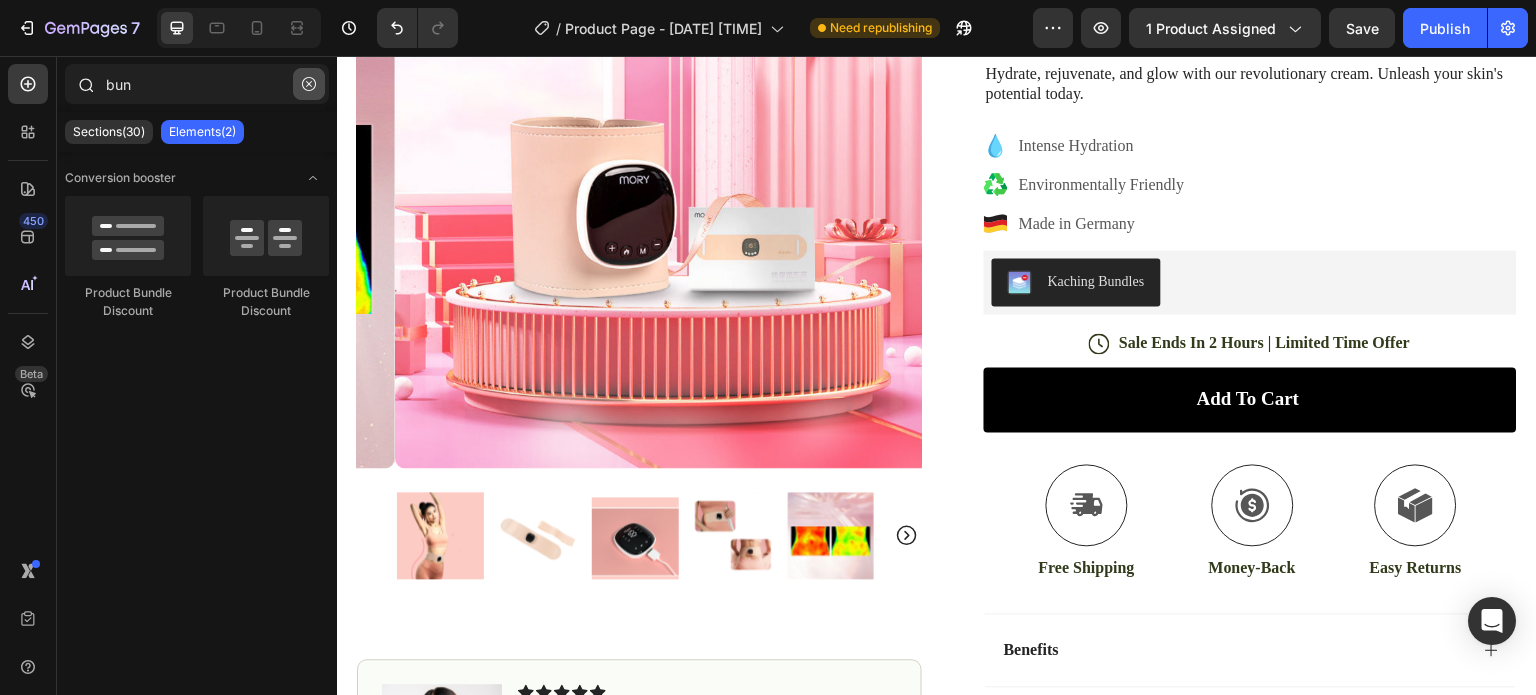 click at bounding box center (309, 84) 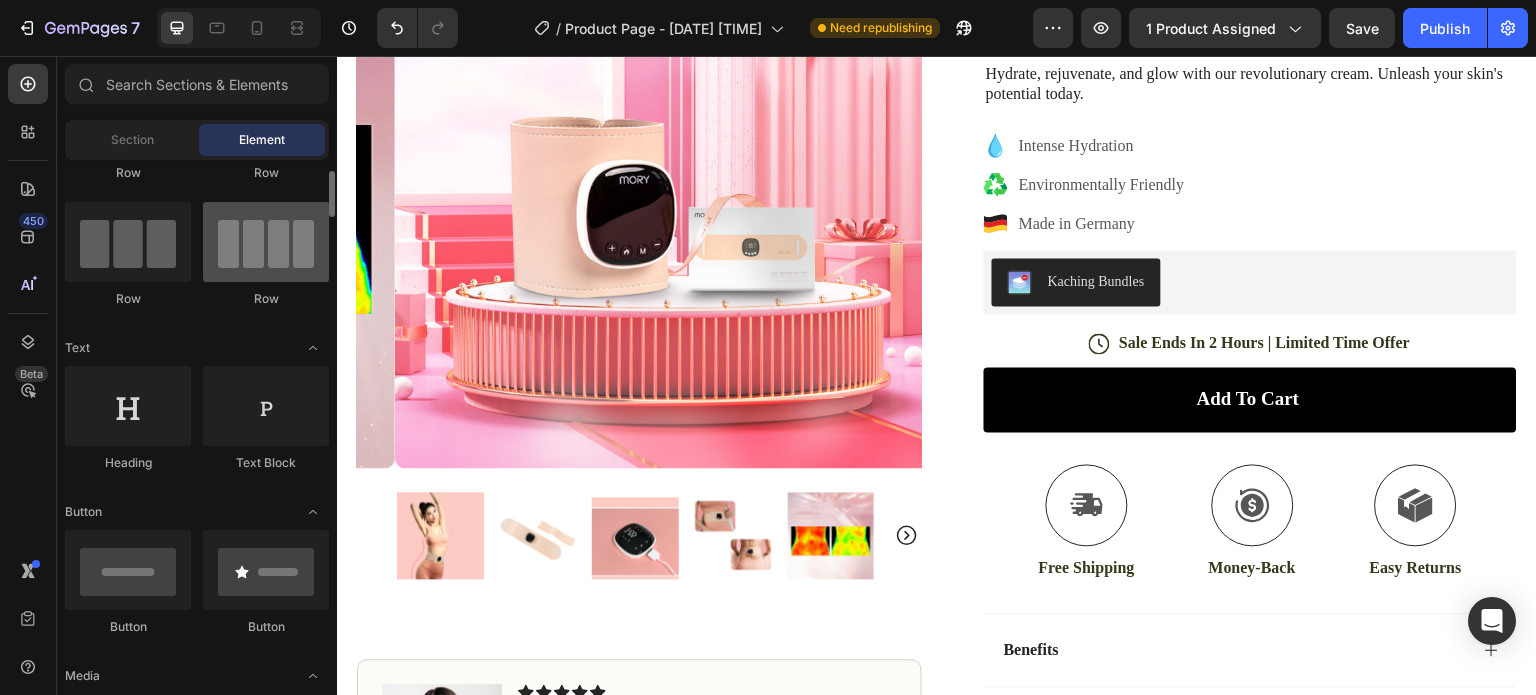 scroll, scrollTop: 0, scrollLeft: 0, axis: both 